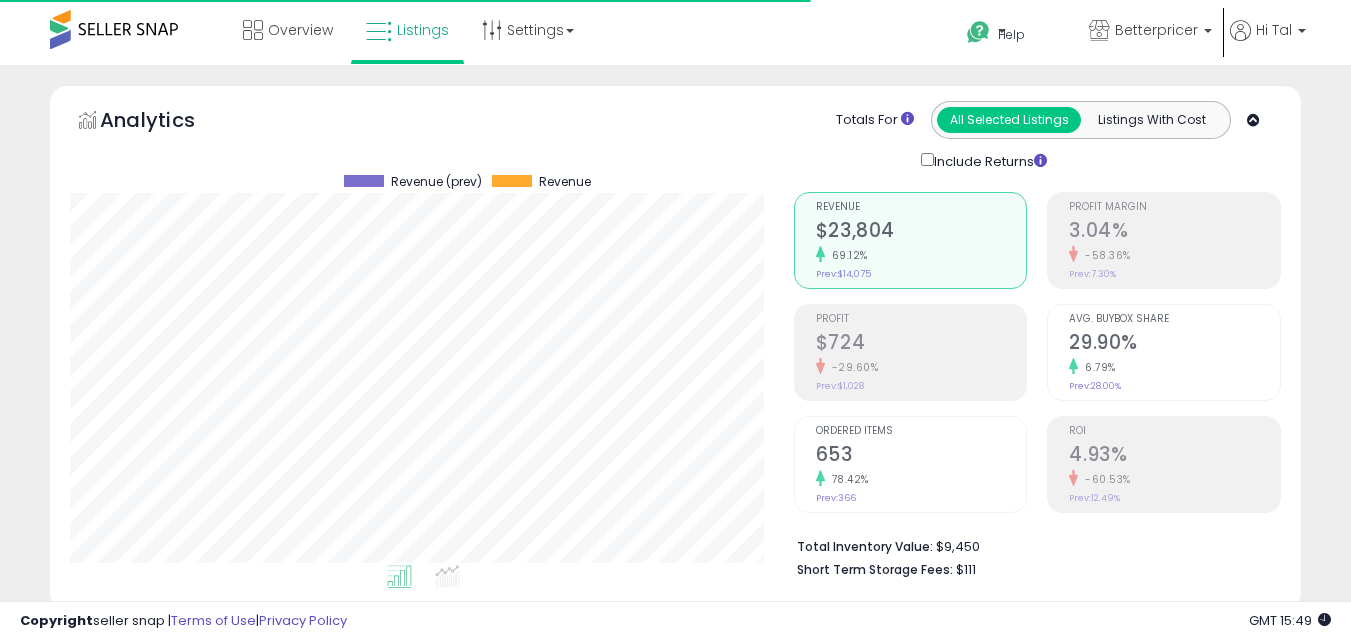 scroll, scrollTop: 579, scrollLeft: 0, axis: vertical 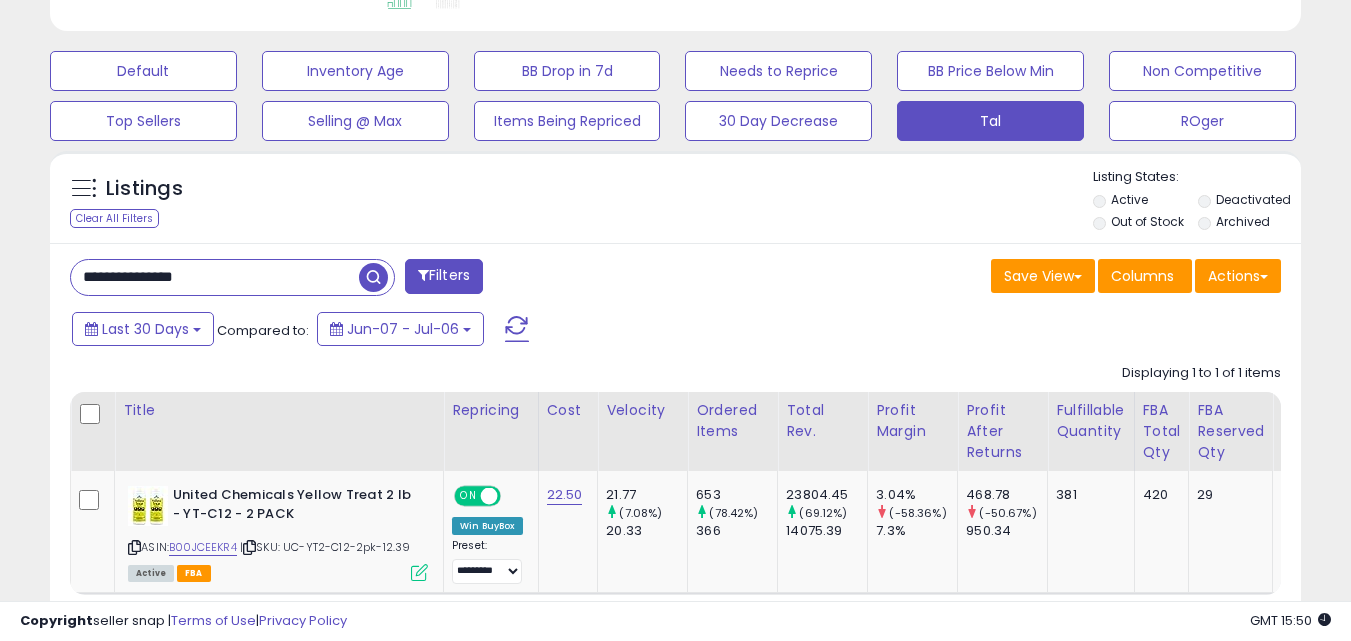 click on "**********" at bounding box center (215, 277) 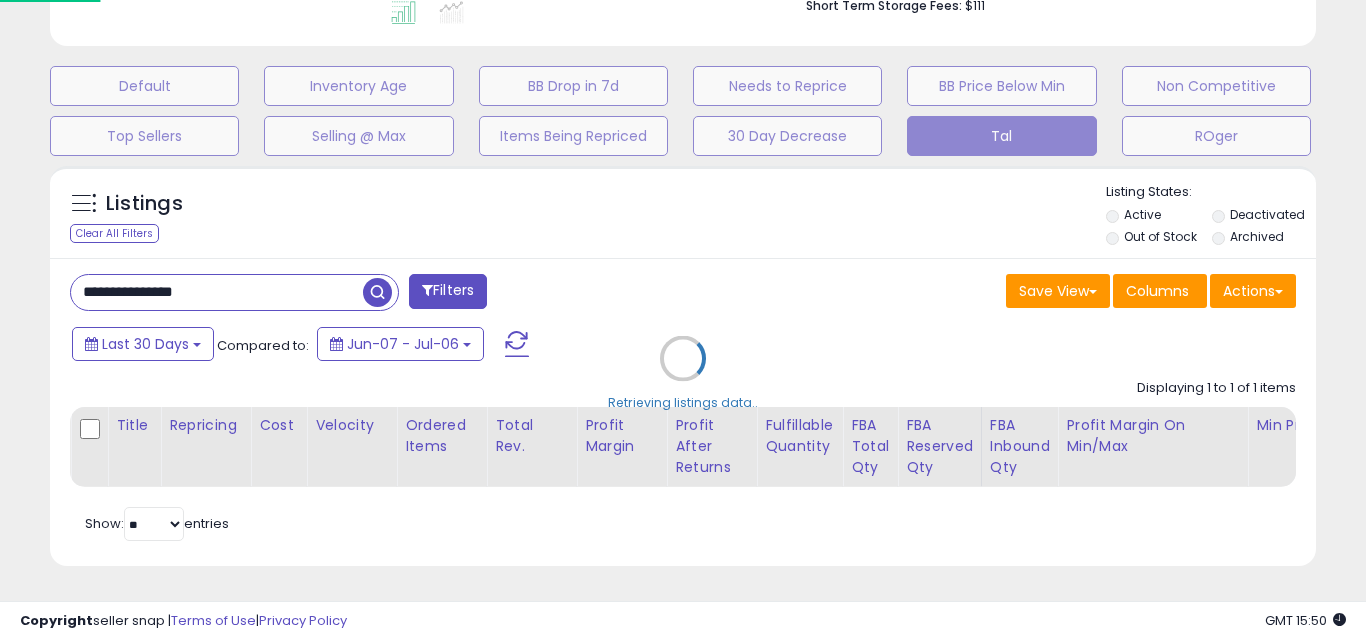 scroll, scrollTop: 999590, scrollLeft: 999267, axis: both 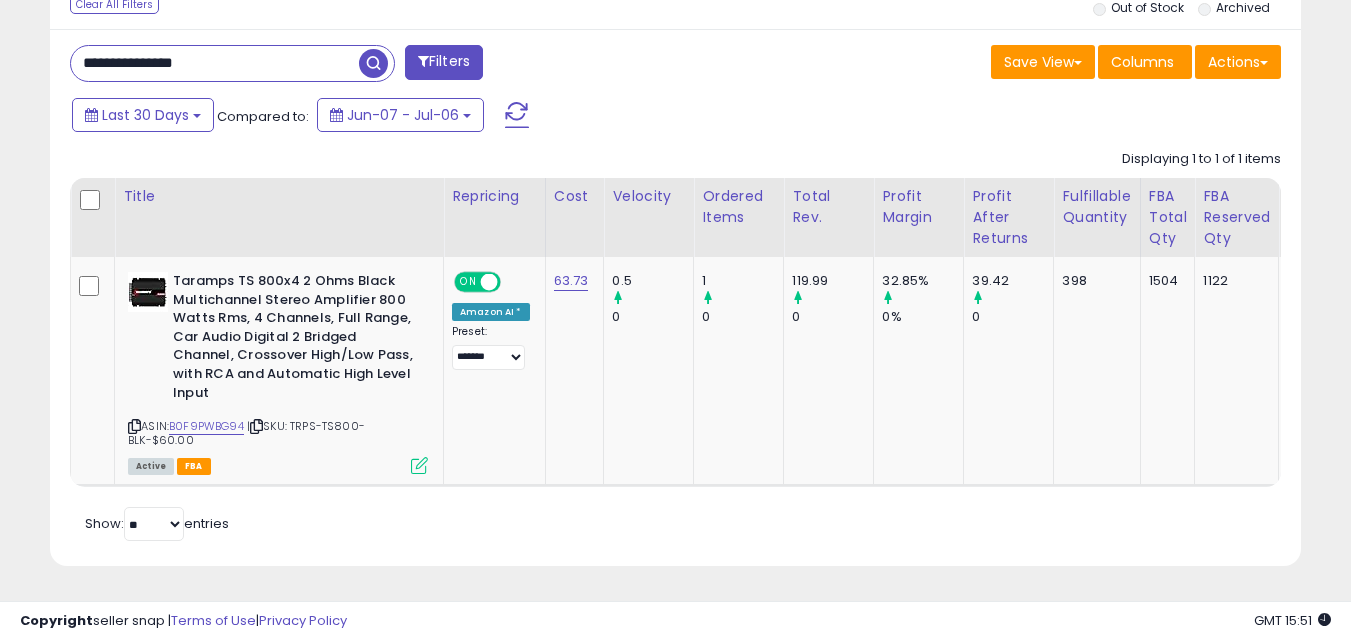 click on "**********" at bounding box center [215, 63] 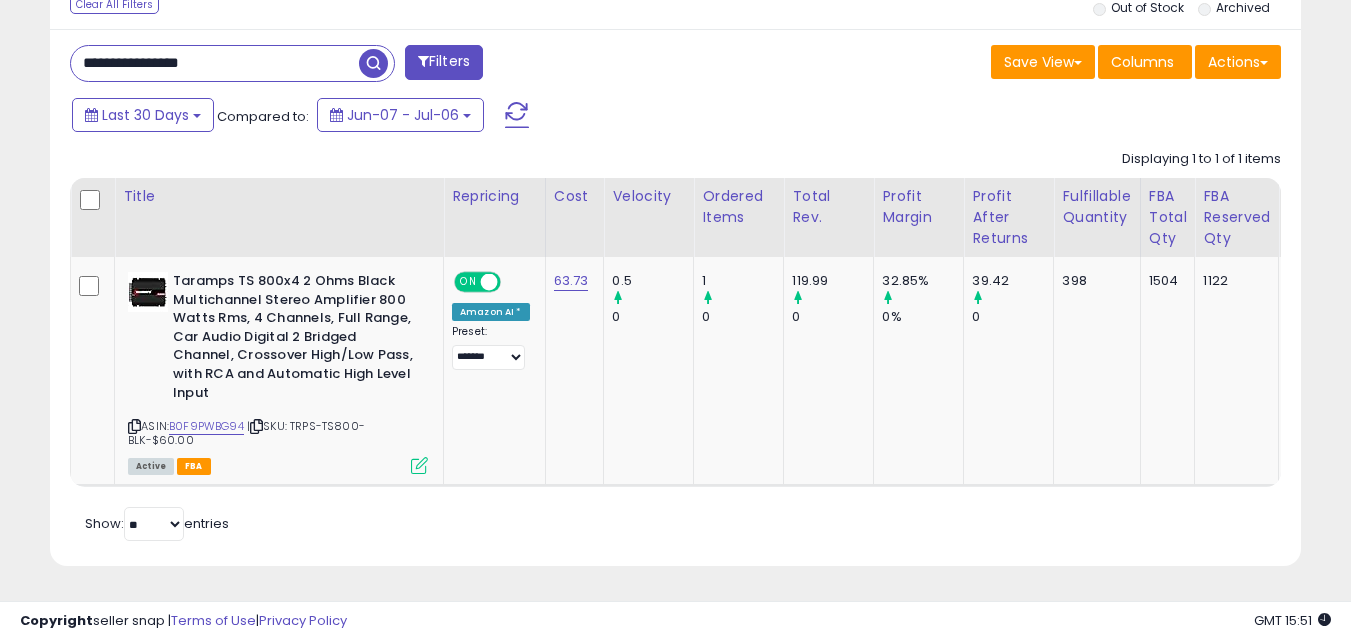 type on "**********" 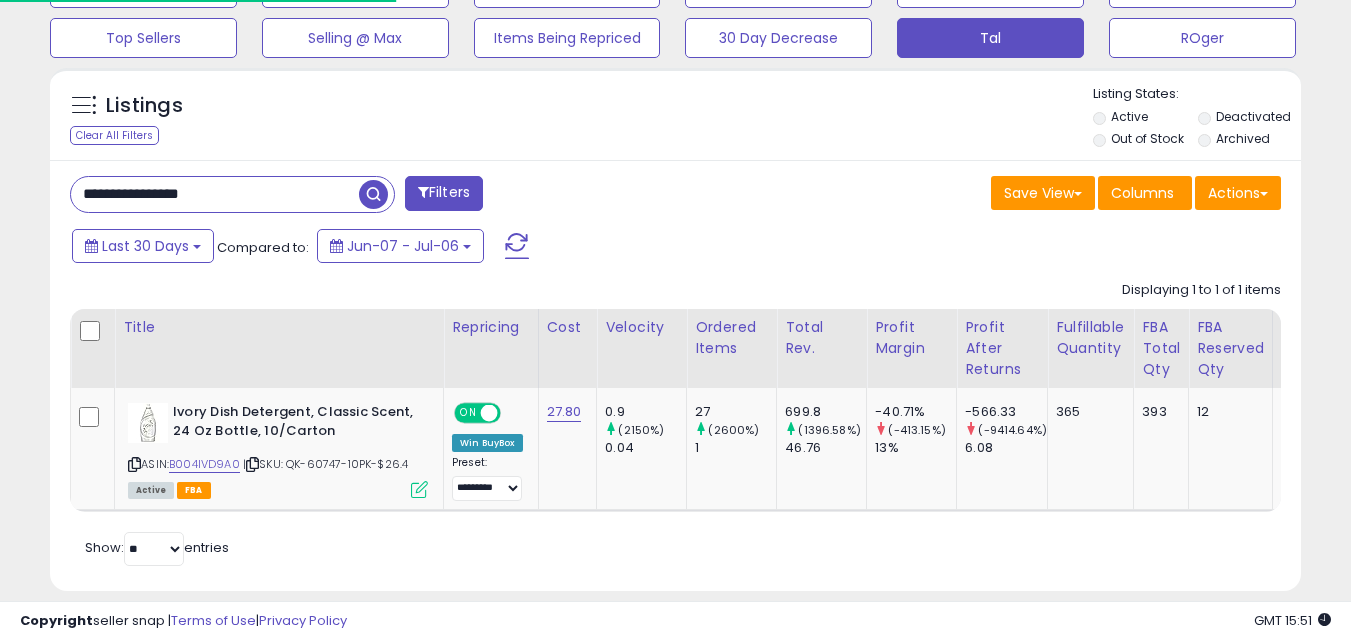 scroll, scrollTop: 702, scrollLeft: 0, axis: vertical 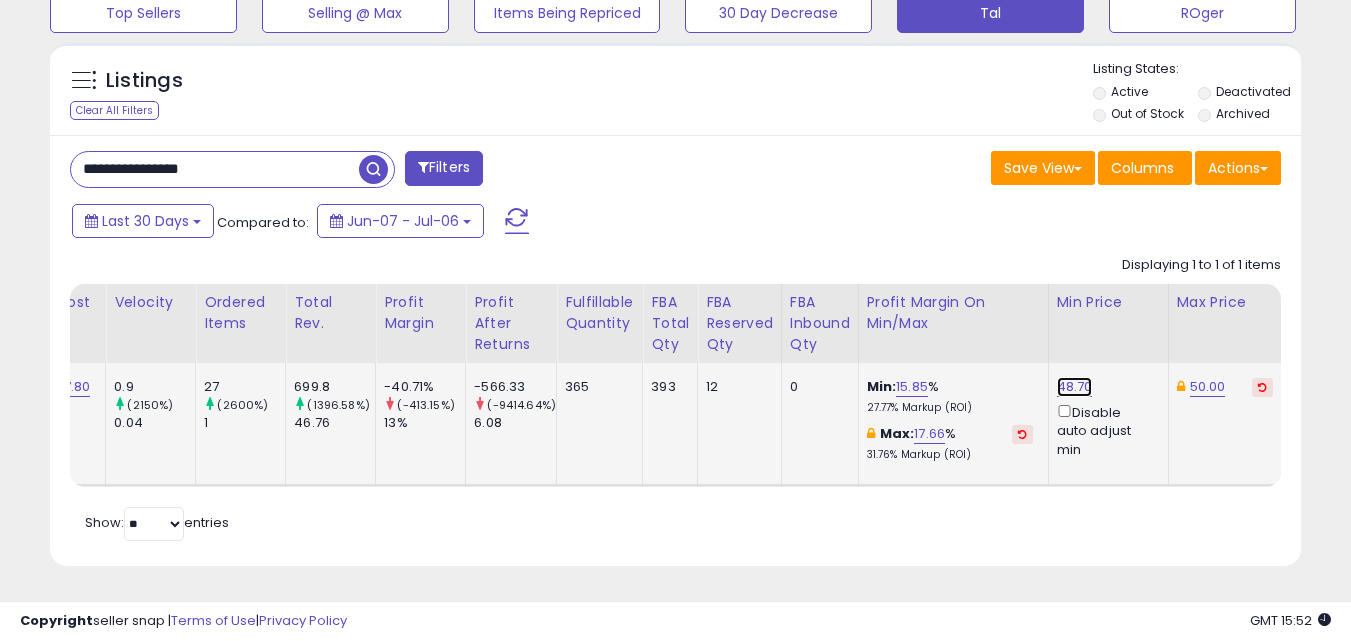 click on "48.70" at bounding box center (1075, 387) 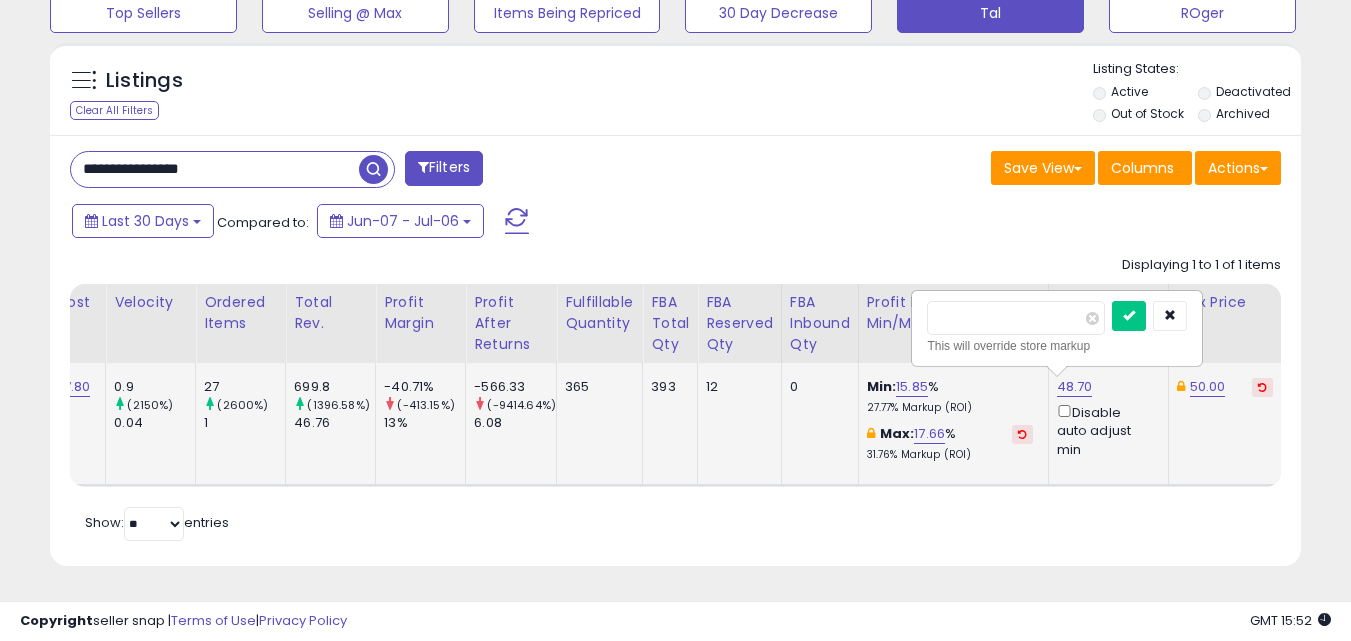 type on "*" 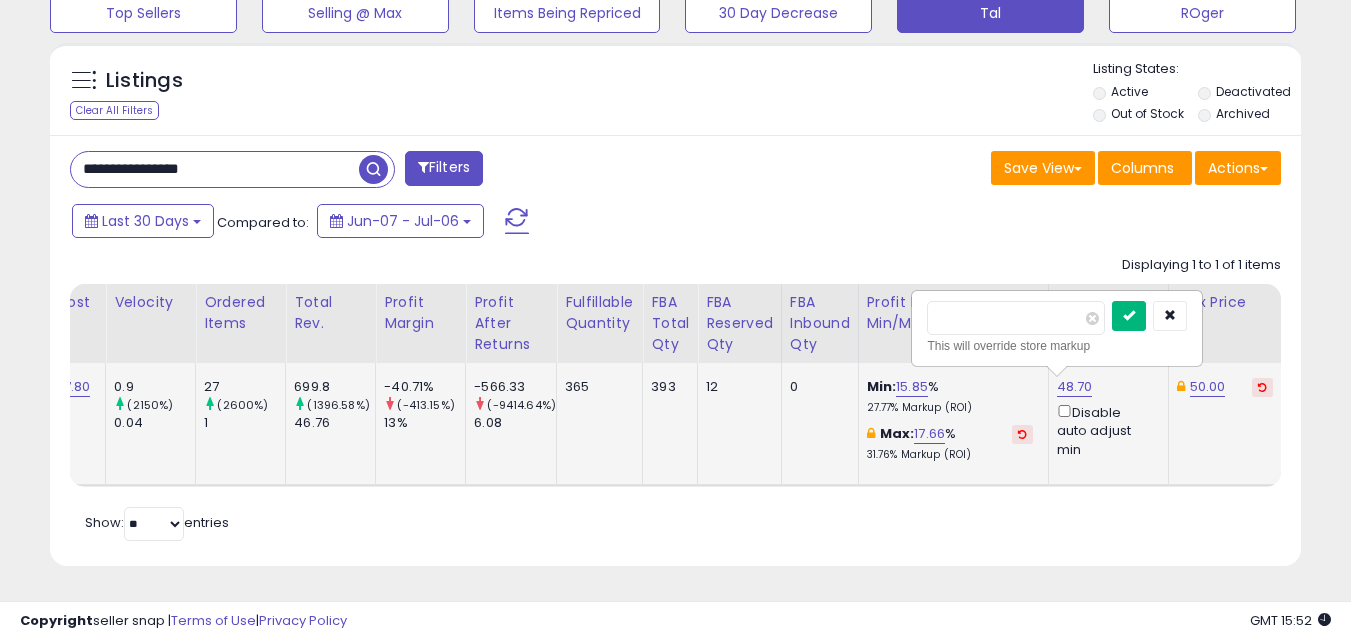 type on "*****" 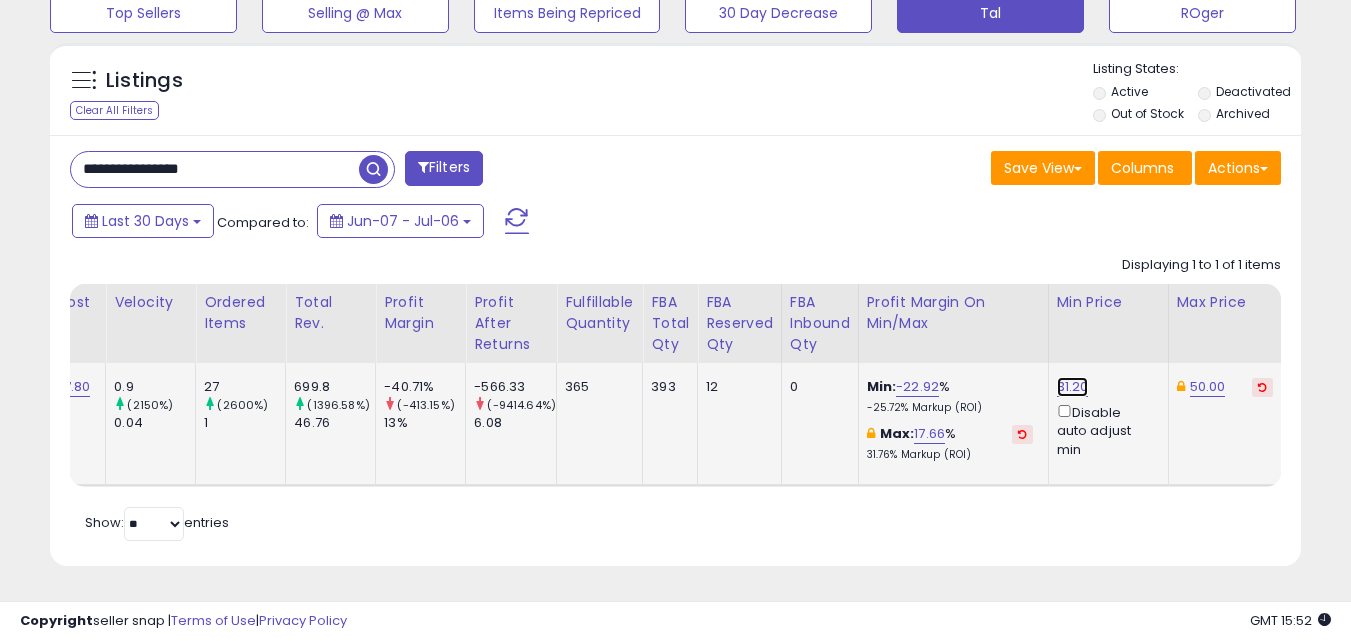 click on "31.20" at bounding box center [1073, 387] 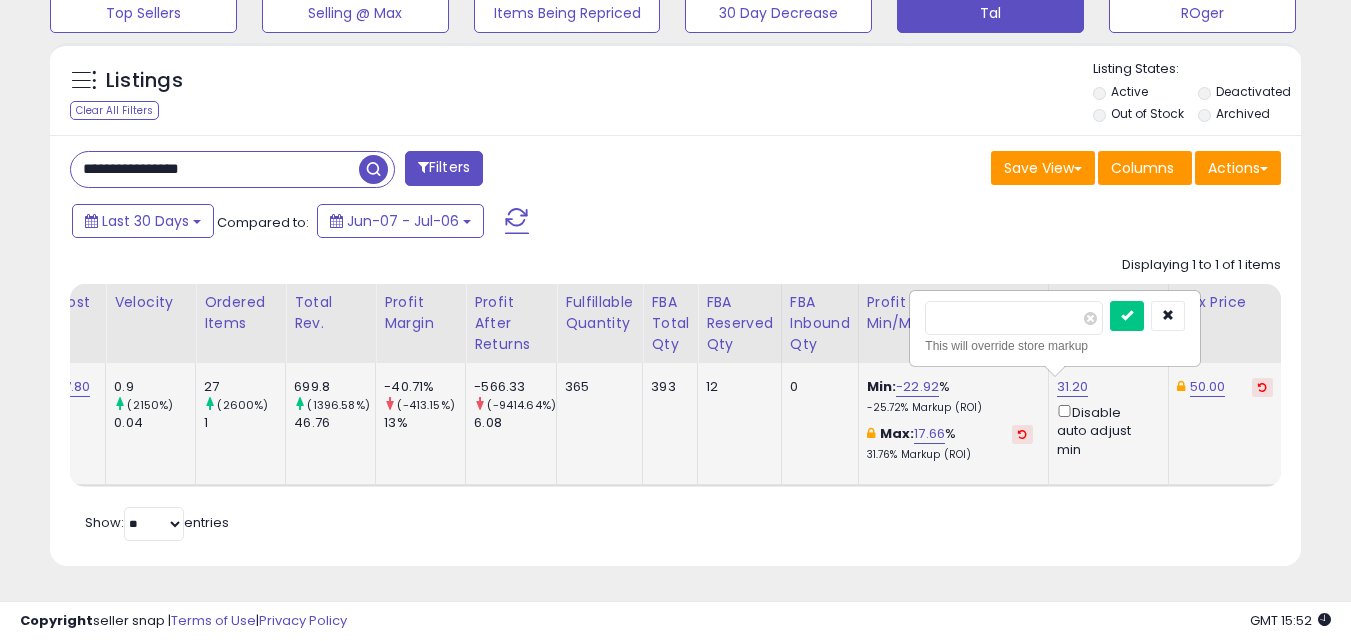 type on "*" 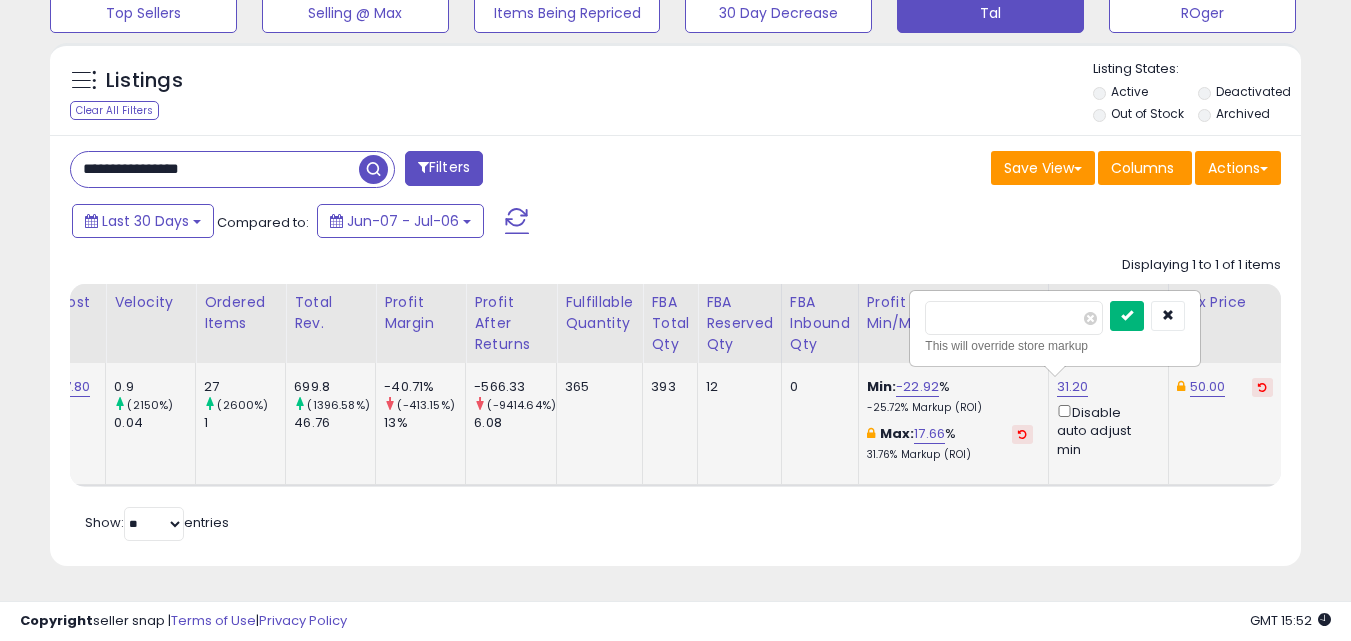 type on "*****" 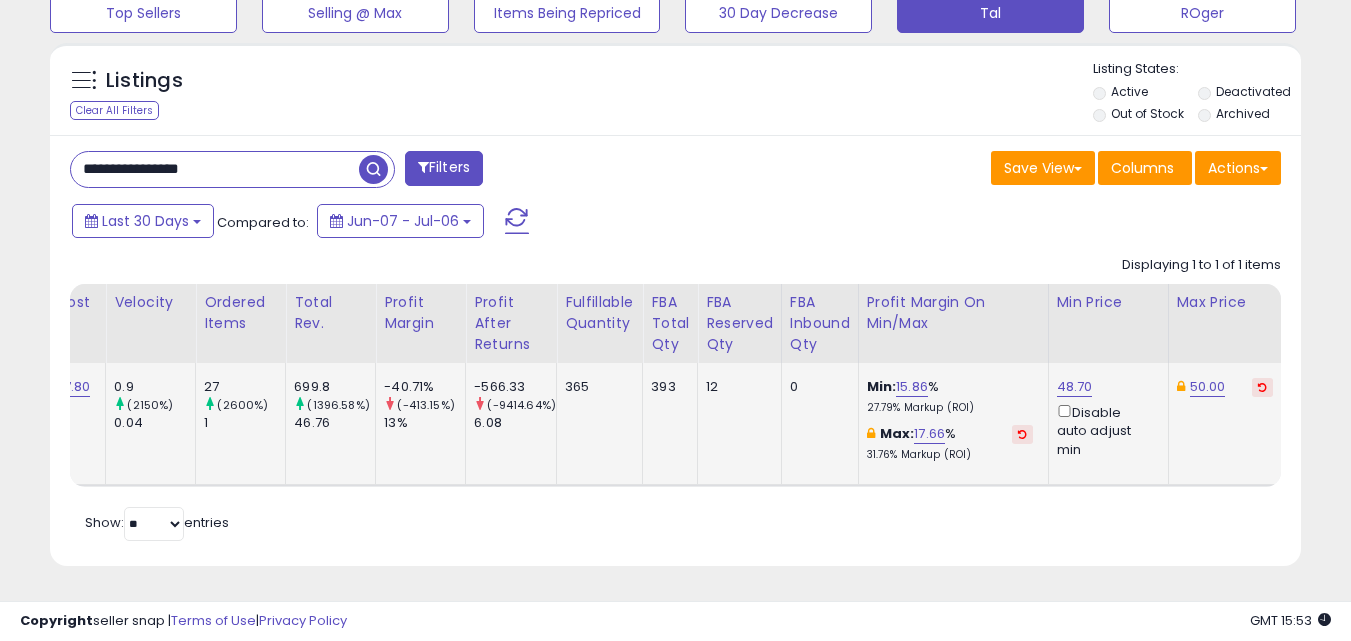 scroll, scrollTop: 0, scrollLeft: 437, axis: horizontal 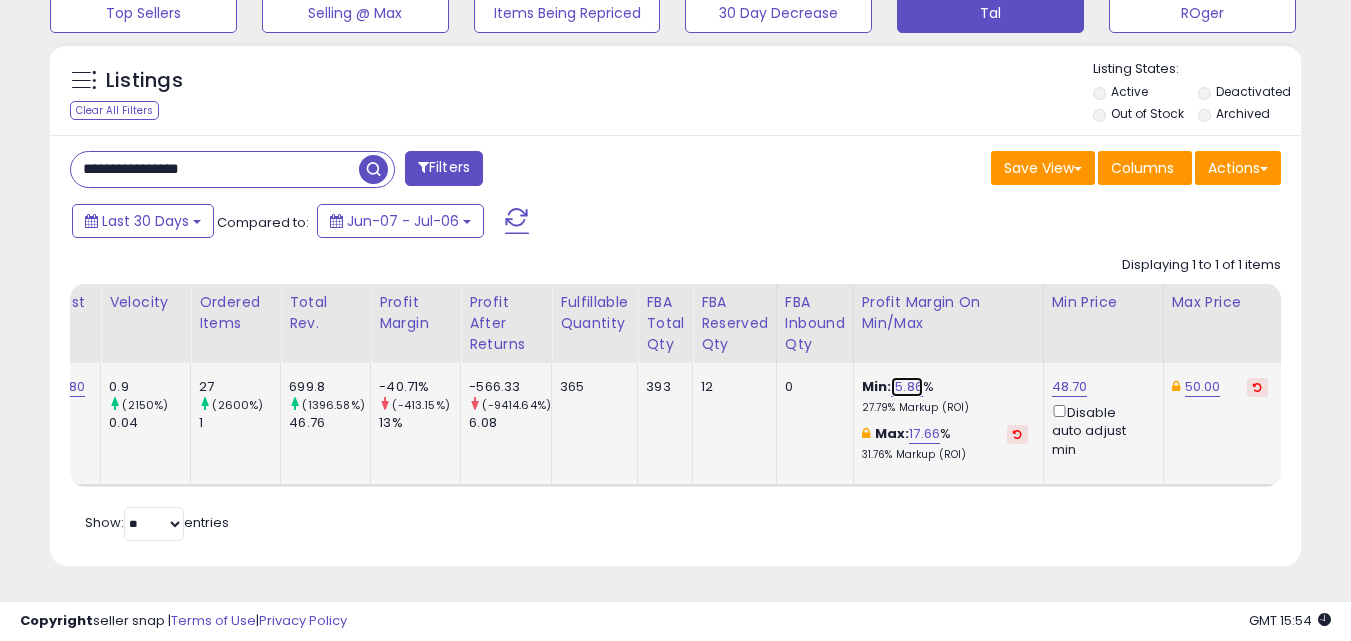 click on "15.86" at bounding box center (907, 387) 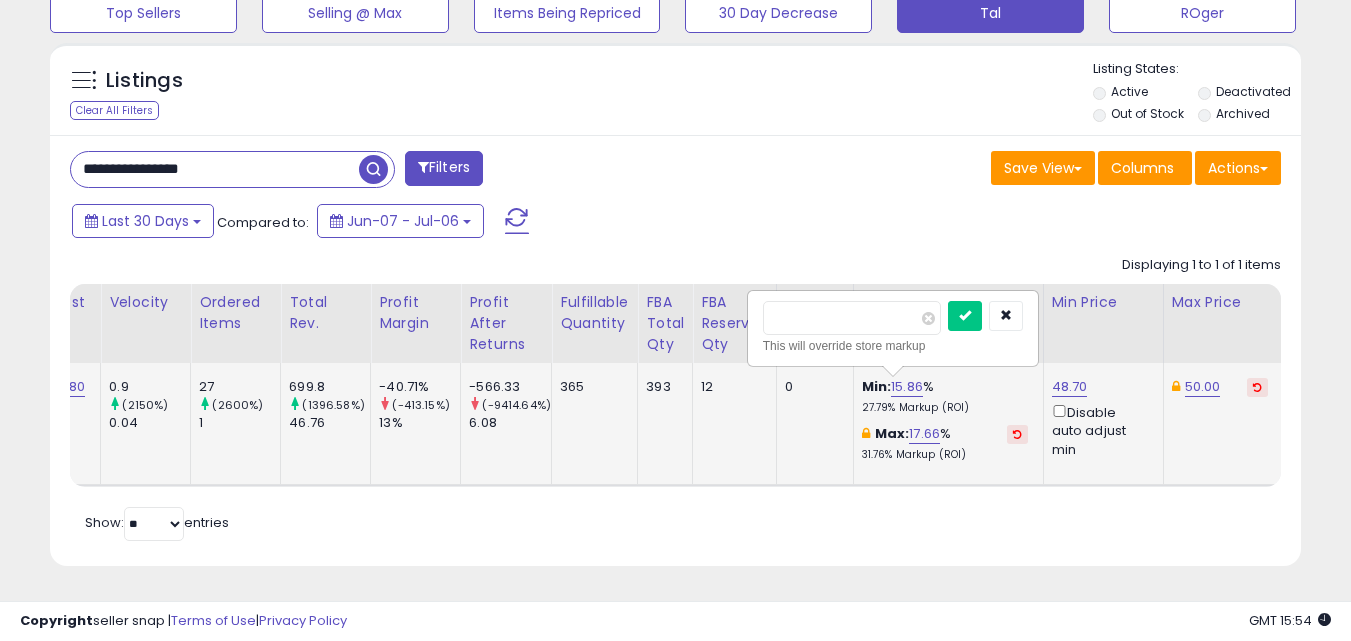 type on "*" 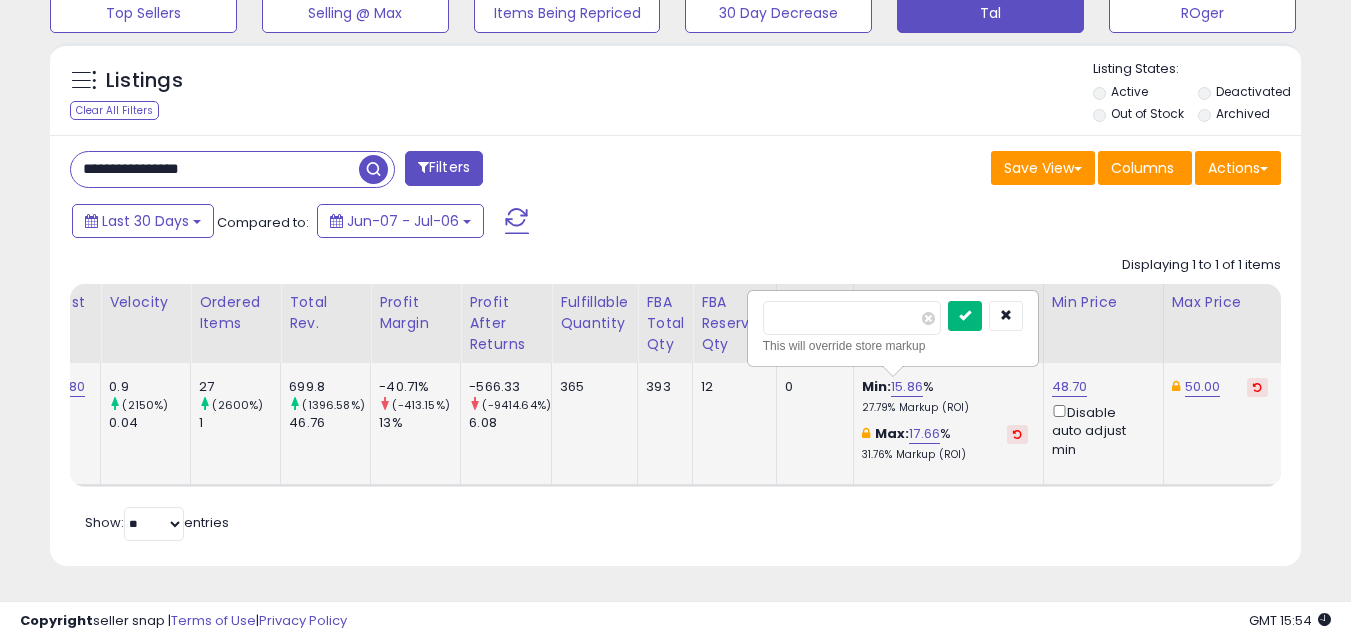 type on "**" 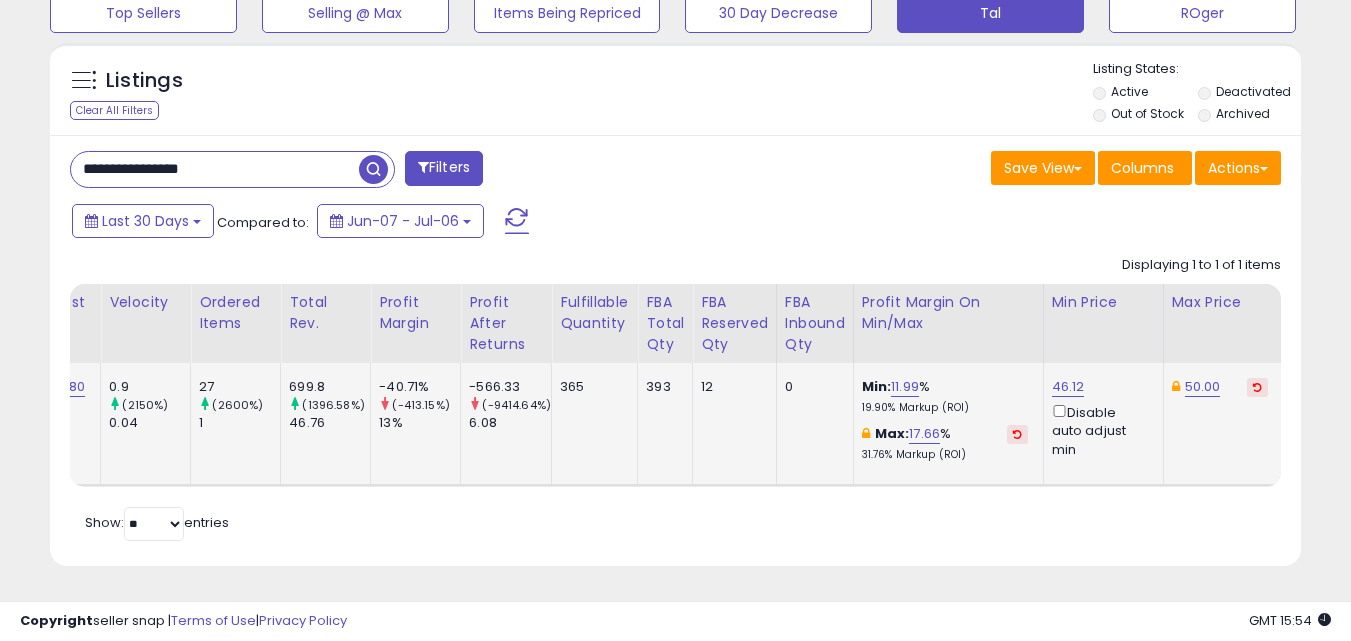 scroll, scrollTop: 0, scrollLeft: 492, axis: horizontal 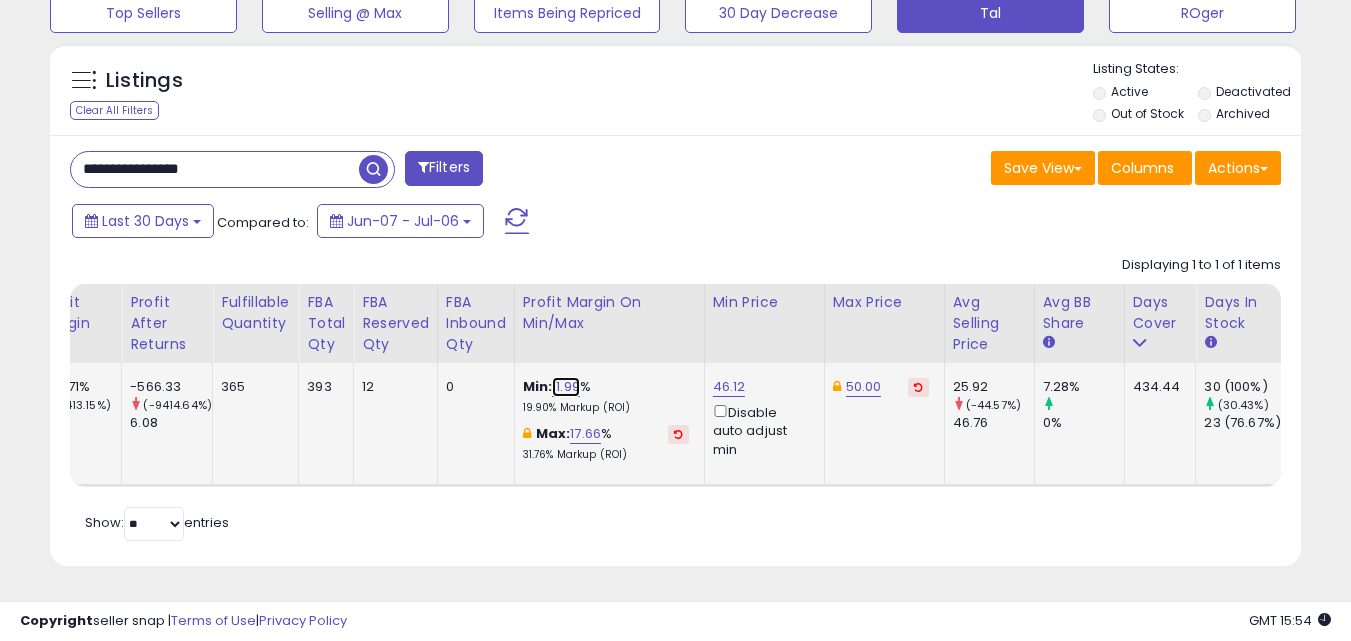 click on "11.99" at bounding box center (566, 387) 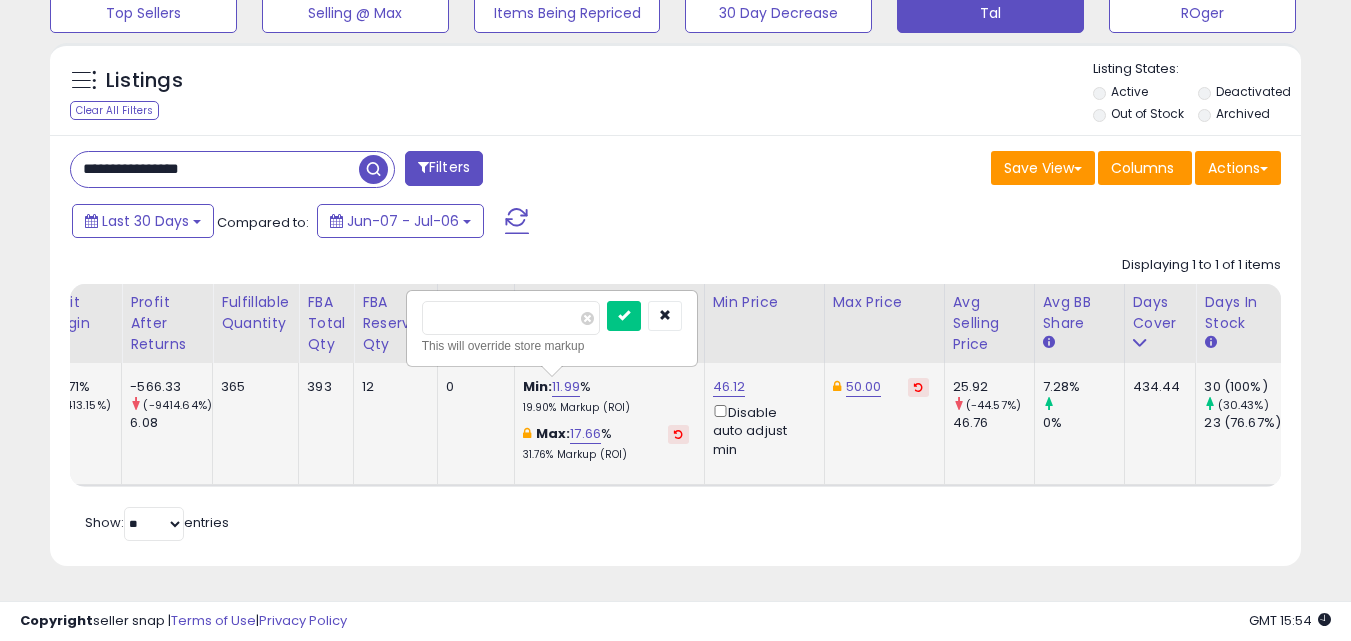 type on "*" 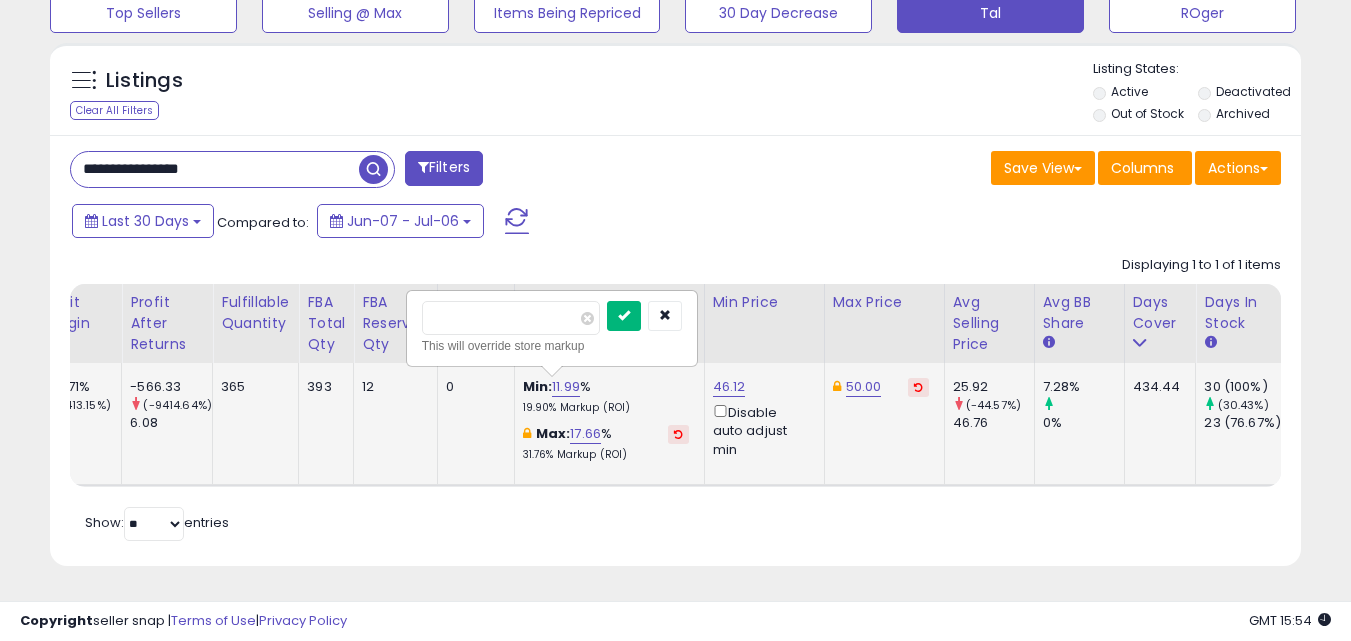type on "**" 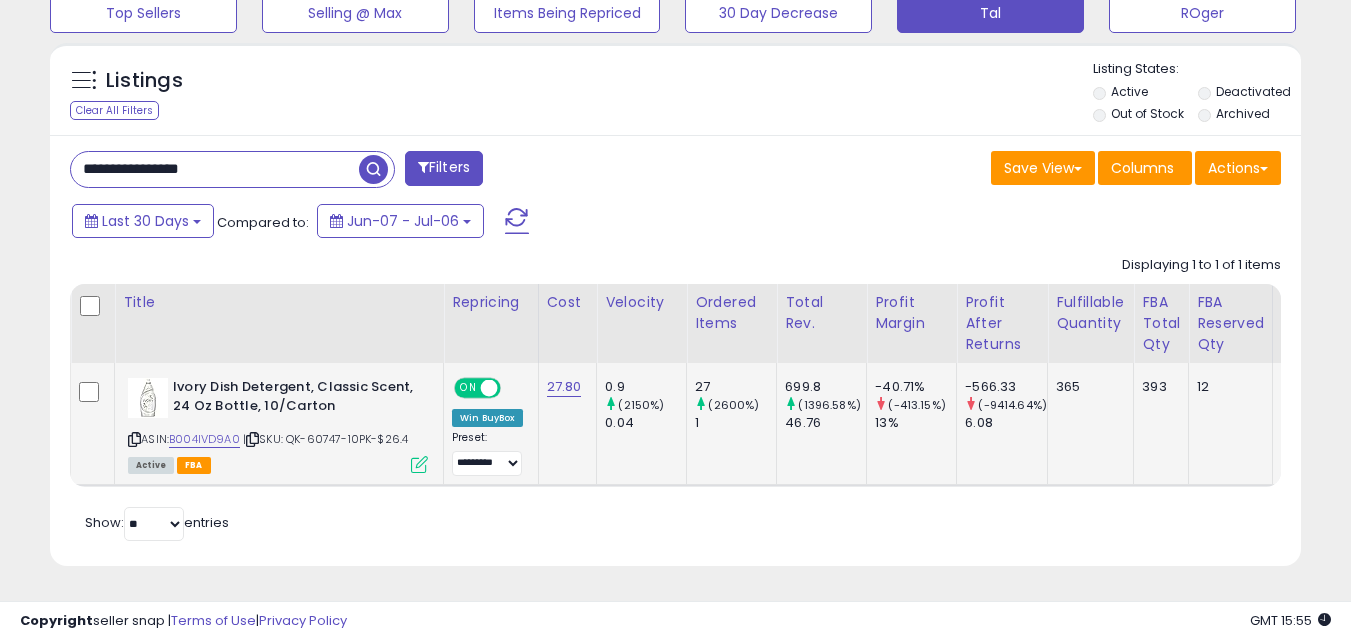 click on "Retrieving listings data..
Displaying 1 to 1 of 1 items
Title
Repricing" at bounding box center [675, 396] 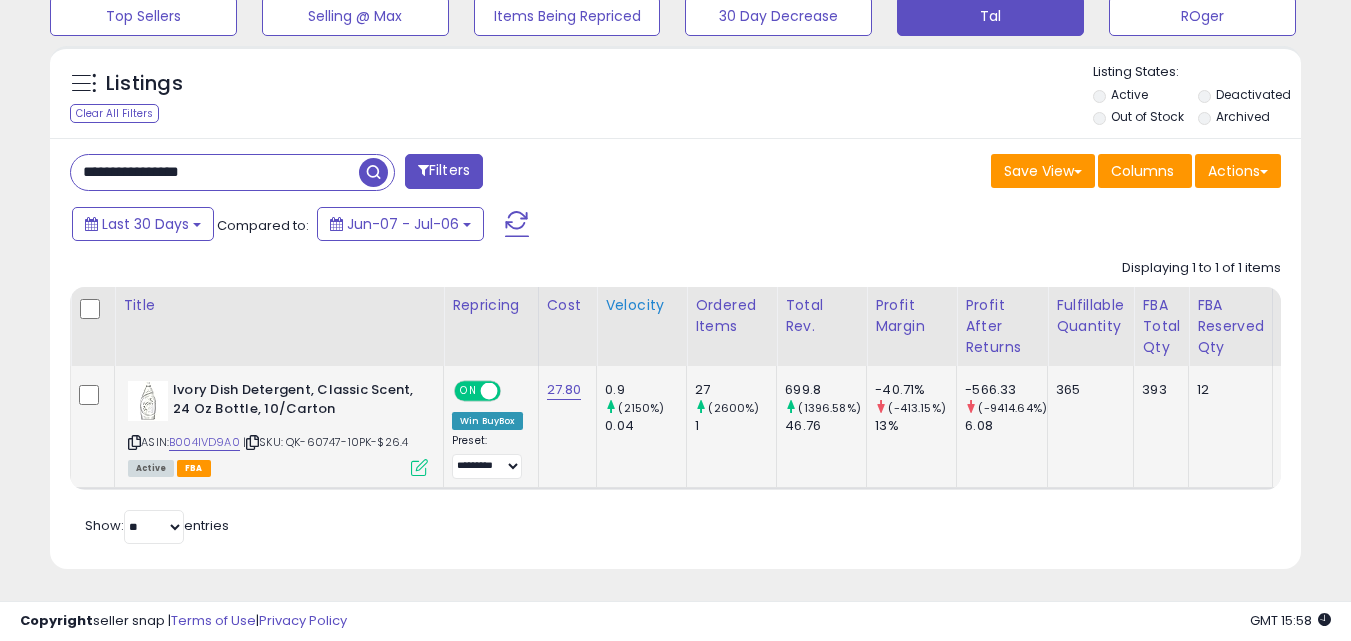 scroll, scrollTop: 702, scrollLeft: 0, axis: vertical 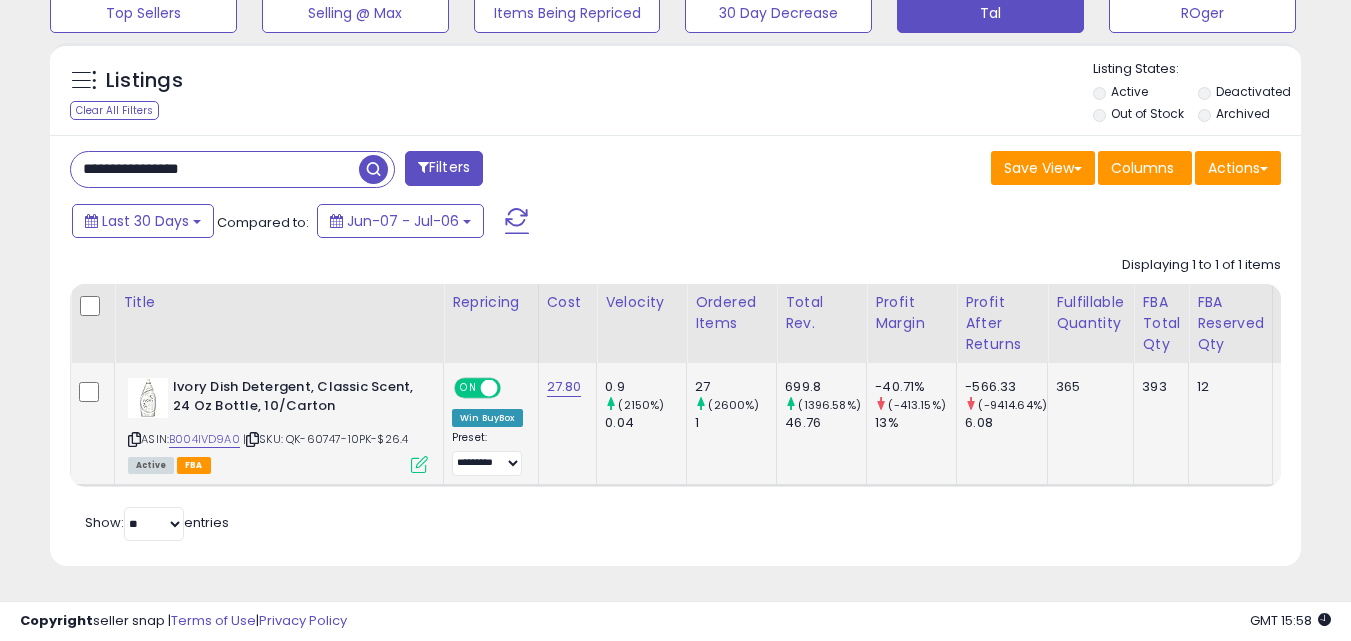 click on "**********" at bounding box center (215, 169) 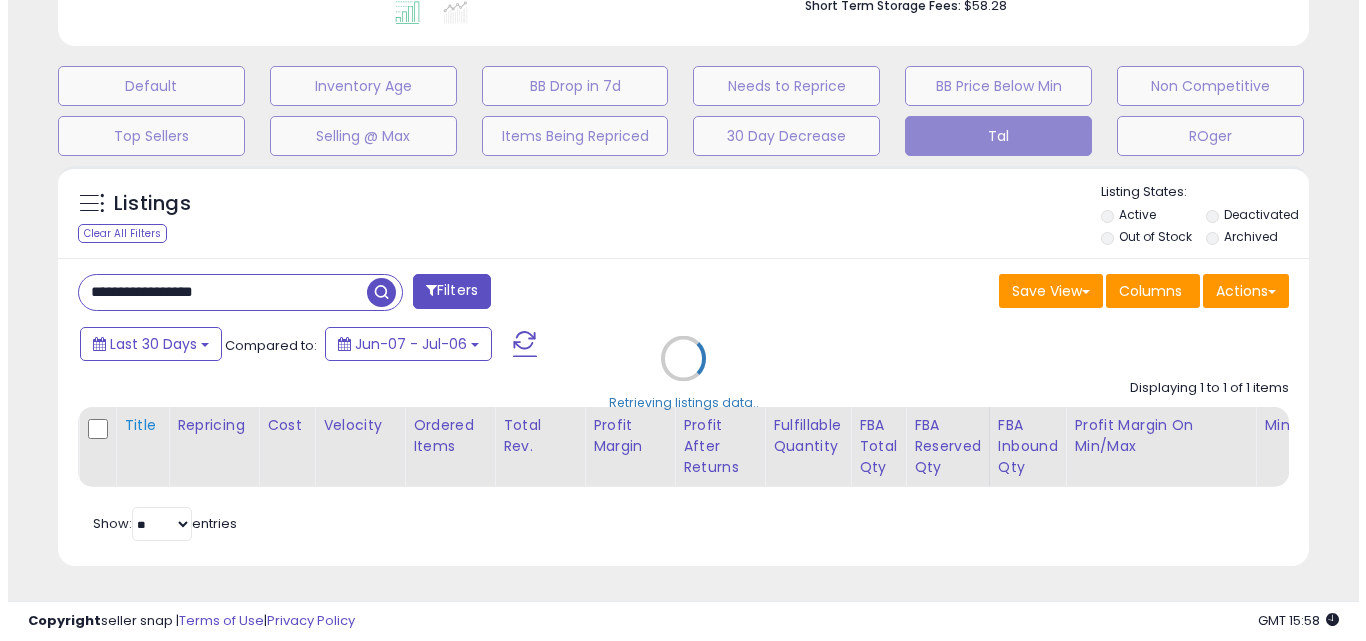scroll, scrollTop: 579, scrollLeft: 0, axis: vertical 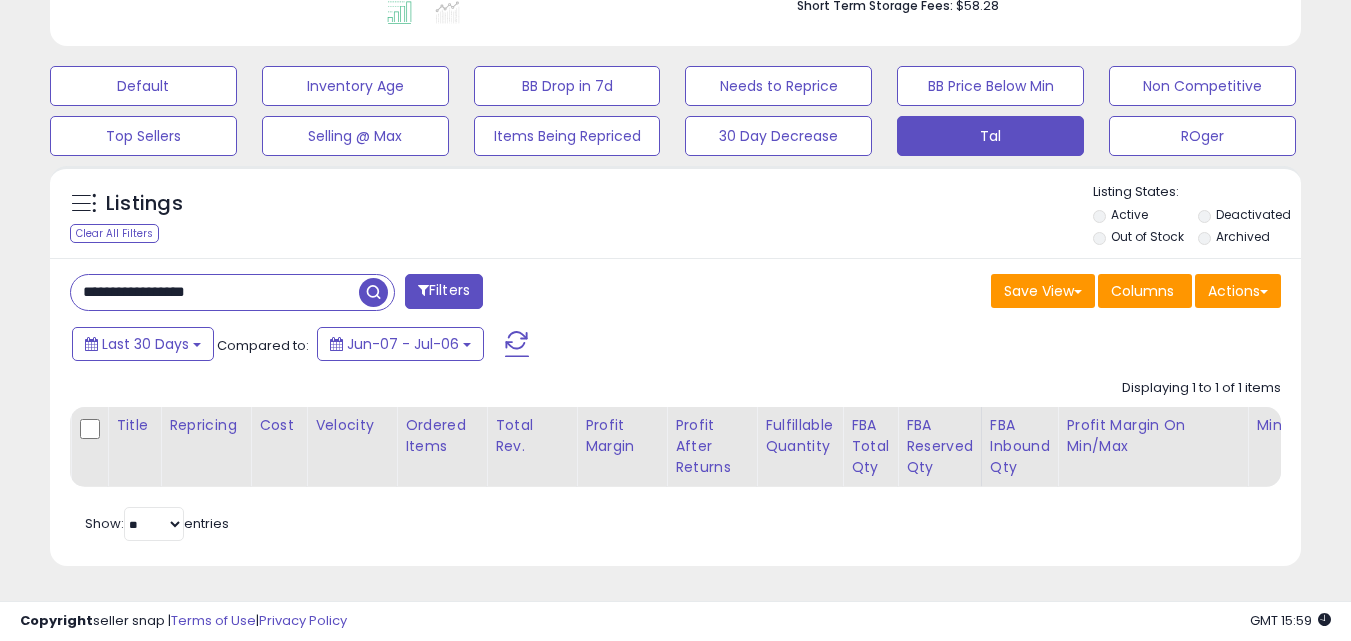 click at bounding box center [373, 292] 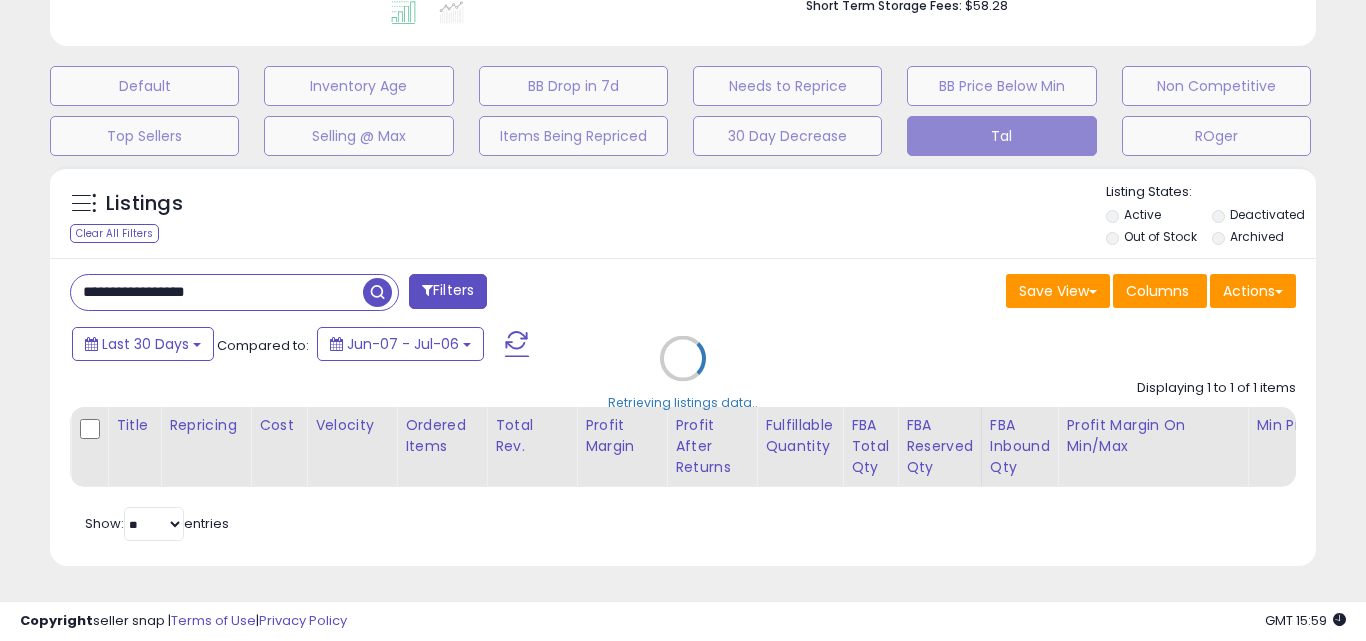 scroll, scrollTop: 999590, scrollLeft: 999267, axis: both 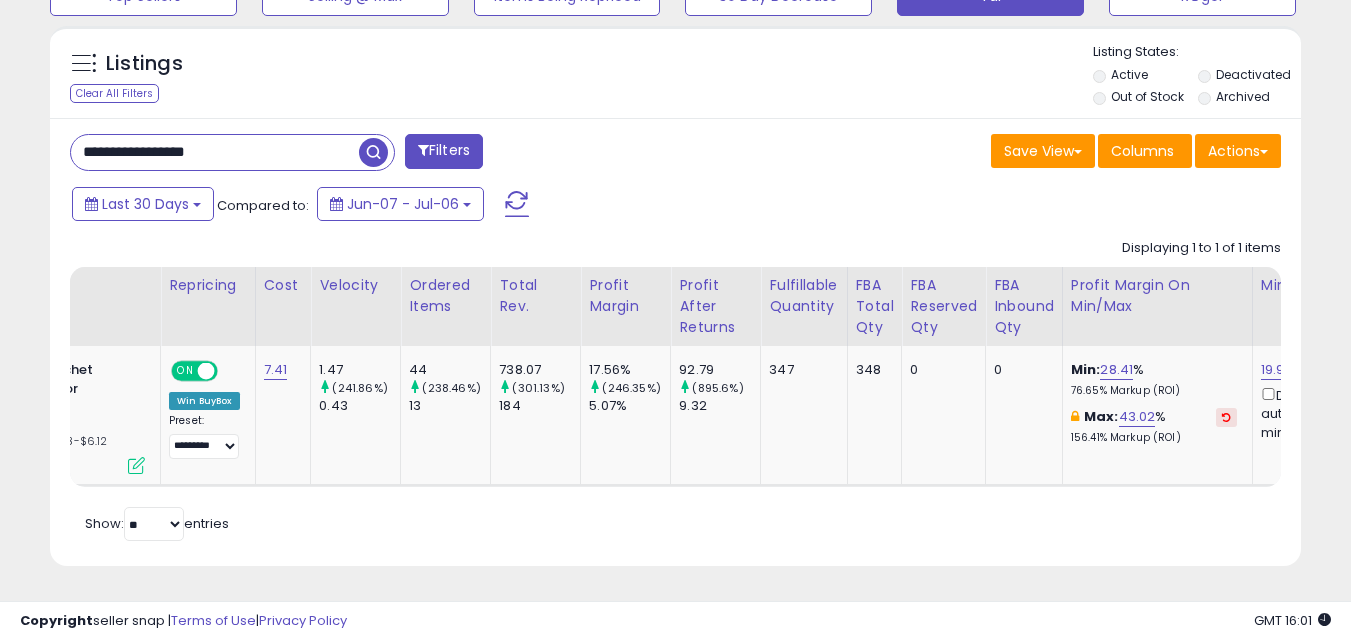 click on "**********" at bounding box center [215, 152] 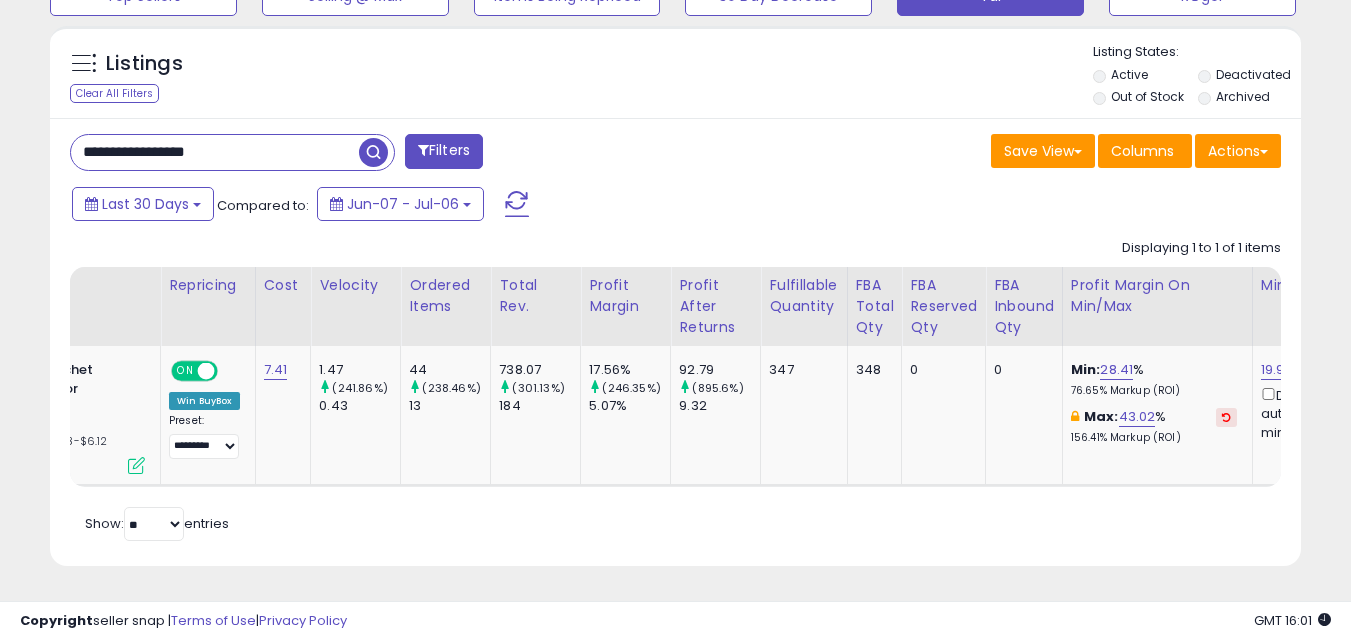 paste 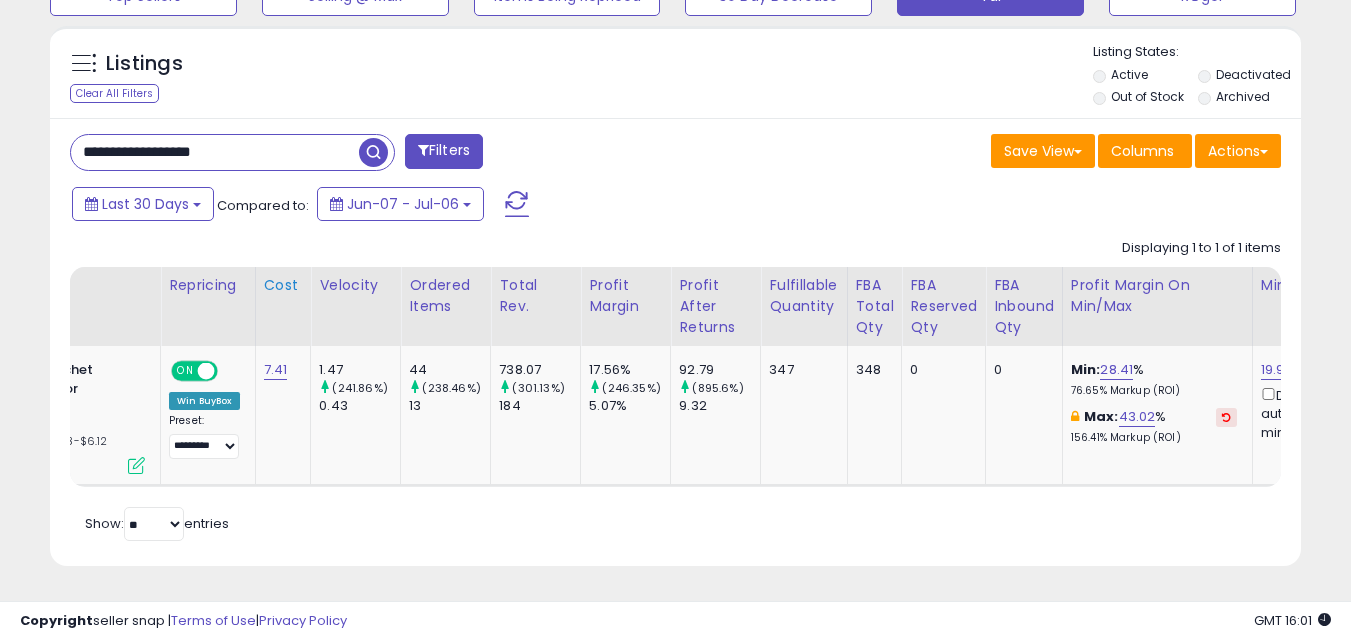 type on "**********" 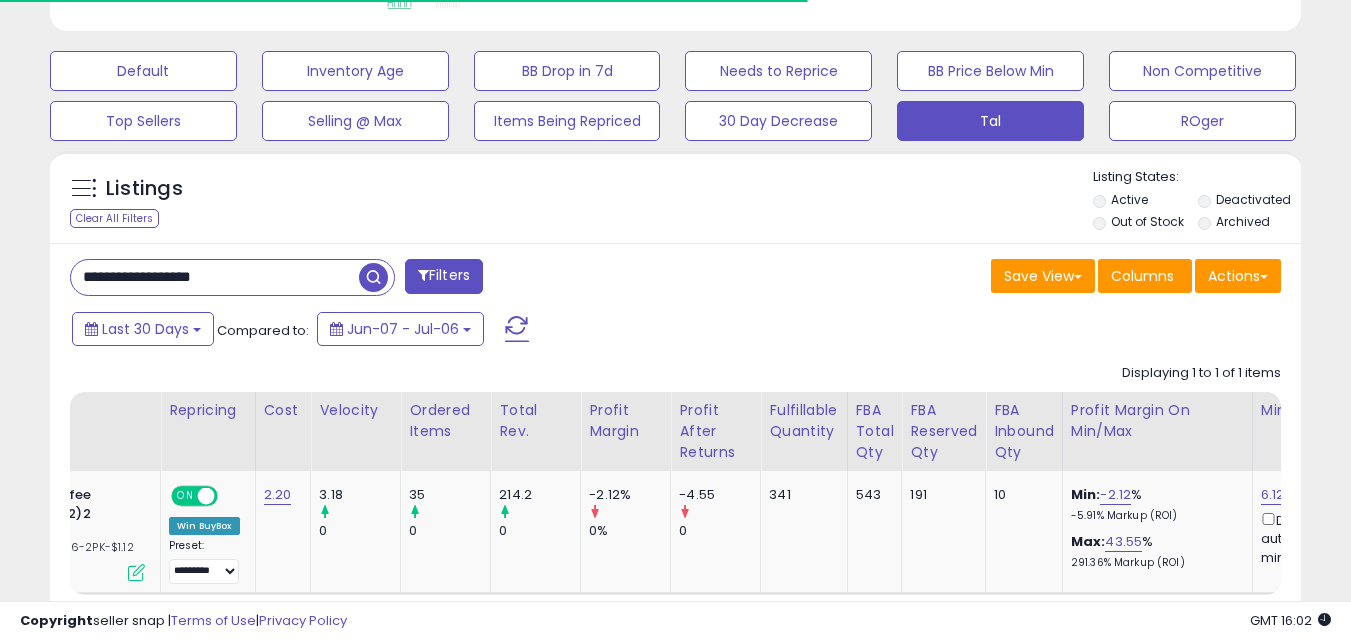 scroll, scrollTop: 999590, scrollLeft: 999276, axis: both 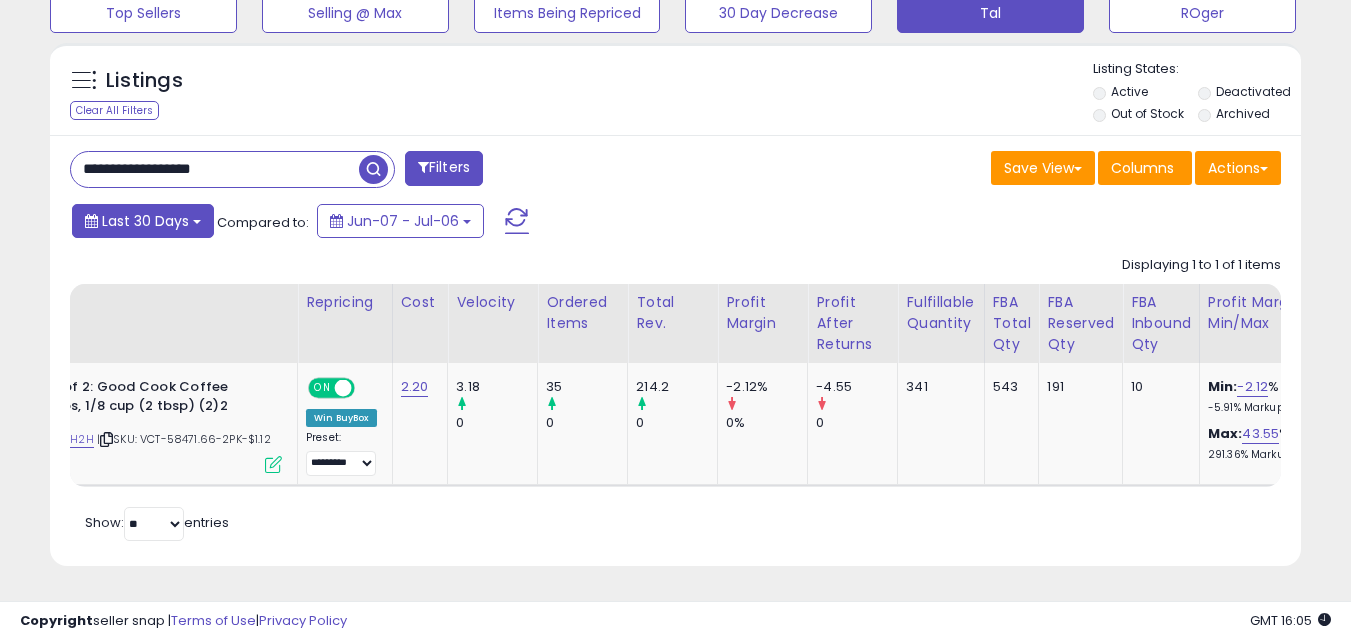 click on "Last 30 Days" at bounding box center [145, 221] 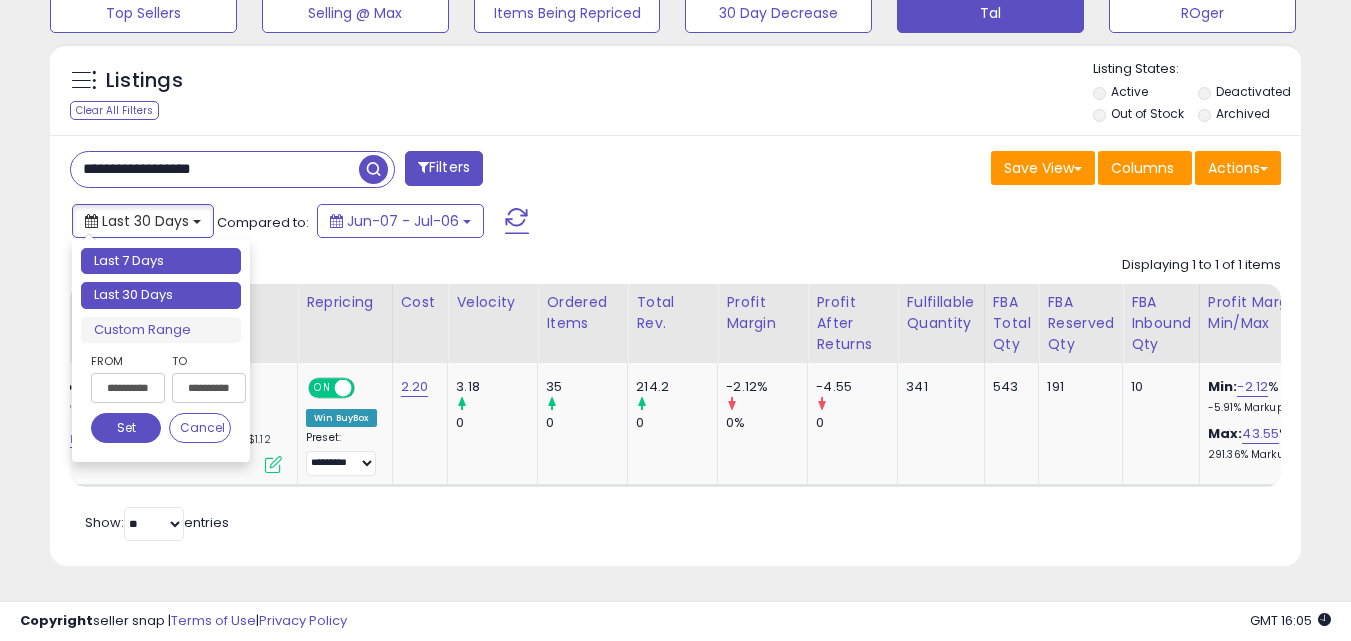type on "**********" 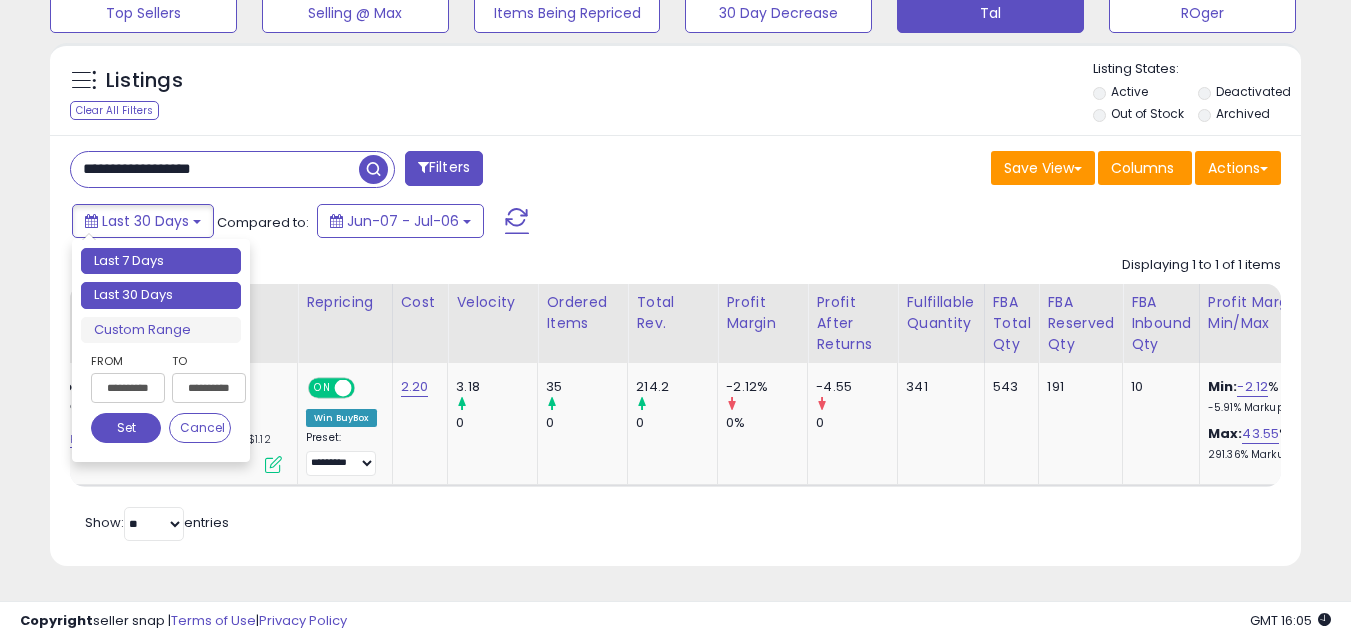 click on "Last 7 Days" at bounding box center (161, 261) 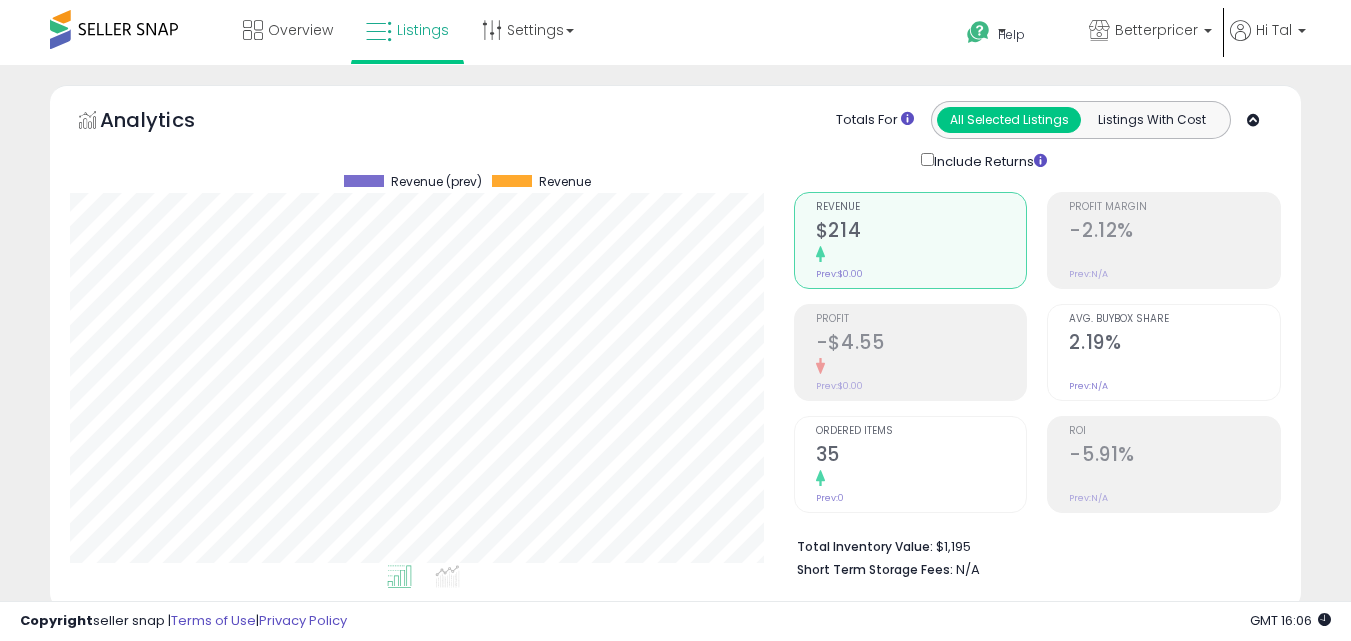 scroll, scrollTop: 696, scrollLeft: 0, axis: vertical 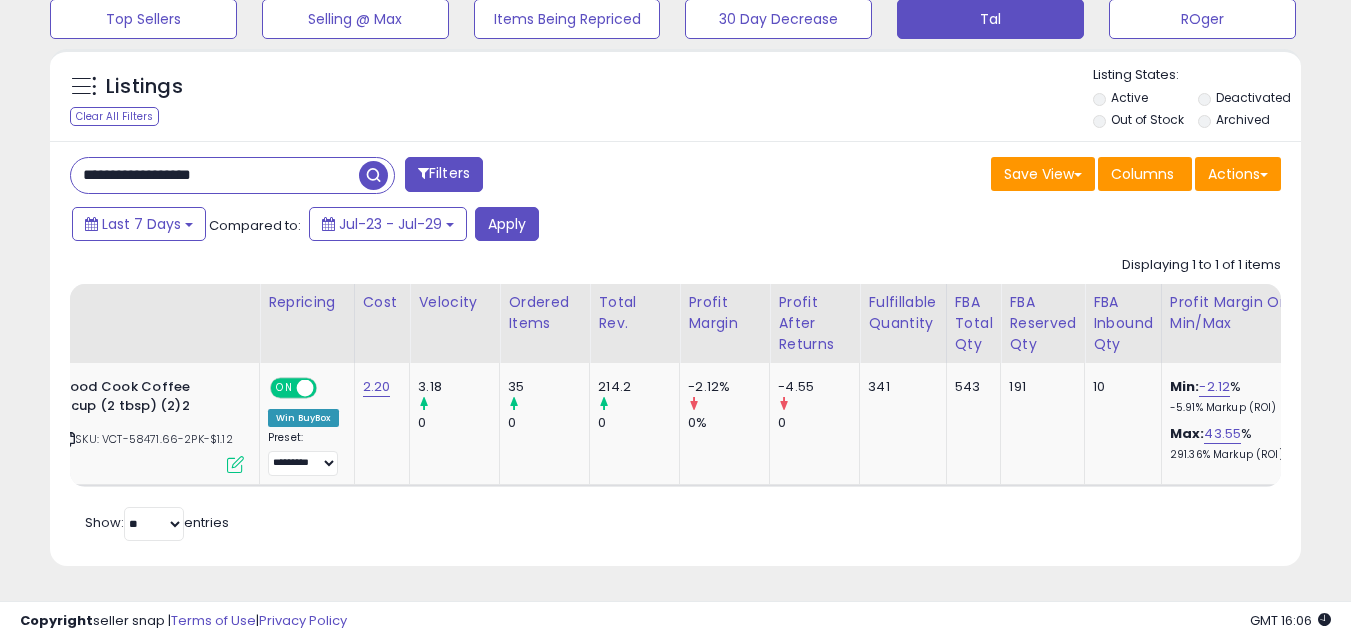 click on "**********" at bounding box center (215, 175) 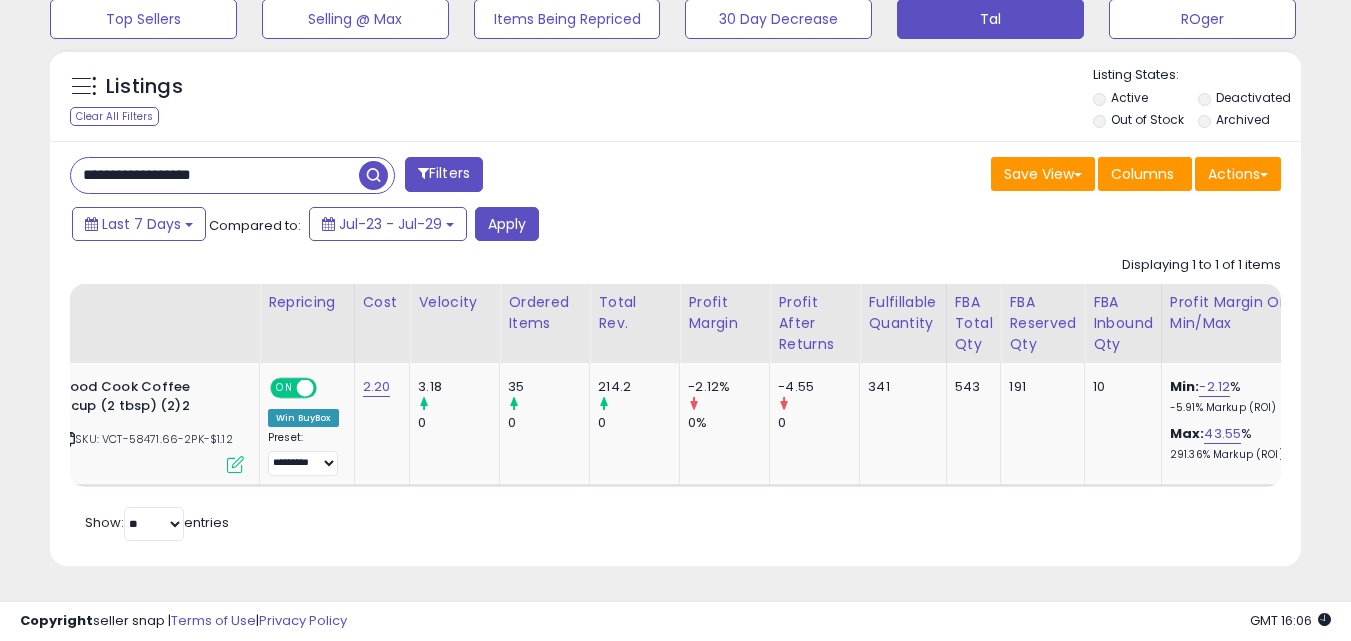 paste 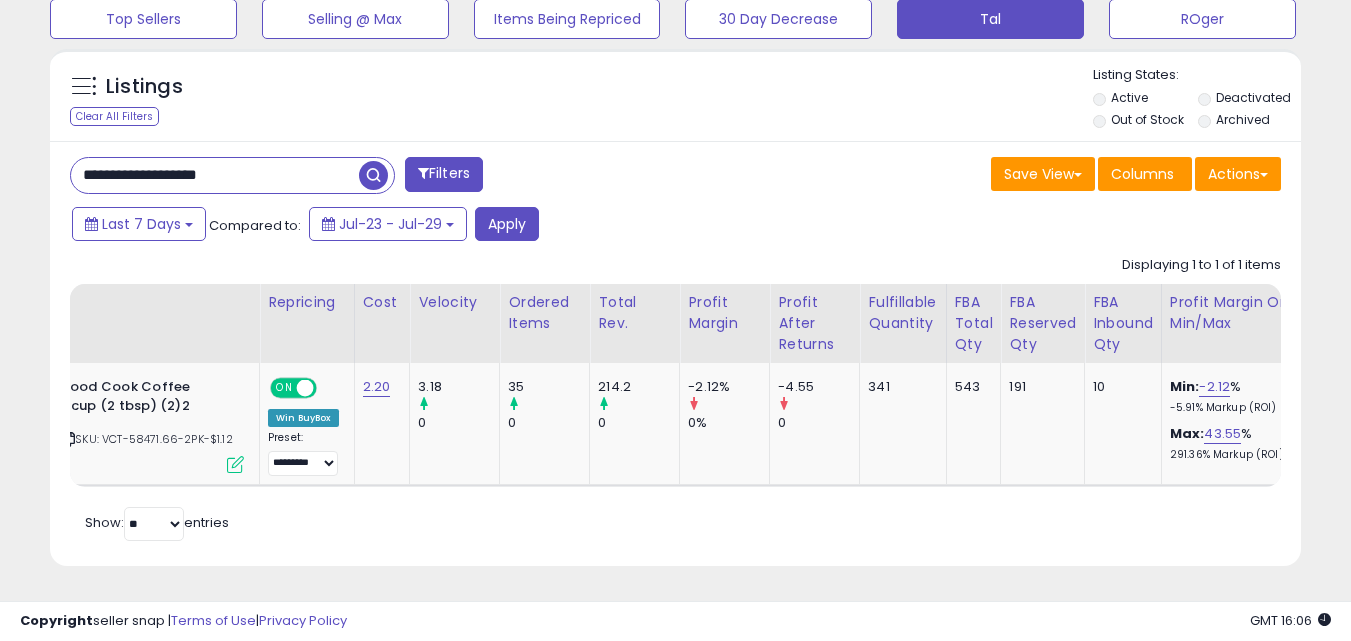 type on "**********" 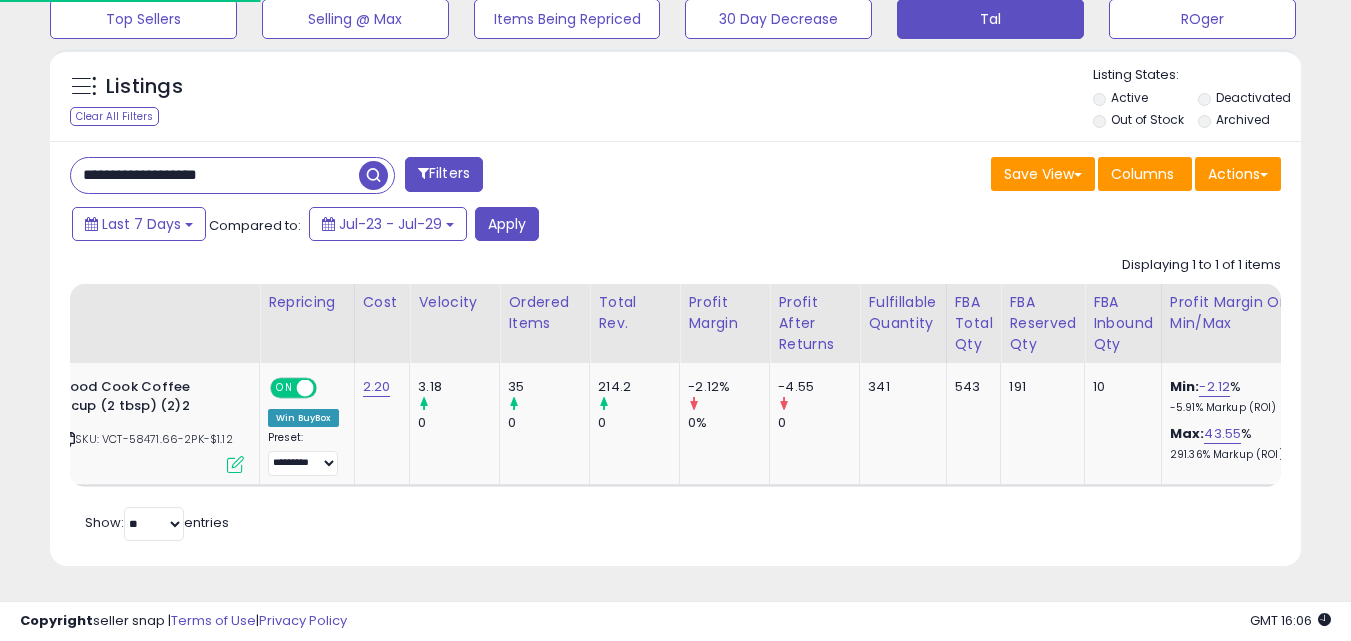 click at bounding box center [373, 175] 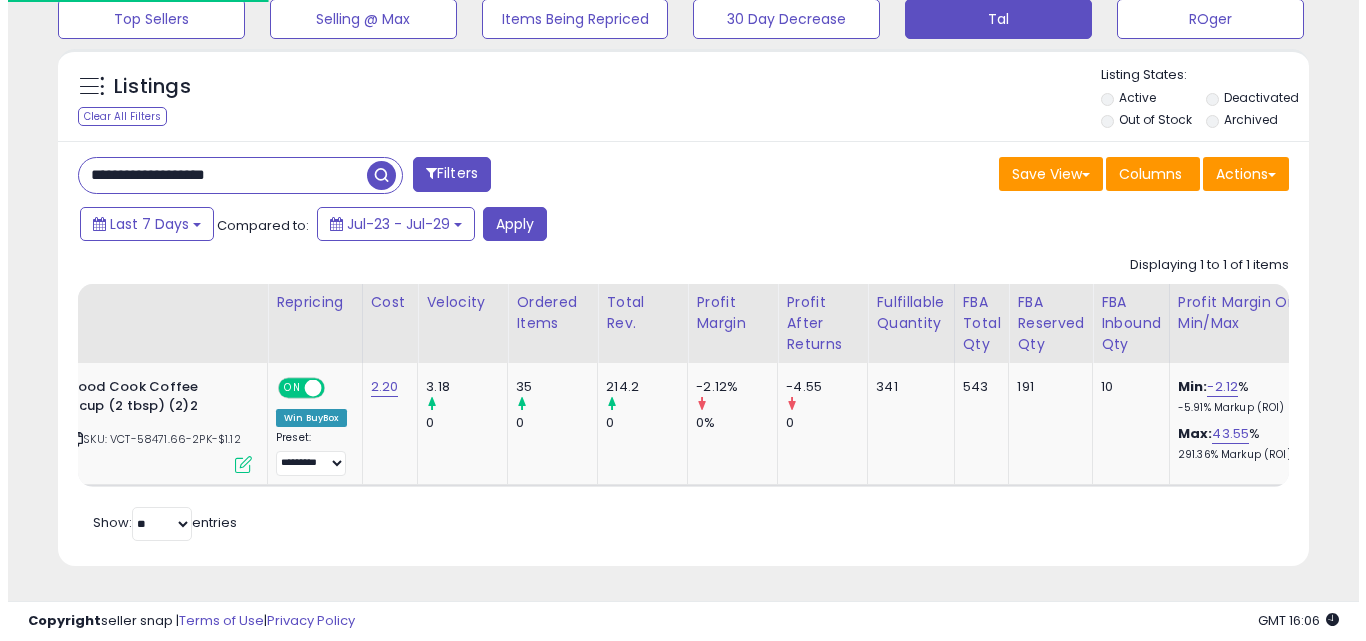 scroll, scrollTop: 579, scrollLeft: 0, axis: vertical 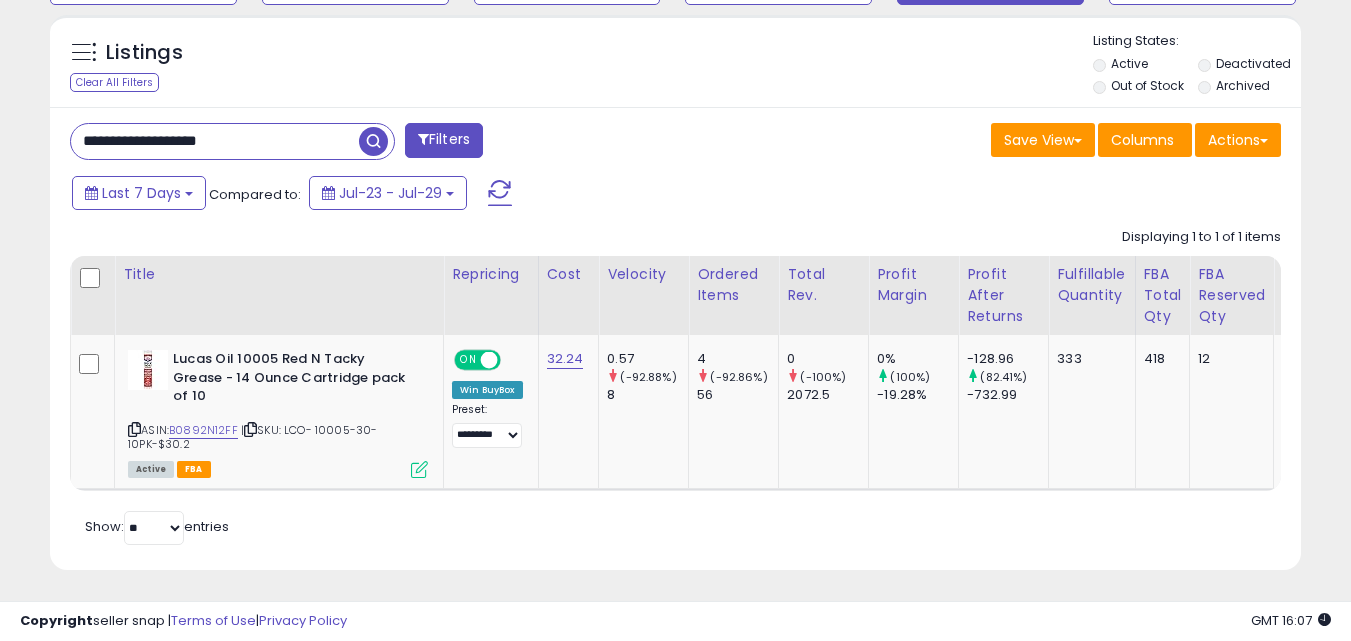 drag, startPoint x: 670, startPoint y: 487, endPoint x: 693, endPoint y: 484, distance: 23.194826 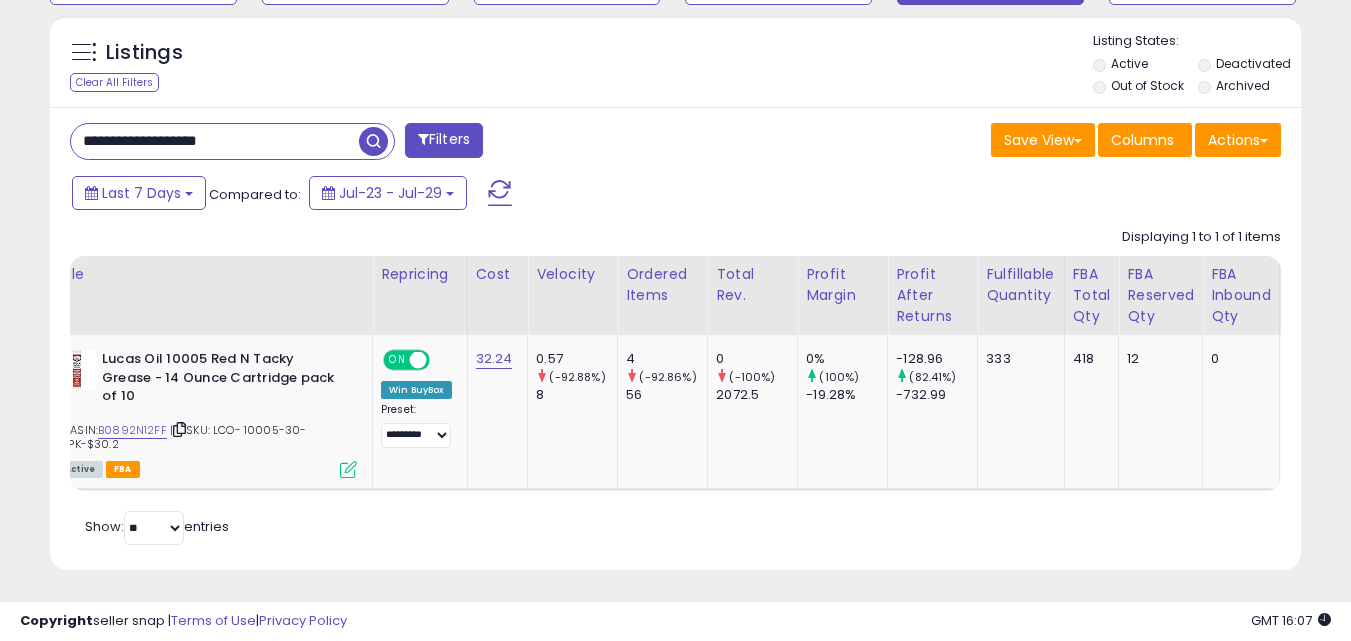 scroll, scrollTop: 0, scrollLeft: 96, axis: horizontal 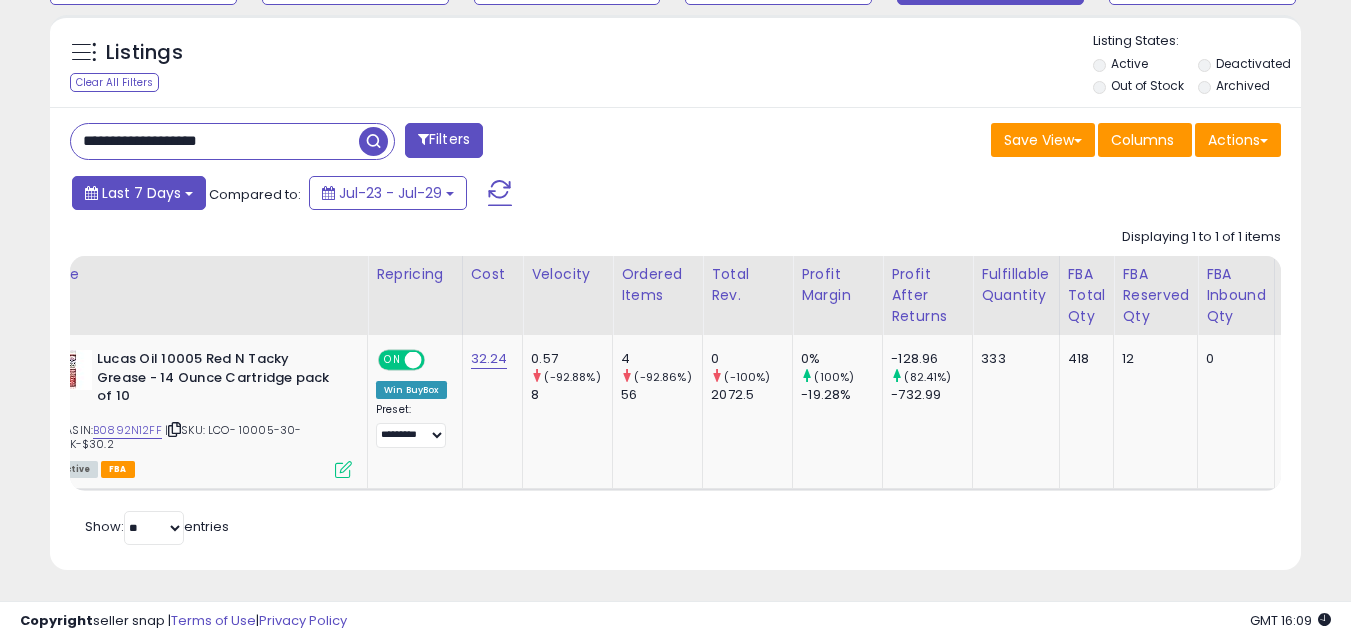 click on "Last 7 Days" at bounding box center (141, 193) 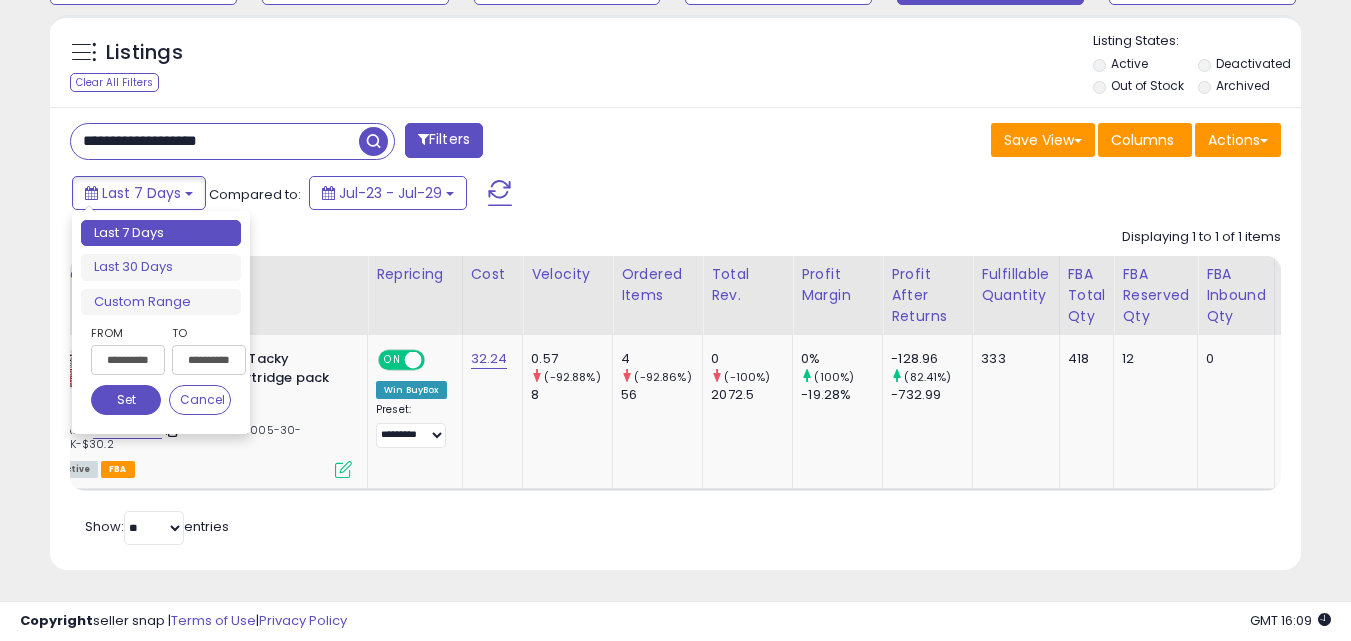 click on "Last 7 Days Last 30 Days Custom Range" at bounding box center [161, 268] 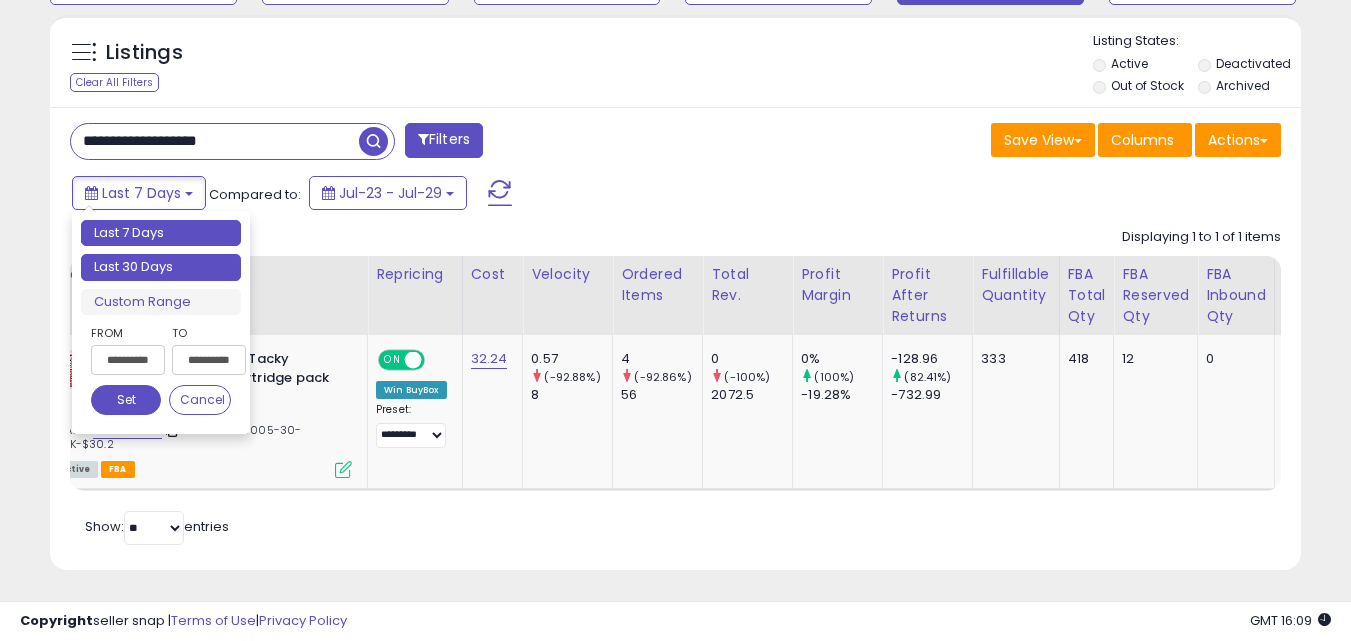 type on "**********" 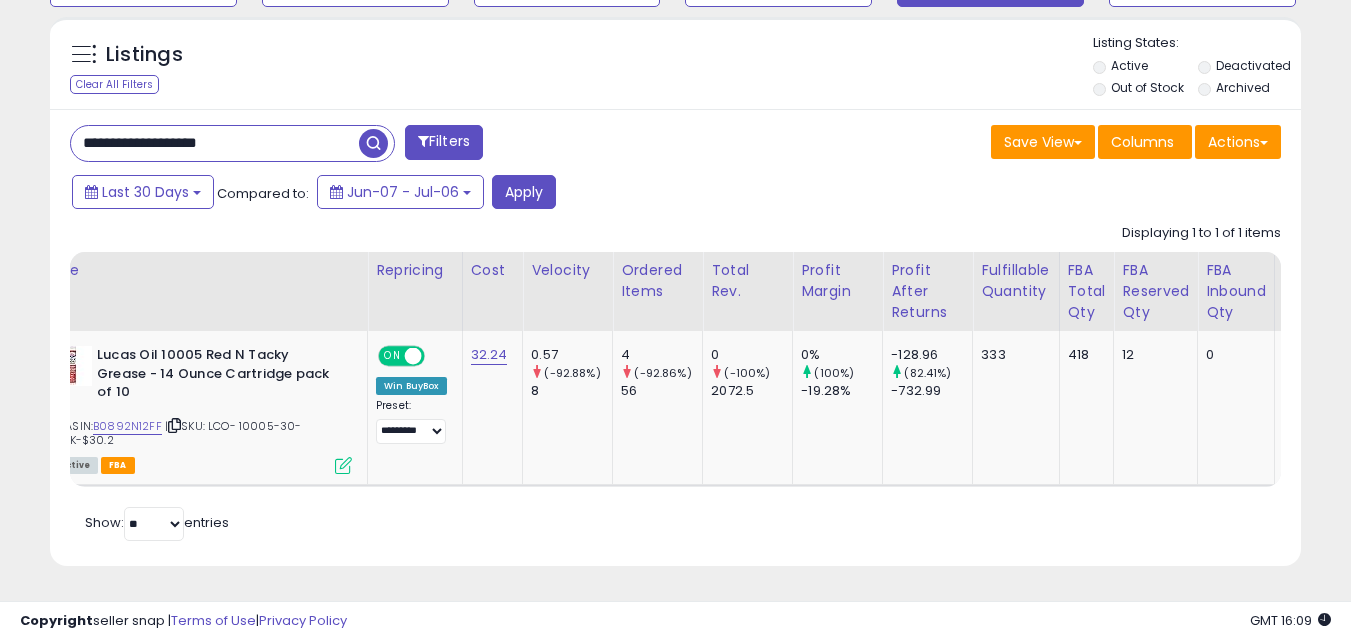 scroll, scrollTop: 709, scrollLeft: 0, axis: vertical 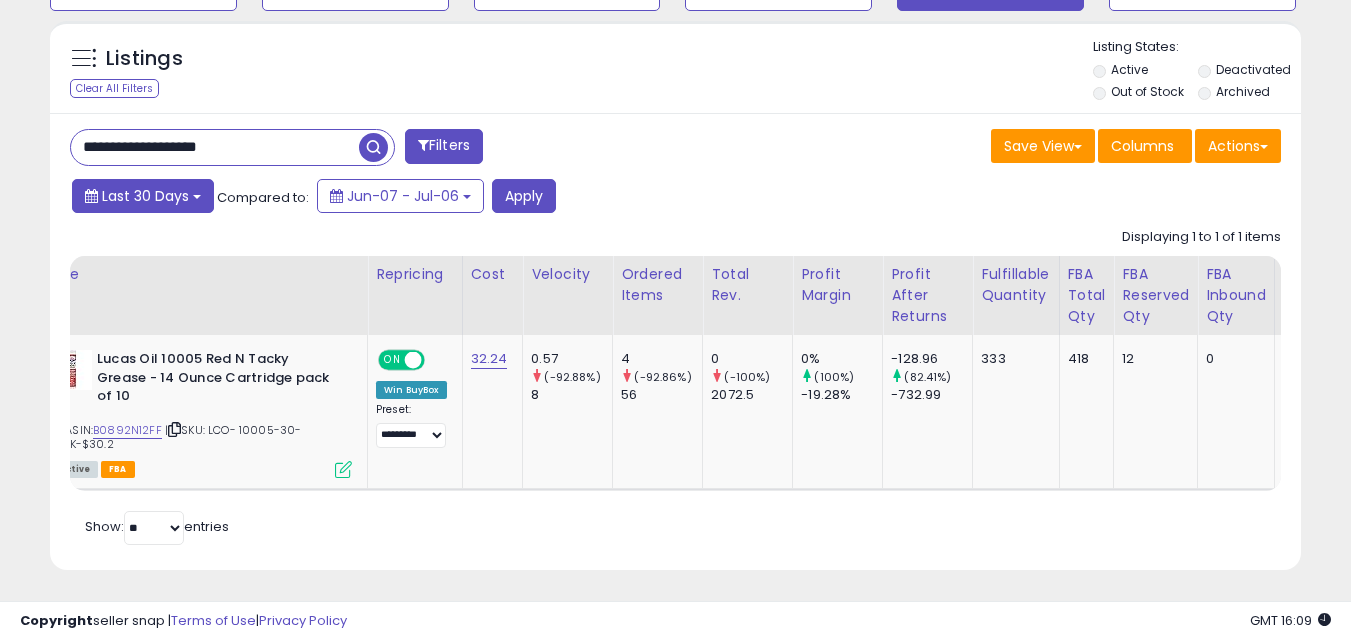 click on "Last 30 Days" at bounding box center (145, 196) 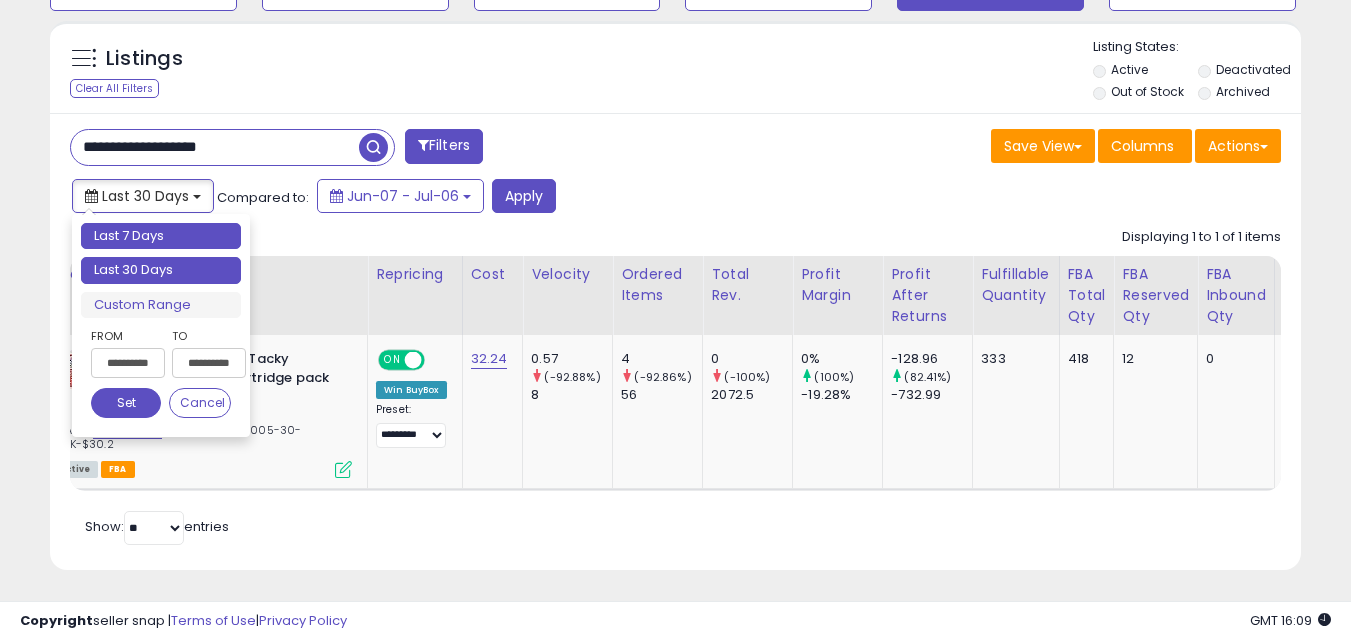 type on "**********" 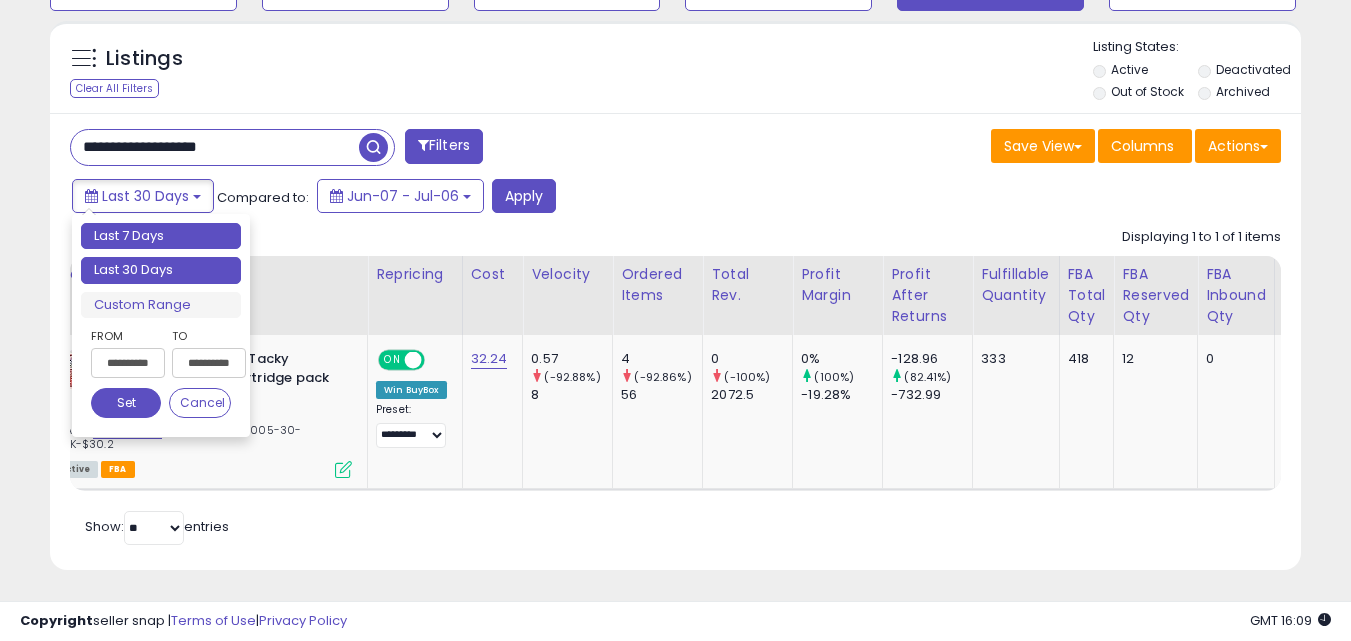 click on "Last 7 Days" at bounding box center (161, 236) 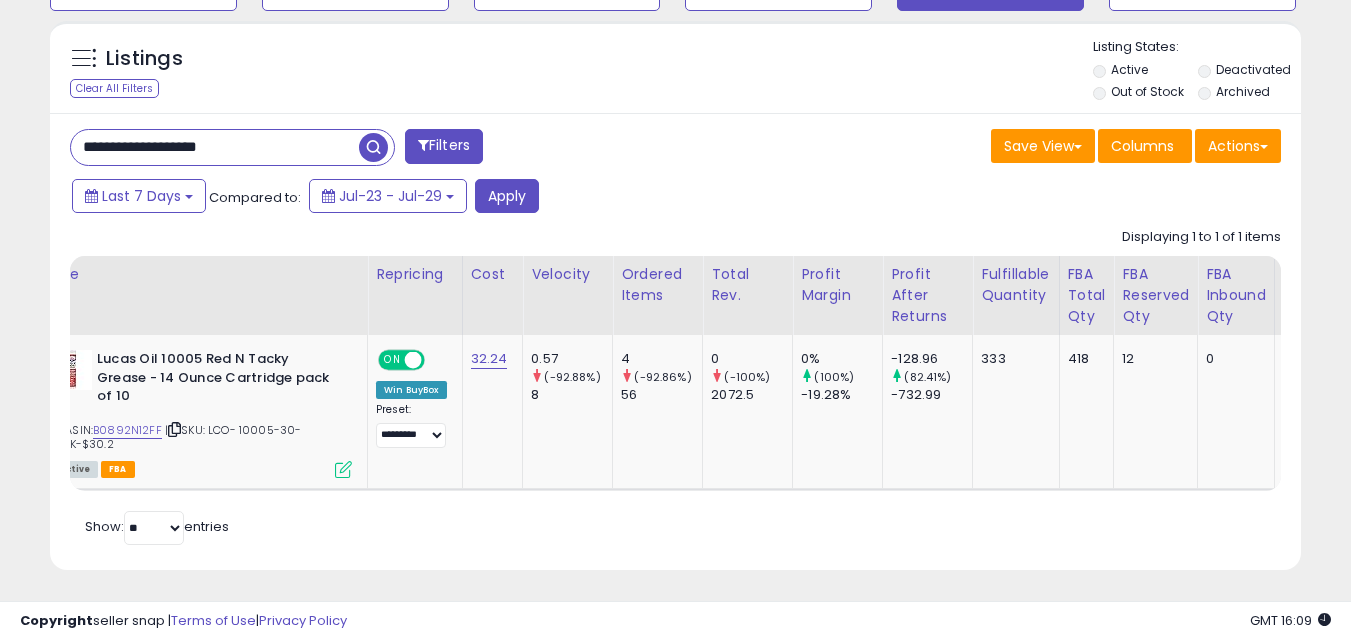 scroll, scrollTop: 0, scrollLeft: 139, axis: horizontal 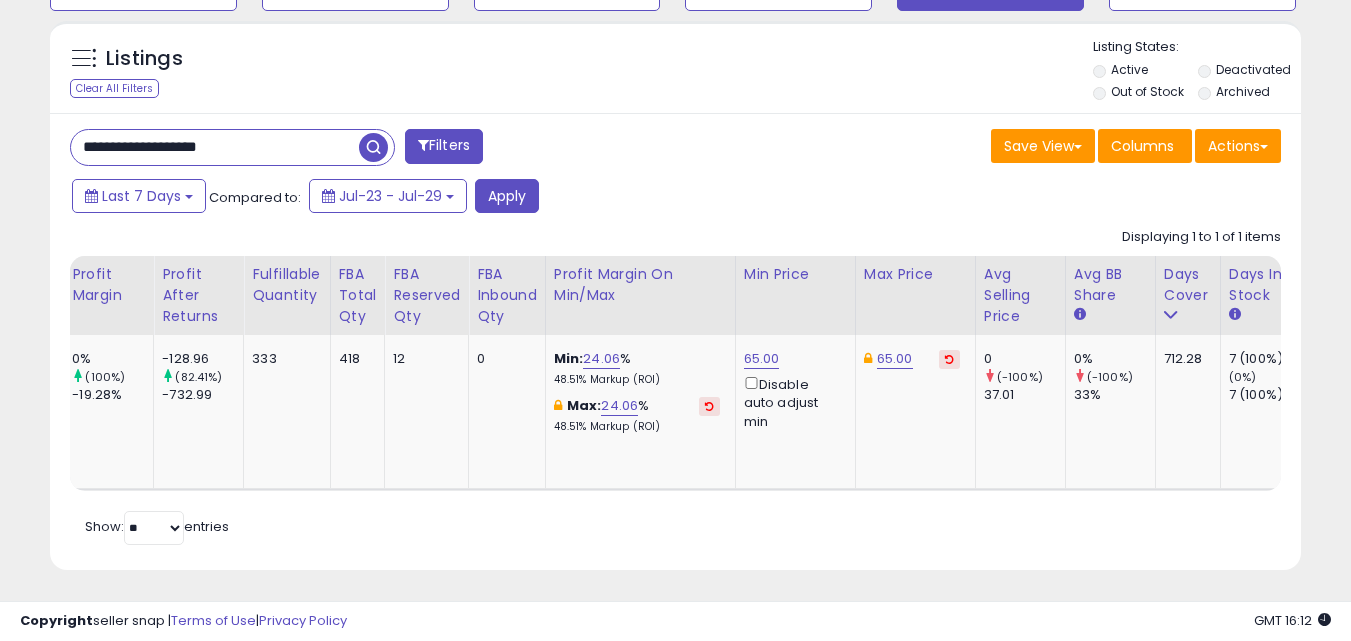 click on "**********" at bounding box center (215, 147) 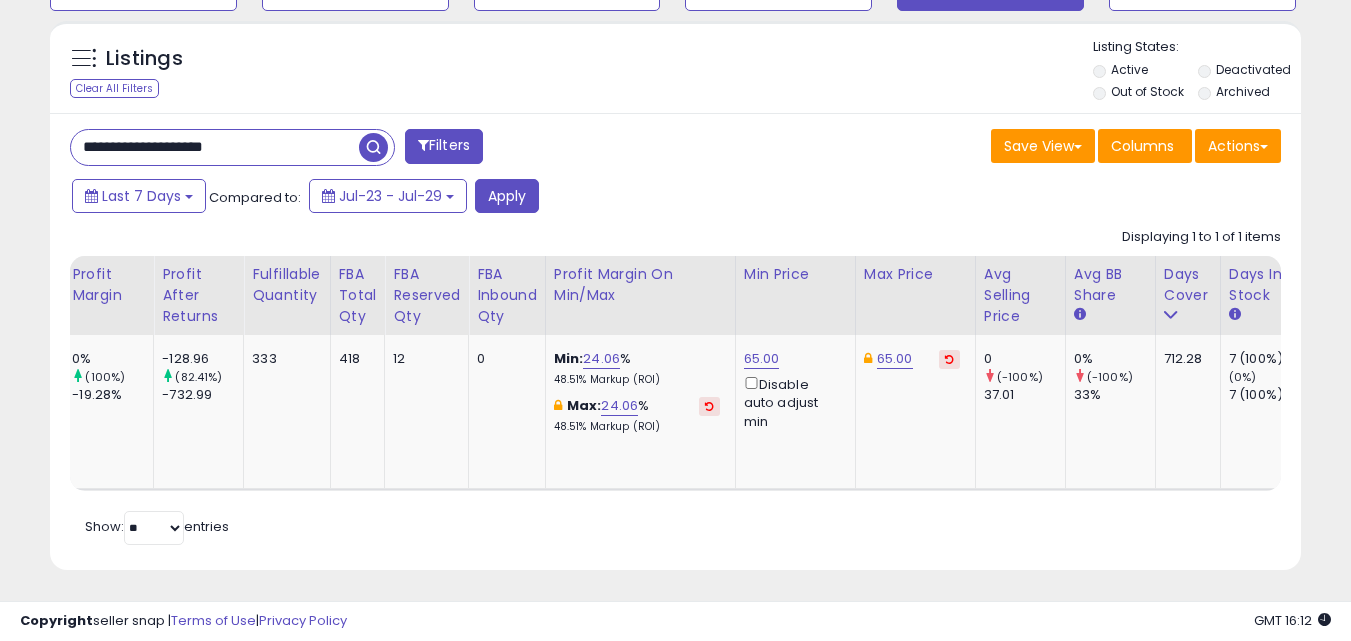 type on "**********" 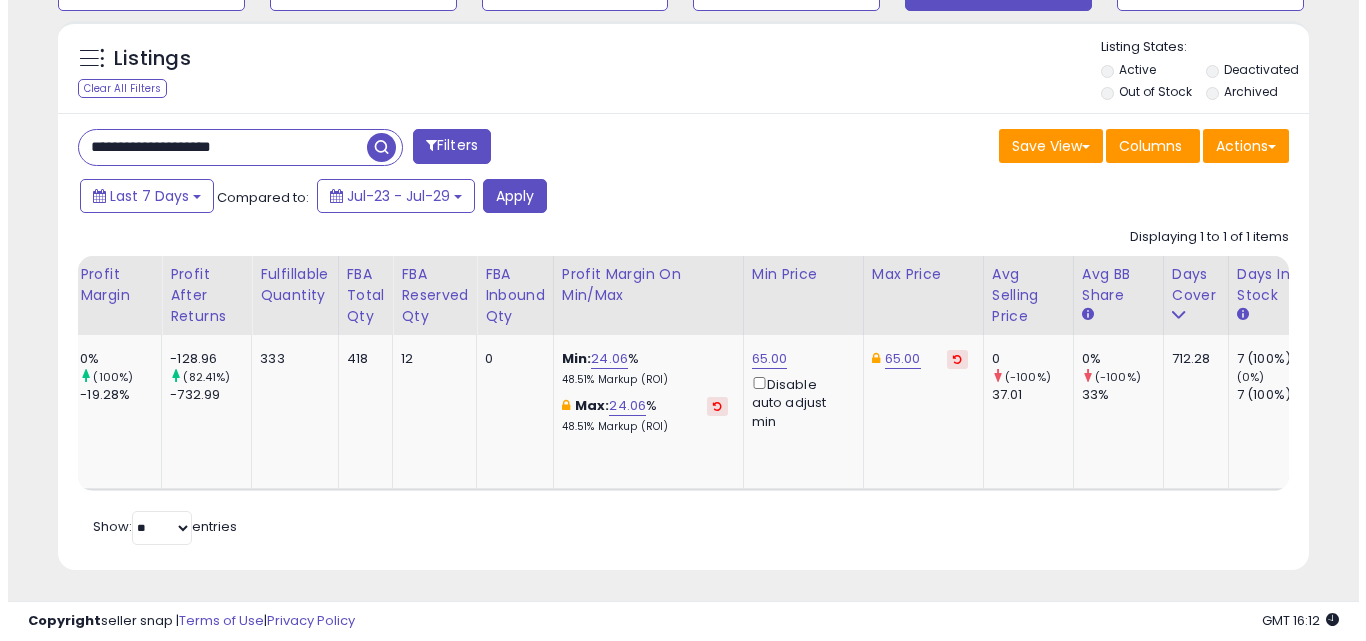 scroll, scrollTop: 579, scrollLeft: 0, axis: vertical 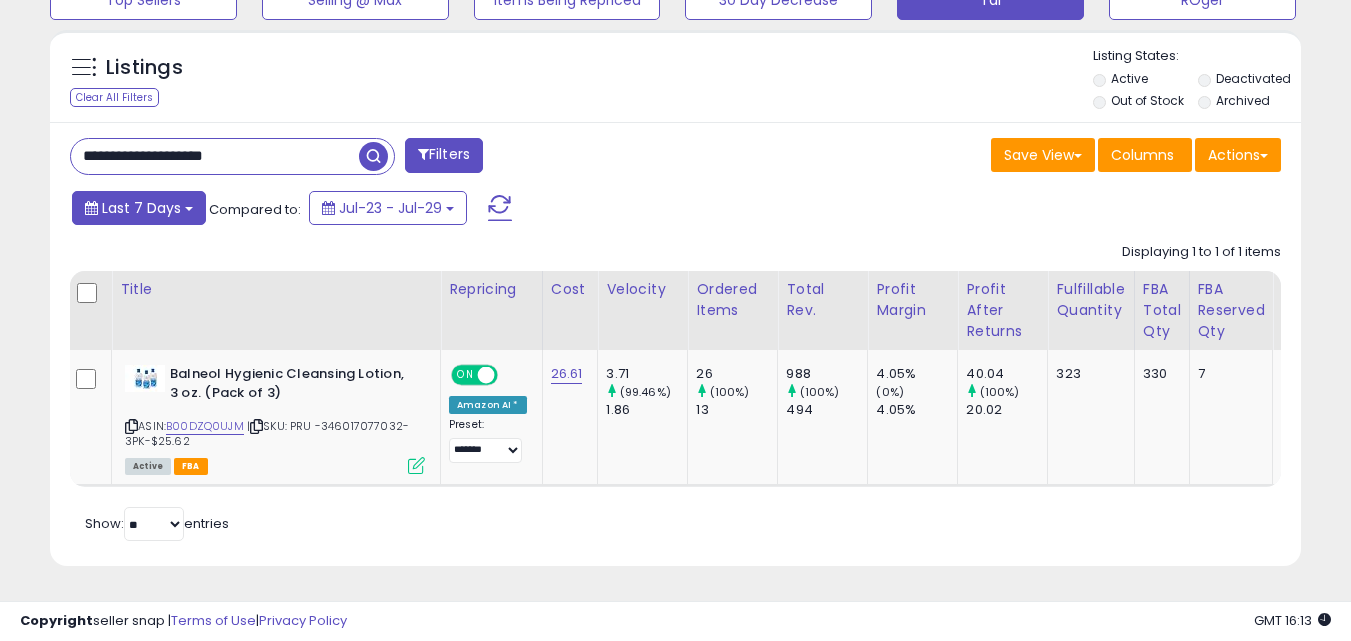click on "Last 7 Days" at bounding box center (141, 208) 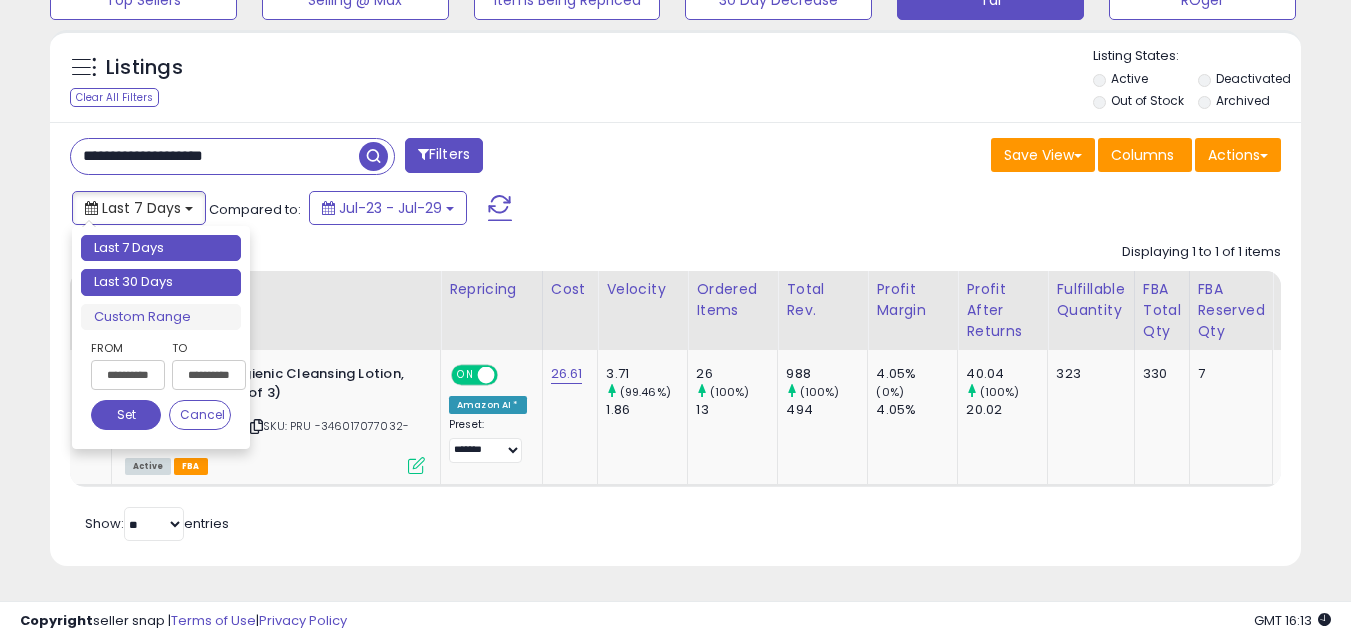 type on "**********" 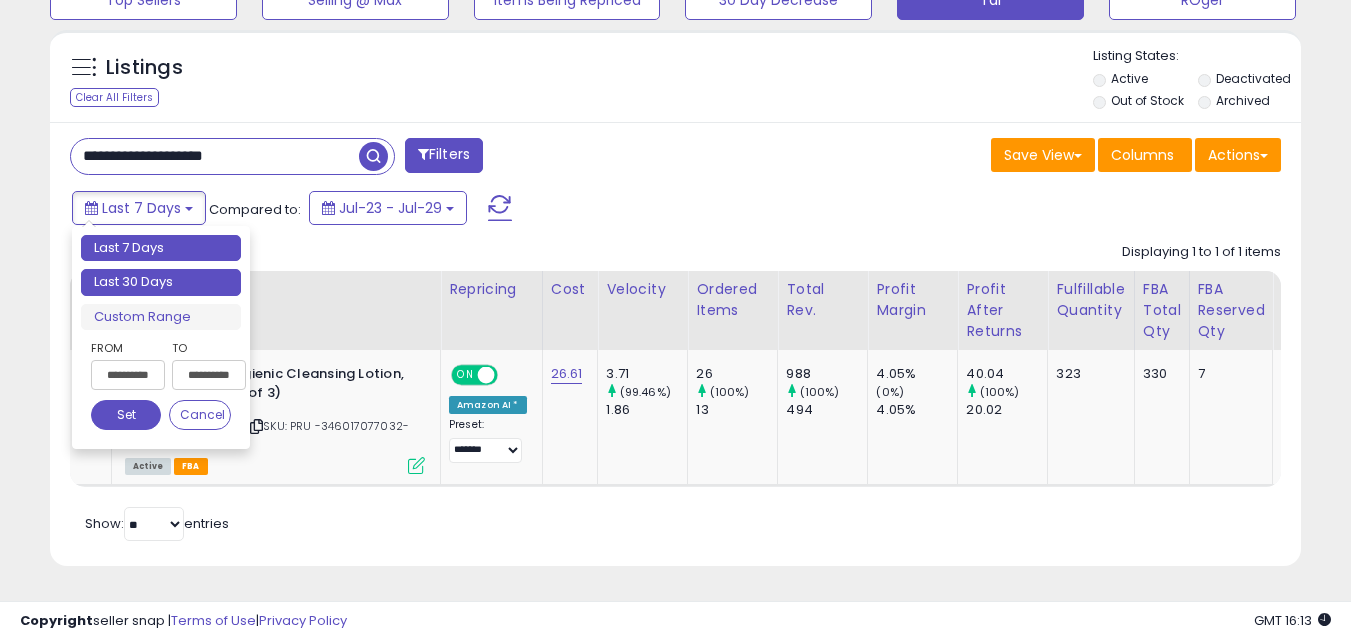 click on "Last 30 Days" at bounding box center [161, 282] 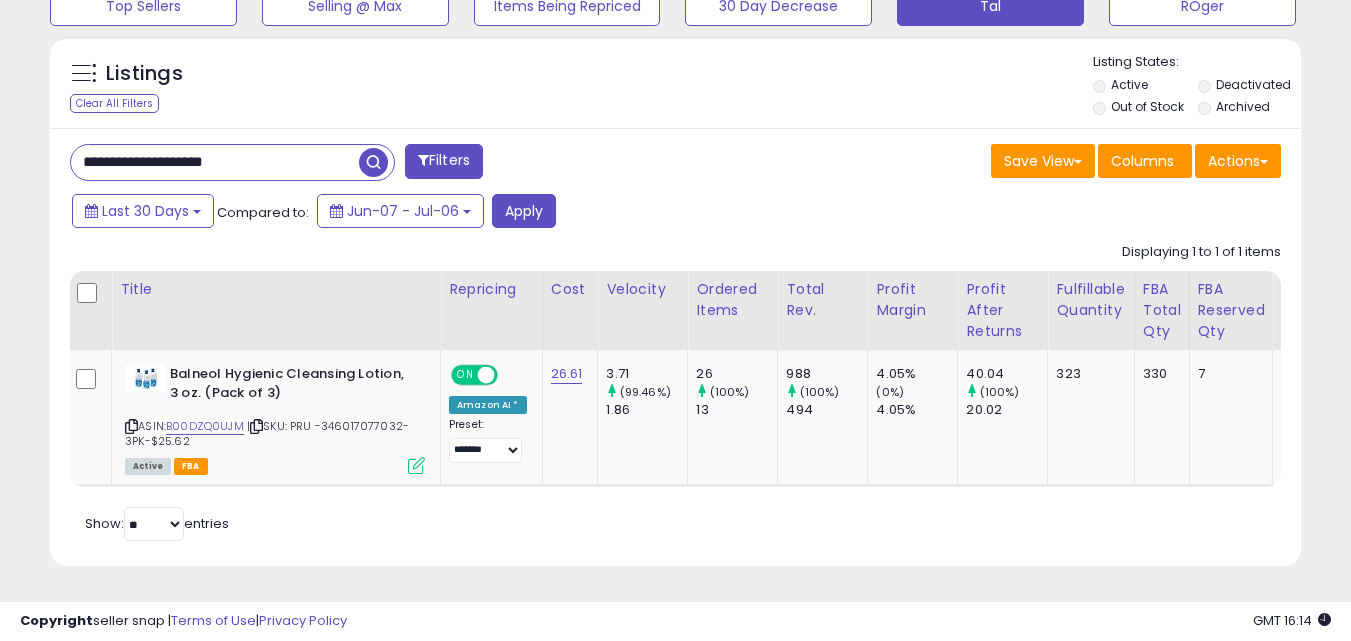 scroll, scrollTop: 0, scrollLeft: 311, axis: horizontal 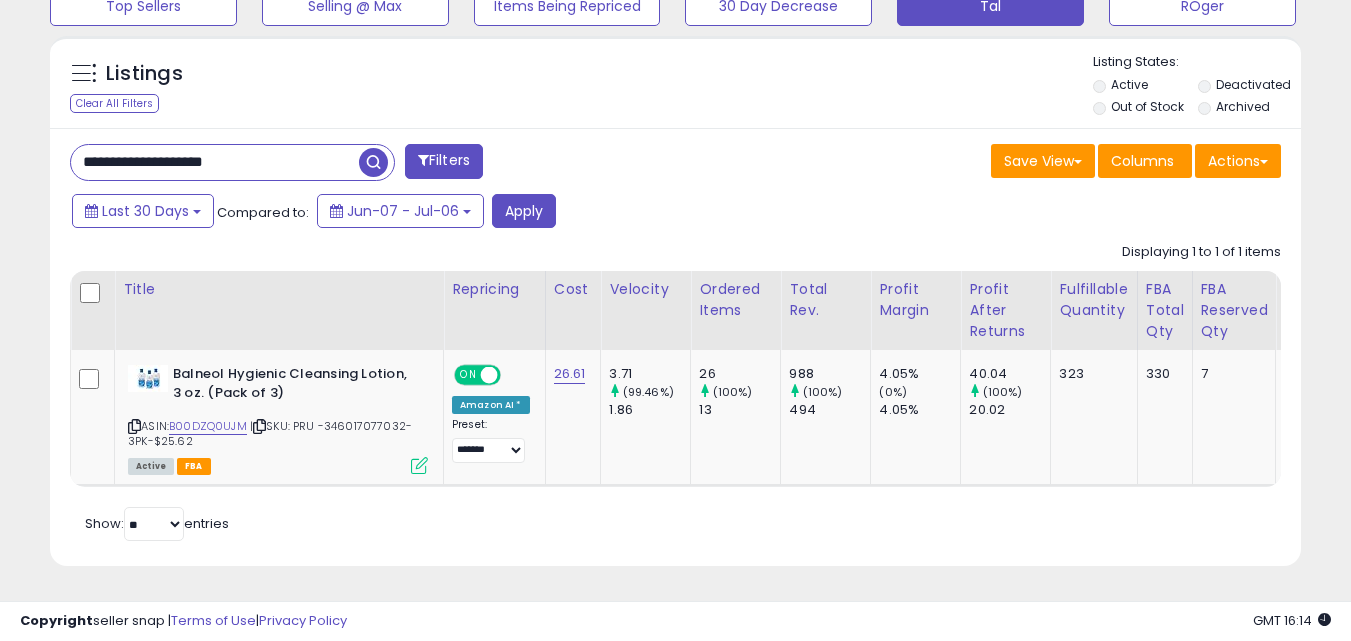click on "**********" at bounding box center (215, 162) 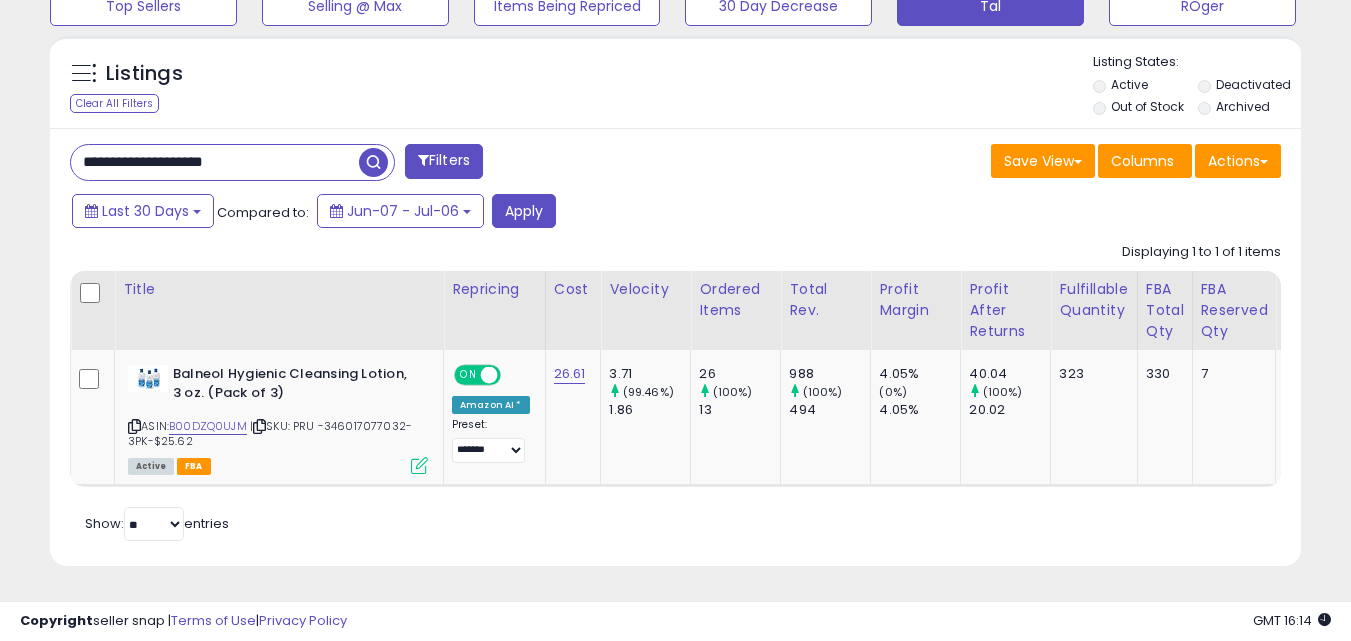 click on "**********" at bounding box center (215, 162) 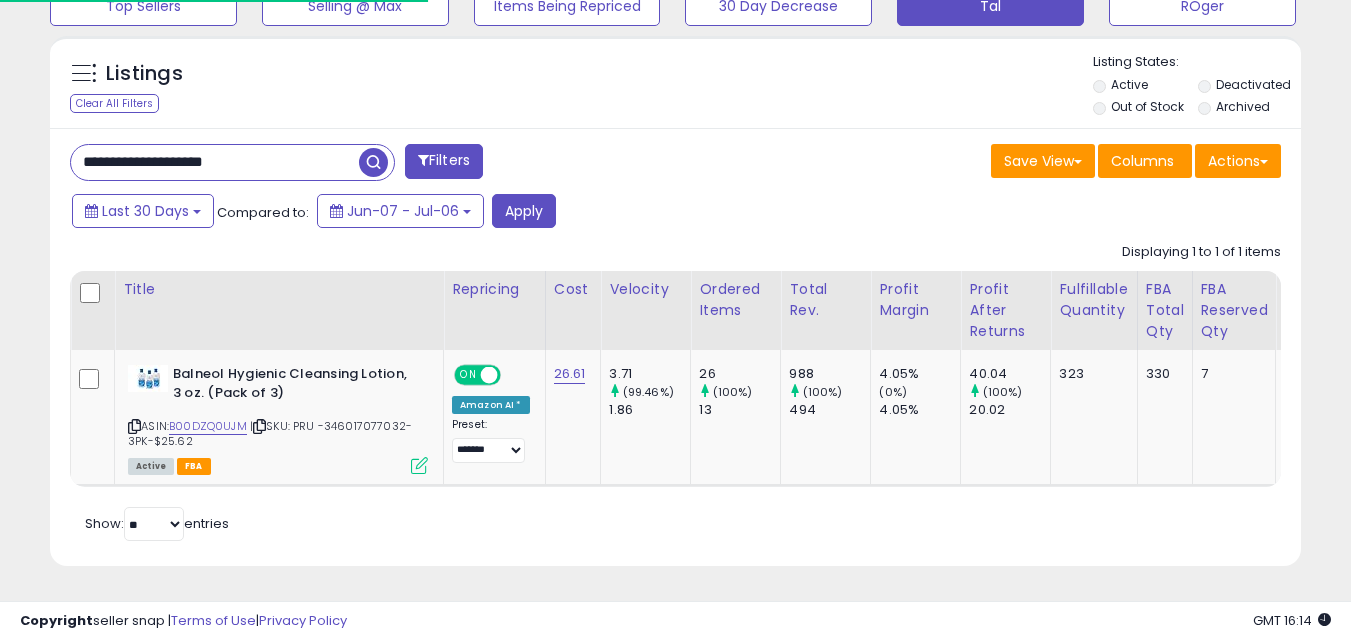 click on "**********" at bounding box center (215, 162) 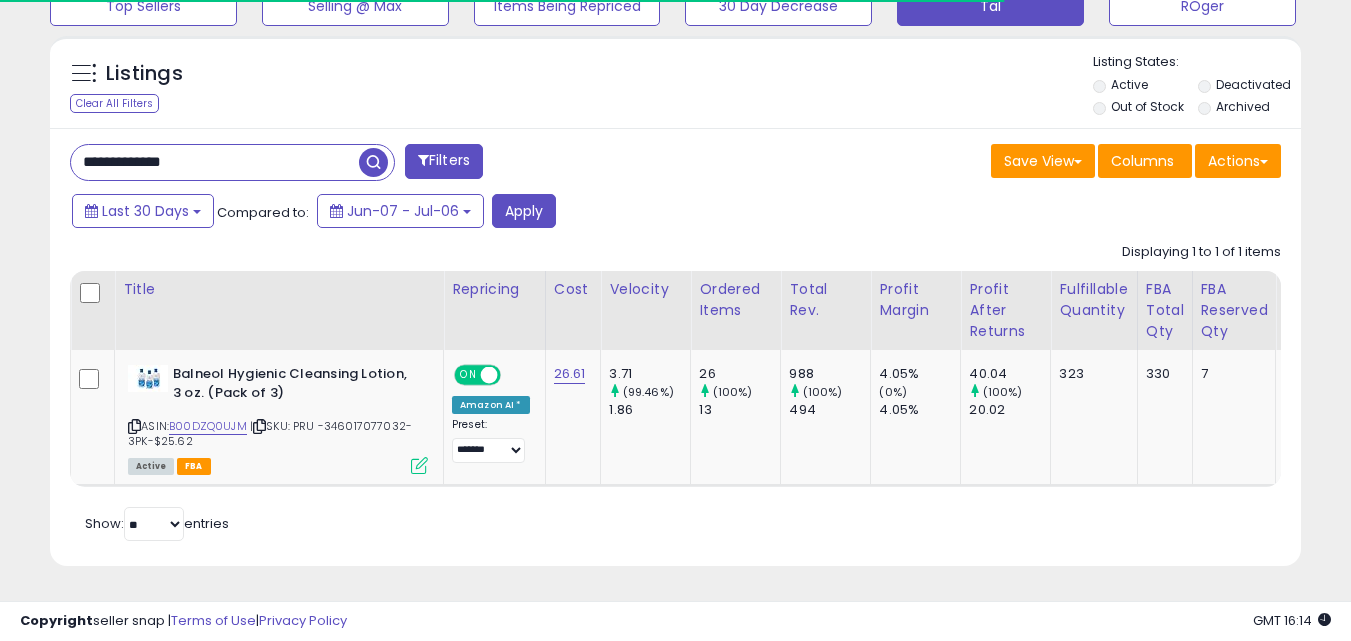 click on "**********" at bounding box center [215, 162] 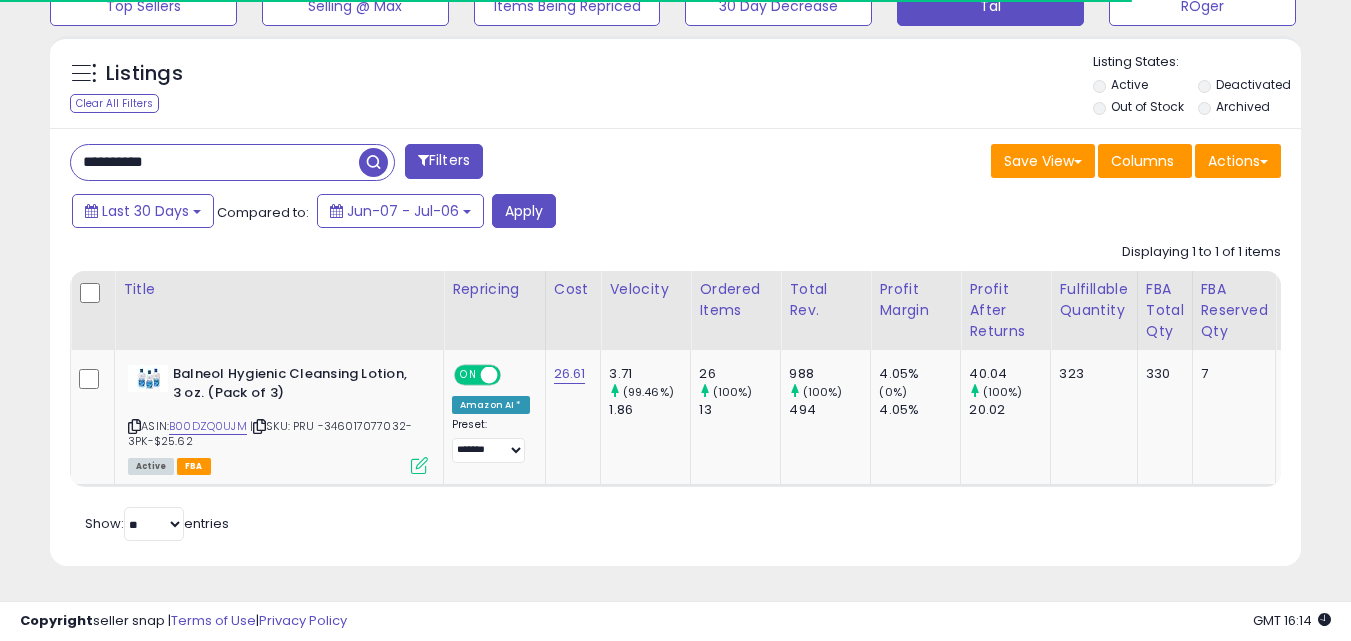 click on "**********" at bounding box center (215, 162) 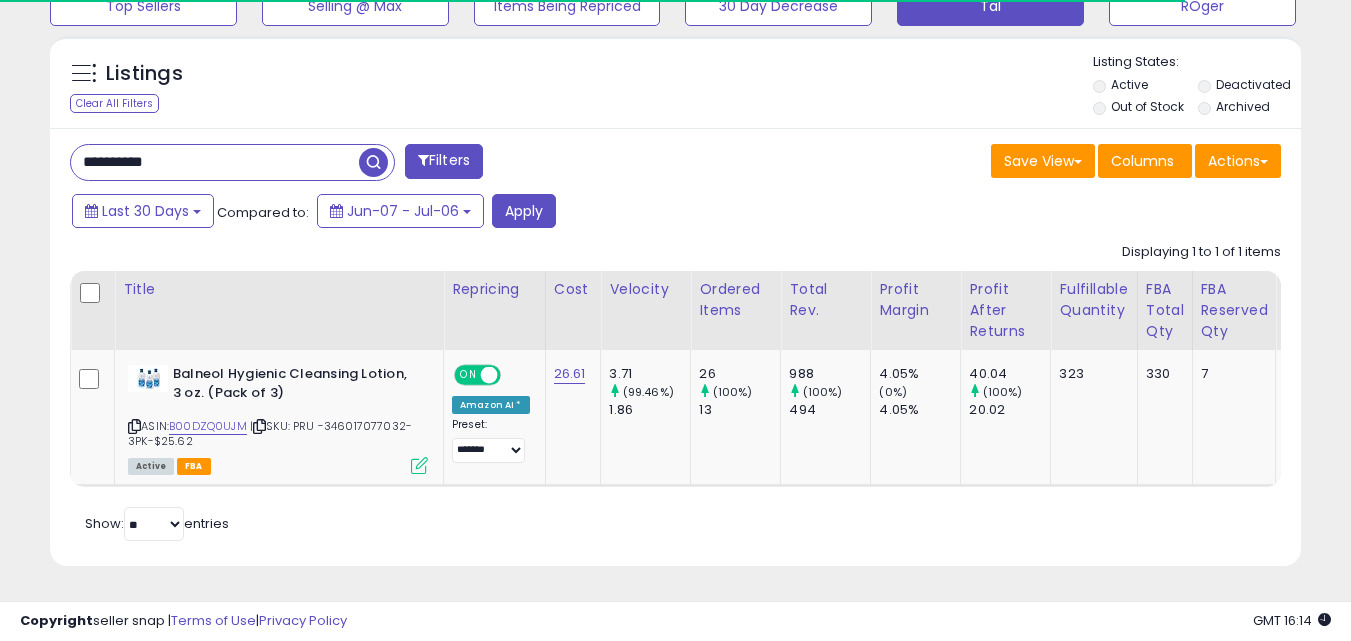 paste 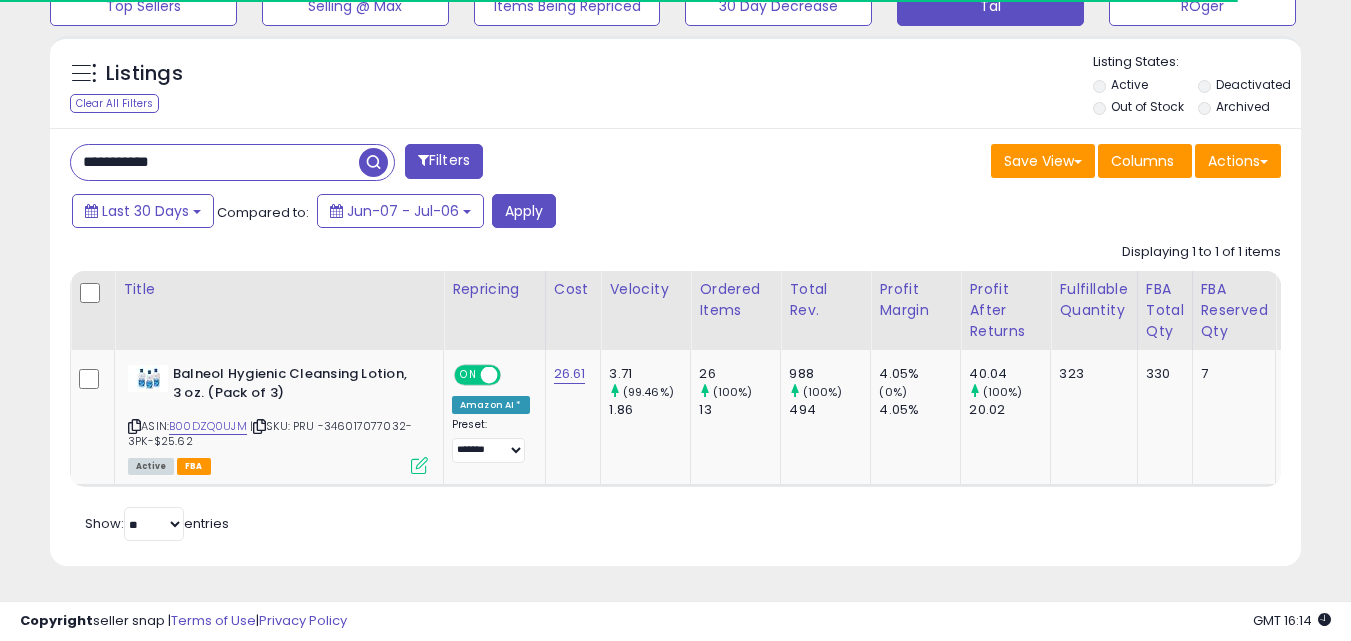 click at bounding box center [373, 162] 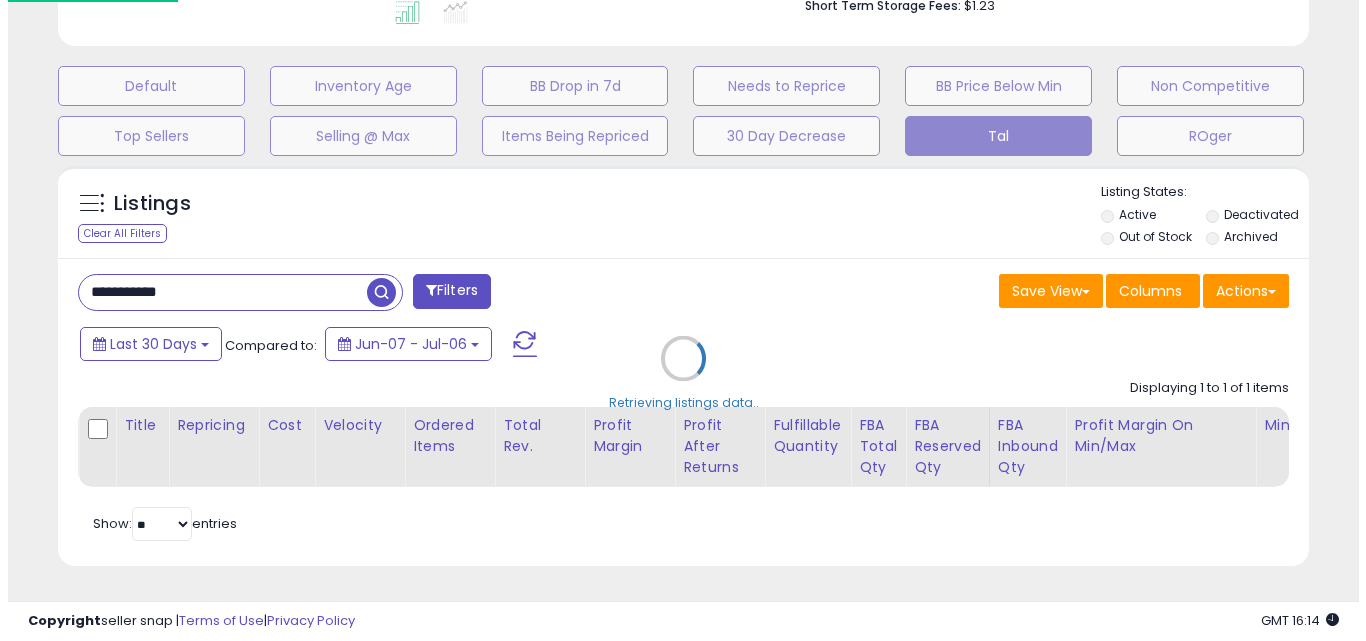 scroll, scrollTop: 579, scrollLeft: 0, axis: vertical 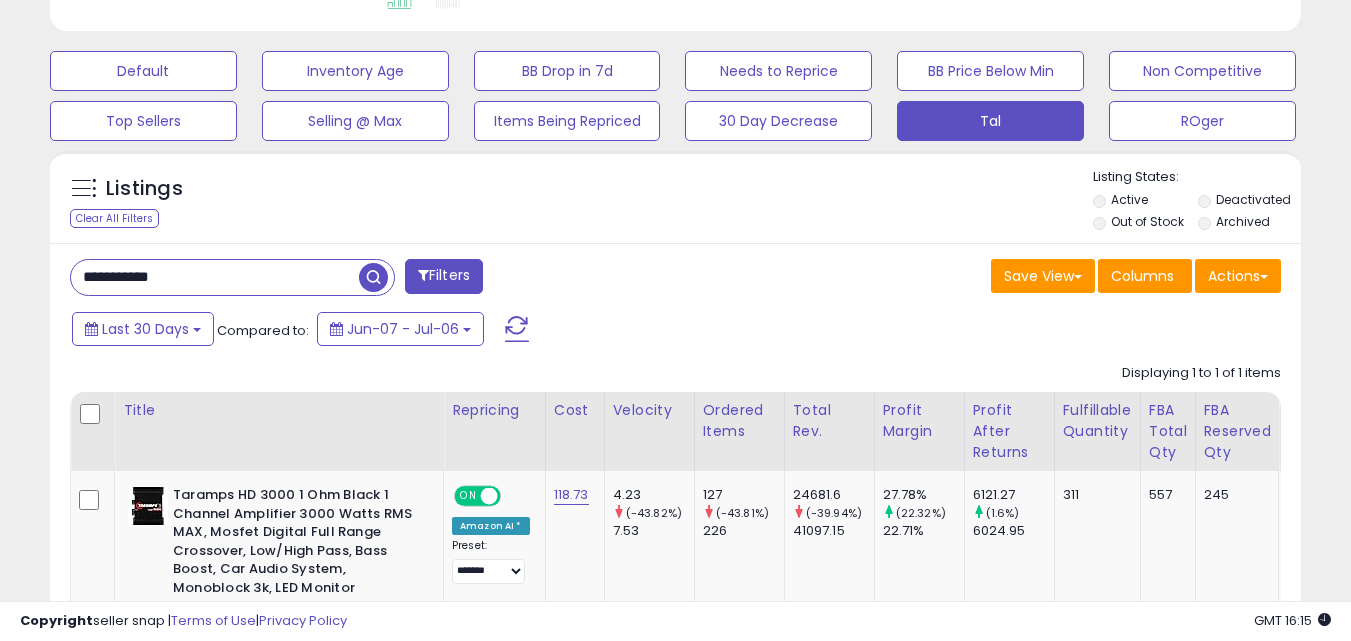click on "**********" at bounding box center [215, 277] 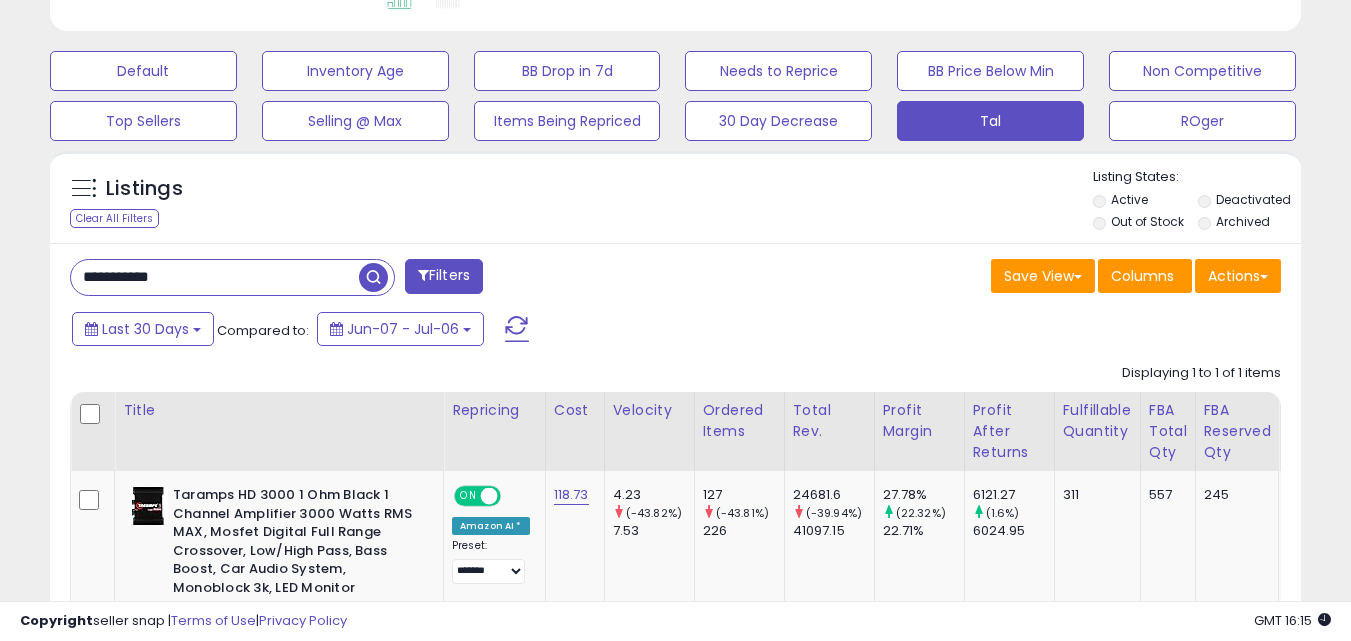 click on "**********" at bounding box center (215, 277) 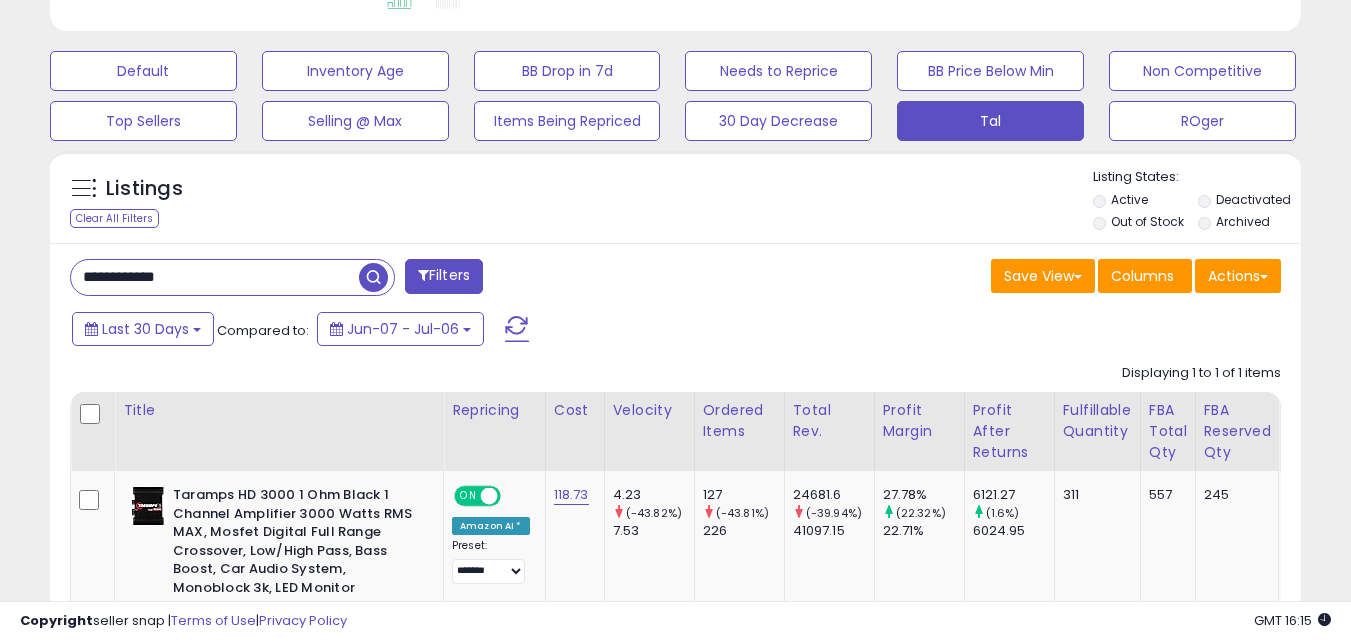 type on "**********" 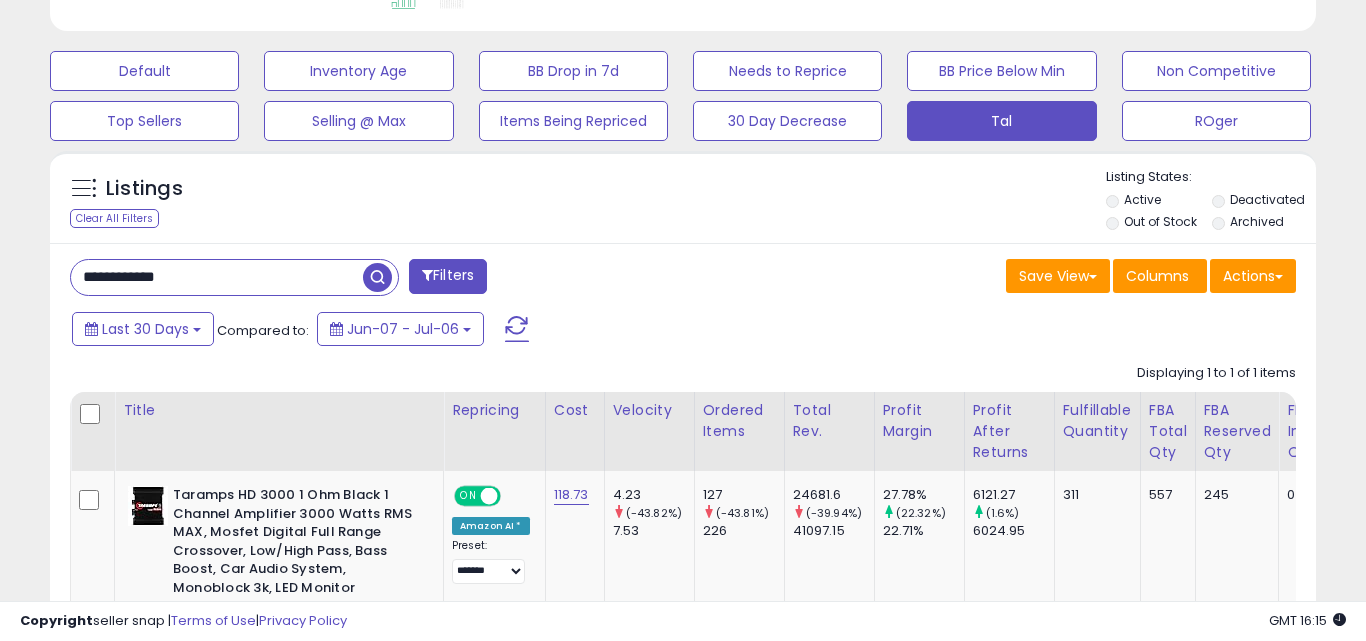 scroll, scrollTop: 999590, scrollLeft: 999267, axis: both 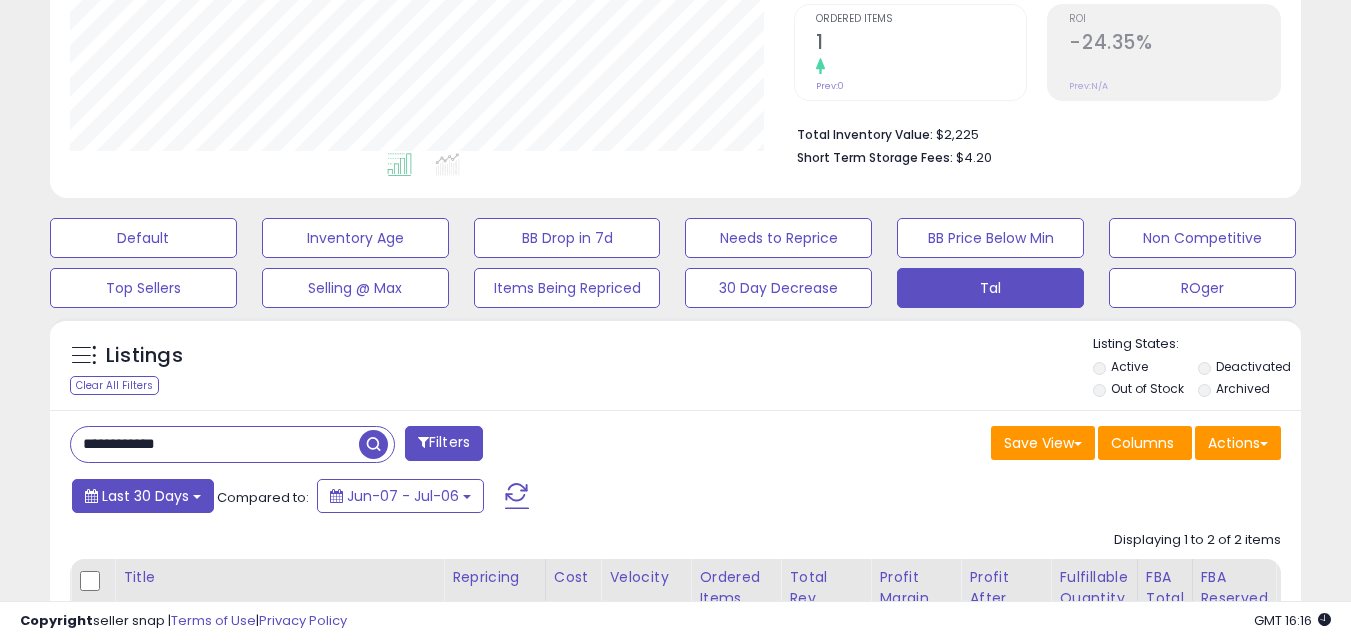 click on "Last 30 Days" at bounding box center [145, 496] 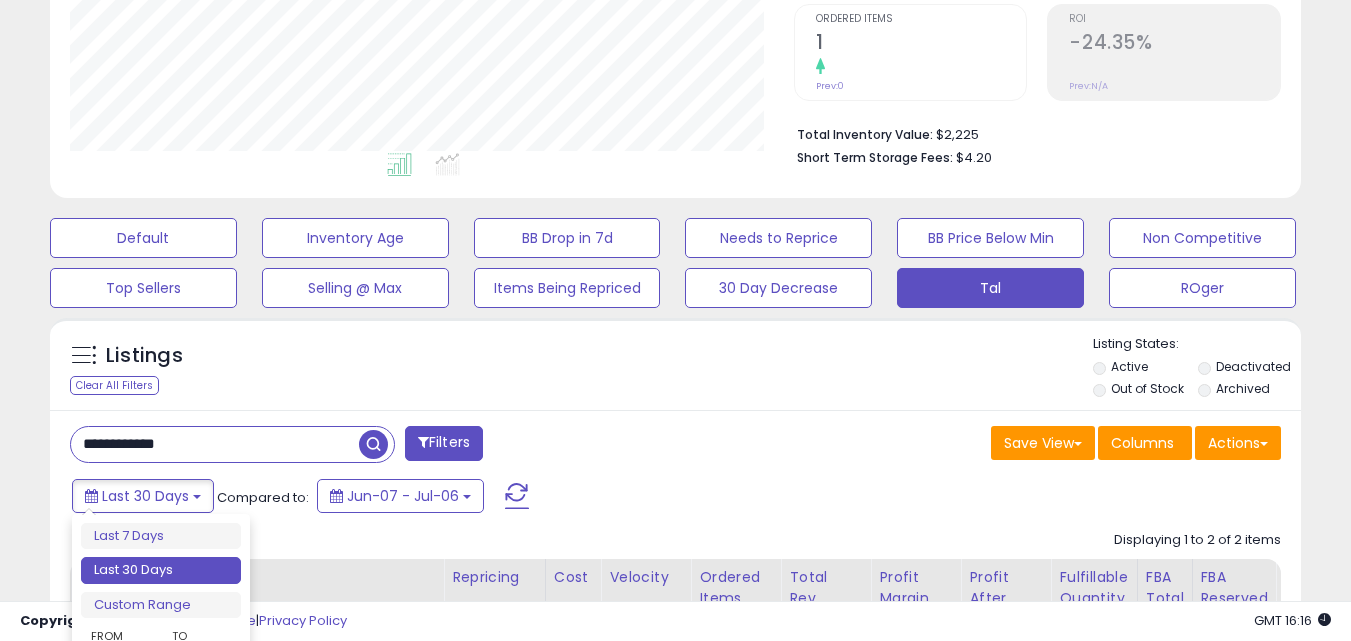 click on "Last 7 Days Last 30 Days Custom Range" at bounding box center [161, 571] 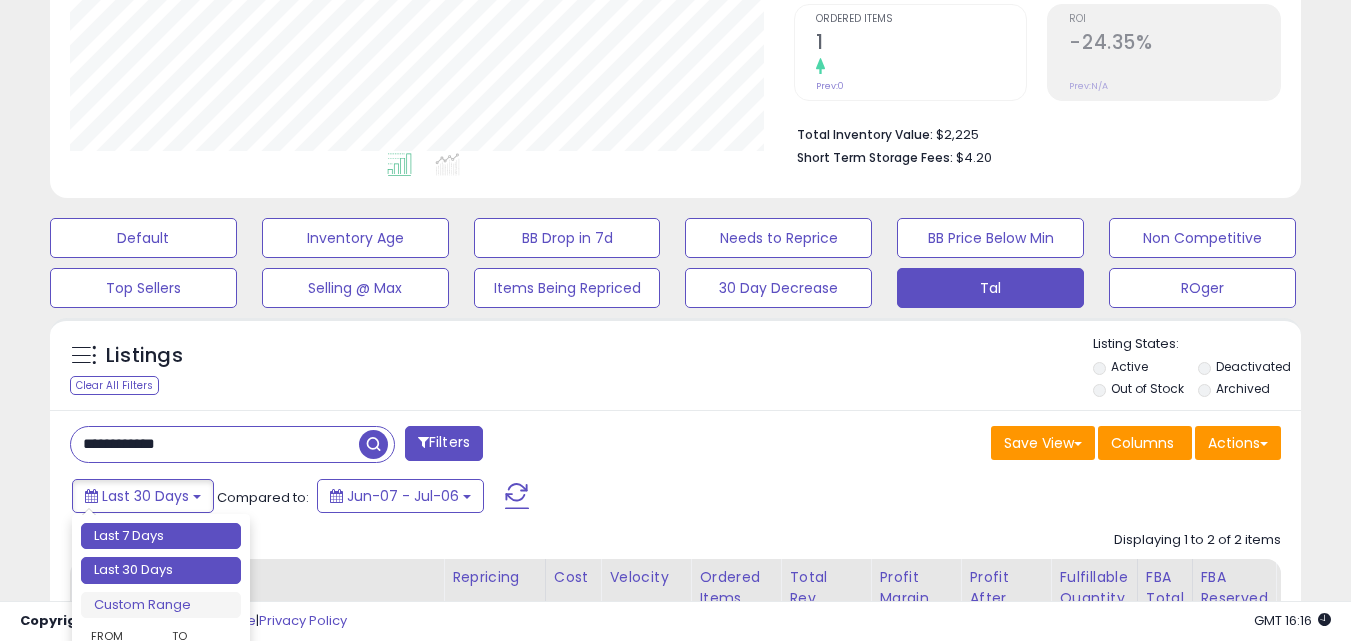 type on "**********" 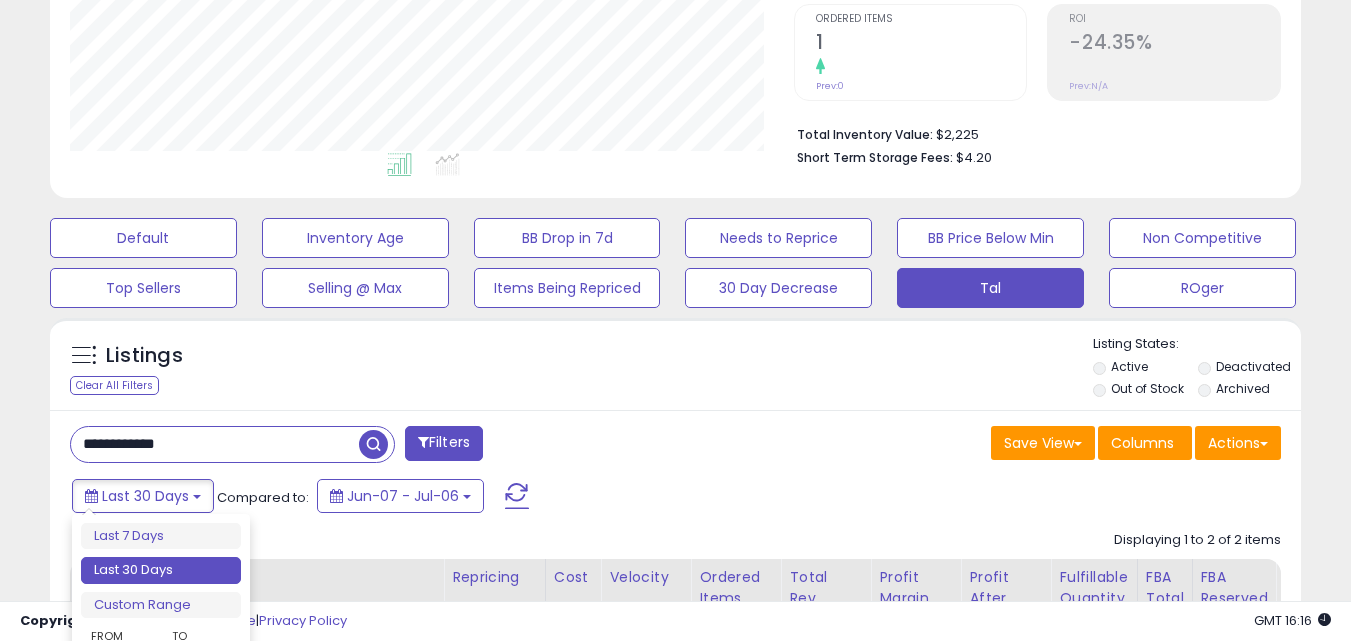 click on "Last 7 Days" at bounding box center (161, 536) 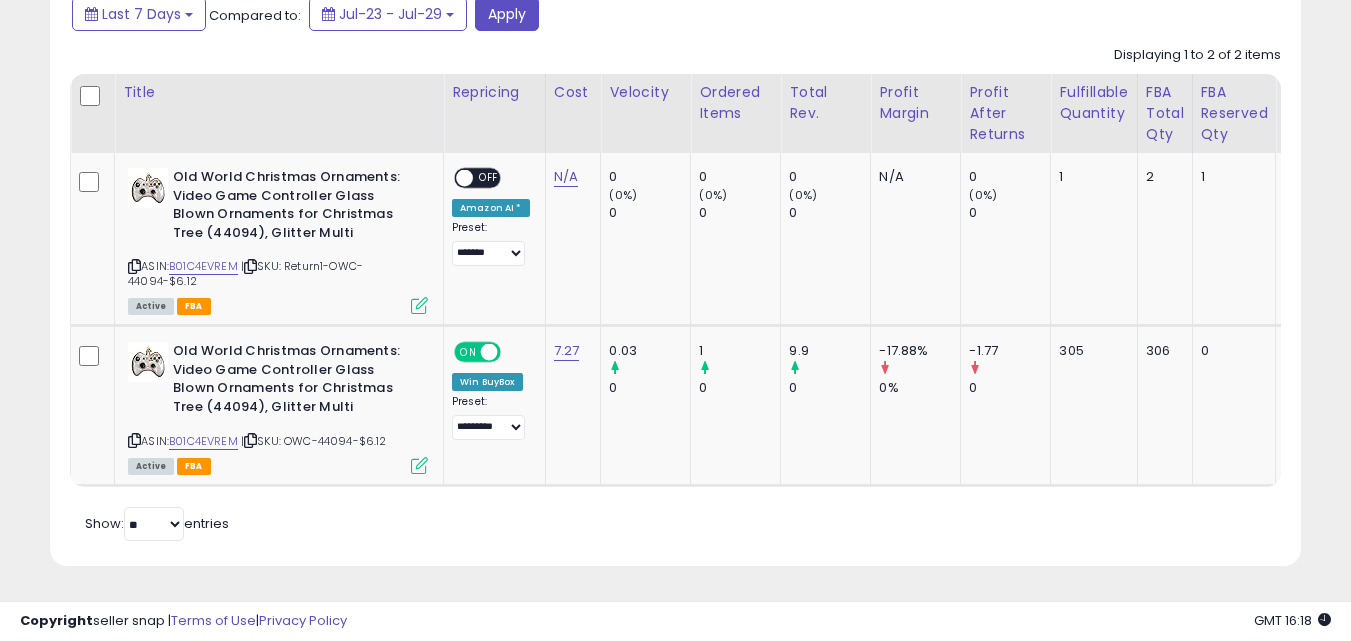 scroll, scrollTop: 0, scrollLeft: 63, axis: horizontal 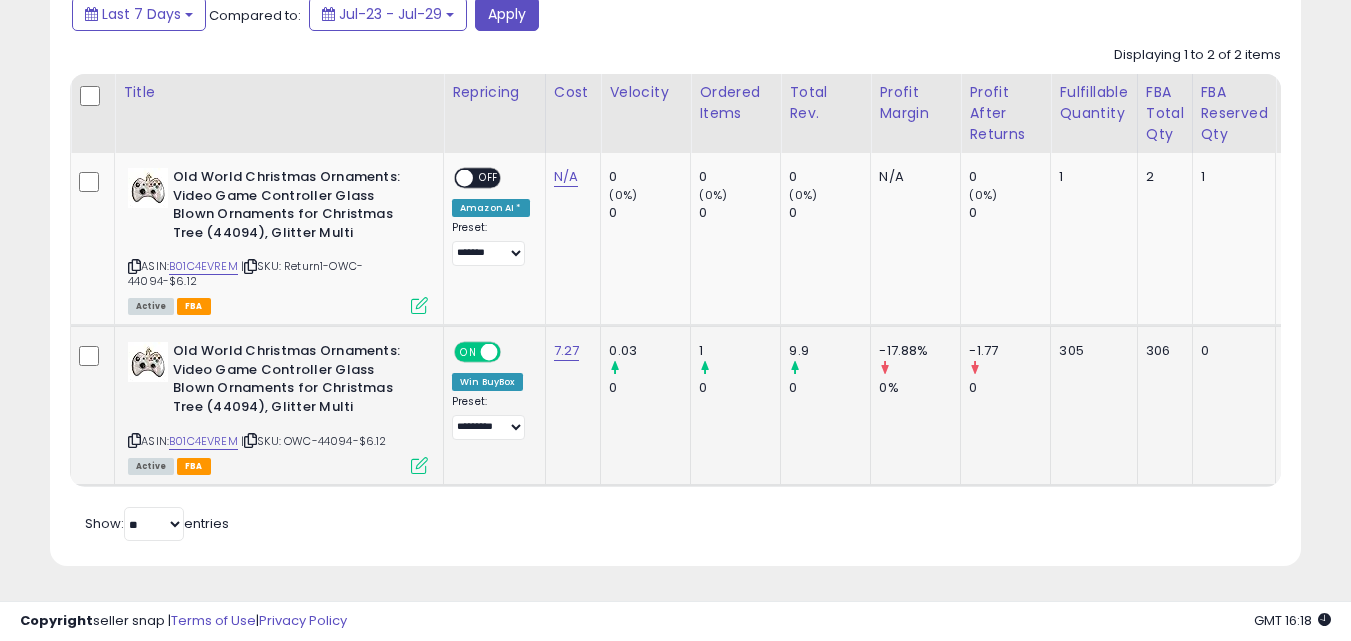 click at bounding box center (134, 440) 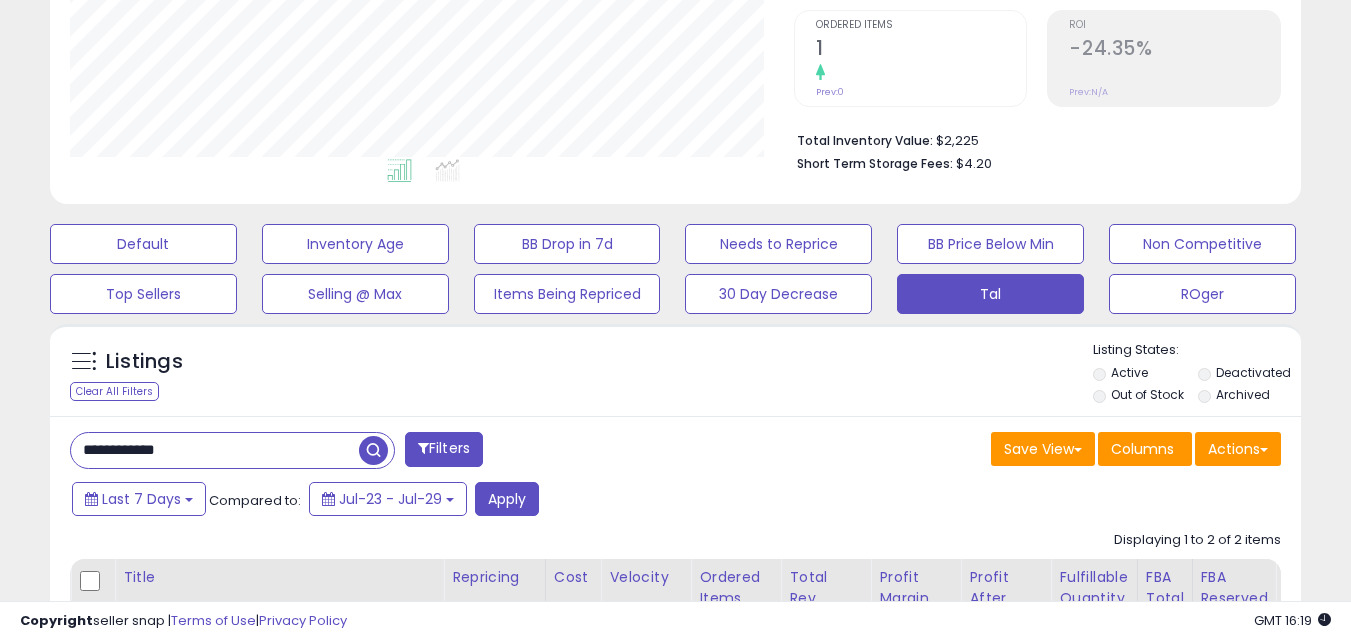 click on "**********" at bounding box center [215, 450] 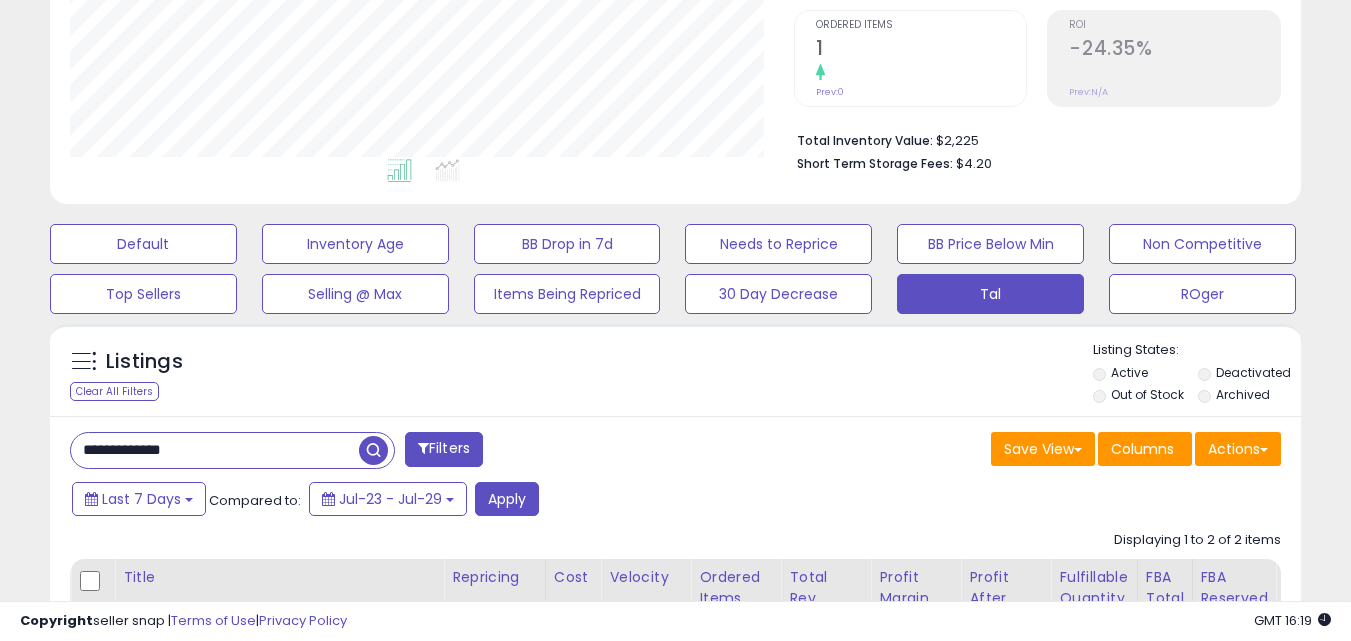 click at bounding box center [373, 450] 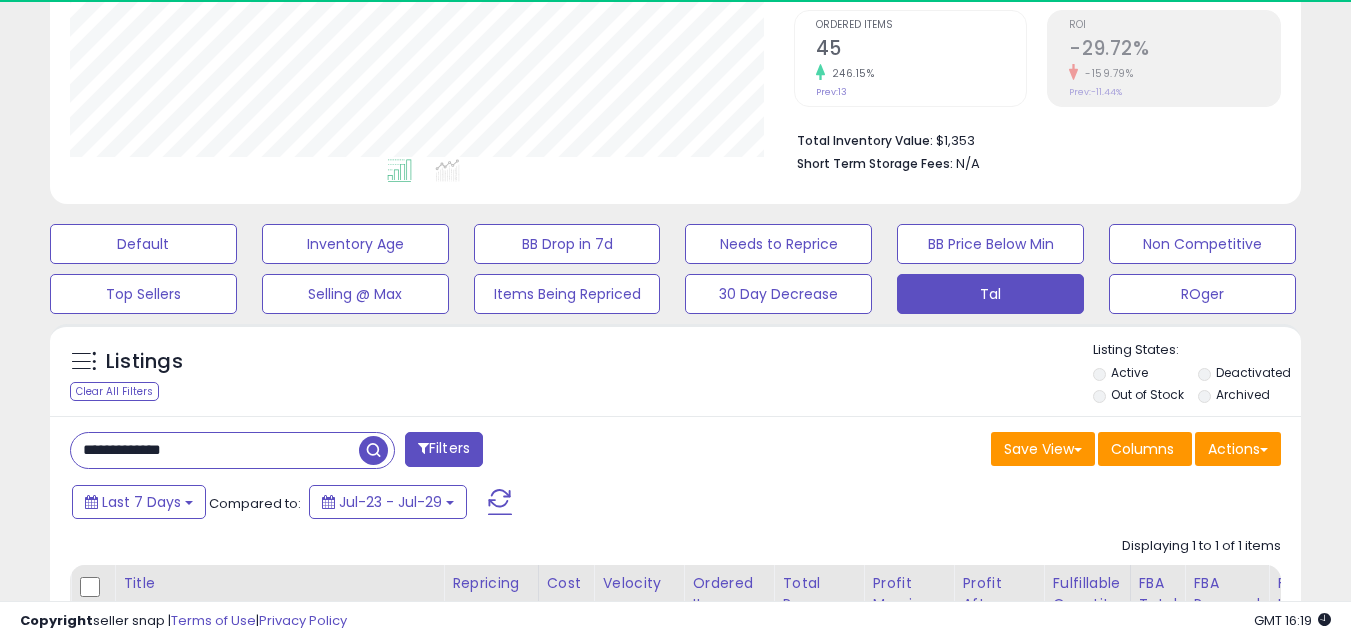 scroll, scrollTop: 999590, scrollLeft: 999276, axis: both 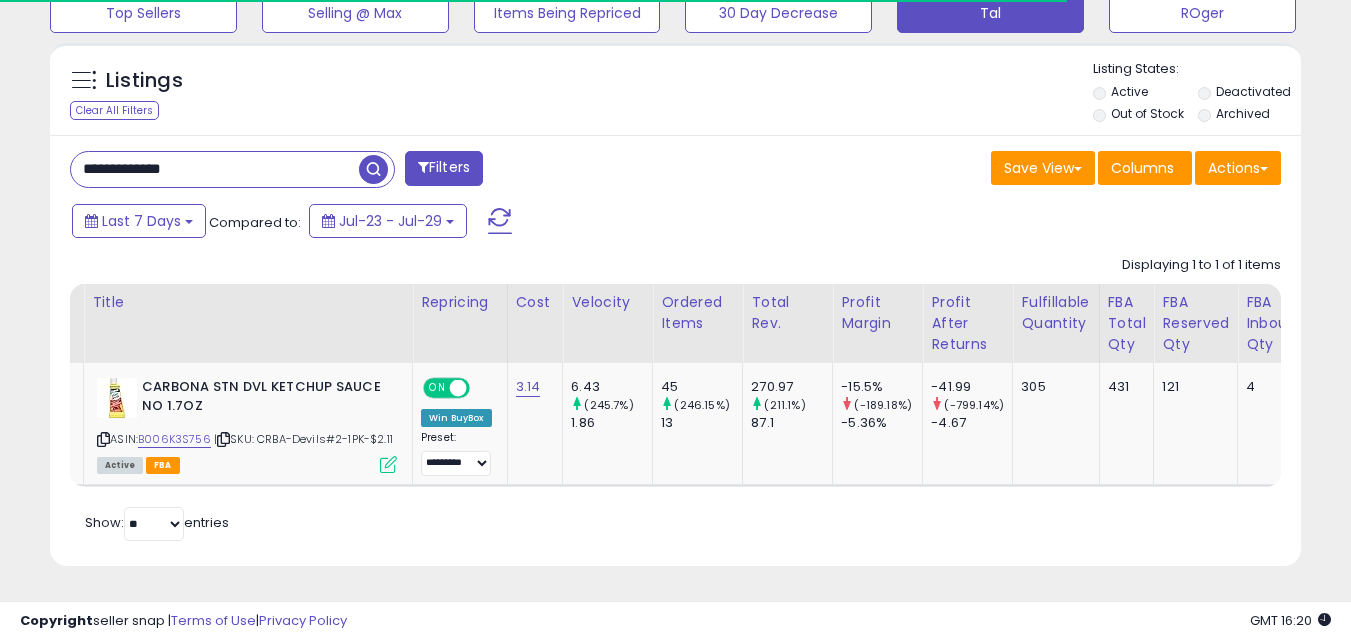 click on "**********" at bounding box center (215, 169) 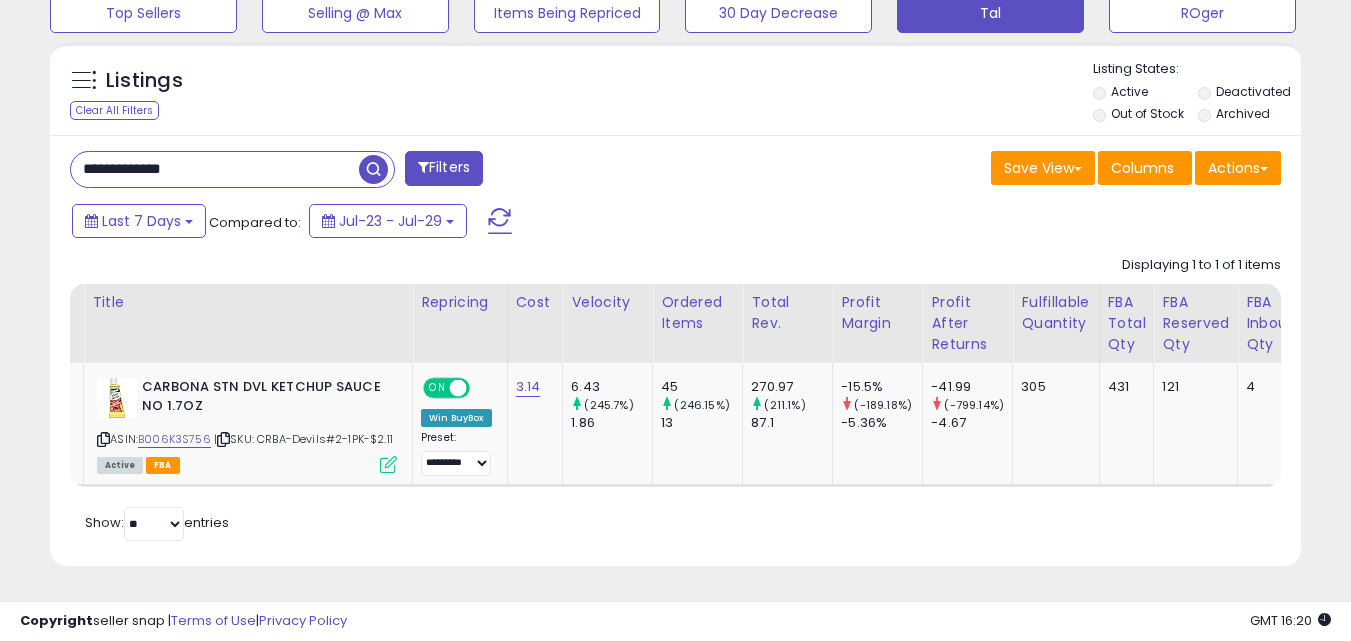 click on "**********" at bounding box center (215, 169) 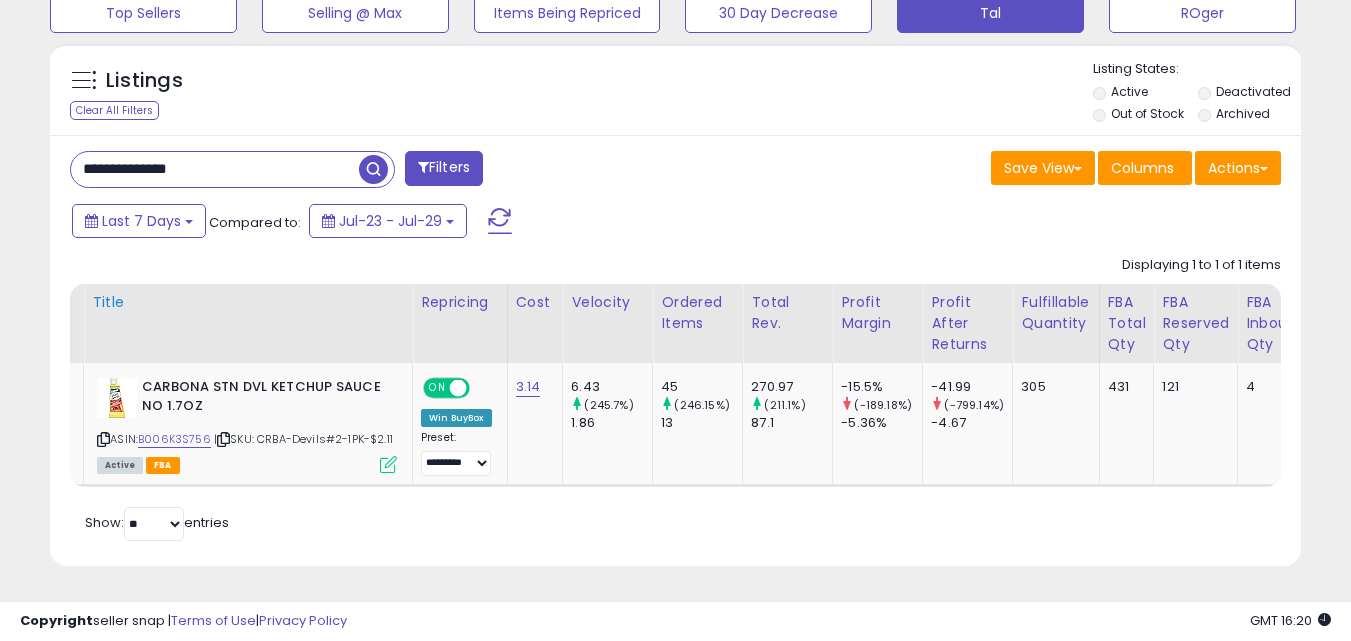 type on "**********" 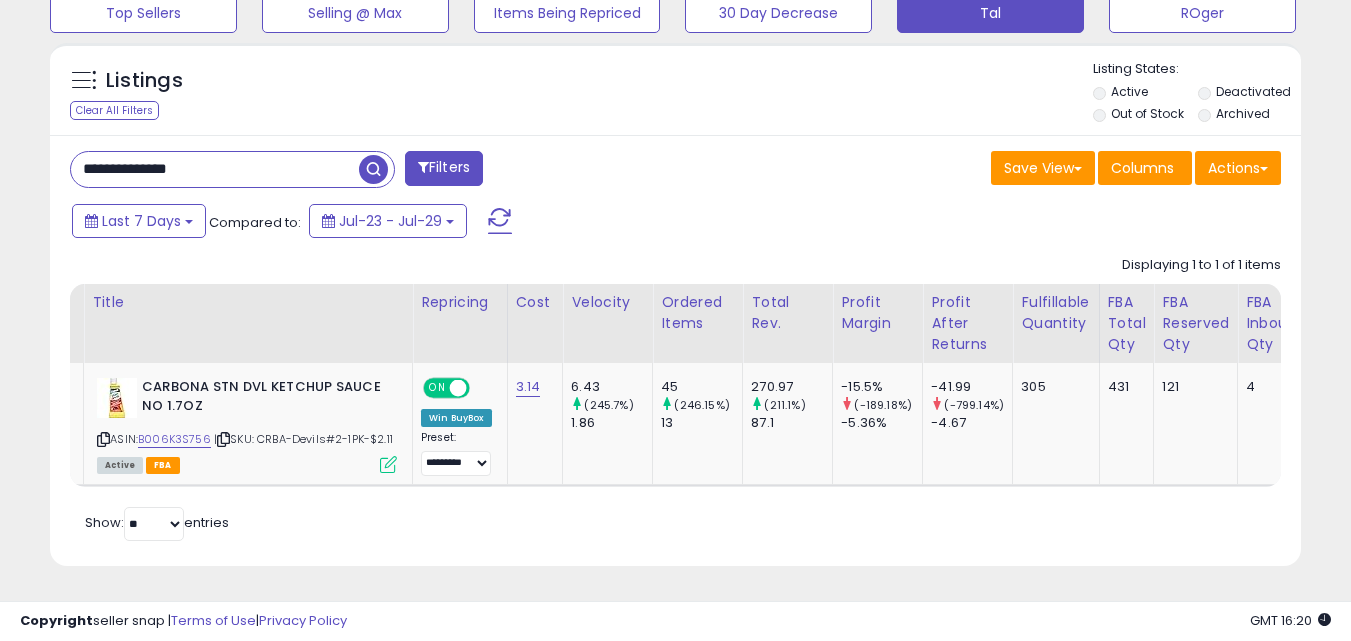 scroll, scrollTop: 999590, scrollLeft: 999267, axis: both 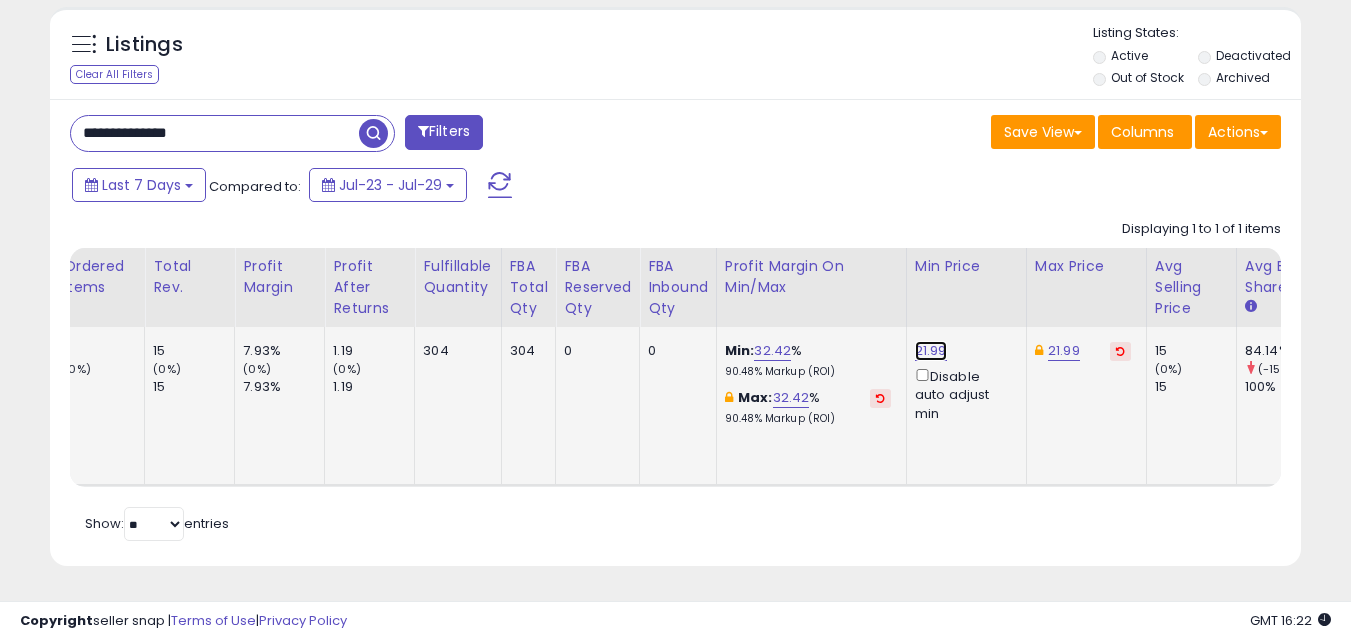 click on "21.99" at bounding box center [931, 351] 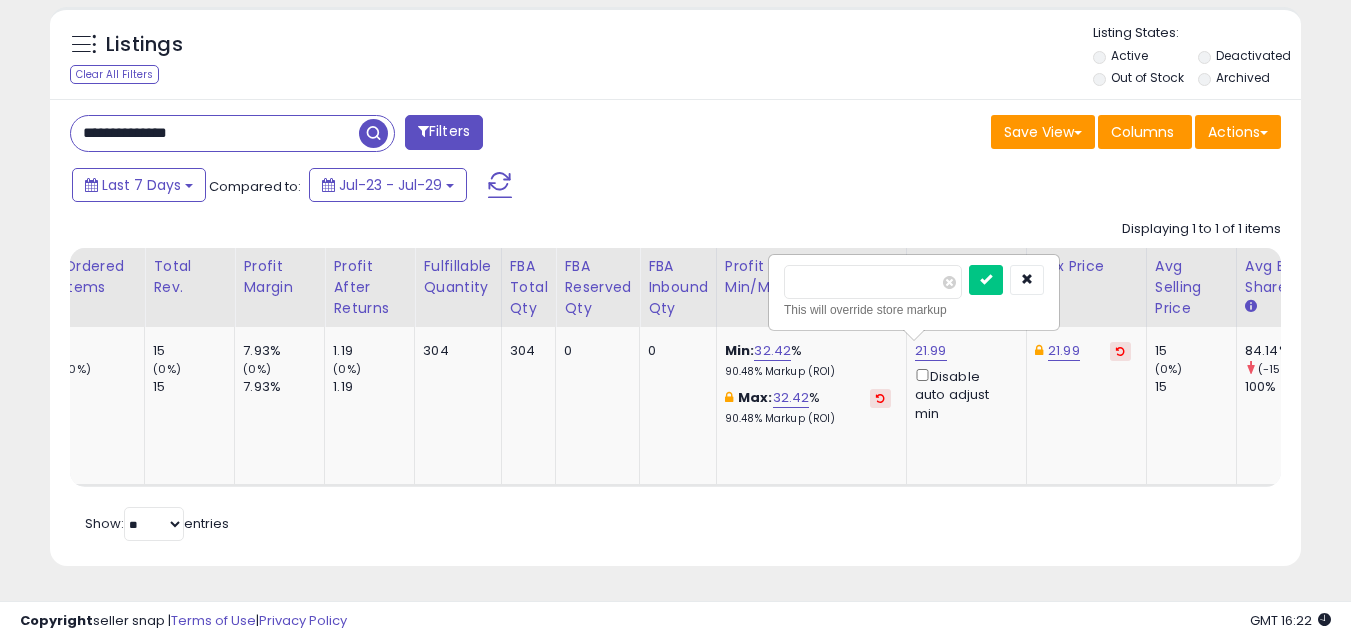drag, startPoint x: 871, startPoint y: 268, endPoint x: 728, endPoint y: 281, distance: 143.58969 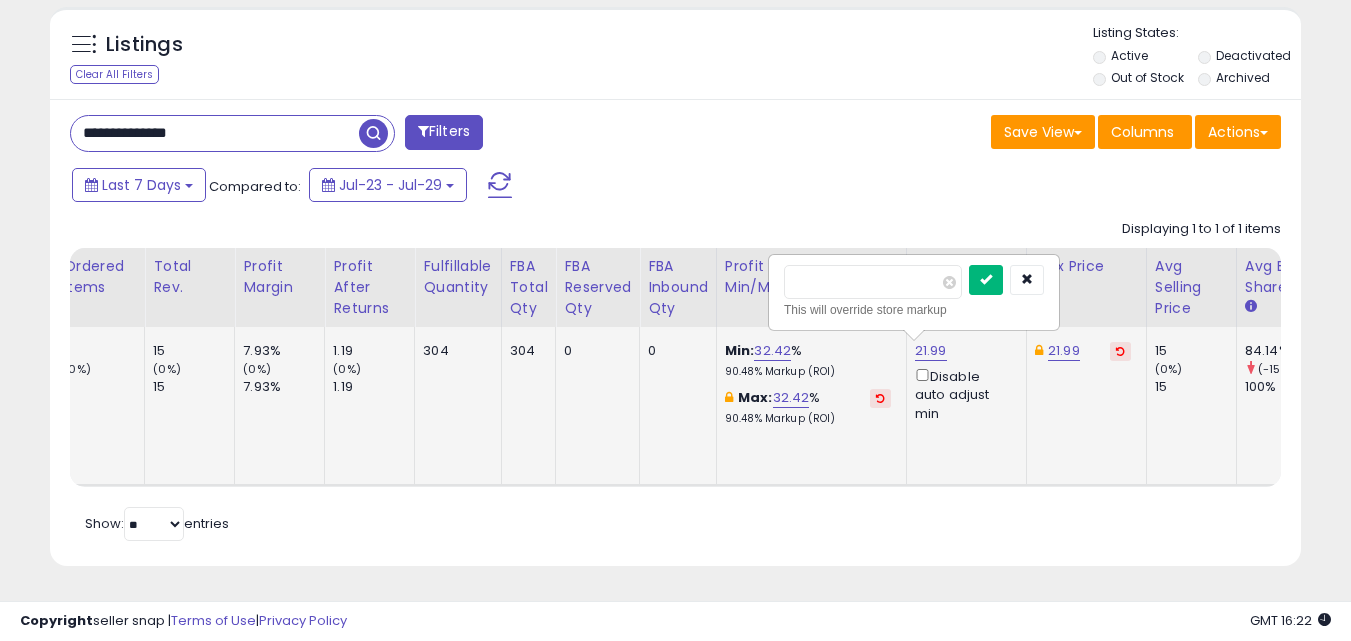 type on "*****" 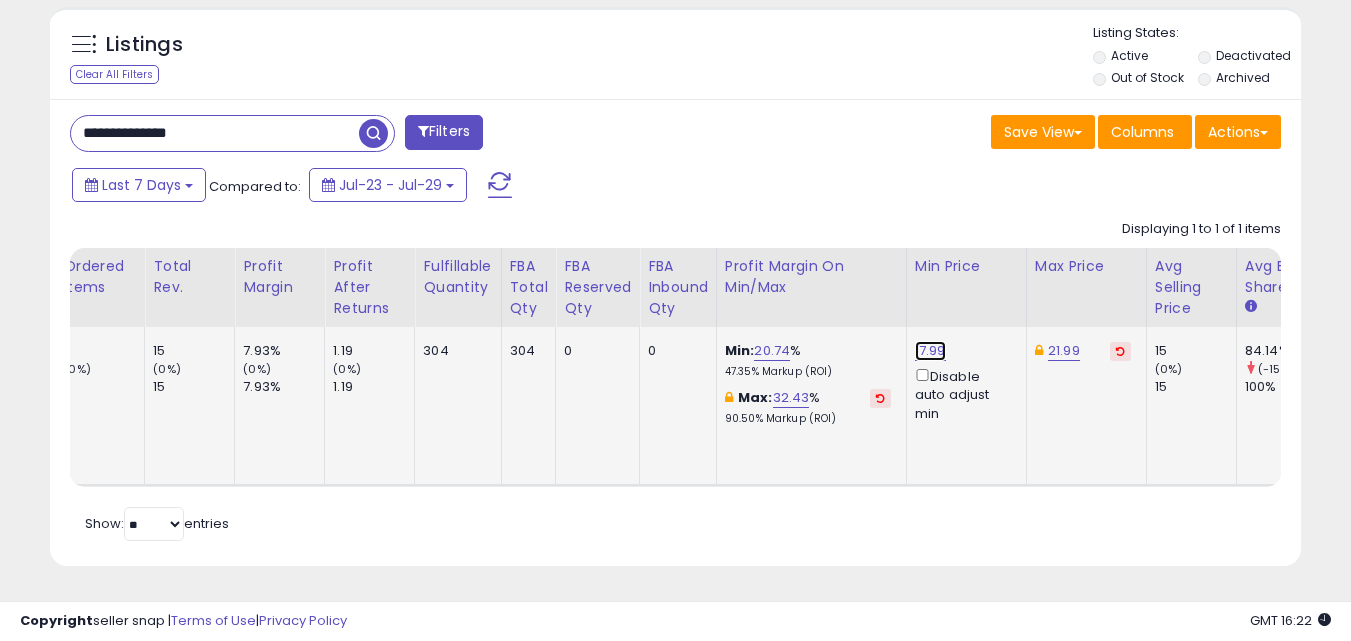 click on "17.99" at bounding box center (930, 351) 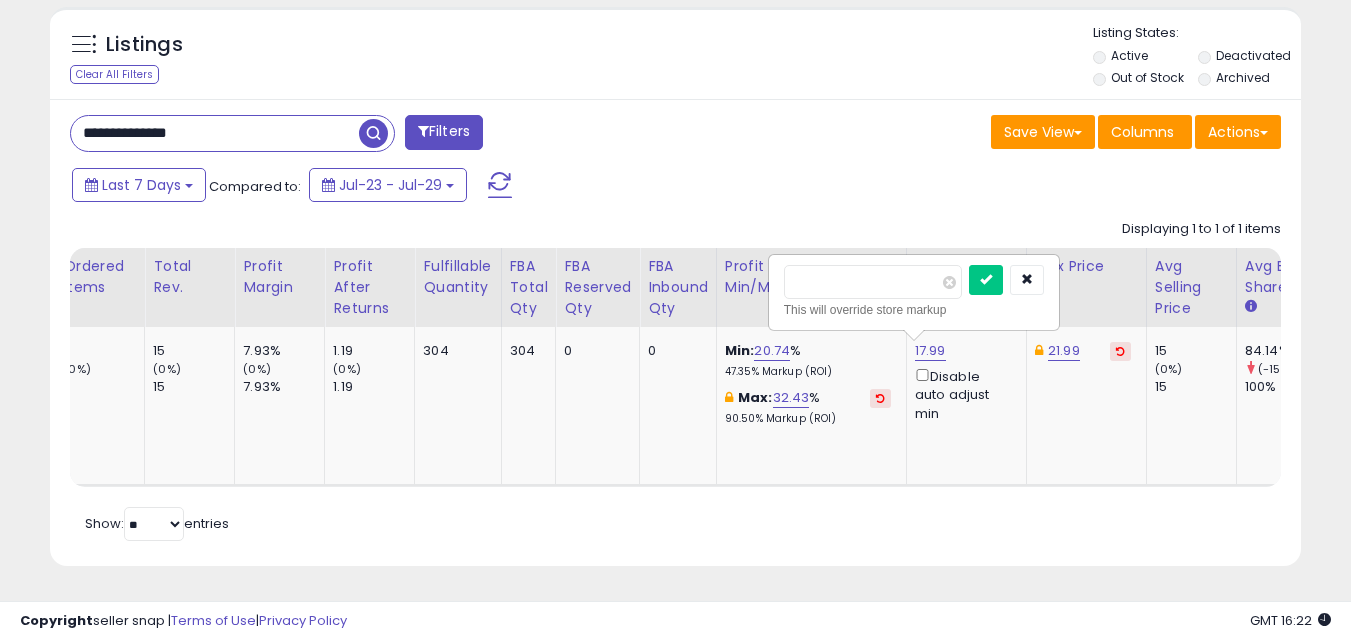 drag, startPoint x: 872, startPoint y: 282, endPoint x: 754, endPoint y: 279, distance: 118.03813 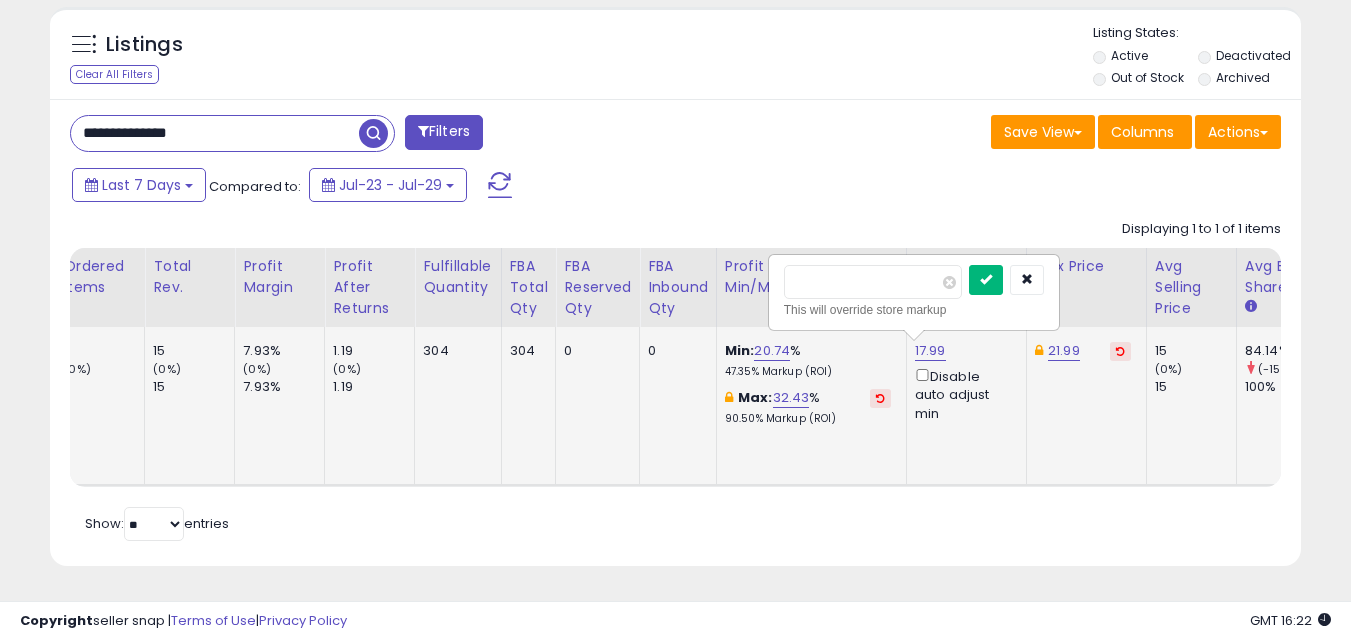 type on "*****" 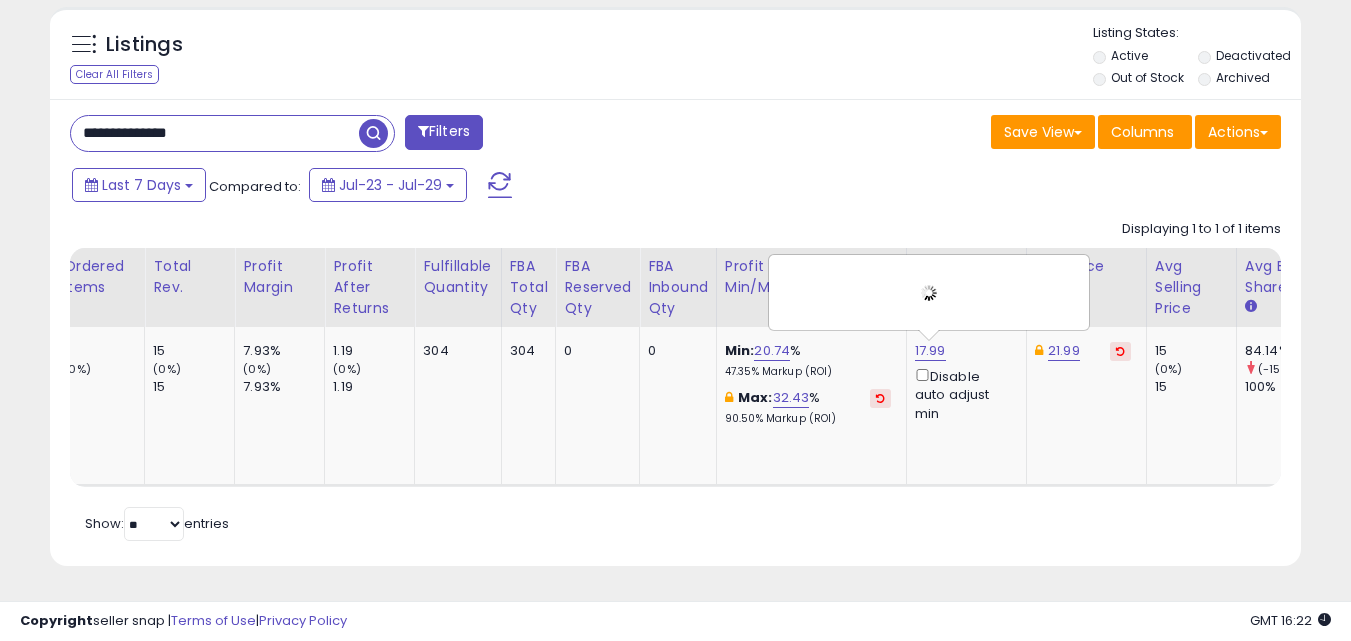 scroll, scrollTop: 0, scrollLeft: 0, axis: both 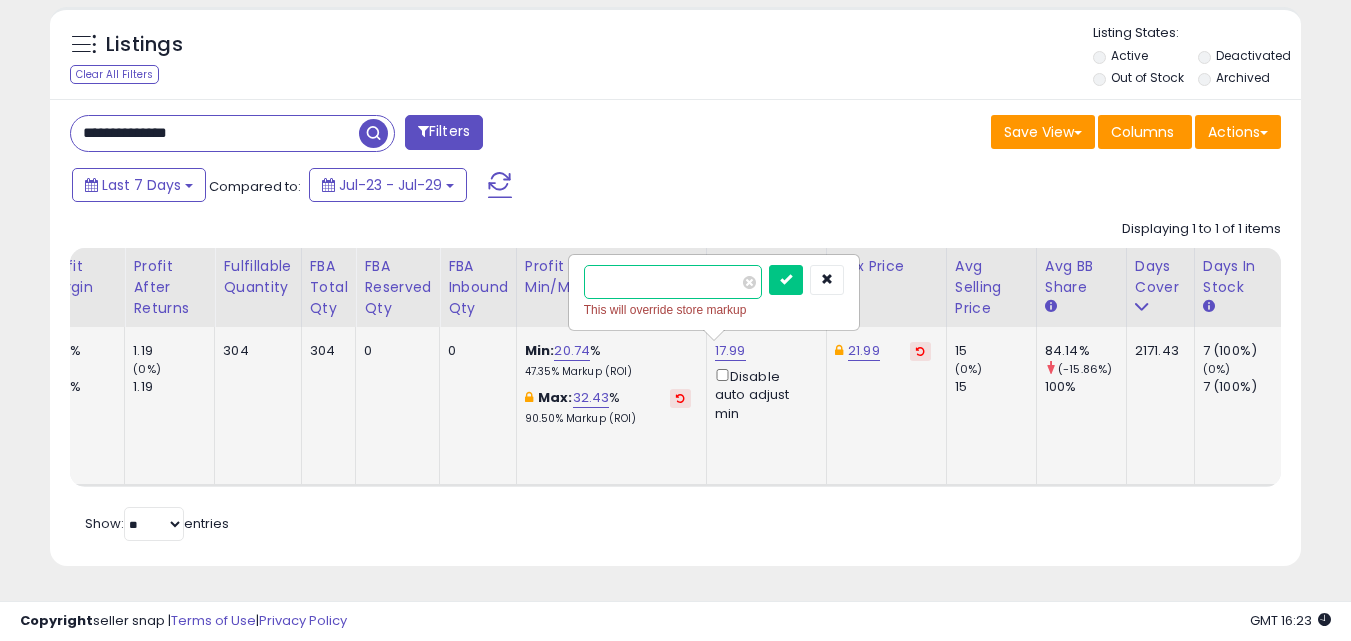 click at bounding box center [786, 280] 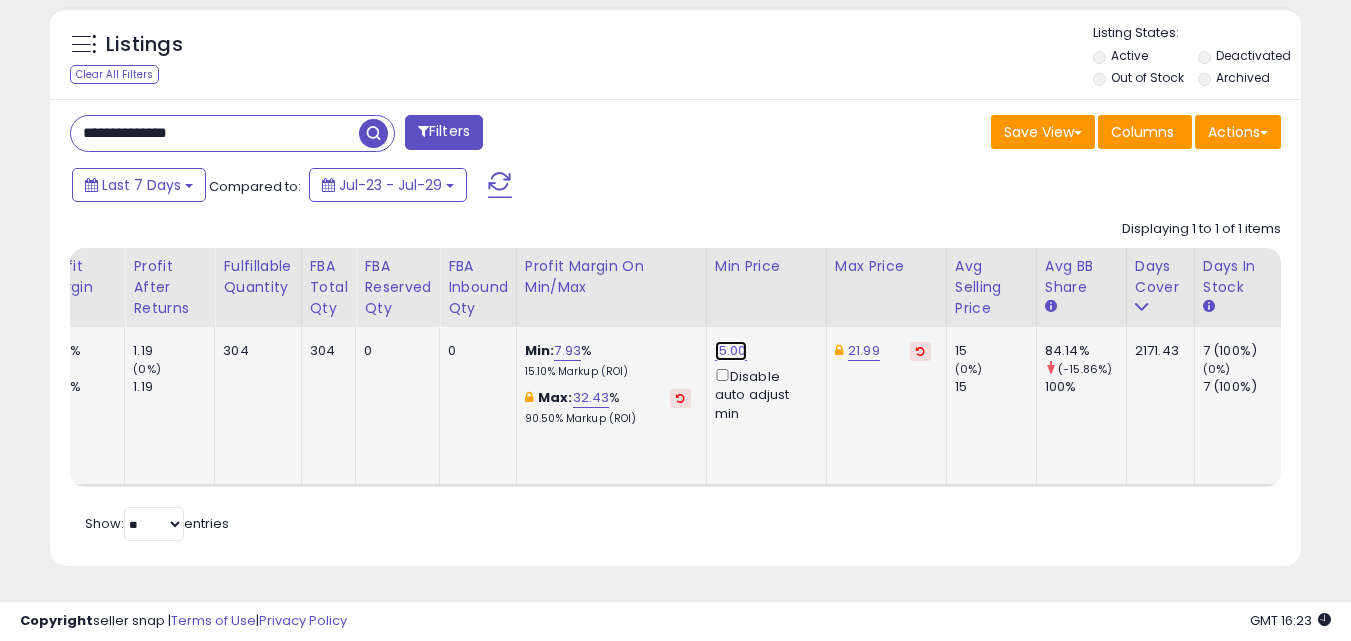 click on "15.00" at bounding box center (731, 351) 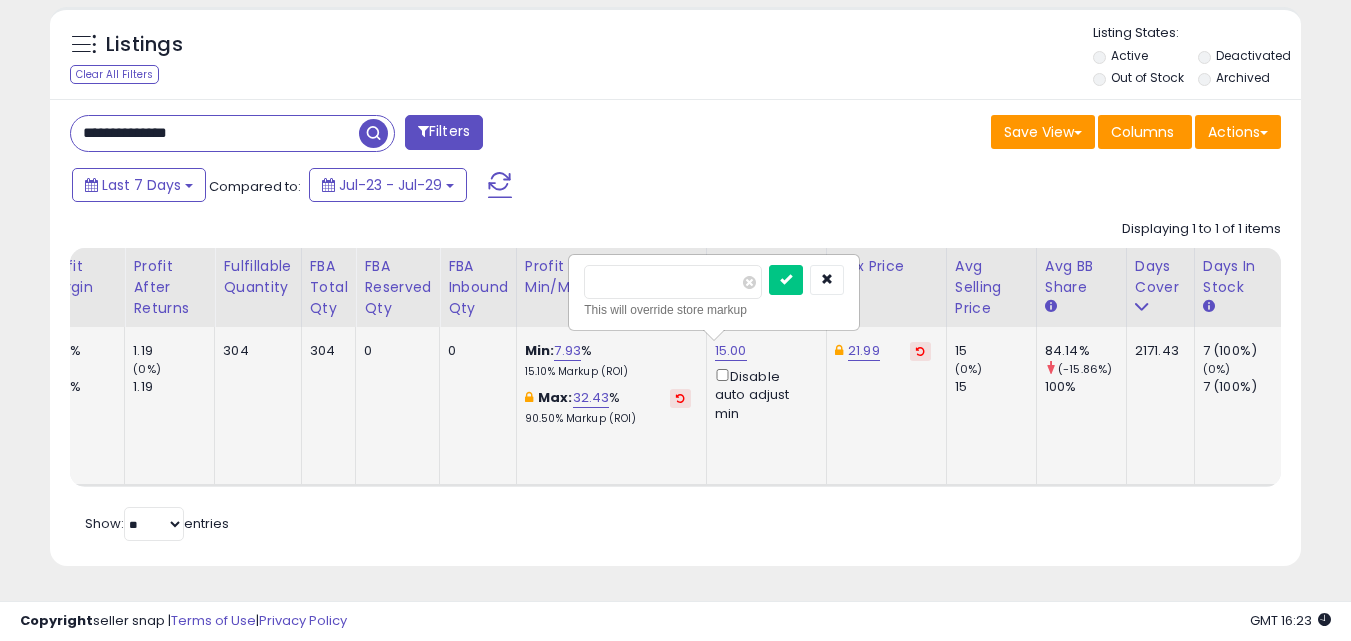 type on "*" 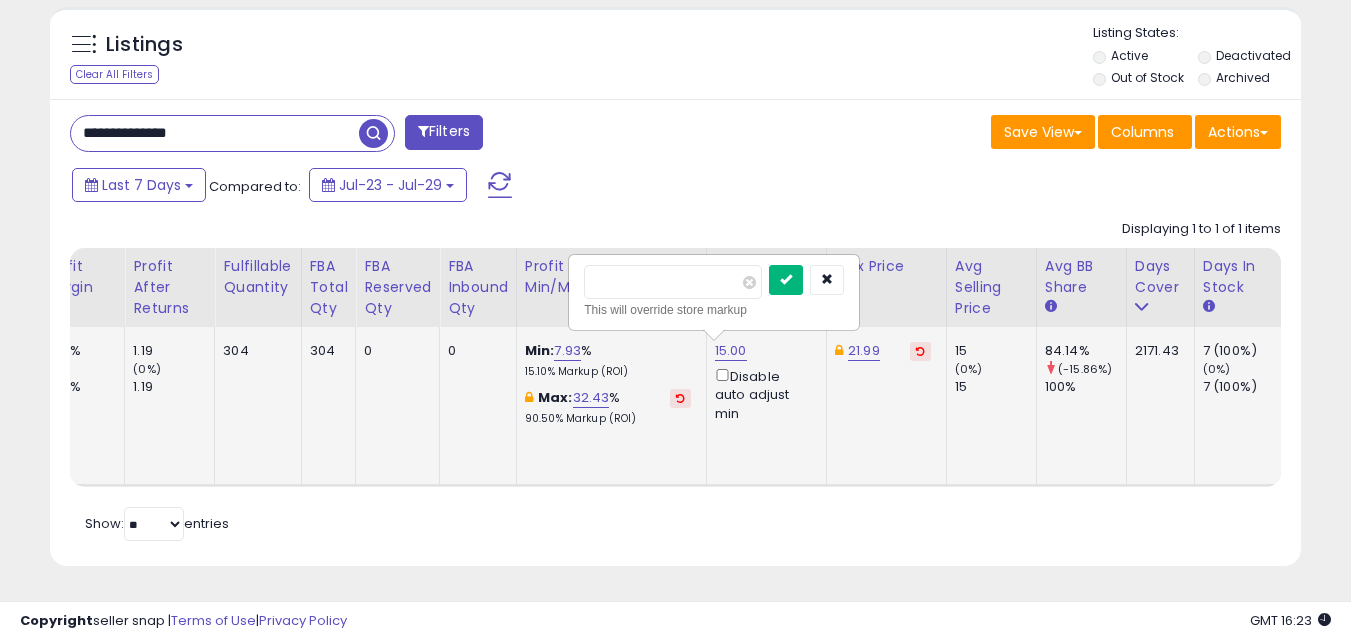 type on "*****" 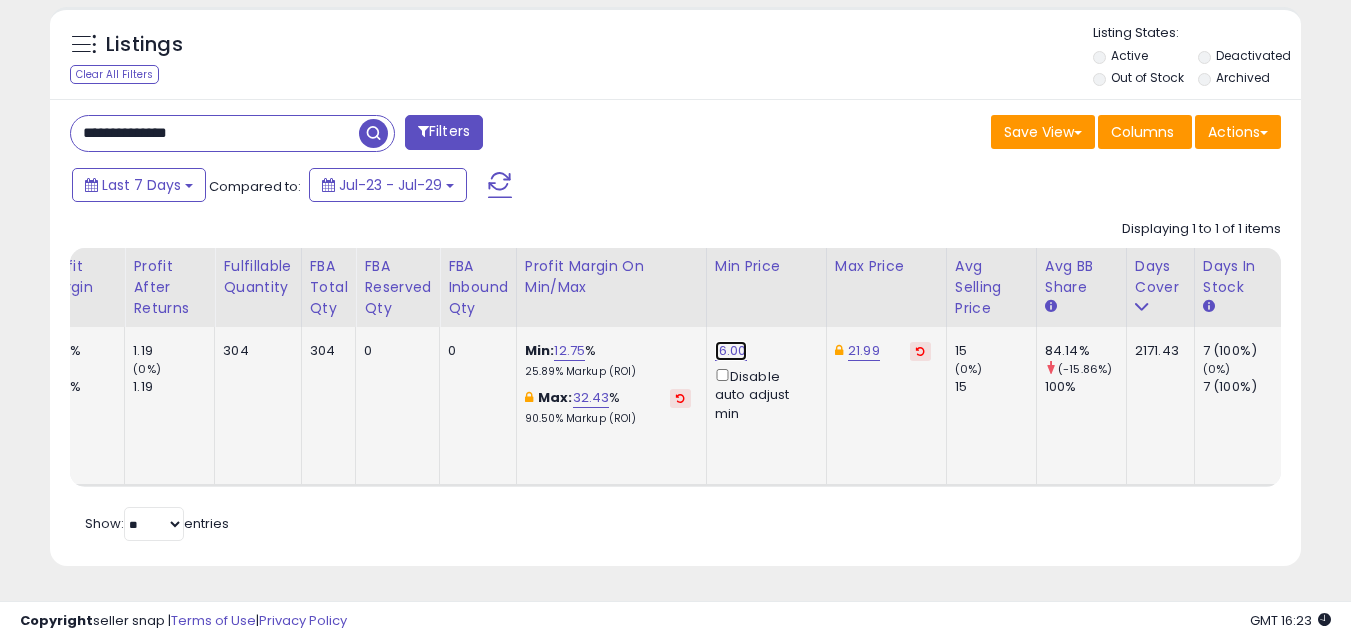 click on "16.00" at bounding box center [731, 351] 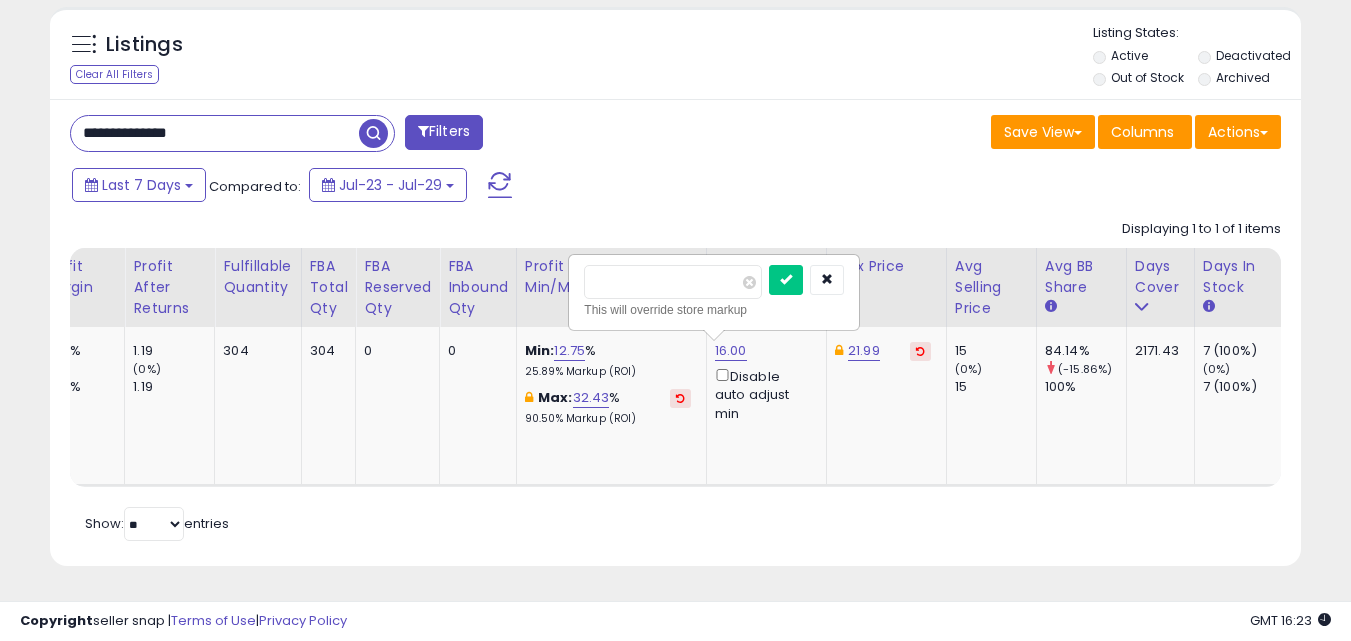 click on "Retrieving listings data..
Displaying 1 to 1 of 1 items
Title
Repricing" at bounding box center (675, 378) 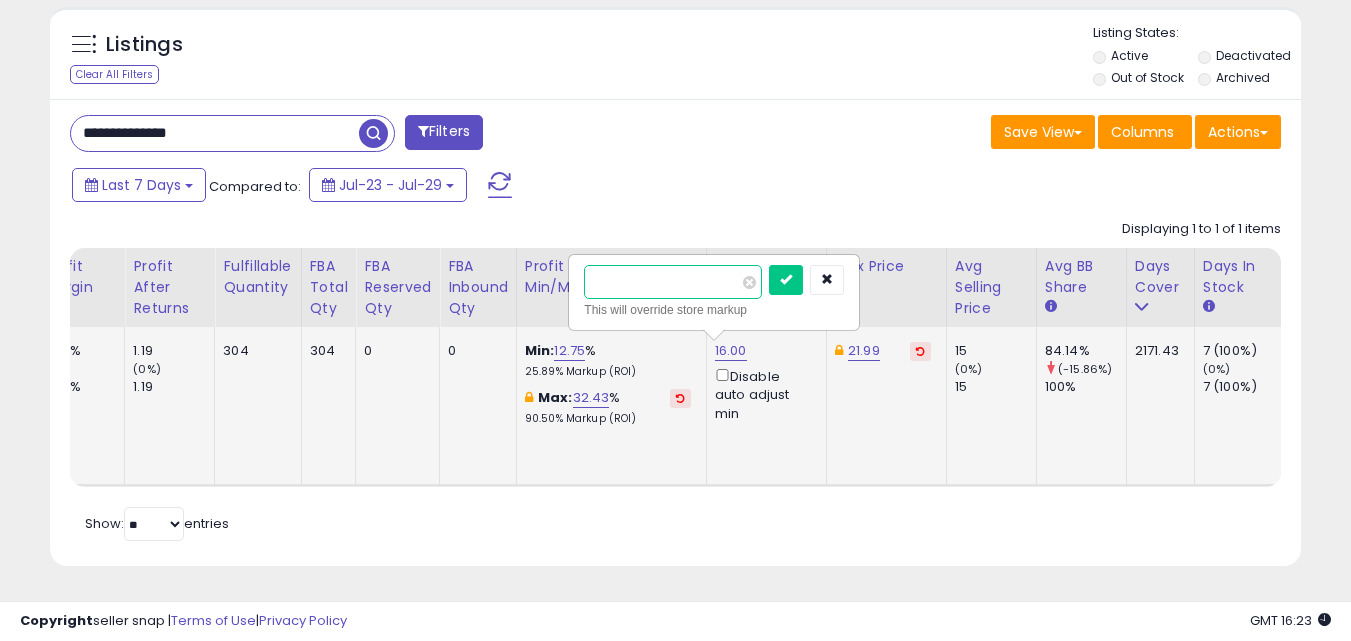 click on "*****" at bounding box center [673, 282] 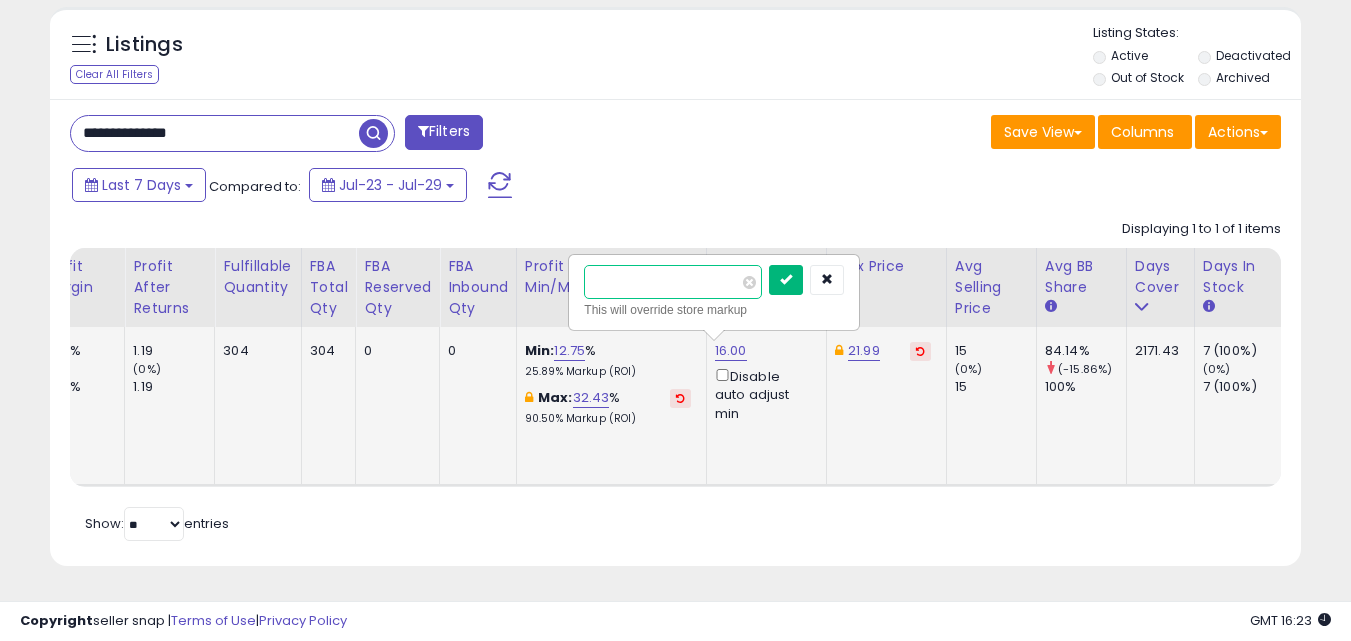 type on "*****" 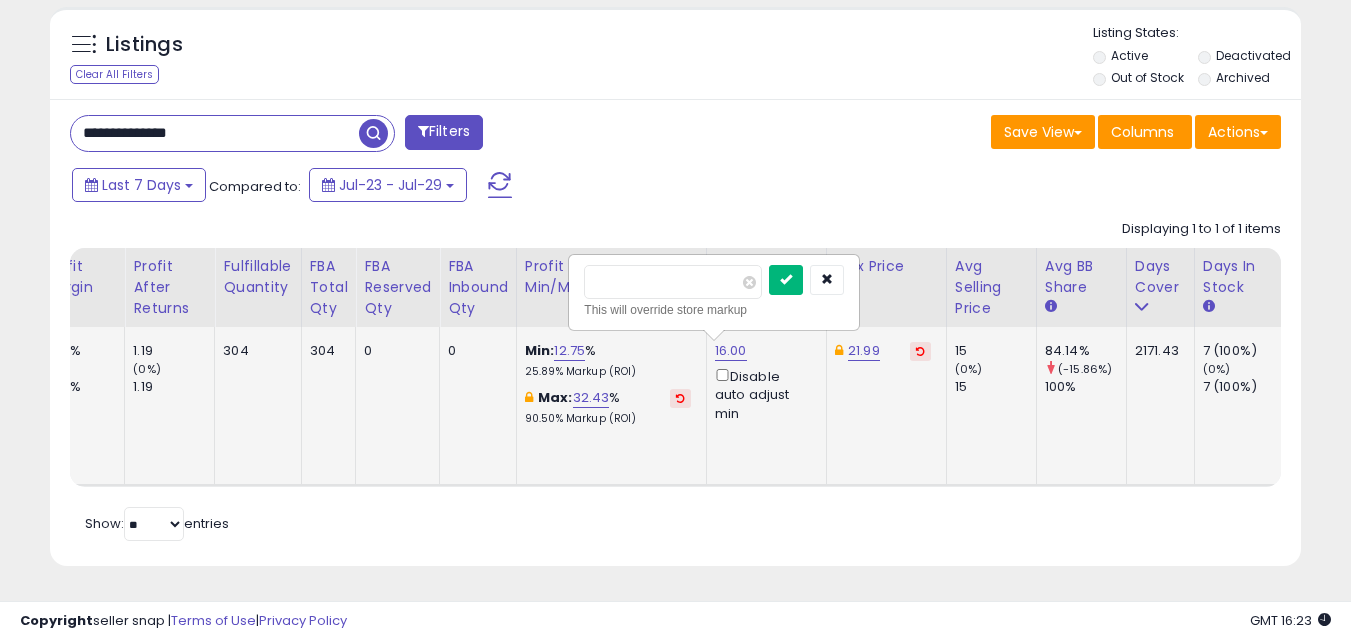 click at bounding box center (786, 279) 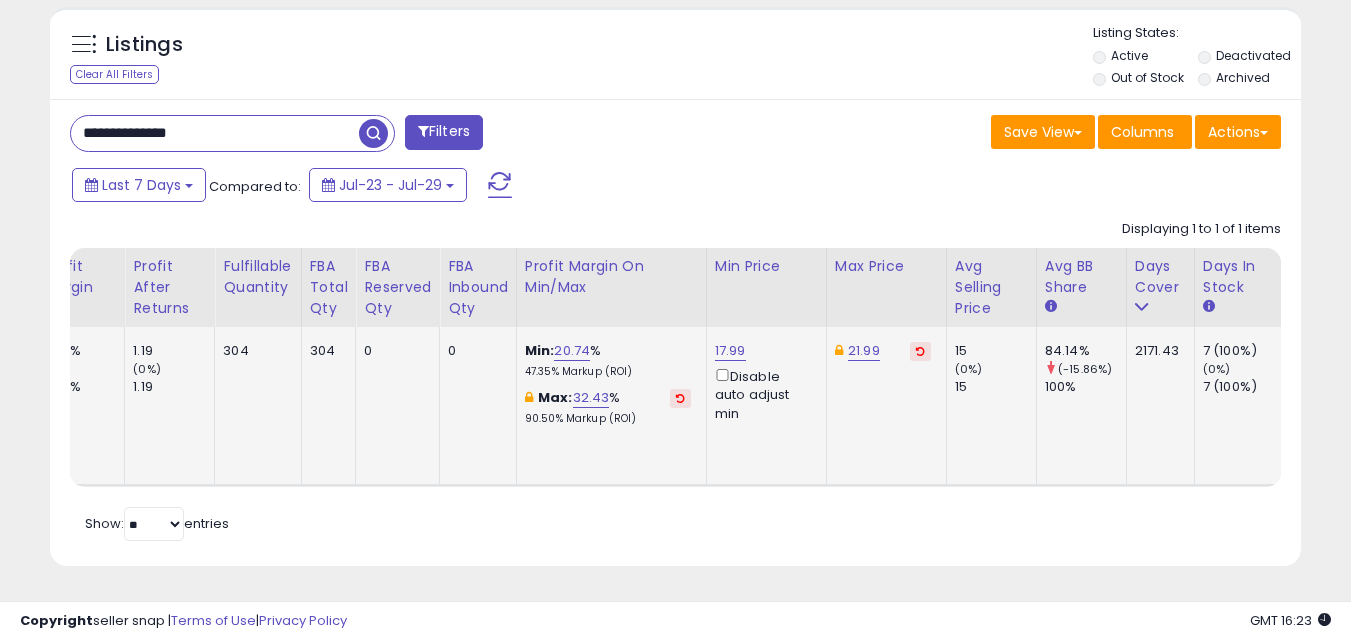 click on "**********" at bounding box center [675, 332] 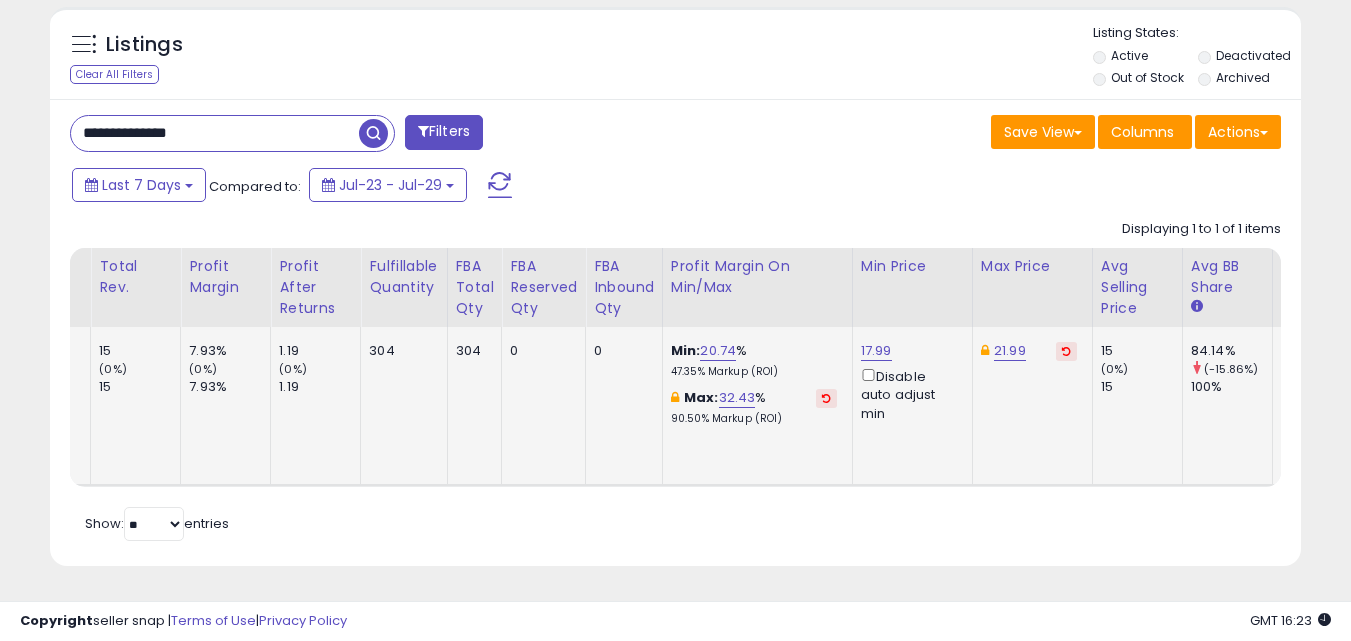 scroll, scrollTop: 0, scrollLeft: 548, axis: horizontal 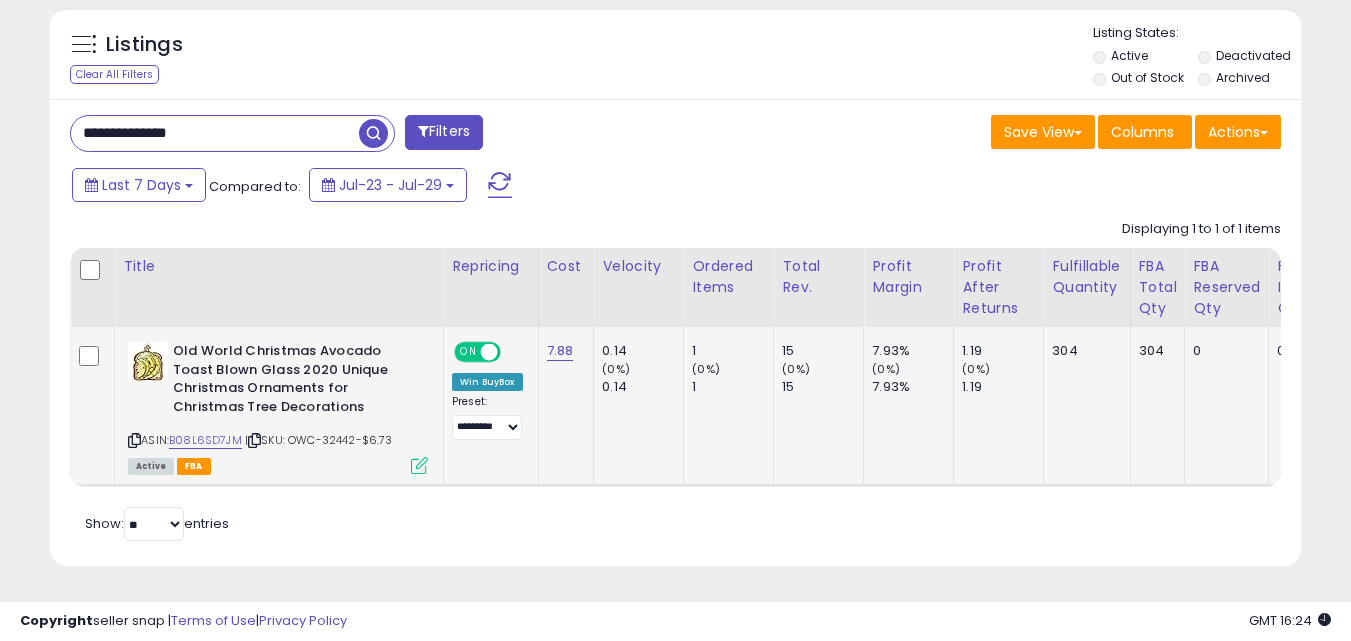 click on "**********" at bounding box center [365, 135] 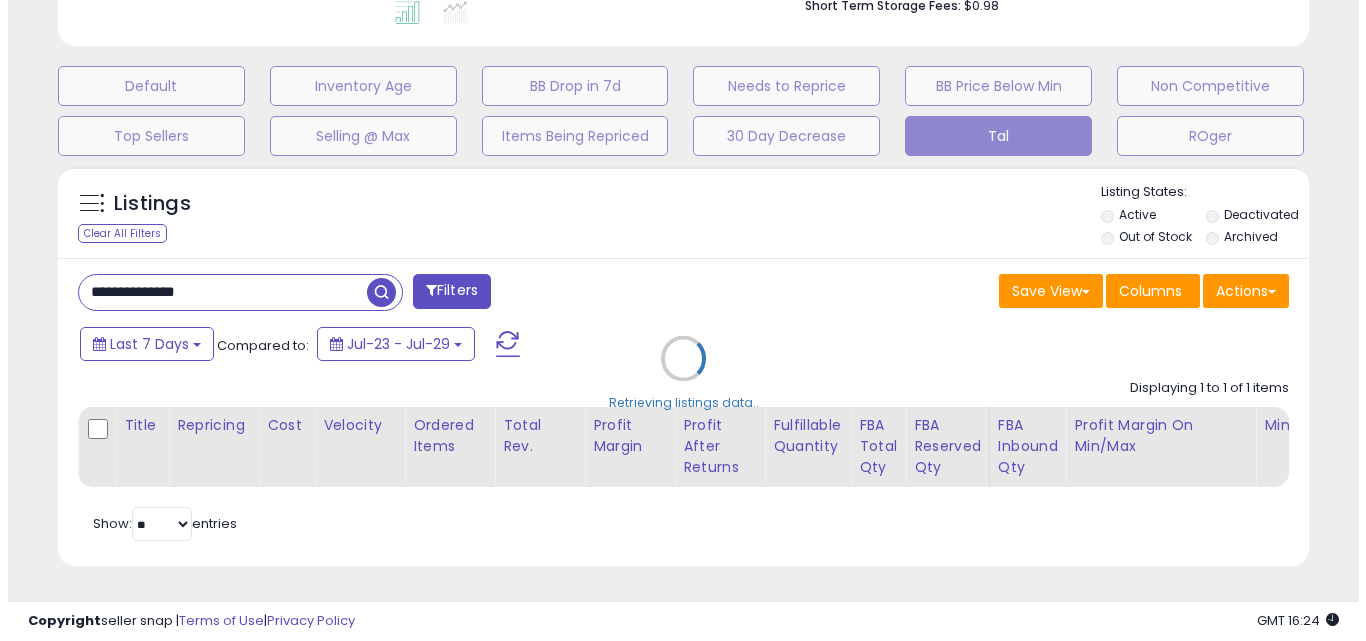 scroll, scrollTop: 579, scrollLeft: 0, axis: vertical 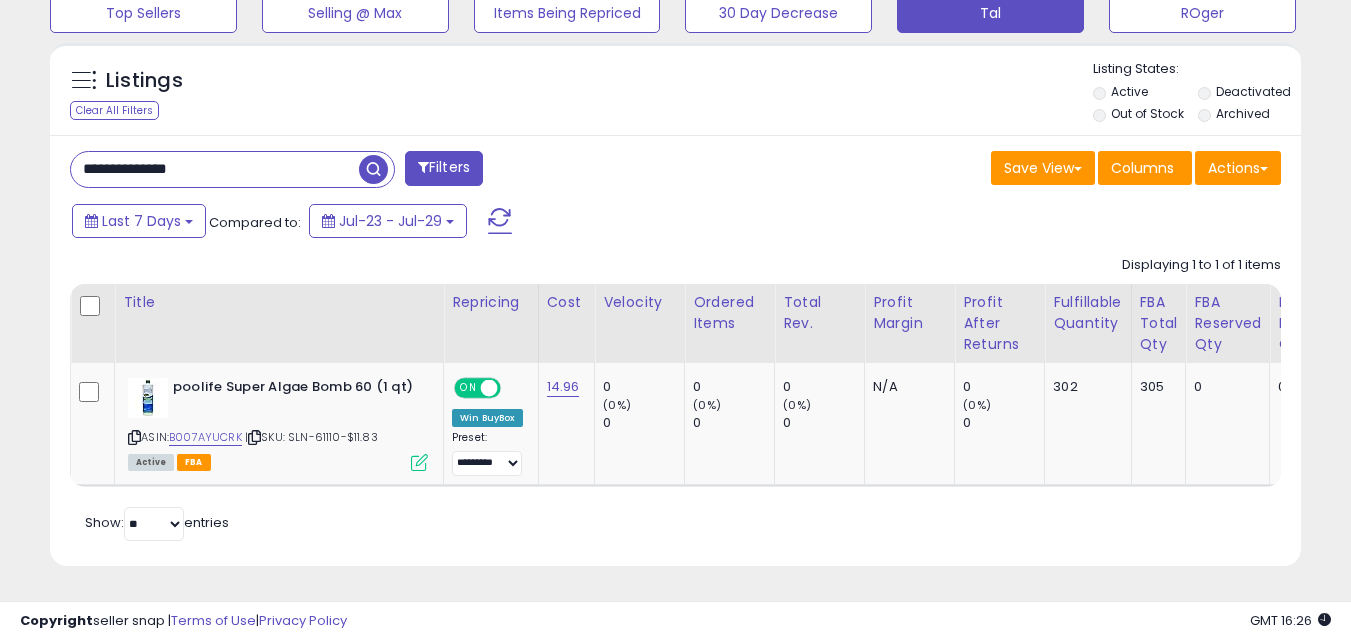 click on "**********" at bounding box center (215, 169) 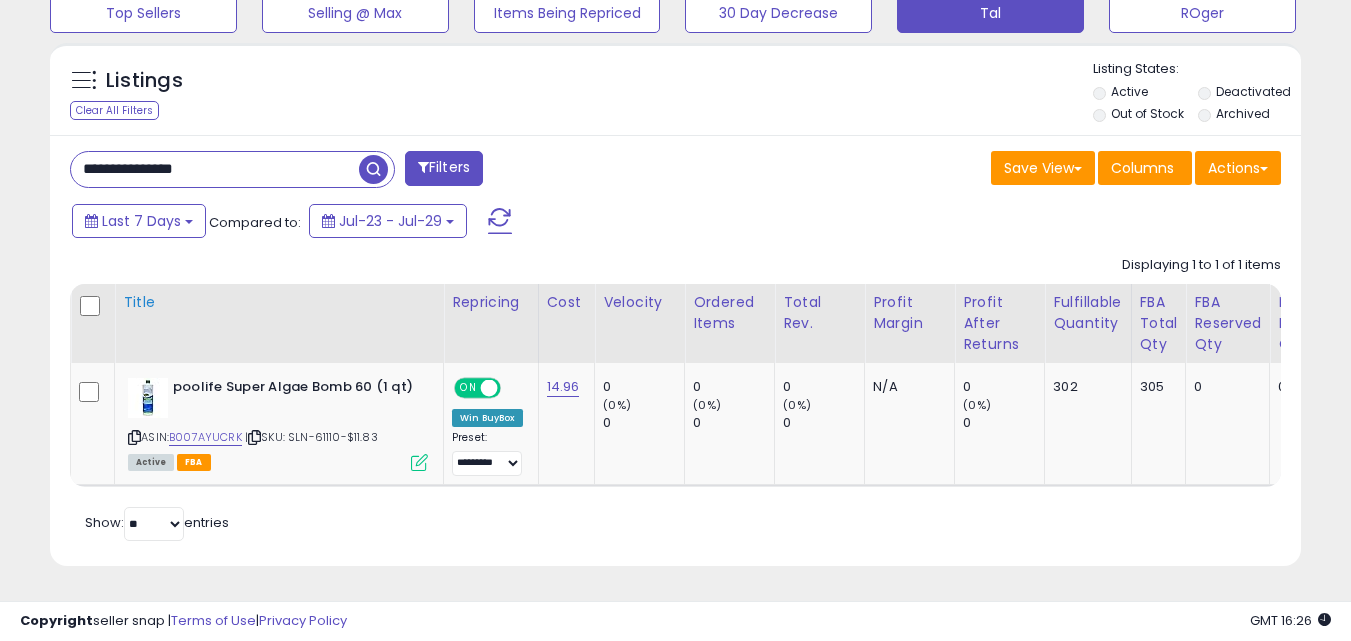 type on "**********" 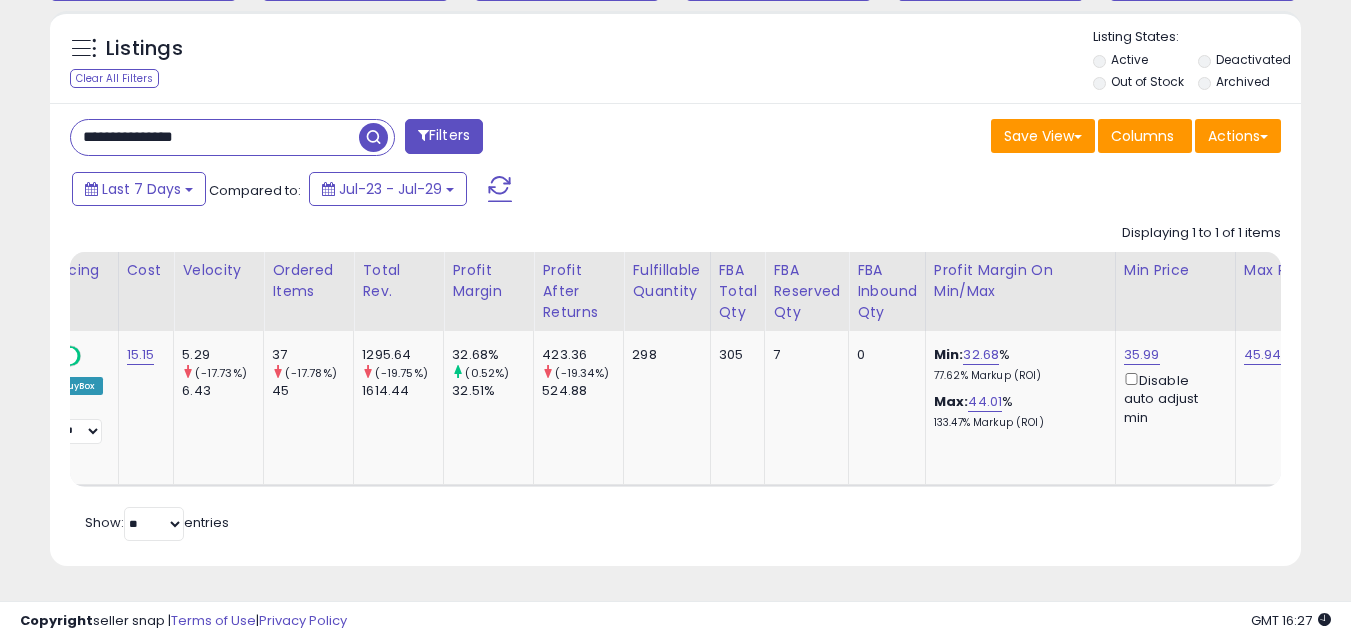 scroll, scrollTop: 0, scrollLeft: 477, axis: horizontal 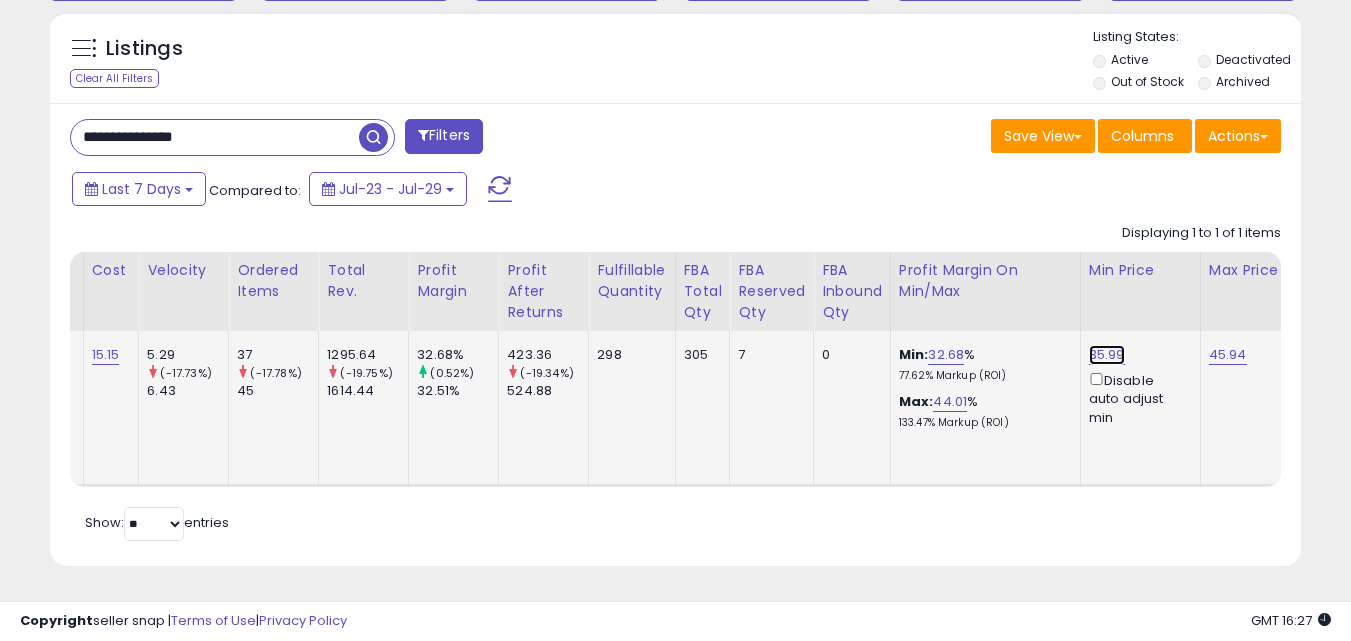 click on "35.99" at bounding box center [1107, 355] 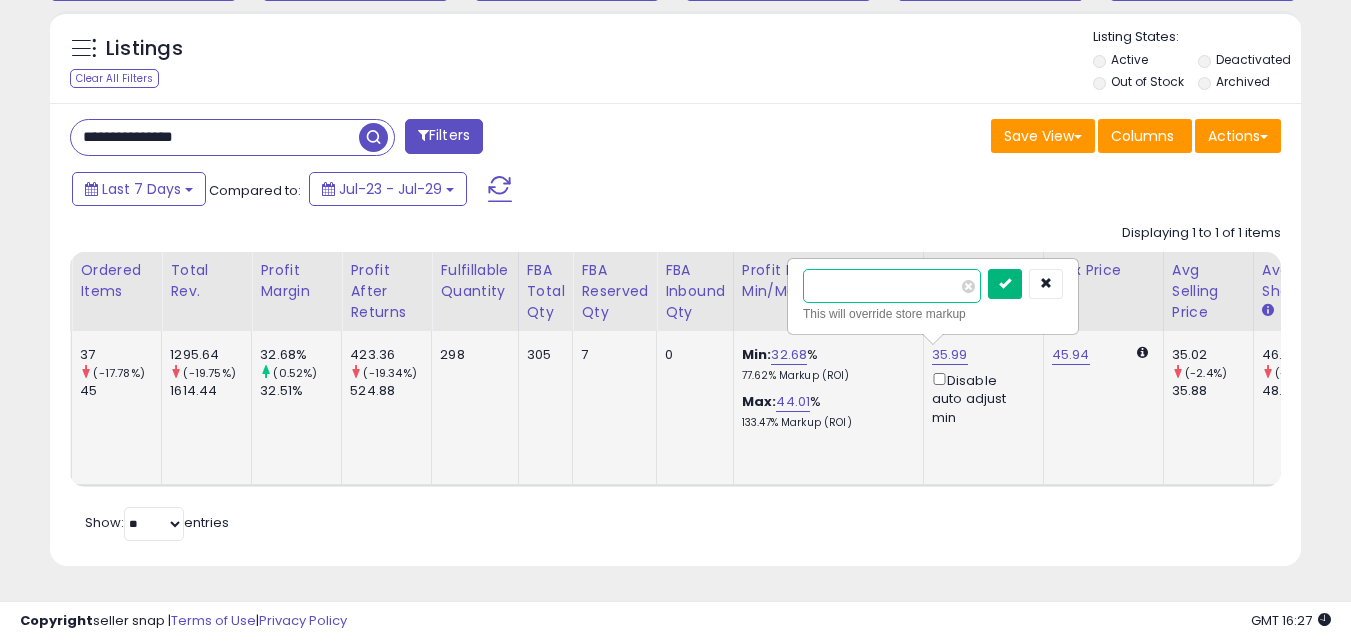 type on "*****" 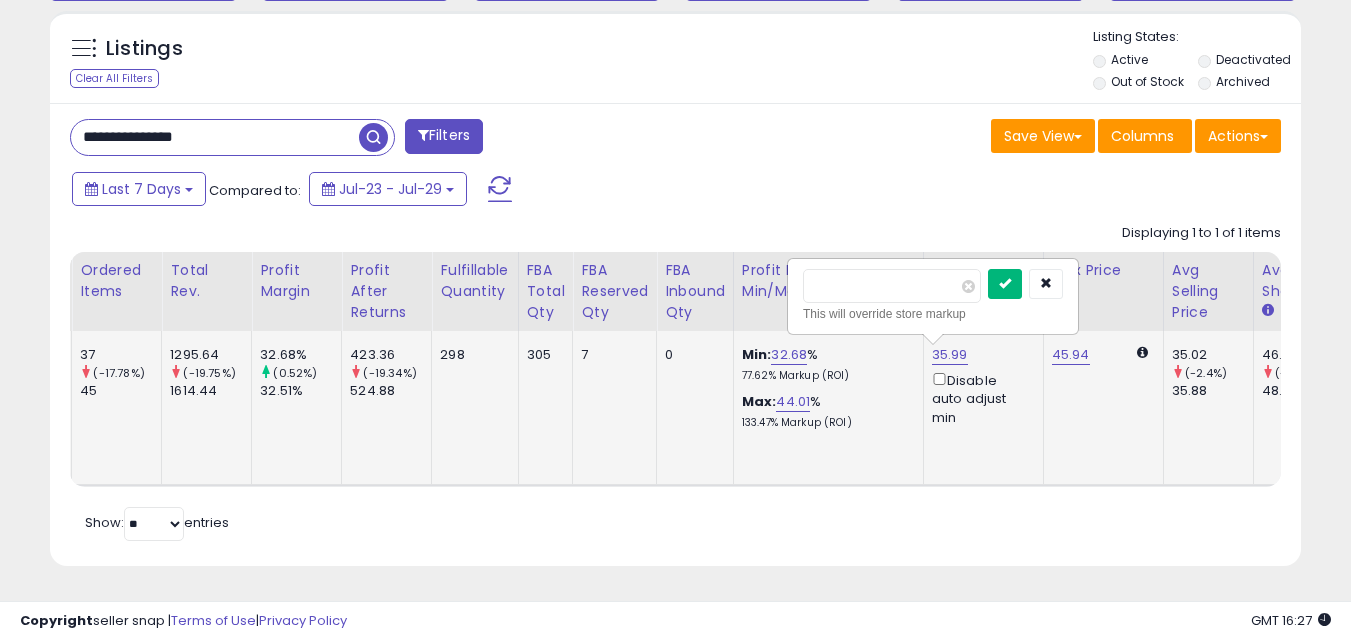click at bounding box center (1005, 284) 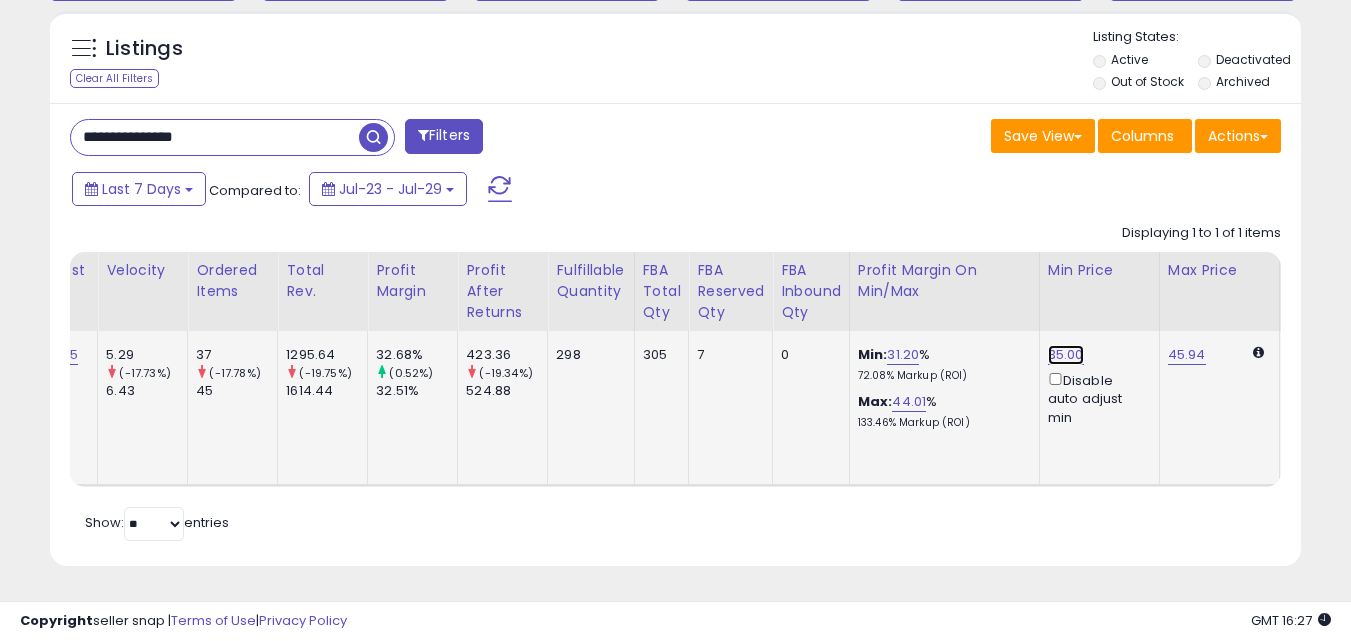 click on "35.00" at bounding box center (1066, 355) 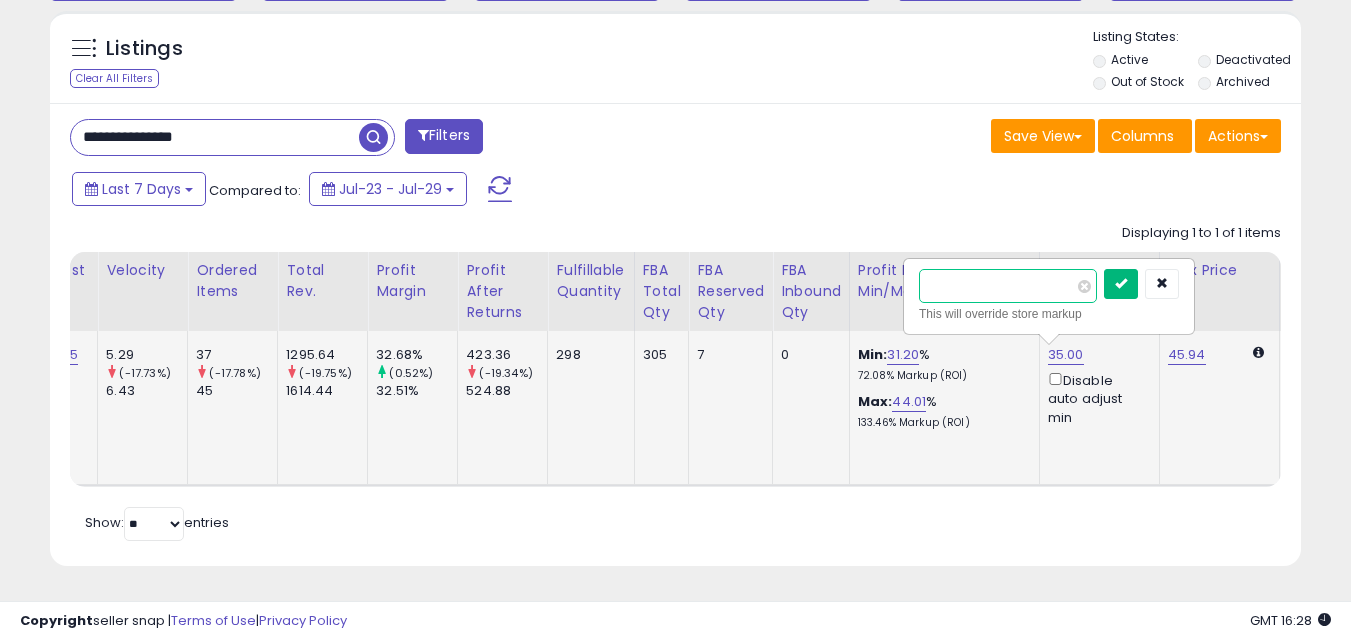 type on "*****" 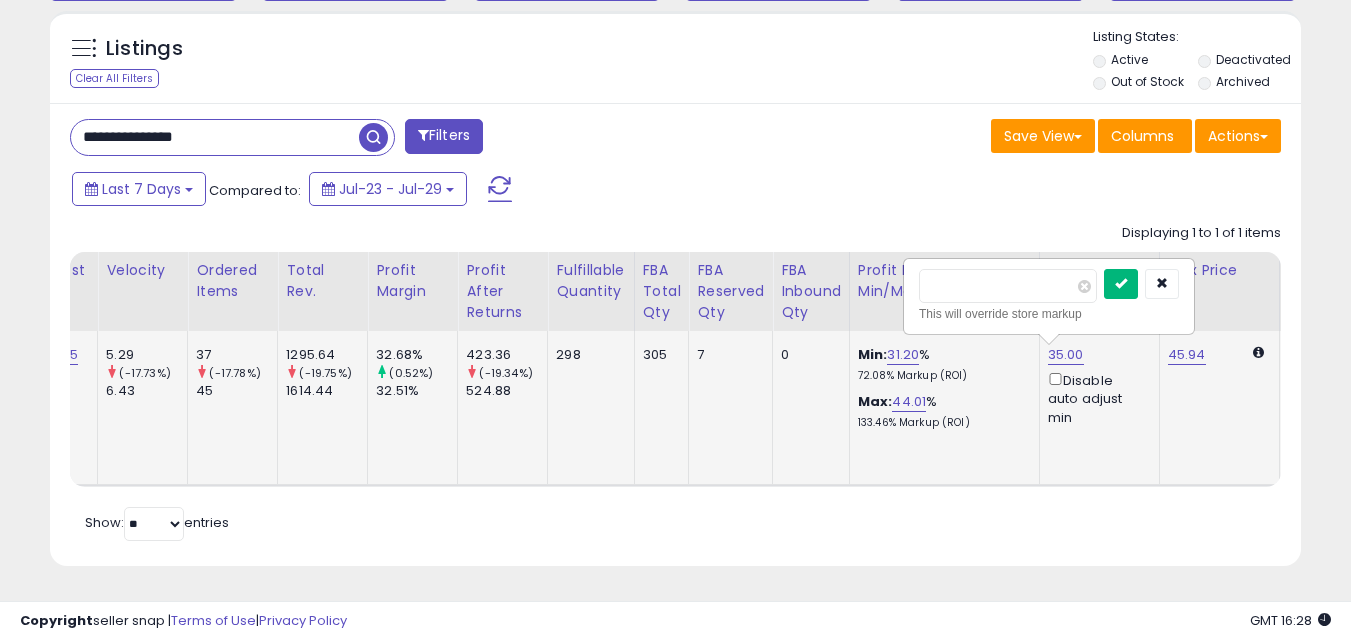 click at bounding box center (1121, 284) 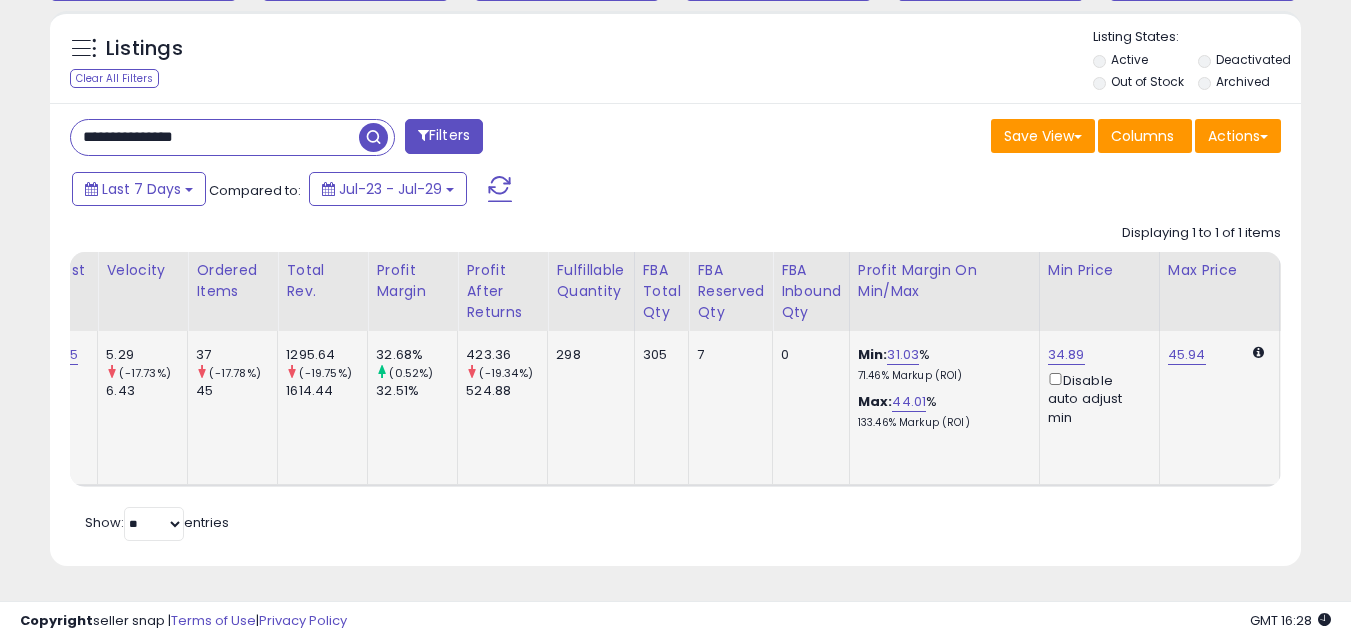 click on "Listings
Clear All Filters" at bounding box center (675, 296) 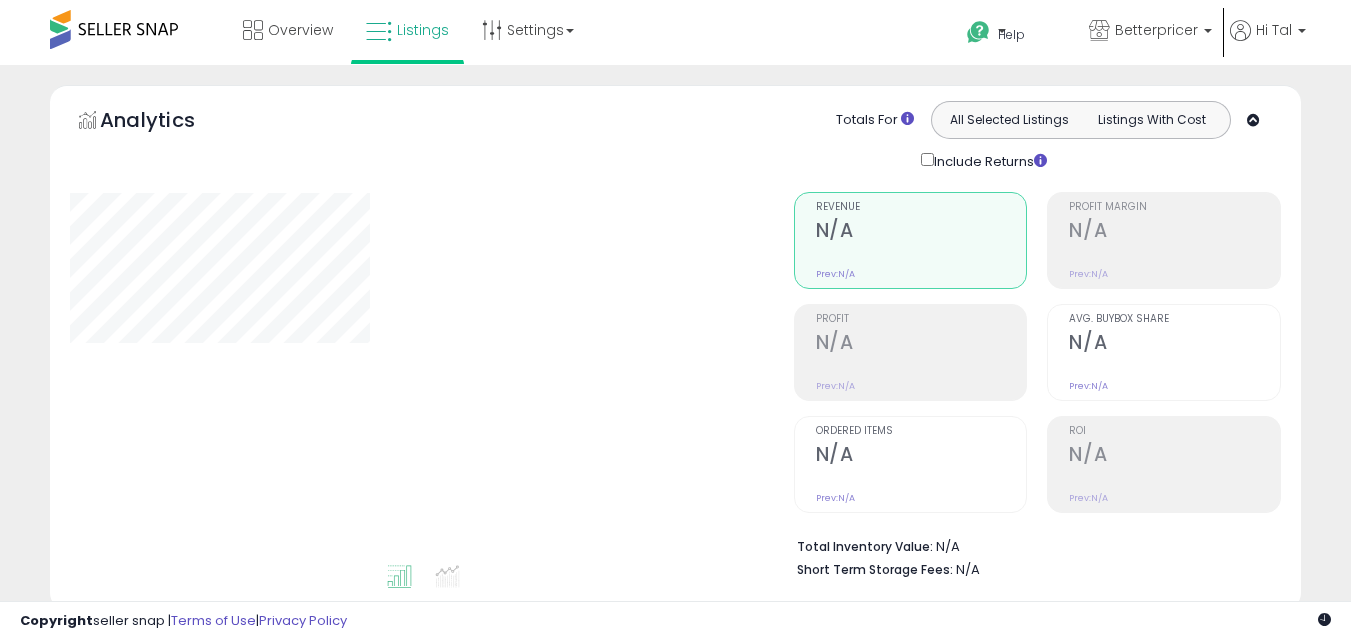 scroll, scrollTop: 0, scrollLeft: 0, axis: both 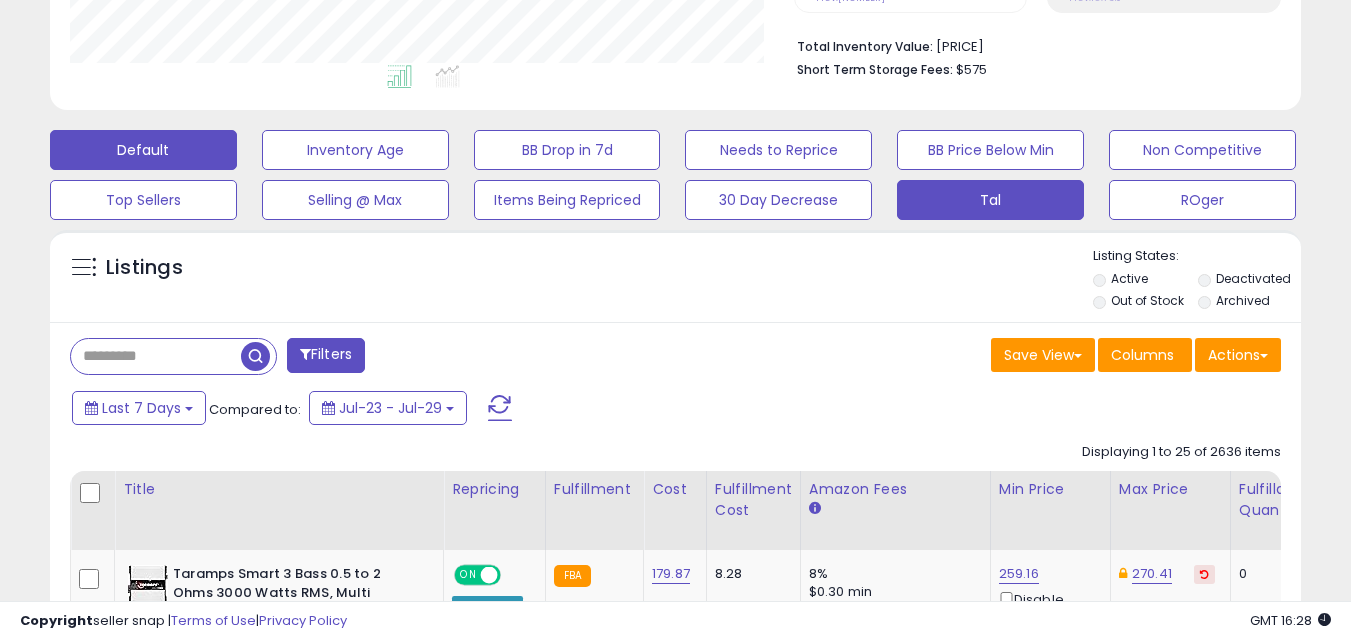 click on "Tal" at bounding box center (355, 150) 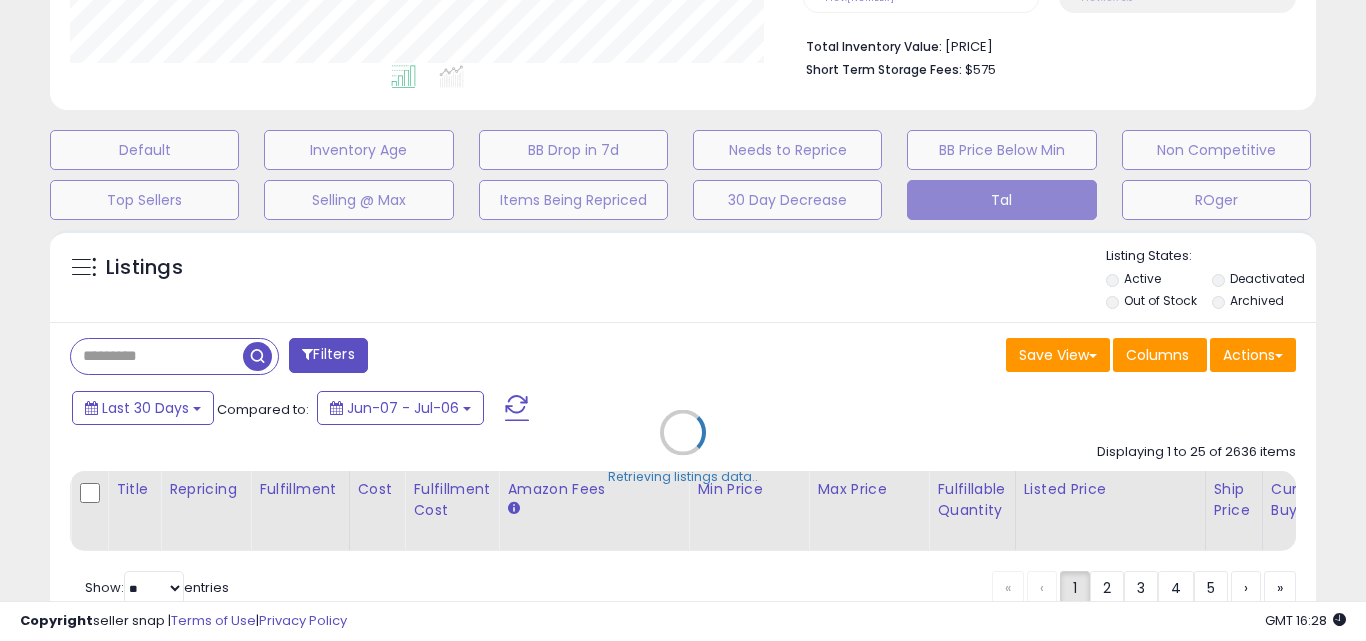 scroll, scrollTop: 999590, scrollLeft: 999267, axis: both 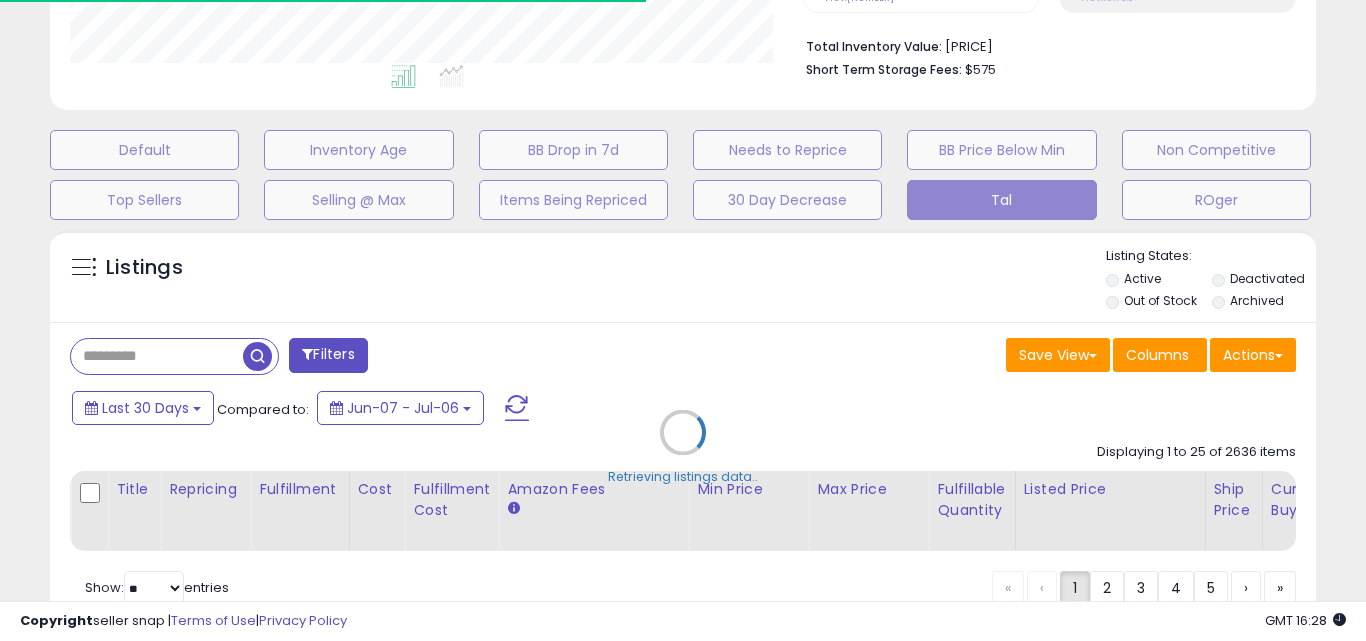 click on "Retrieving listings data.." at bounding box center (683, 447) 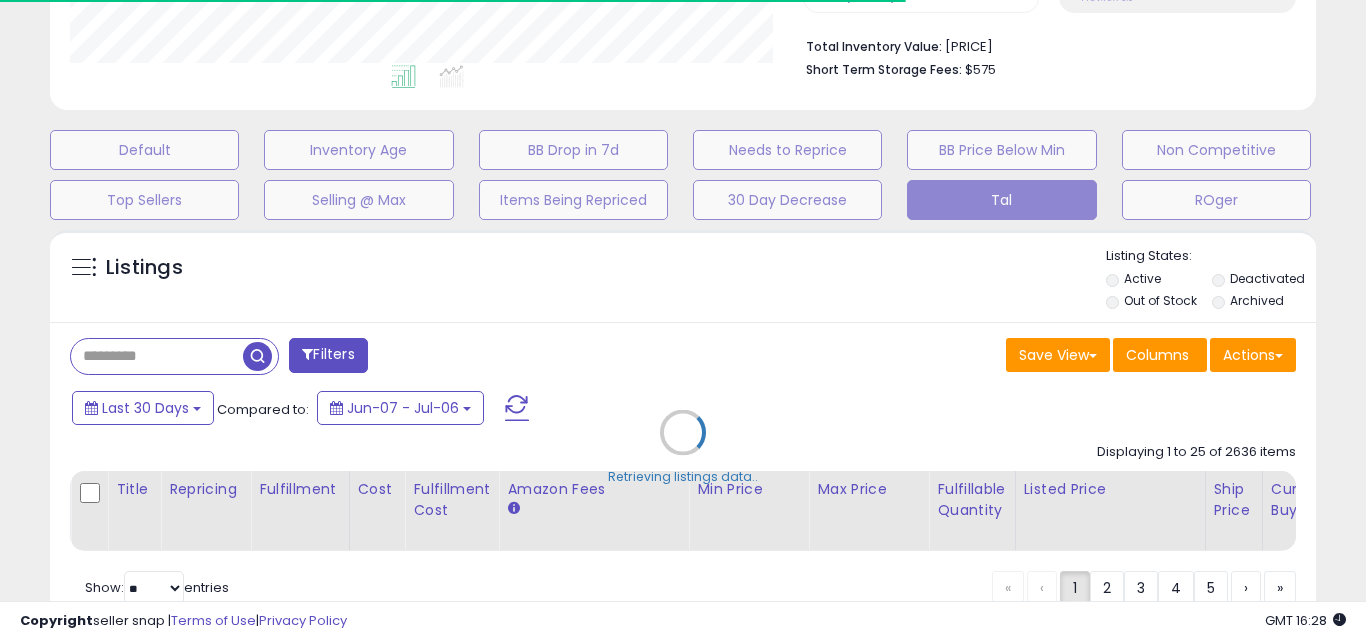 click on "Retrieving listings data.." at bounding box center [683, 447] 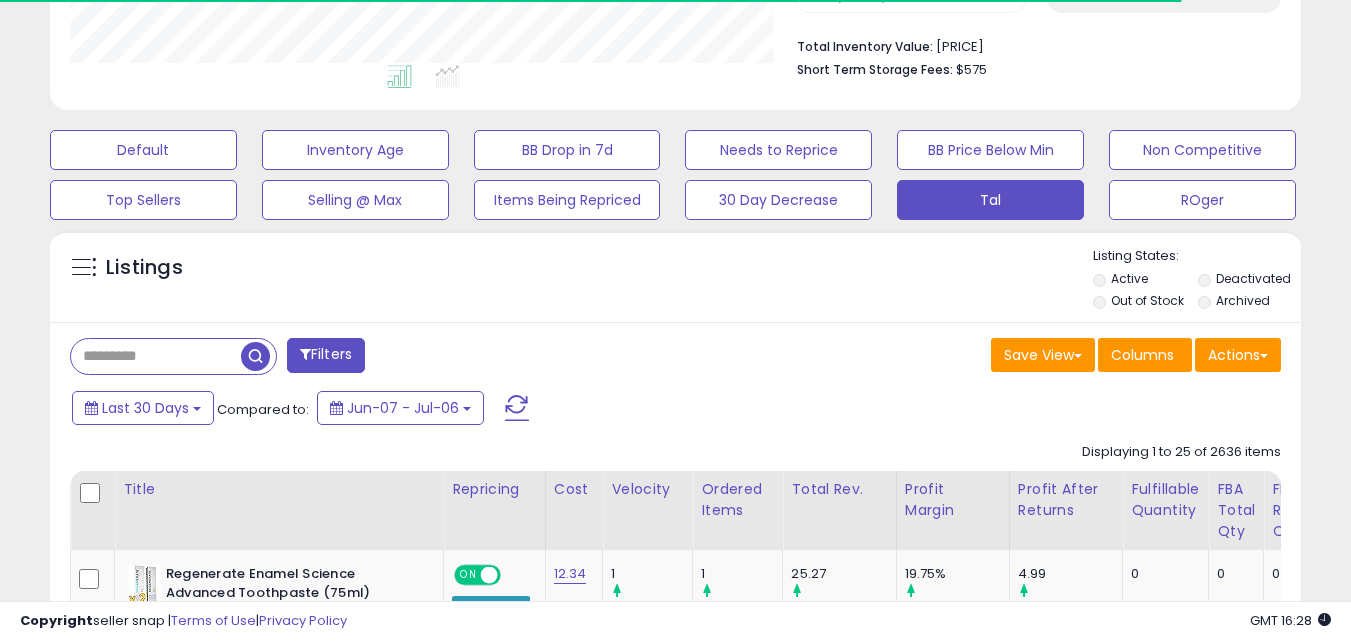 scroll, scrollTop: 410, scrollLeft: 724, axis: both 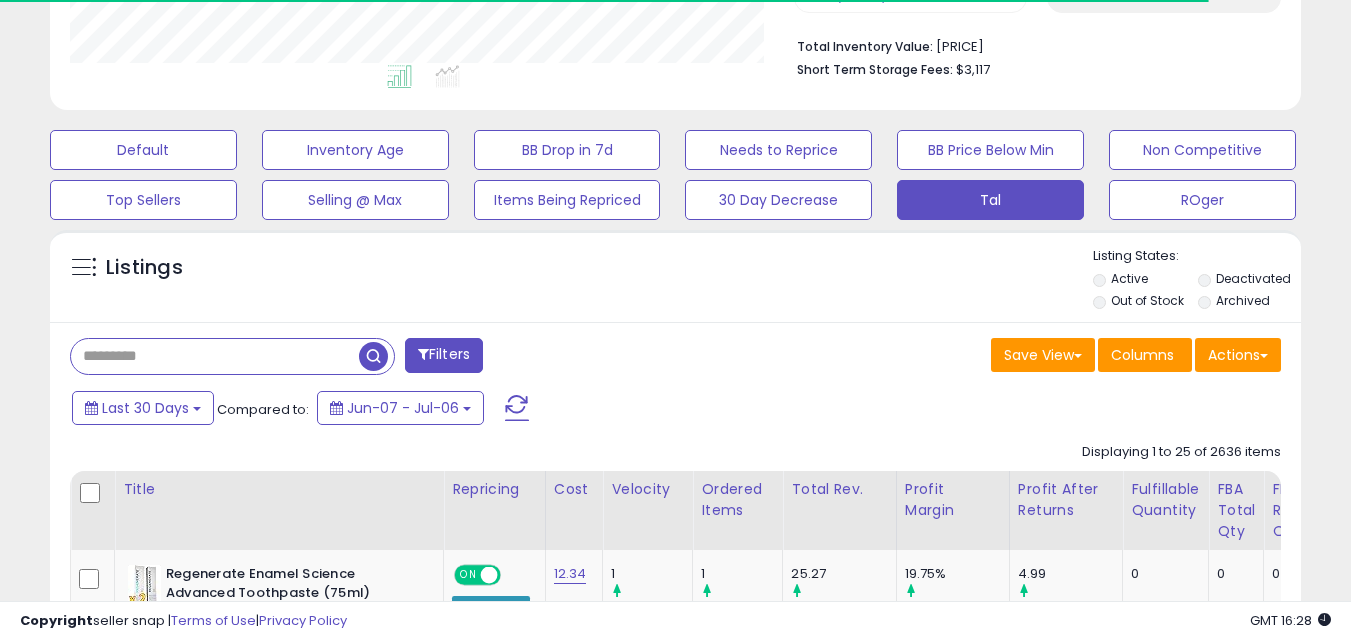 click at bounding box center [215, 356] 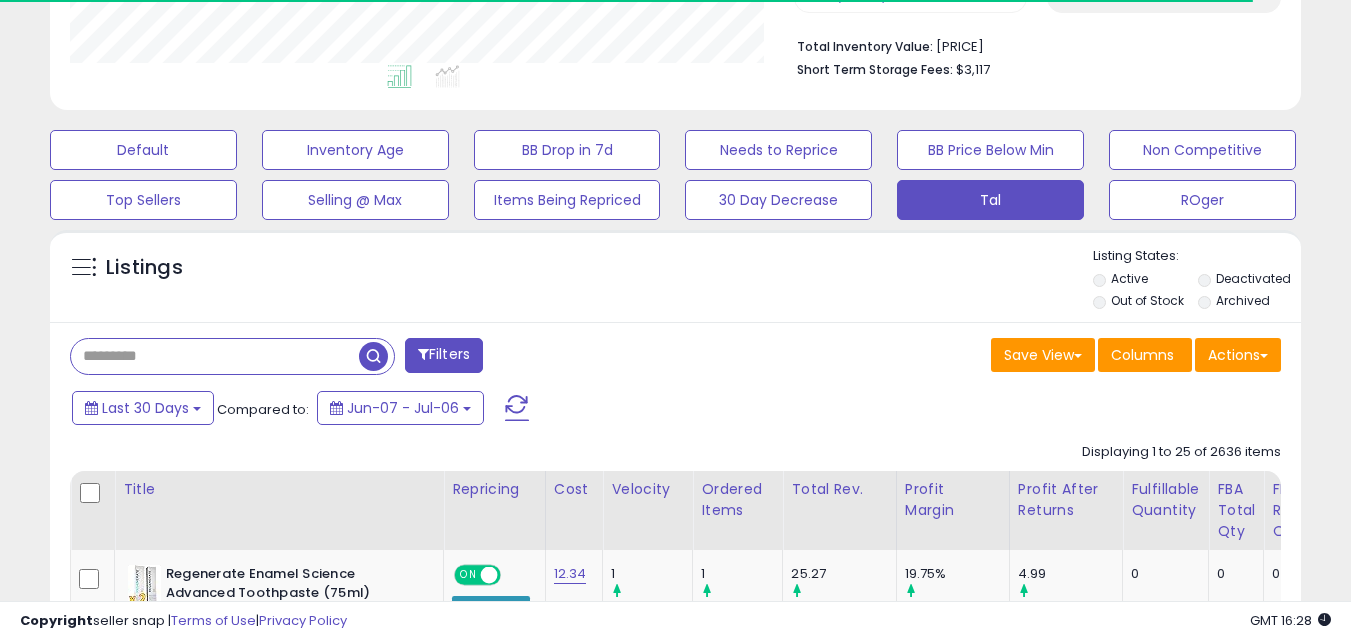 paste on "**********" 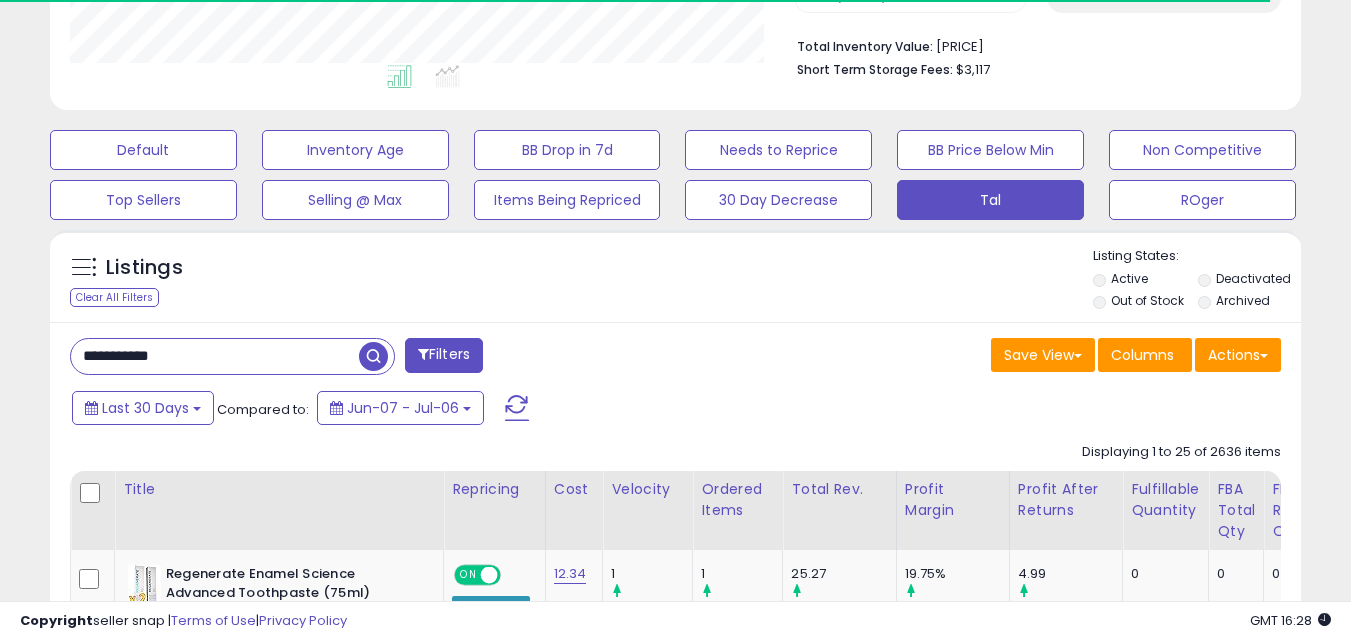 click at bounding box center [373, 356] 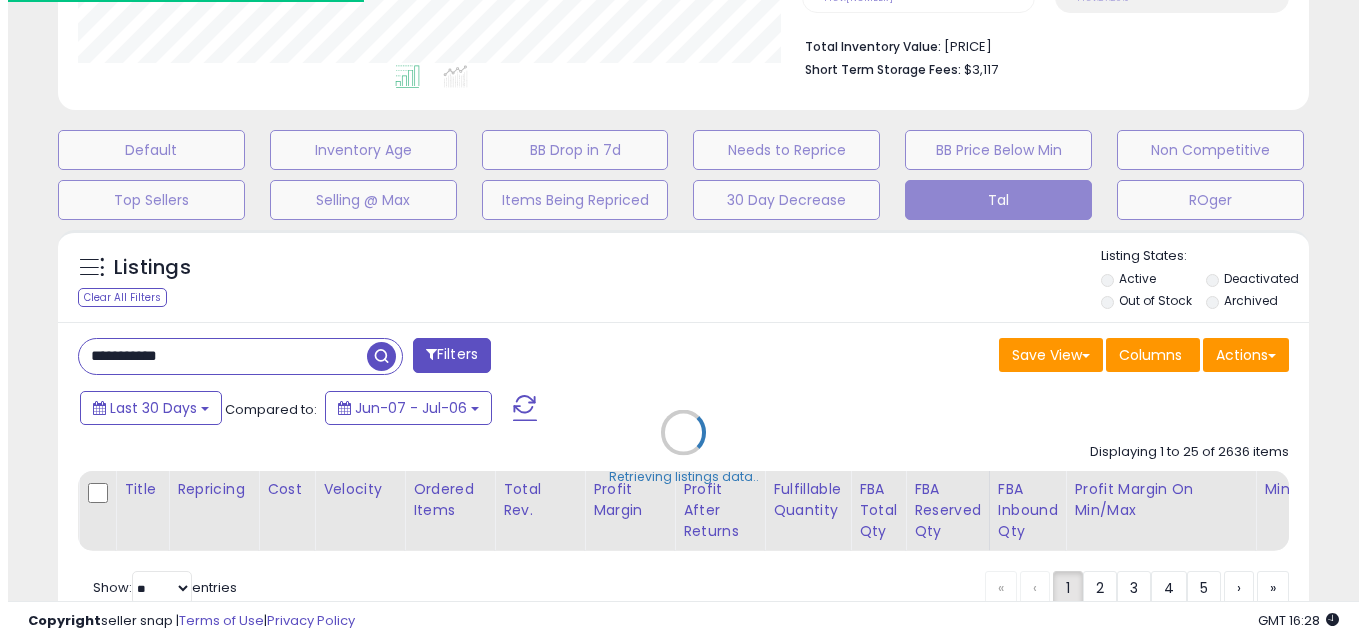 scroll, scrollTop: 999590, scrollLeft: 999267, axis: both 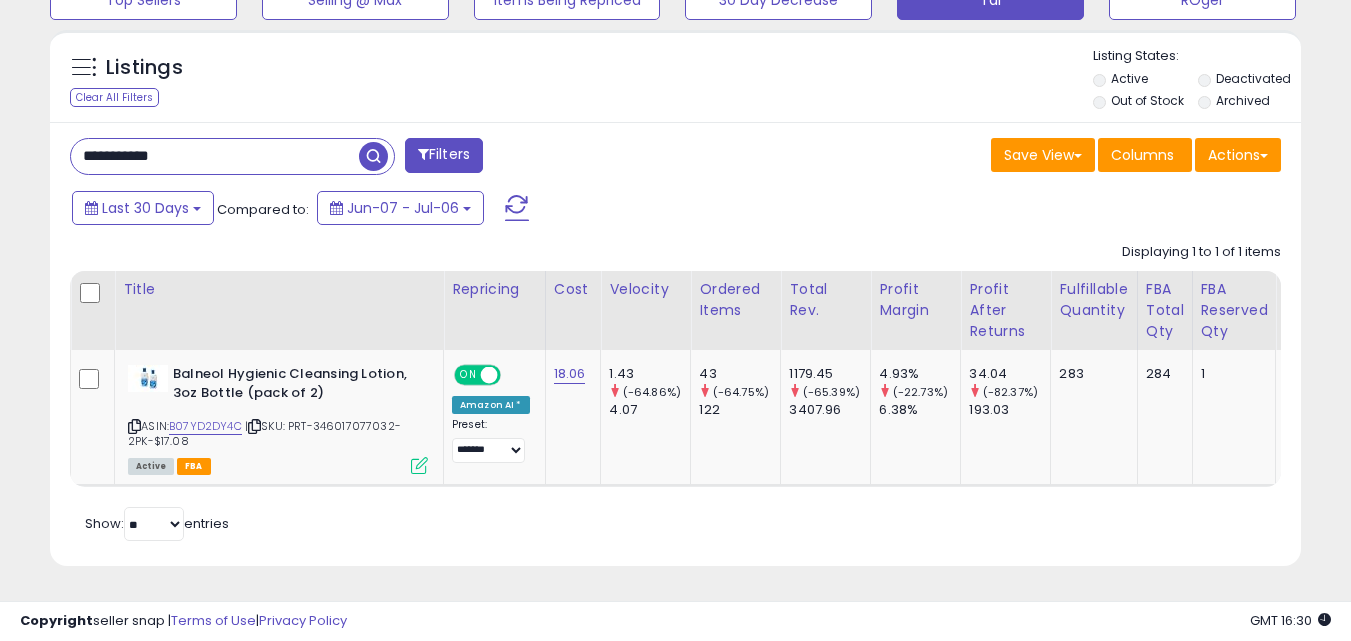 click on "**********" at bounding box center (215, 156) 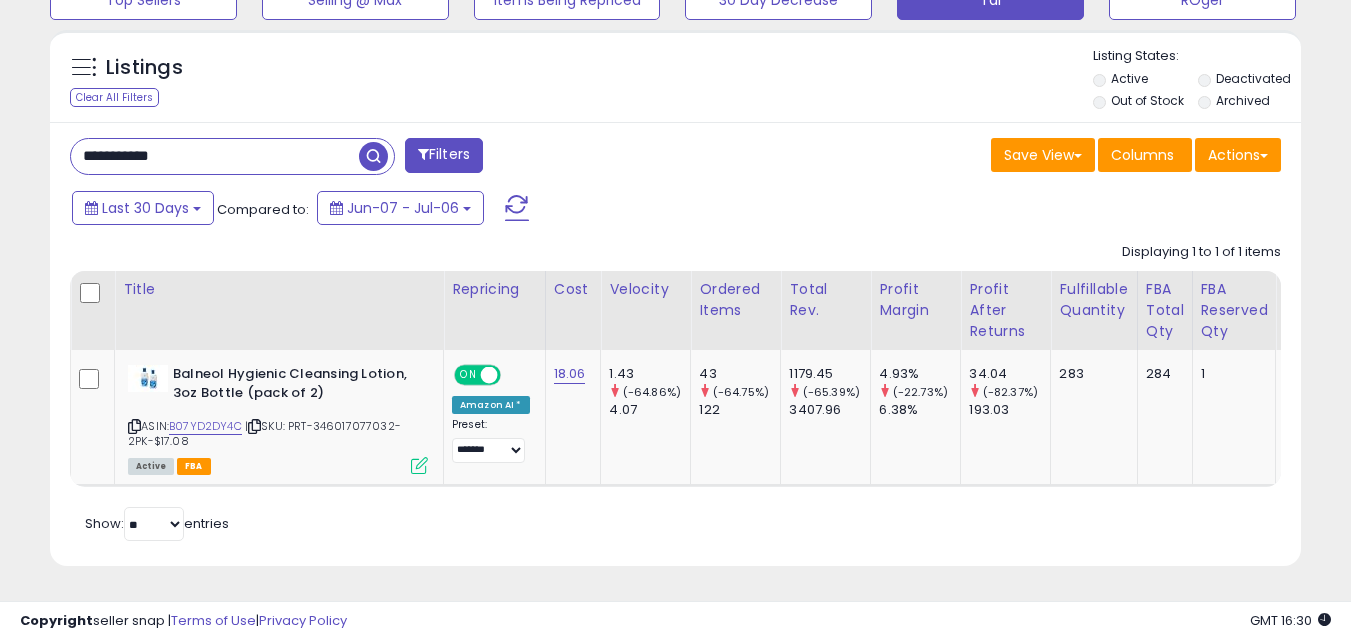 paste 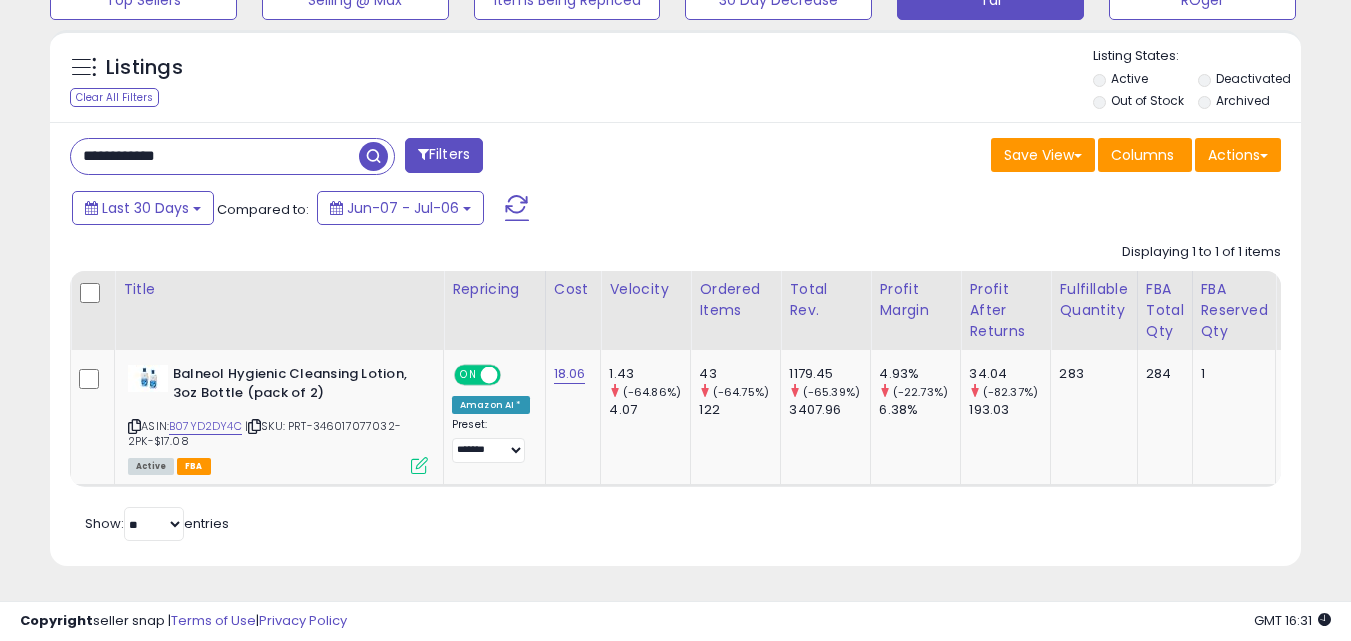 type on "**********" 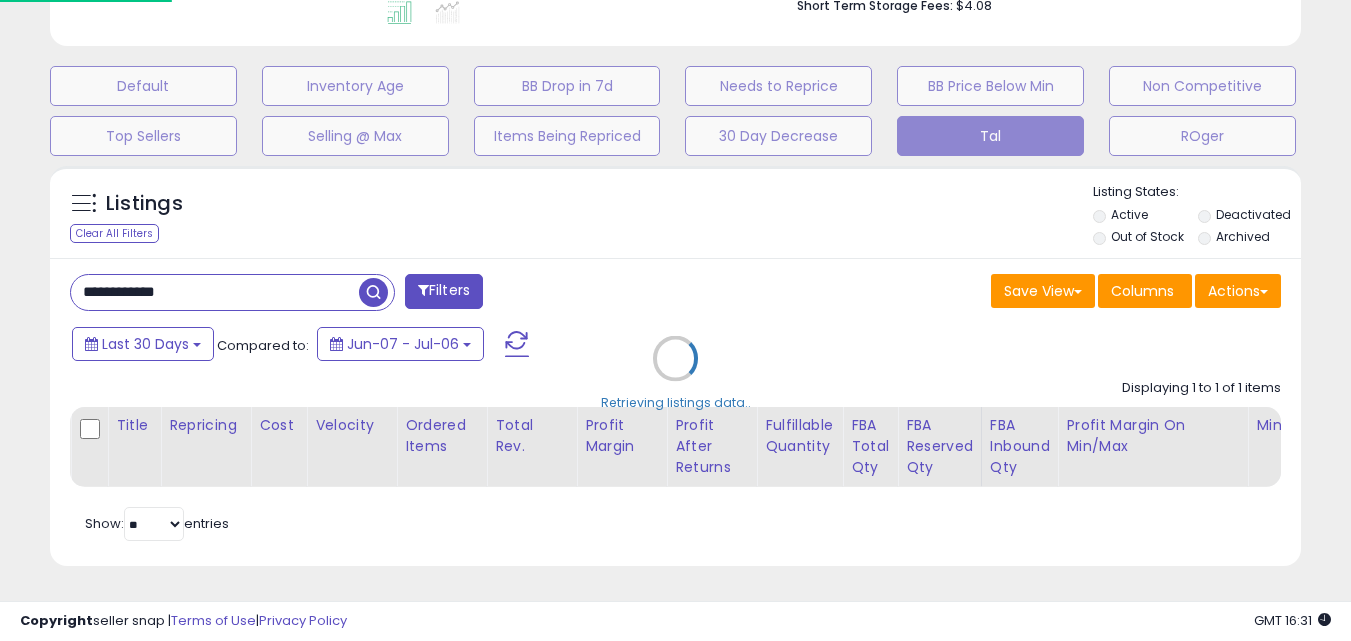 scroll, scrollTop: 999590, scrollLeft: 999267, axis: both 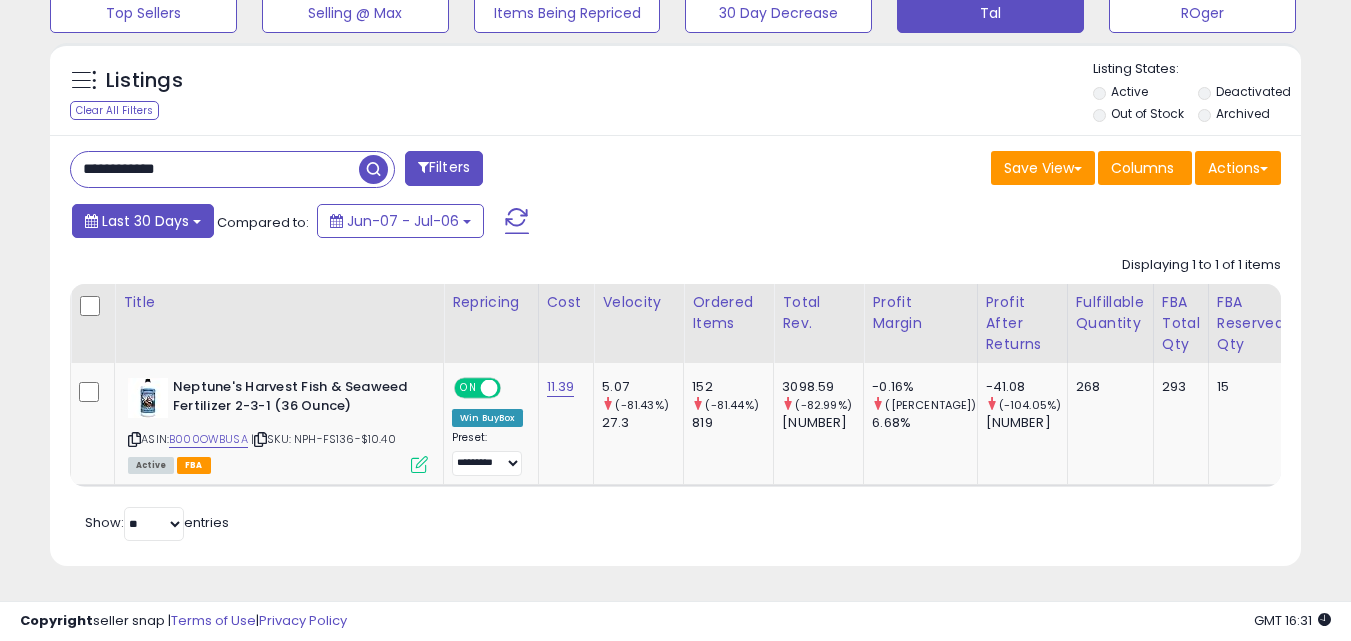 click on "Last 30 Days" at bounding box center [143, 221] 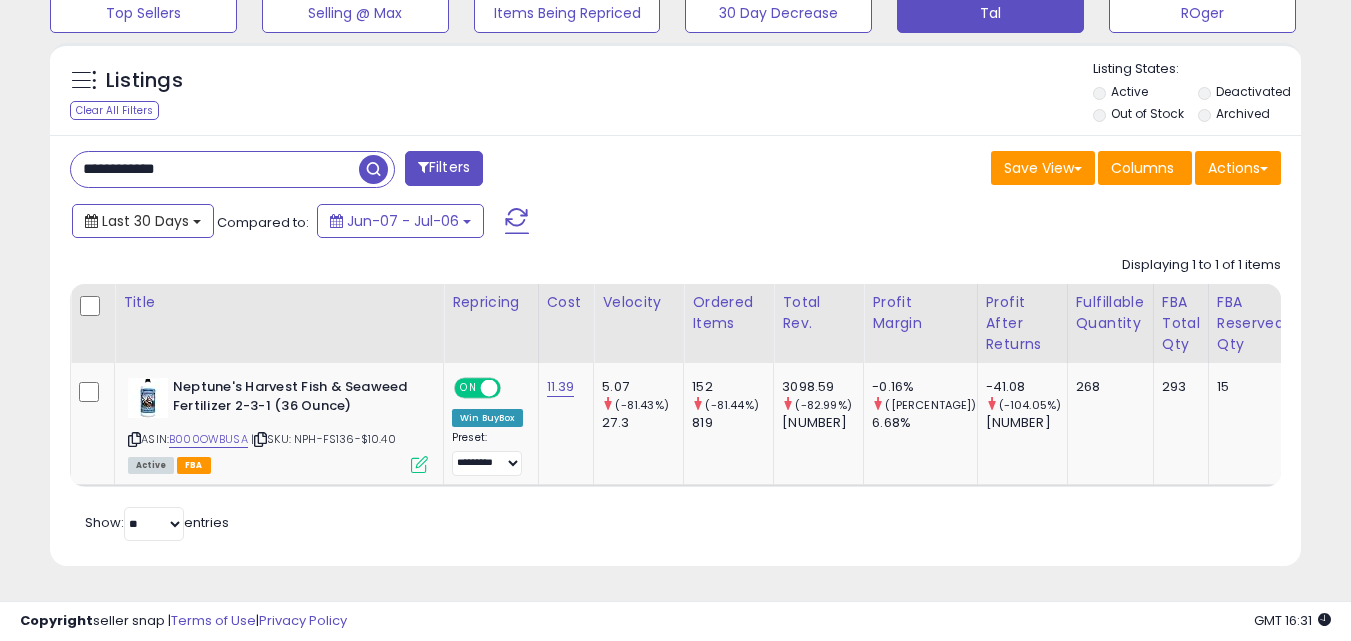 type on "**********" 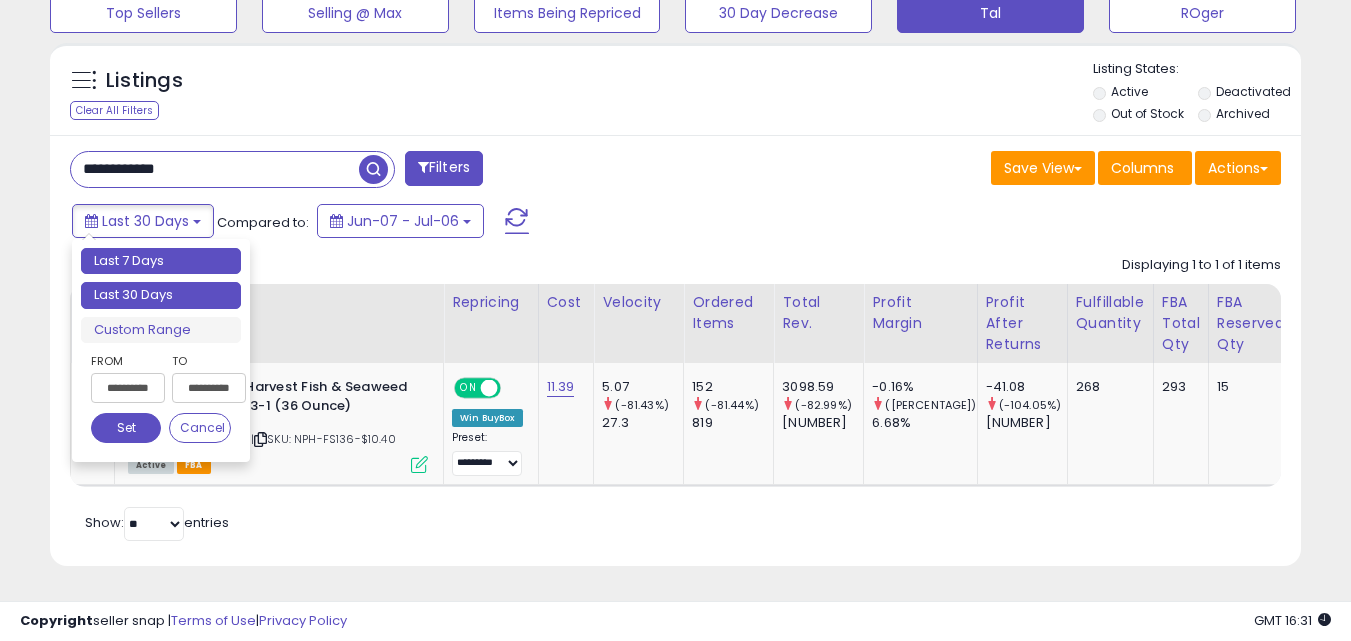 click on "Last 7 Days" at bounding box center [161, 261] 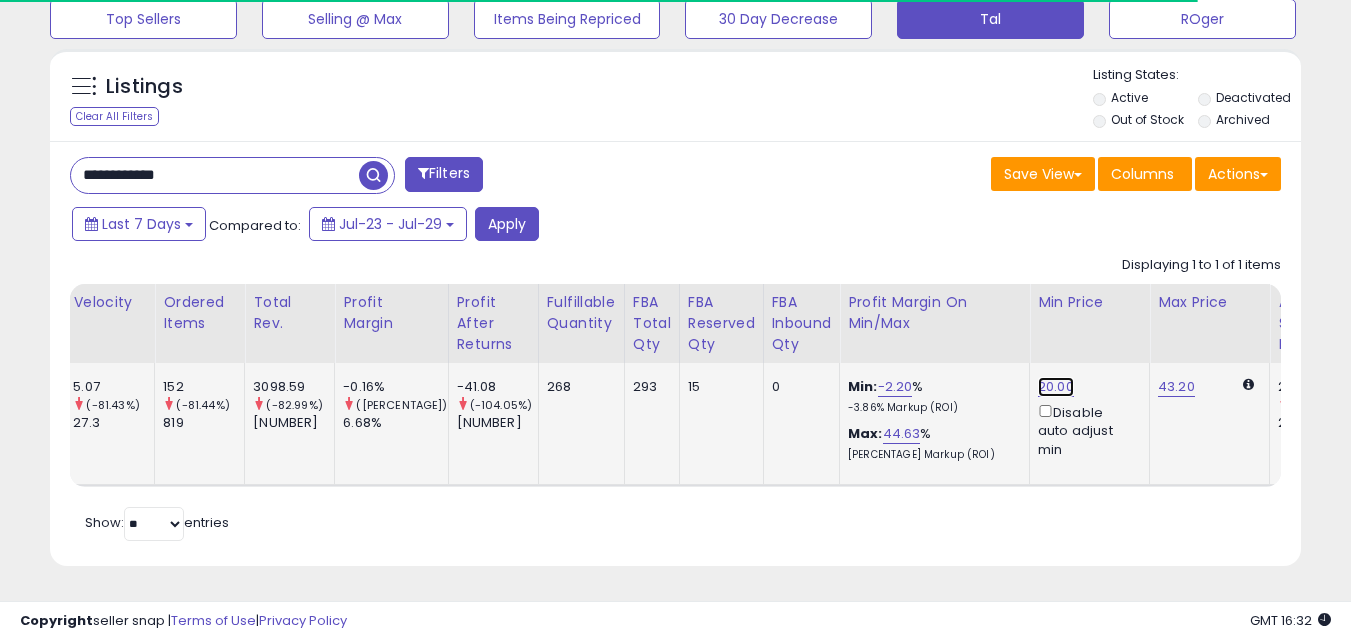 click on "20.00" at bounding box center [1056, 387] 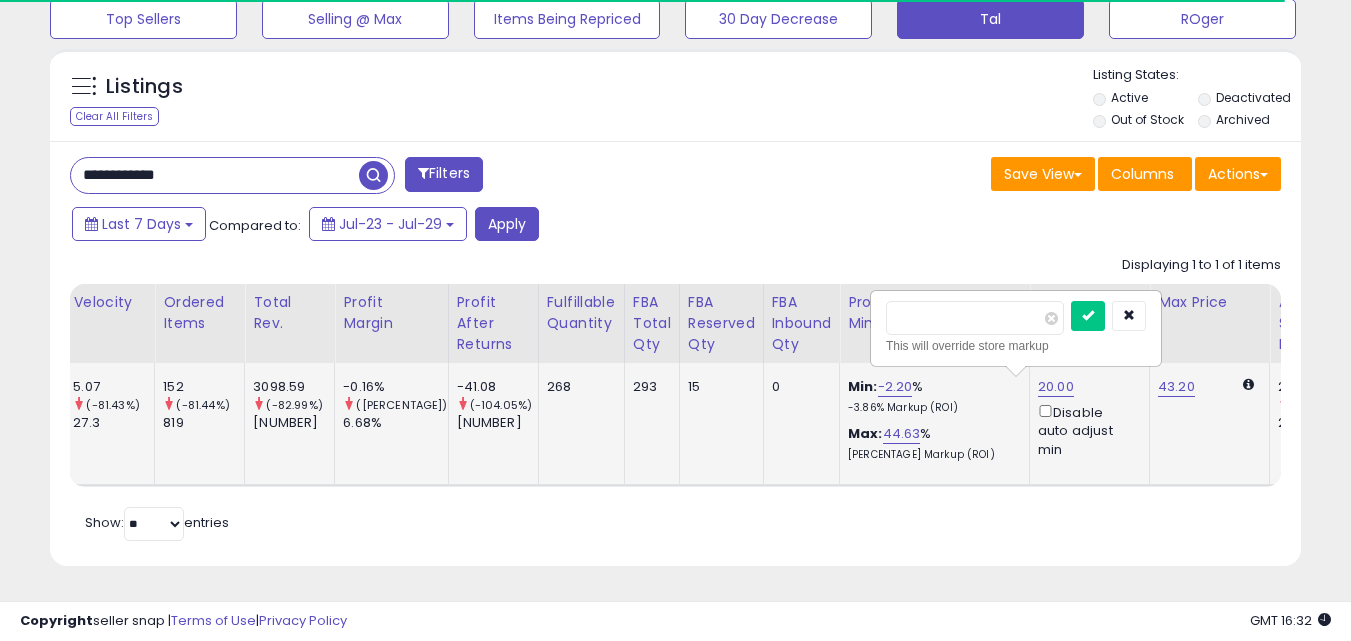 type on "*" 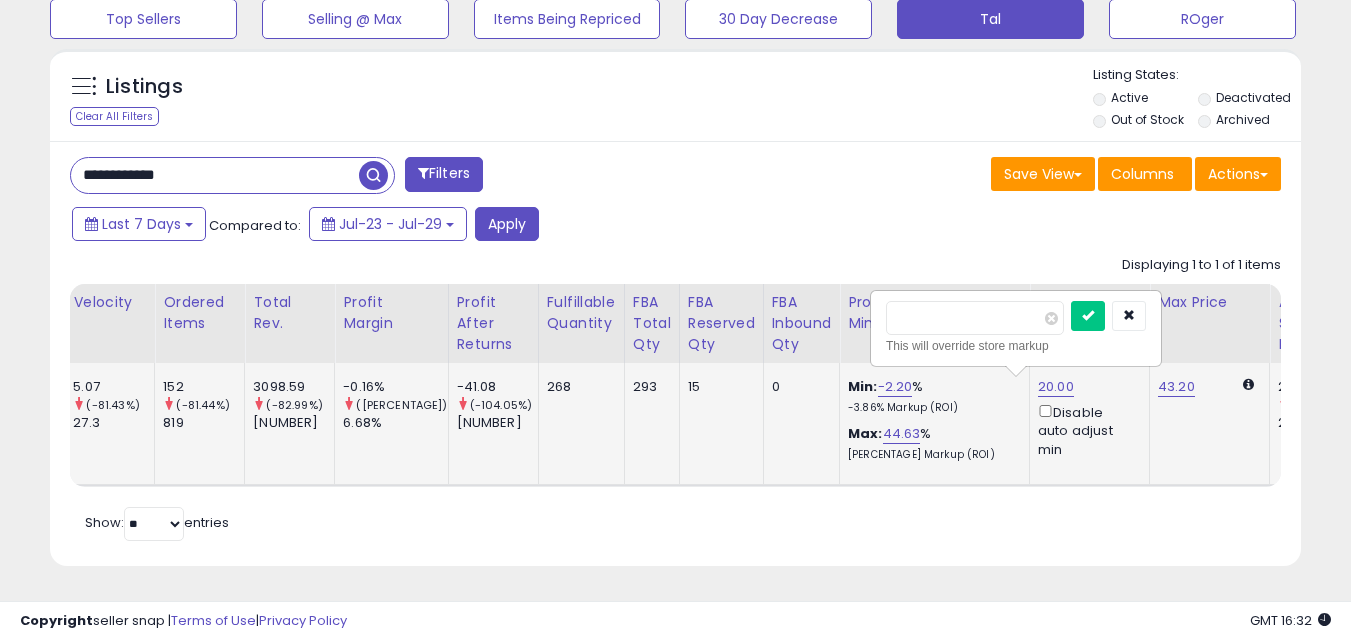 type on "*****" 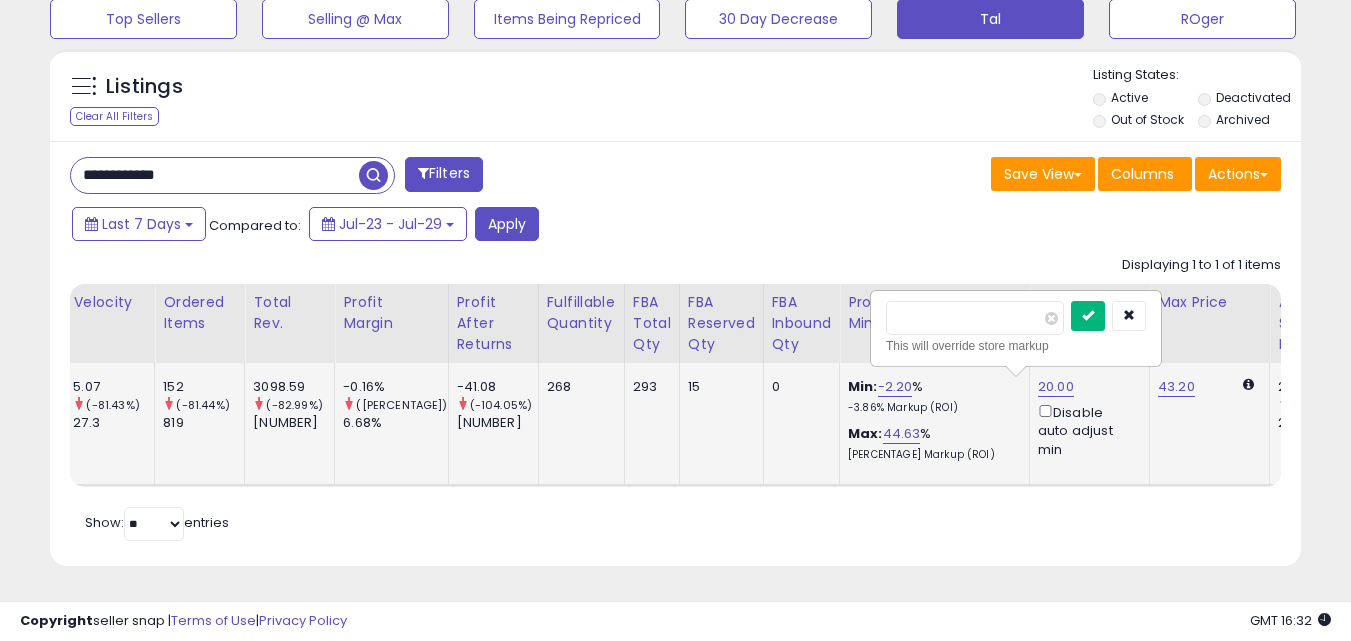 click at bounding box center [1088, 315] 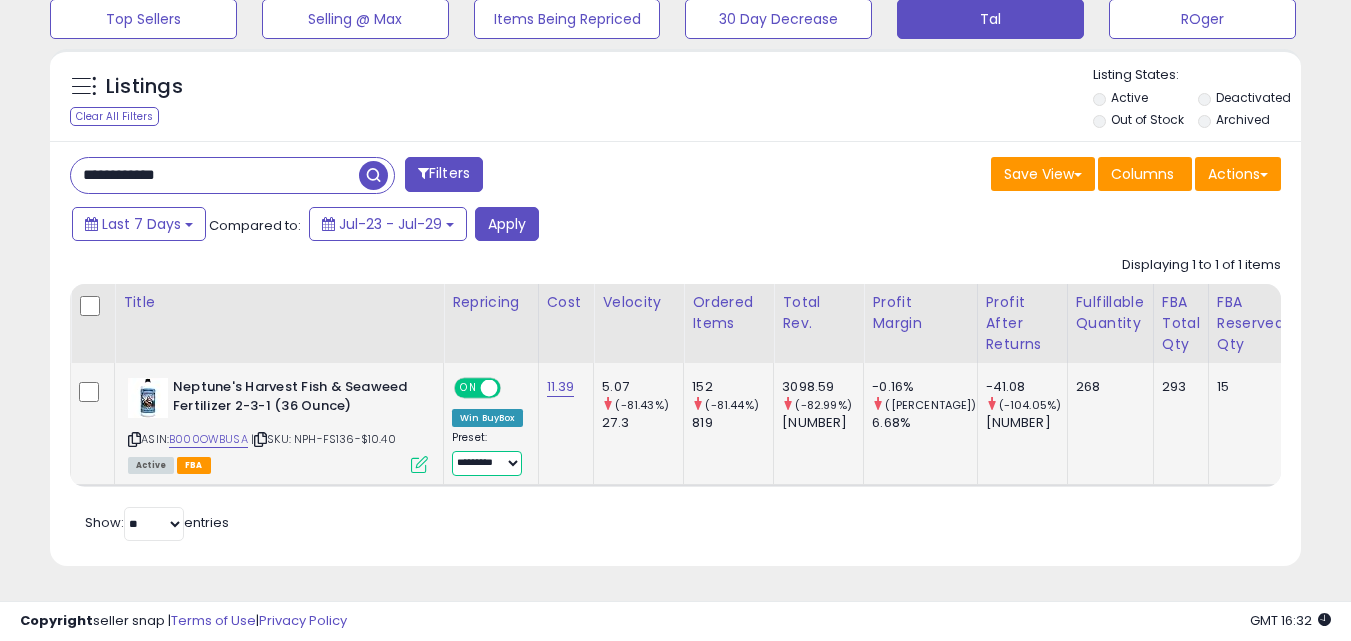 click on "**** ****** ******* *********" at bounding box center (487, 463) 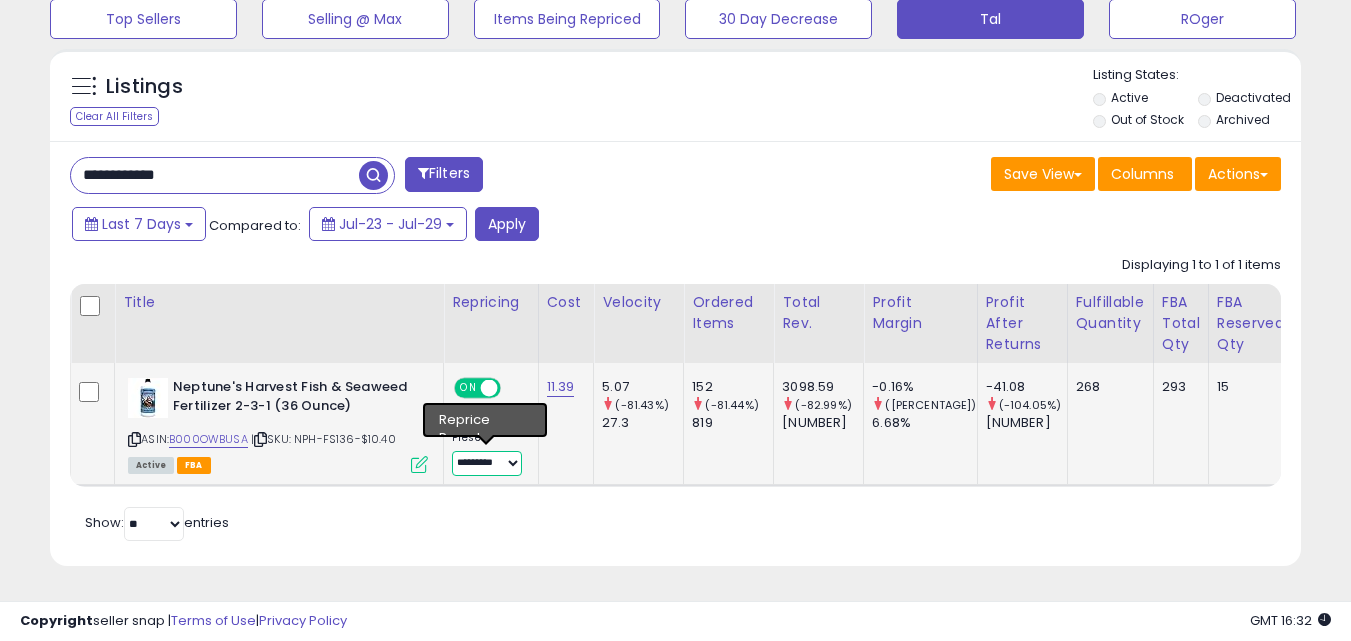 click on "**** ****** ******* *********" at bounding box center [487, 463] 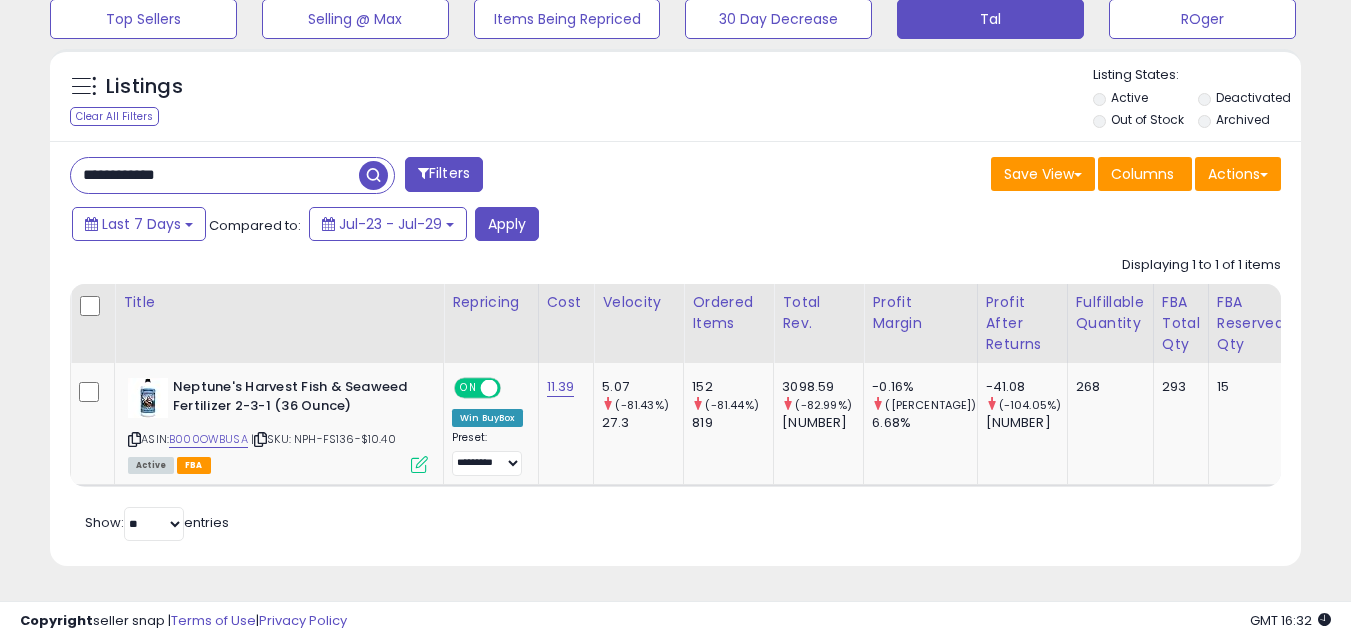 click on "Retrieving listings data..
Displaying 1 to 1 of 1 items
Title
Repricing" at bounding box center [675, 396] 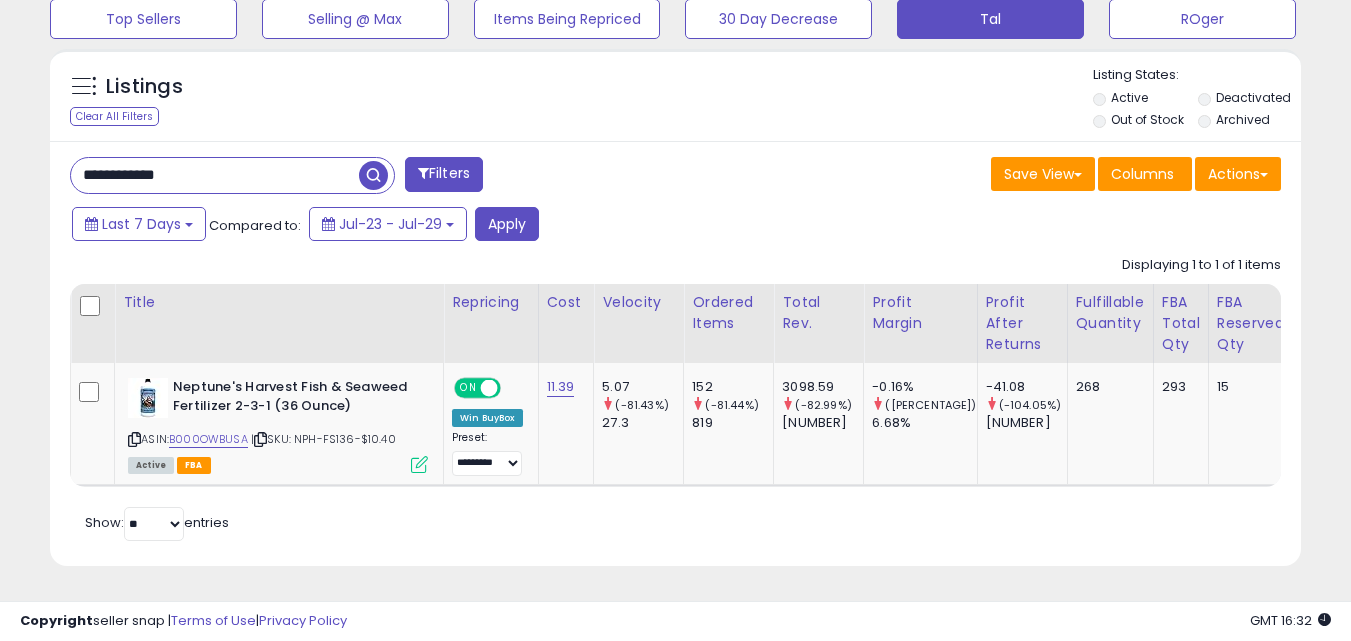 click on "**********" at bounding box center (215, 175) 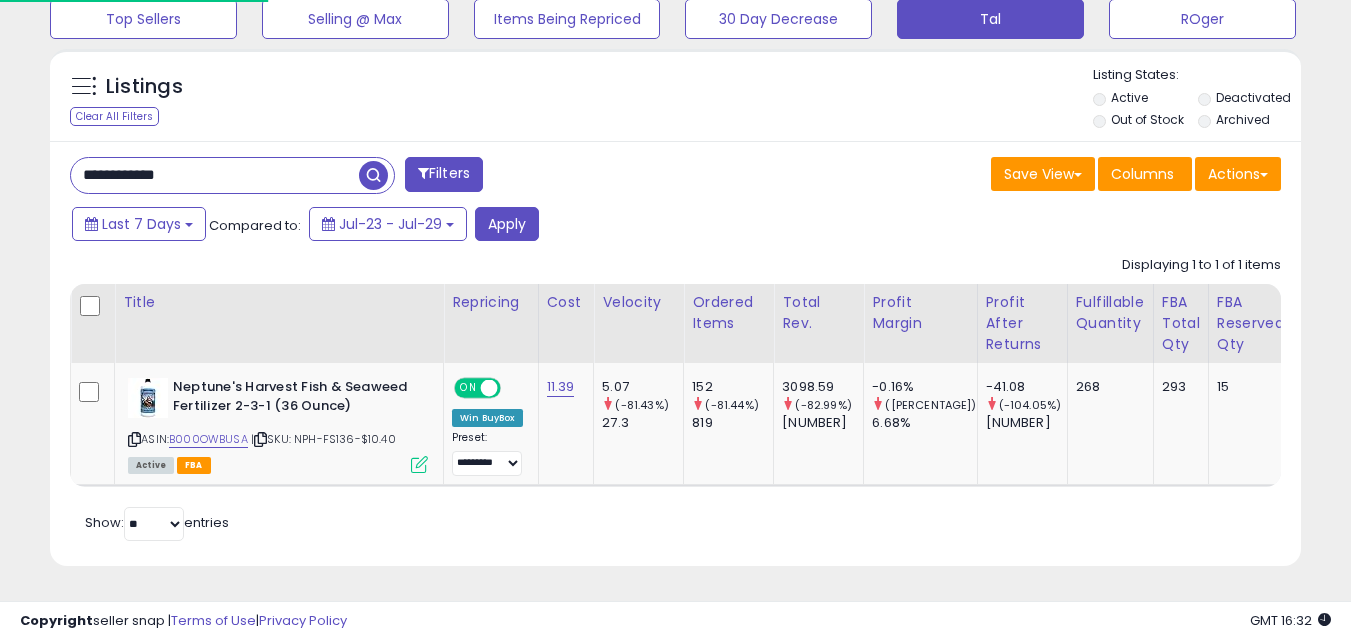 click on "**********" at bounding box center (215, 175) 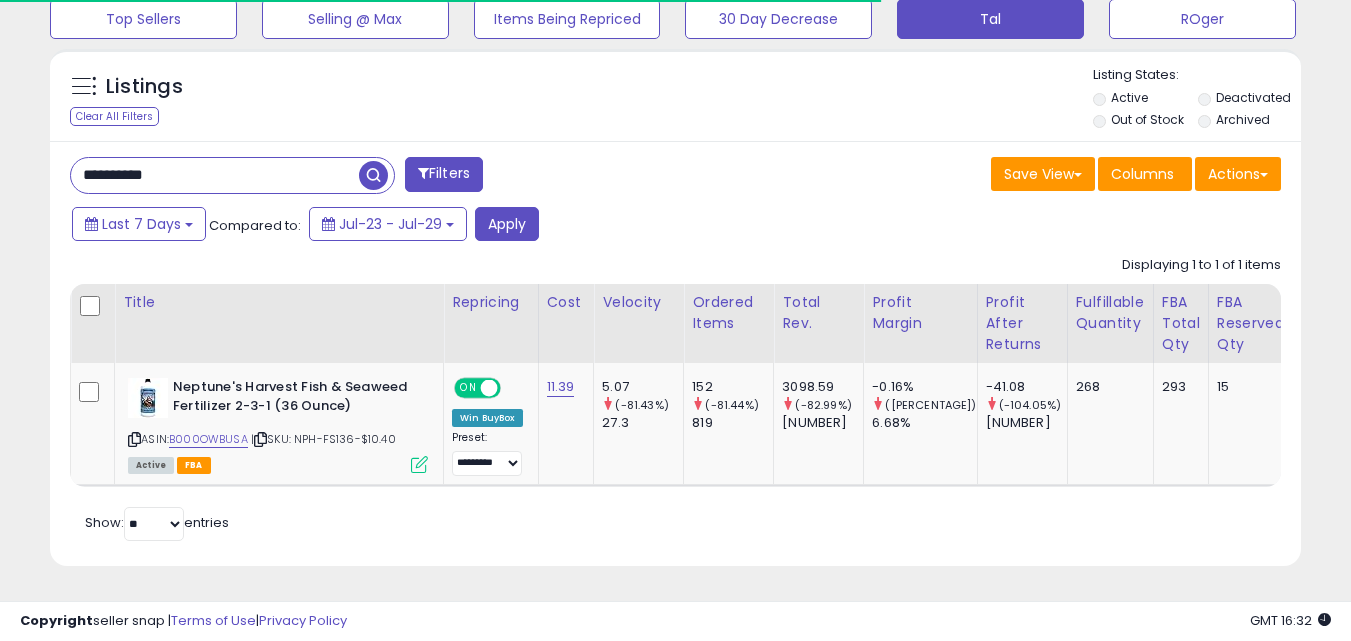 click at bounding box center (373, 175) 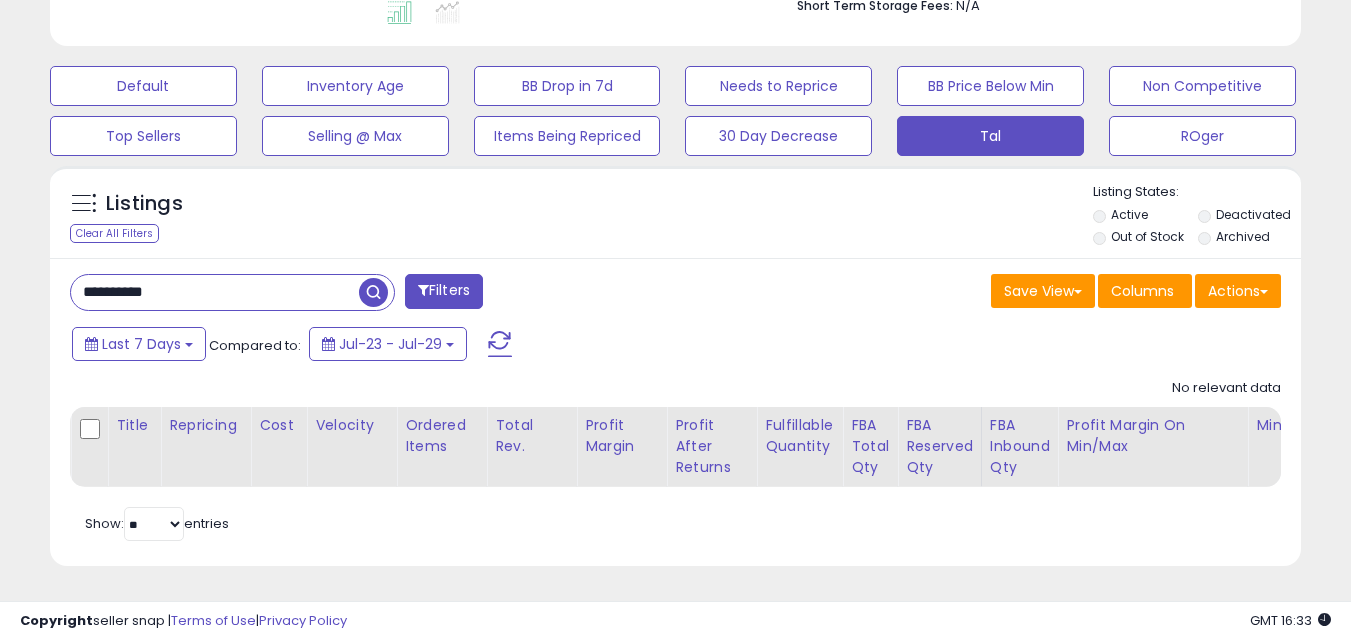 drag, startPoint x: 124, startPoint y: 282, endPoint x: 71, endPoint y: 279, distance: 53.08484 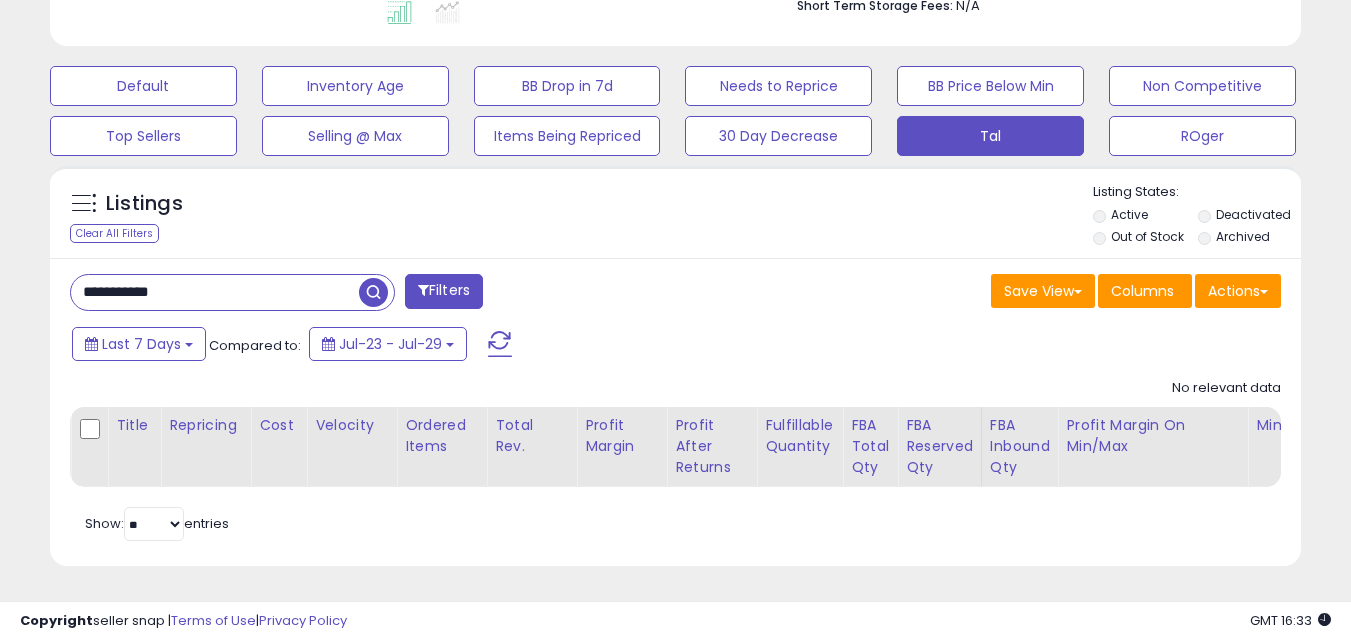 click at bounding box center (373, 292) 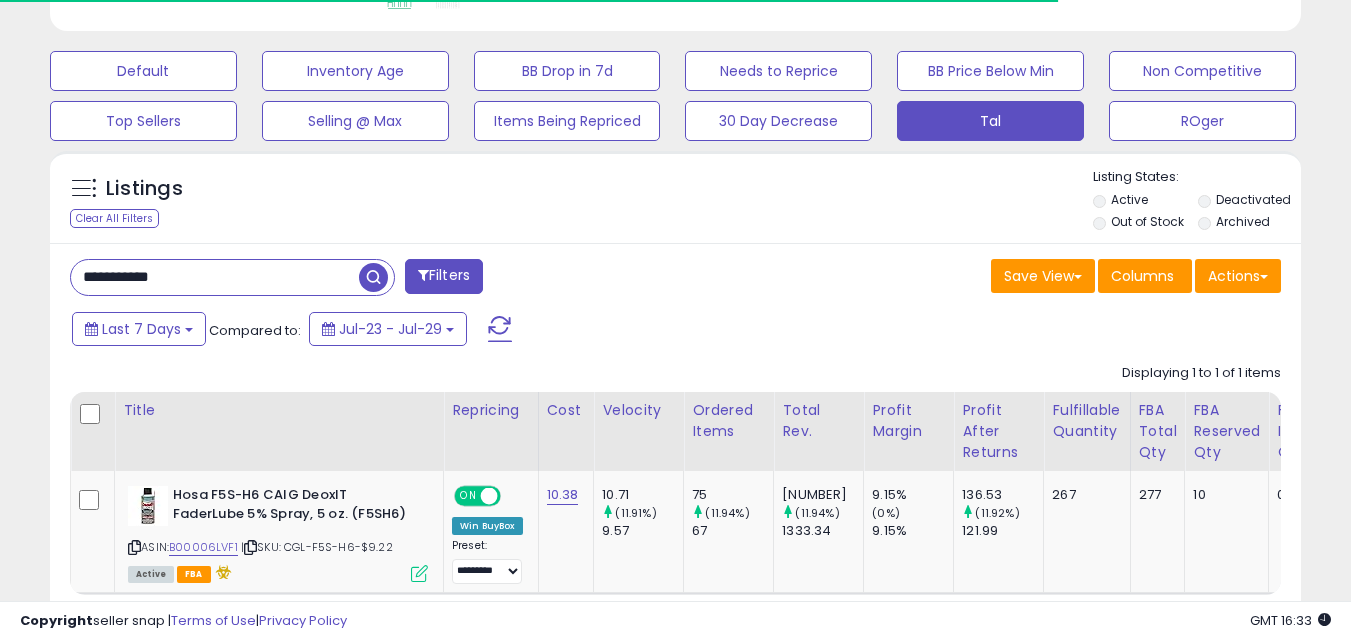 scroll, scrollTop: 999590, scrollLeft: 999276, axis: both 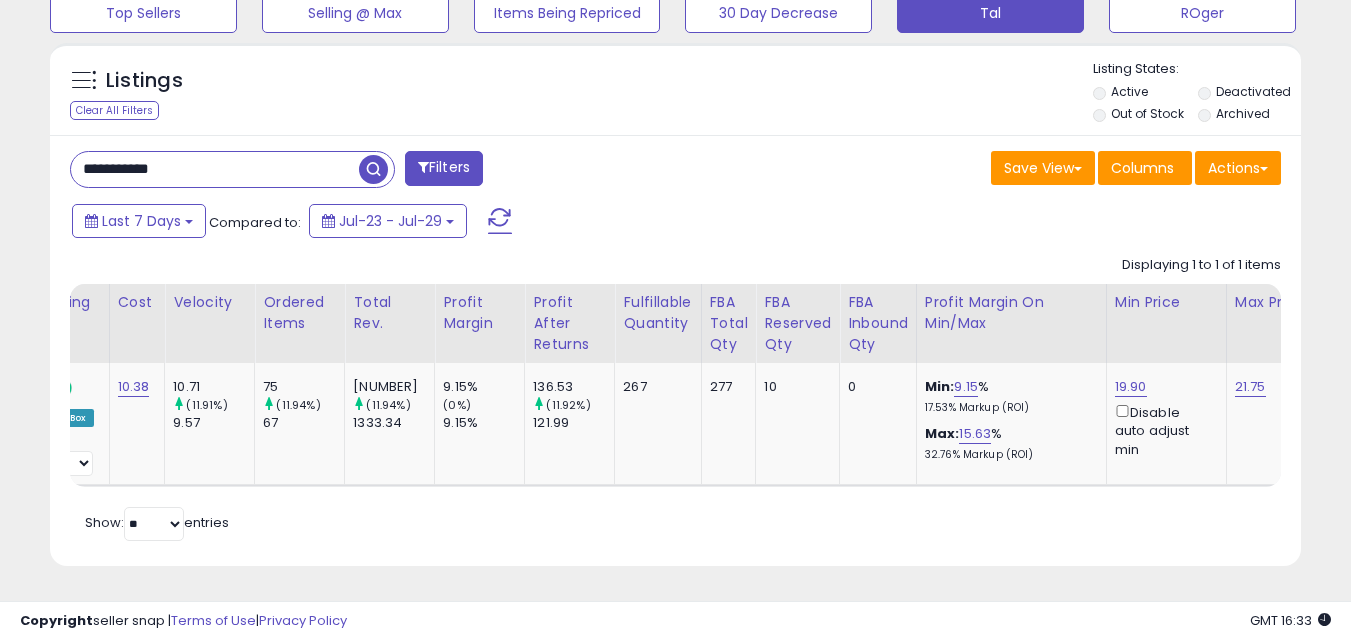 click on "**********" at bounding box center (215, 169) 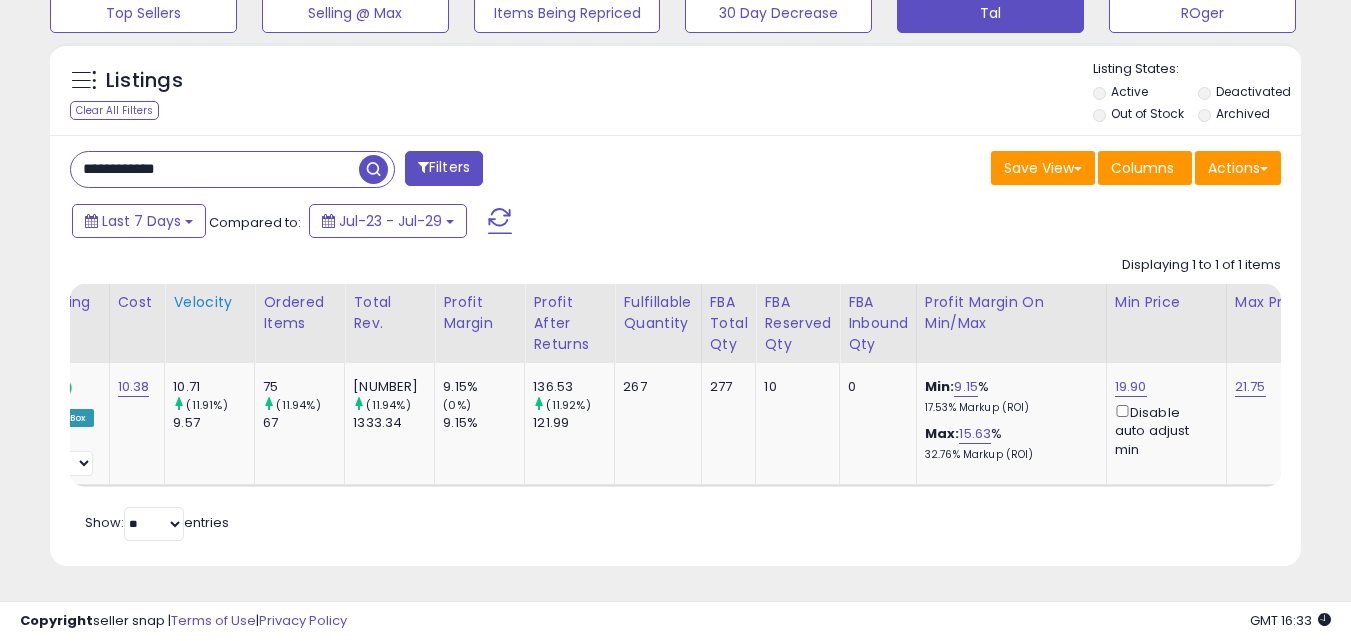 type on "**********" 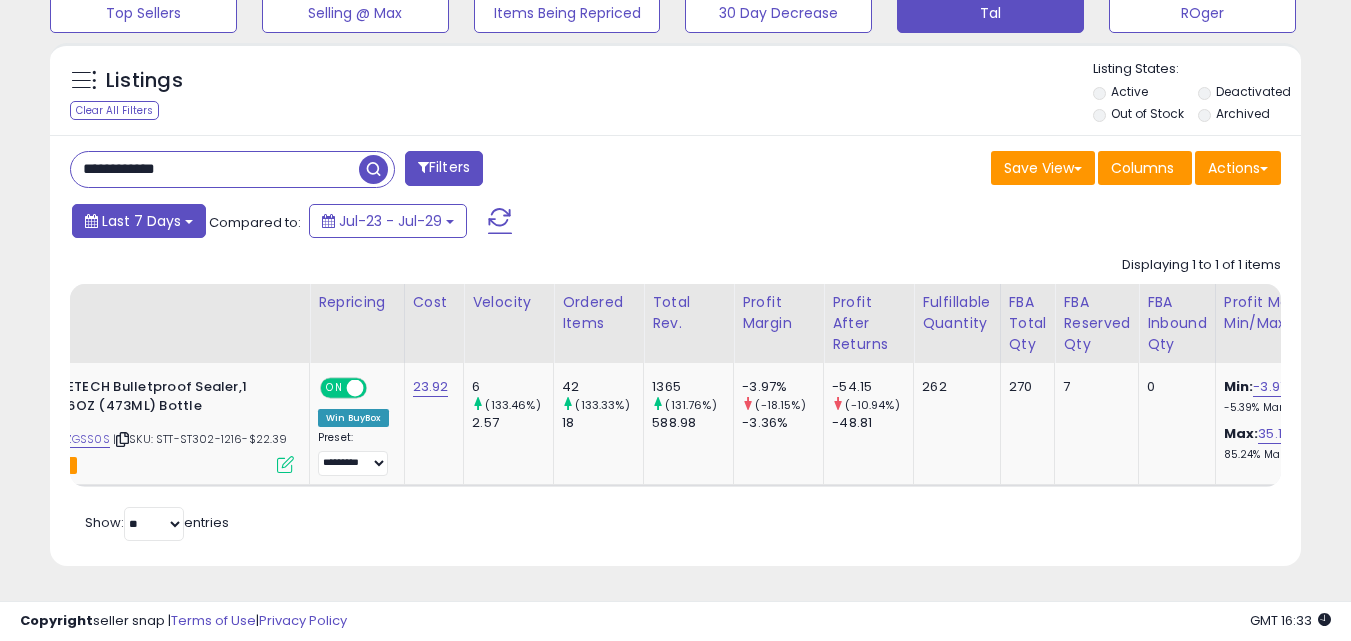 click on "Last 7 Days" at bounding box center [141, 221] 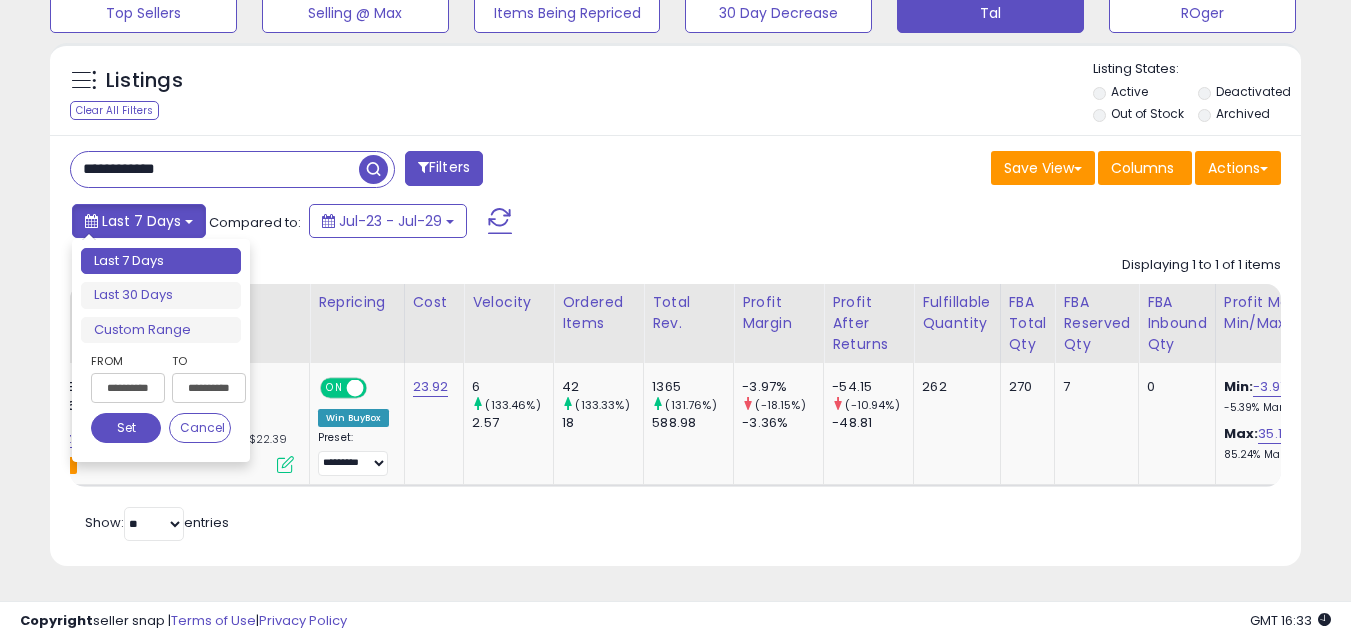 click on "Last 7 Days" at bounding box center (141, 221) 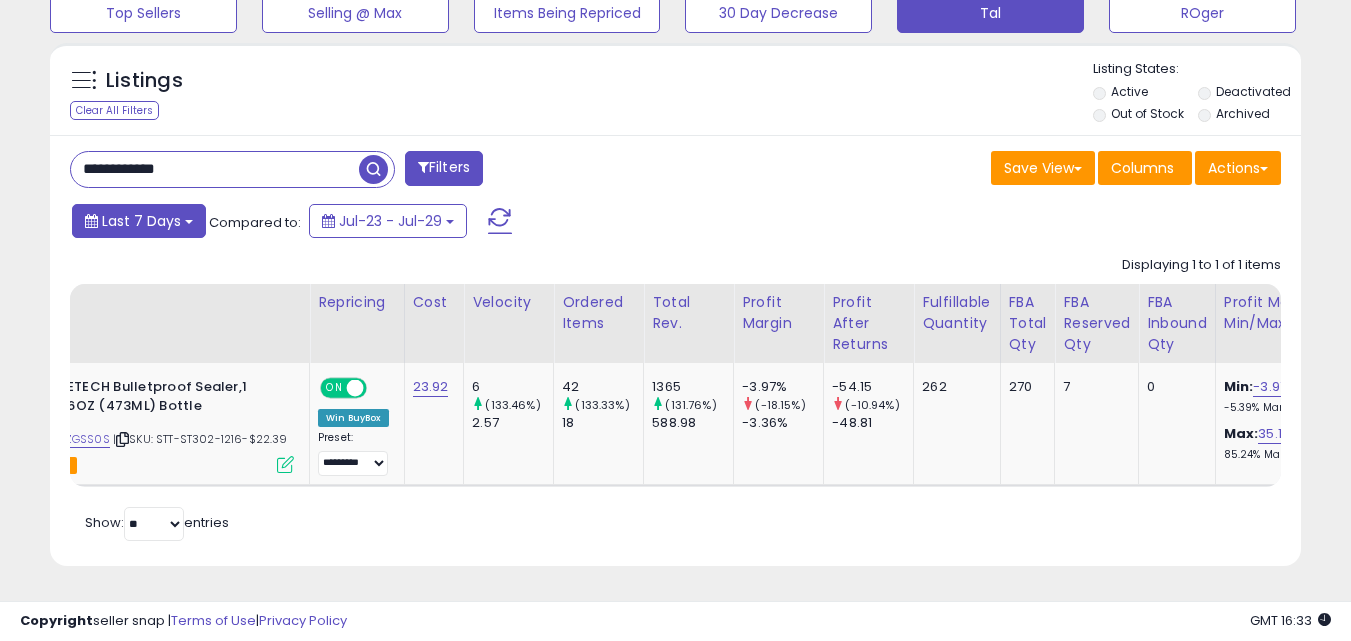 click on "Last 7 Days" at bounding box center (141, 221) 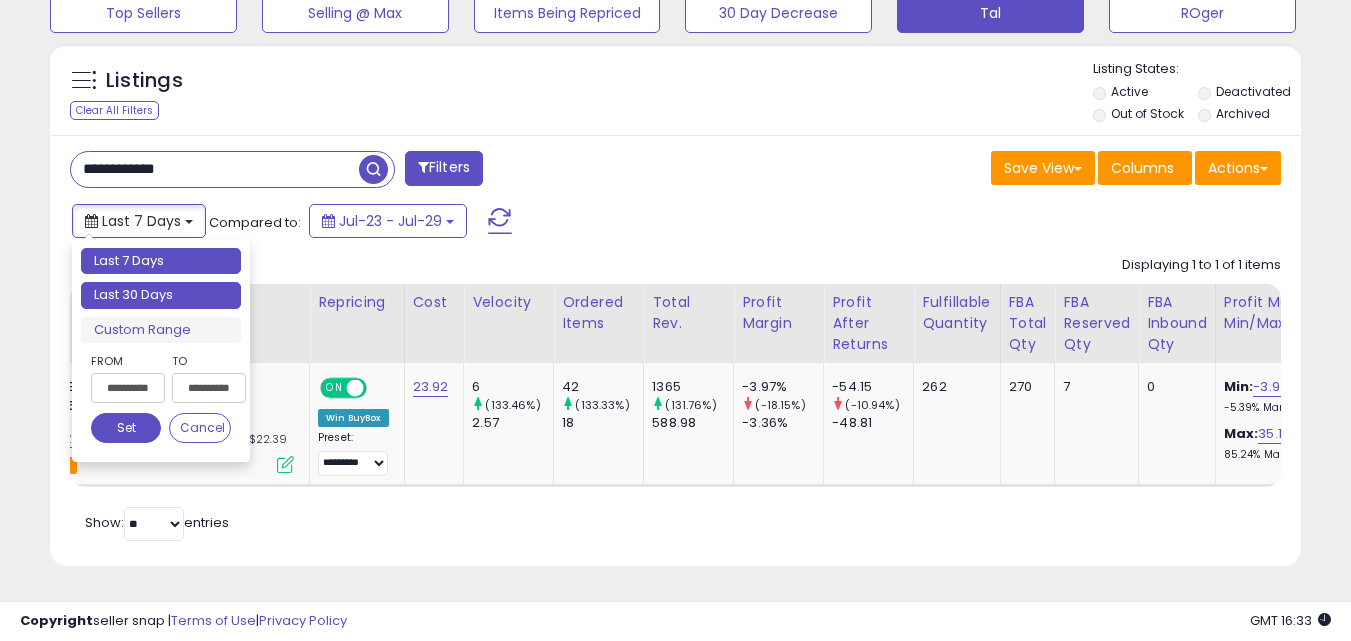 type on "**********" 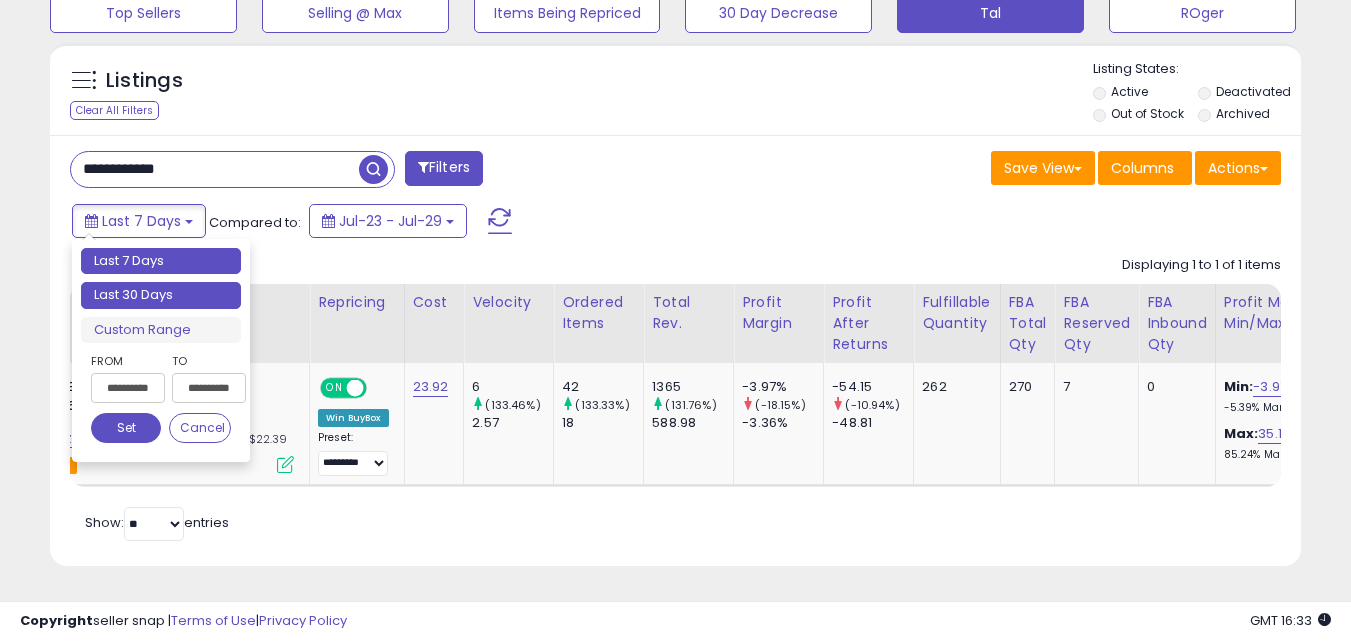 click on "Last 30 Days" at bounding box center [161, 295] 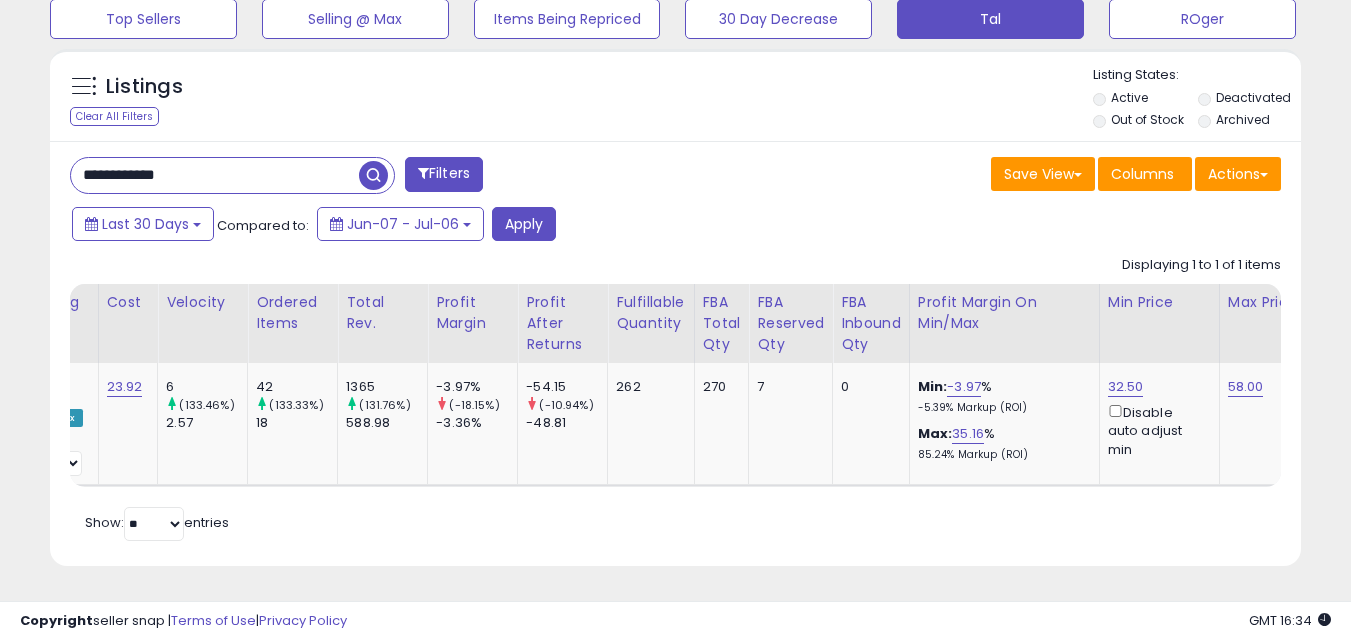 click on "**********" at bounding box center [215, 175] 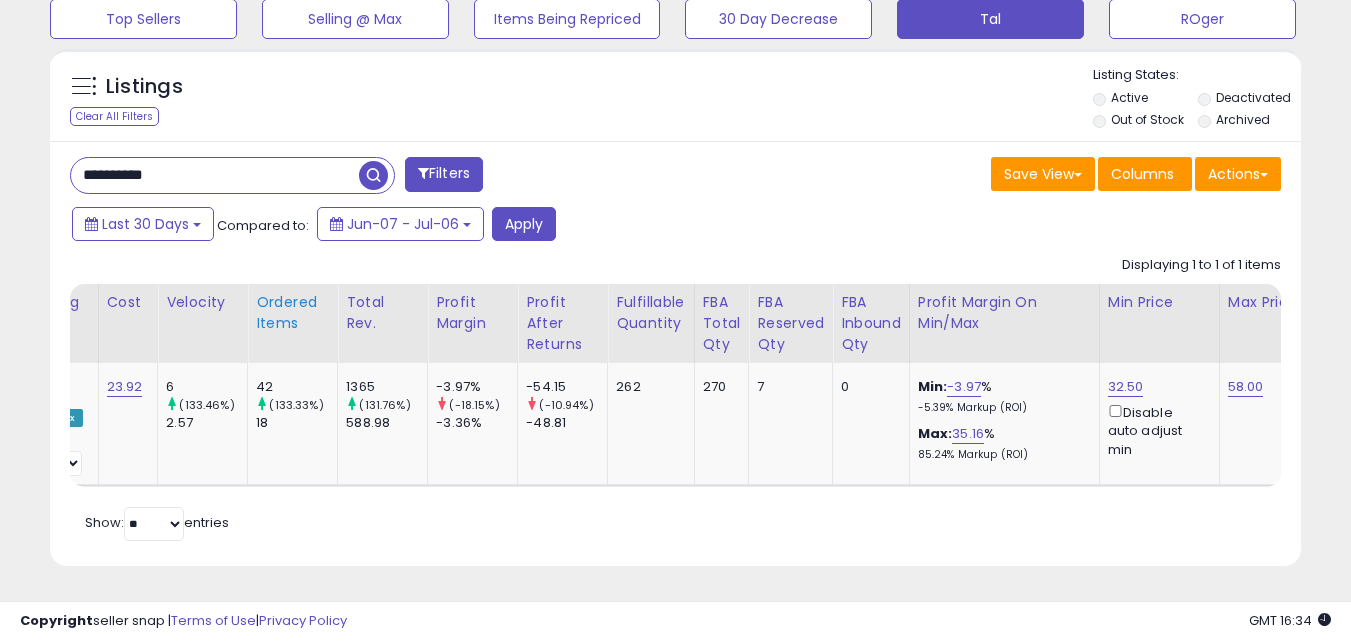 type on "**********" 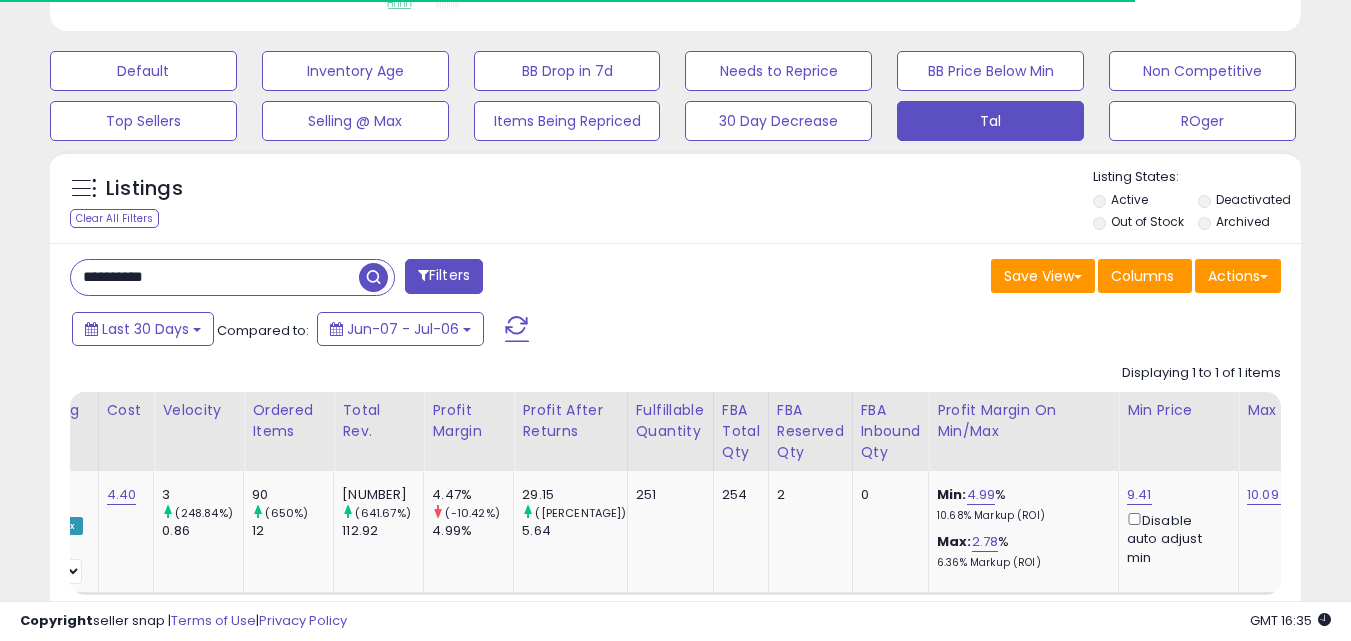 scroll, scrollTop: 999590, scrollLeft: 999276, axis: both 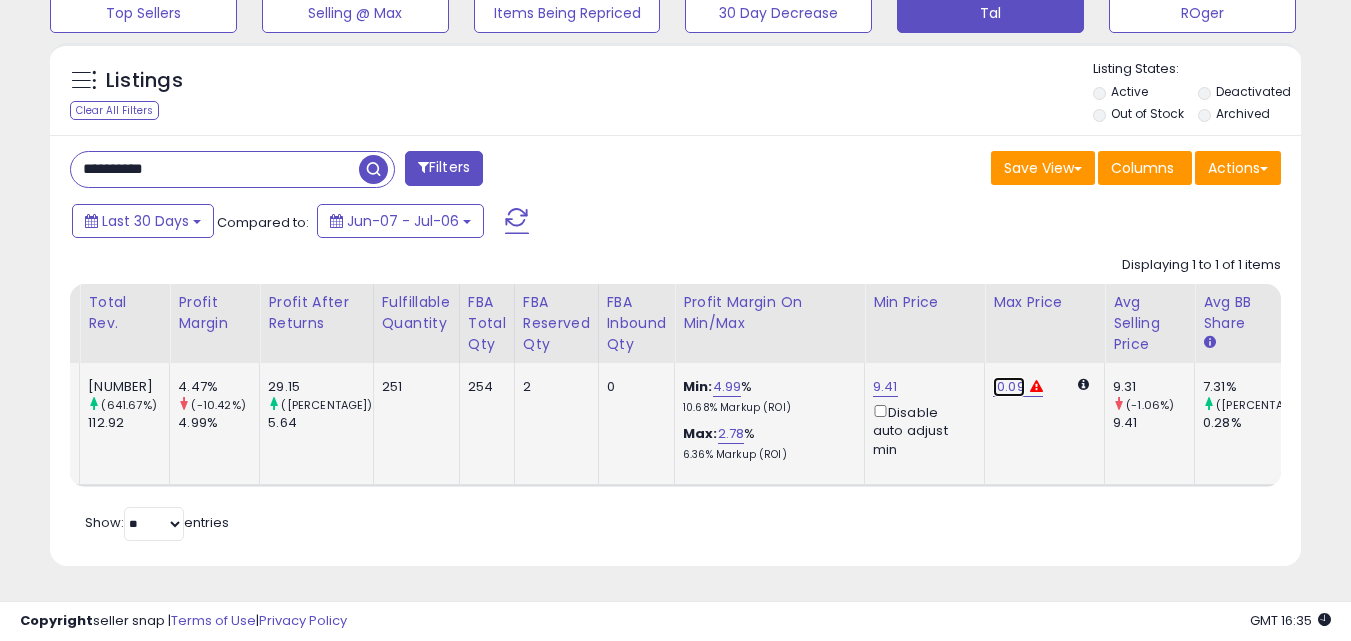click on "10.09" at bounding box center (1009, 387) 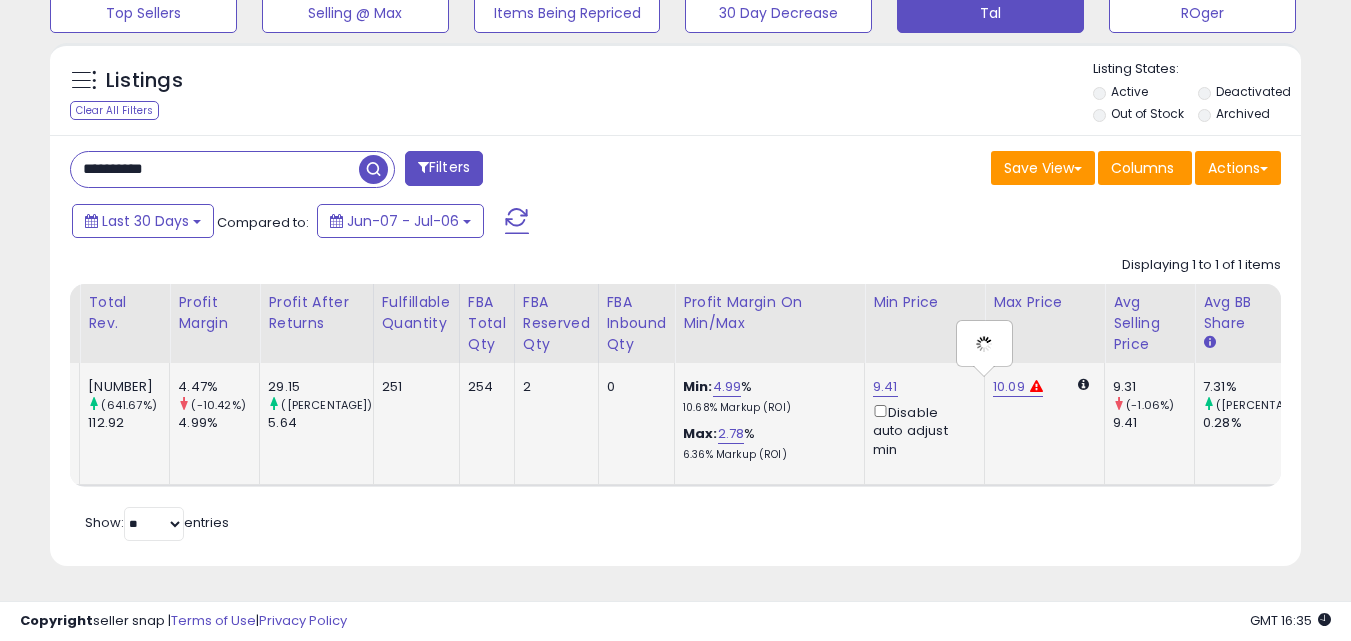click on "*****" at bounding box center (984, 343) 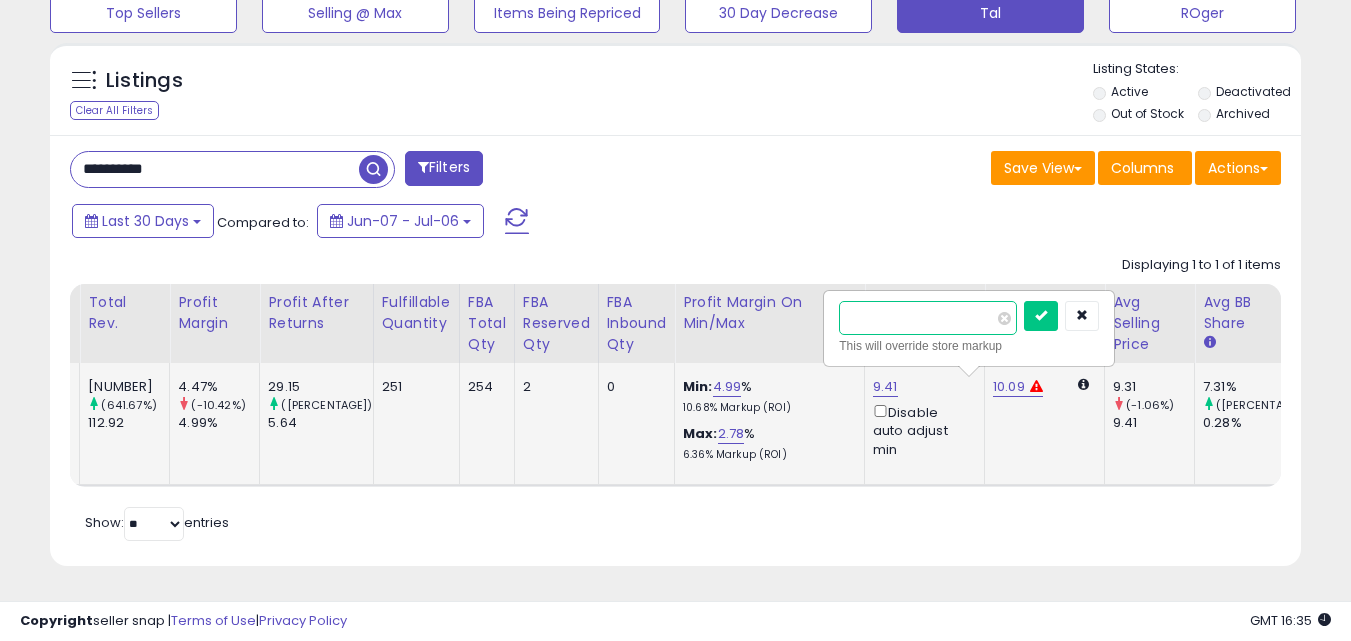 click on "*****" at bounding box center (928, 318) 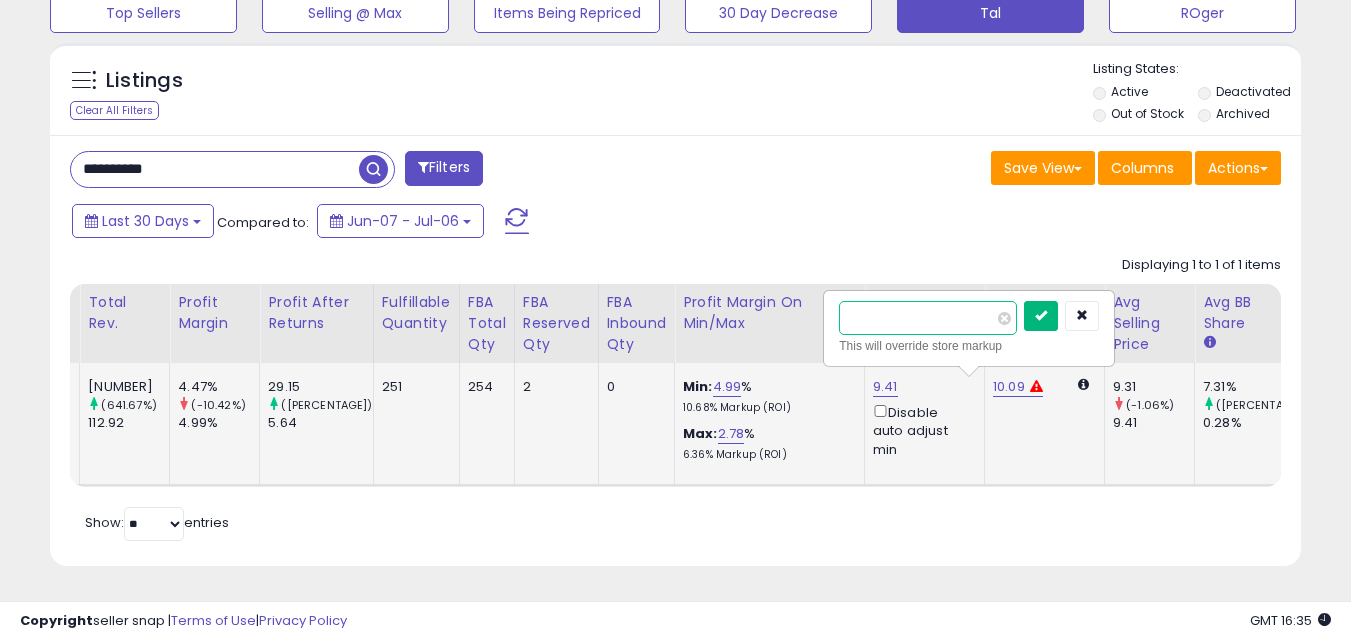 type on "*****" 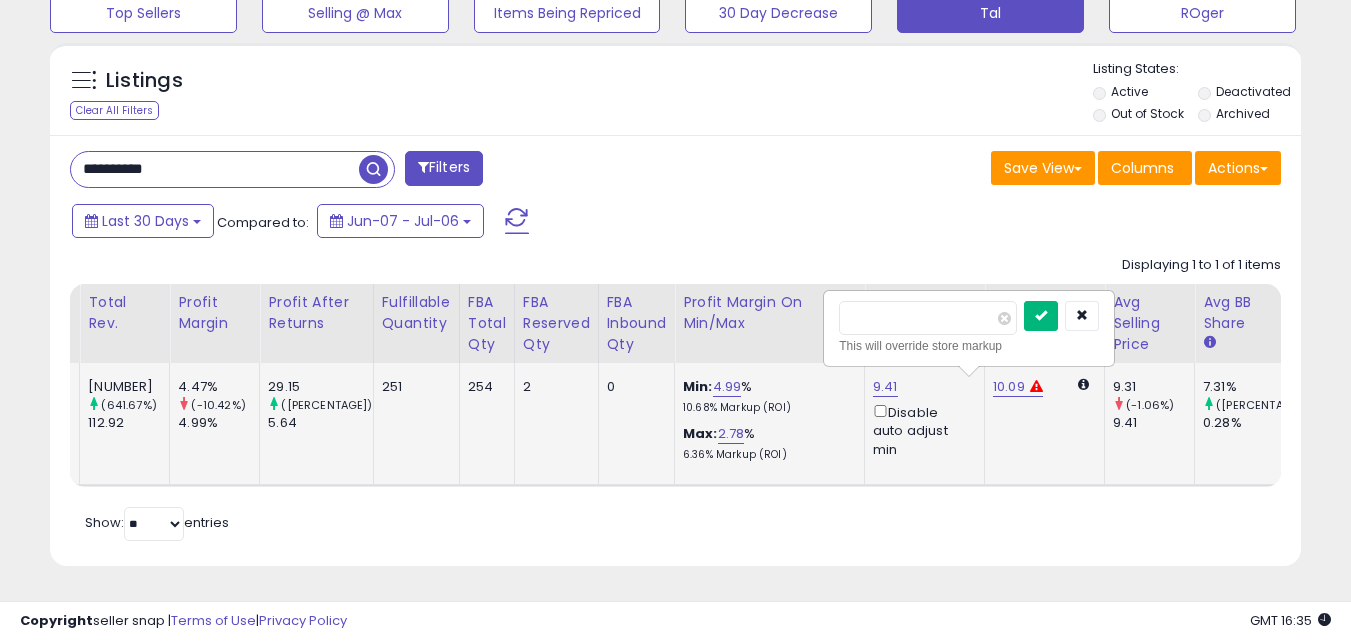 click at bounding box center [1041, 316] 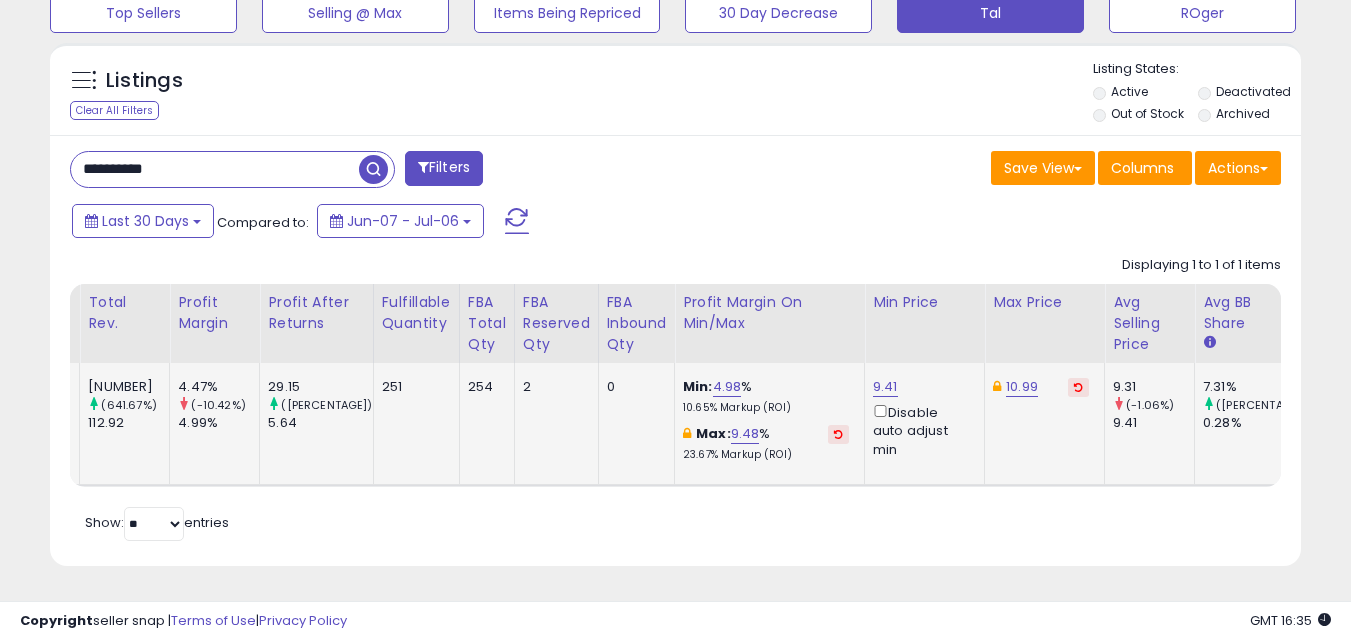 click on "Retrieving listings data..
Displaying 1 to 1 of 1 items
Title
Repricing" at bounding box center [675, 396] 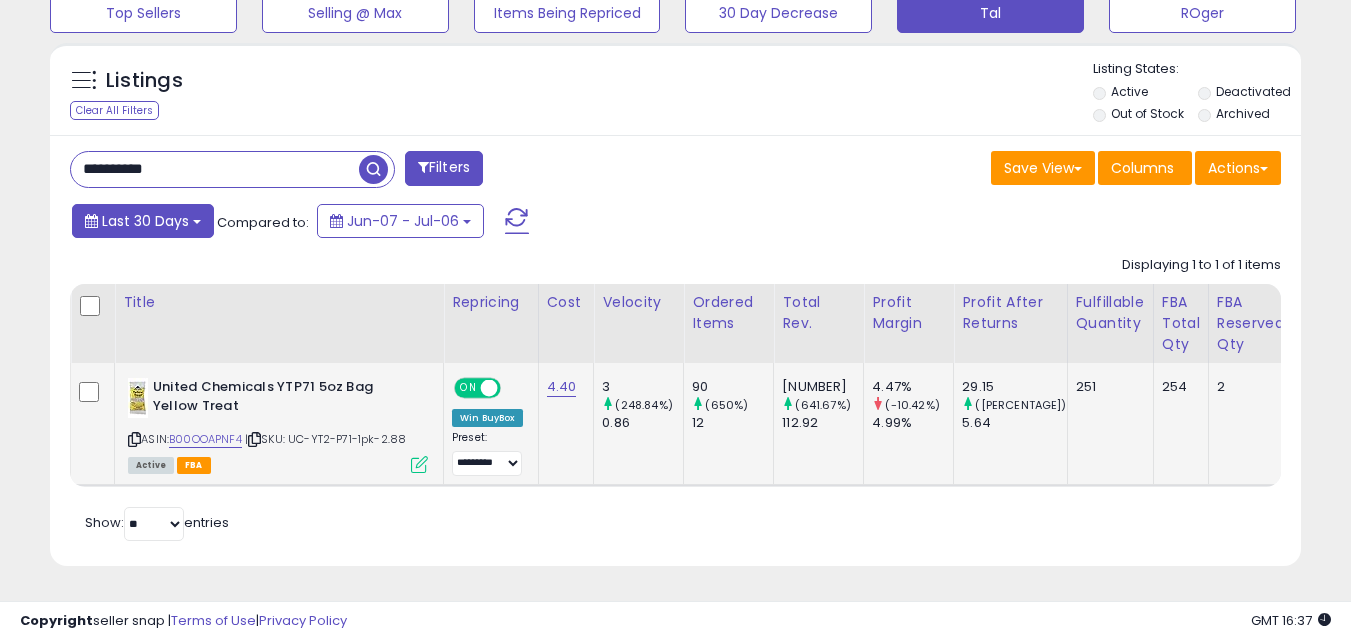 click on "Last 30 Days" at bounding box center (145, 221) 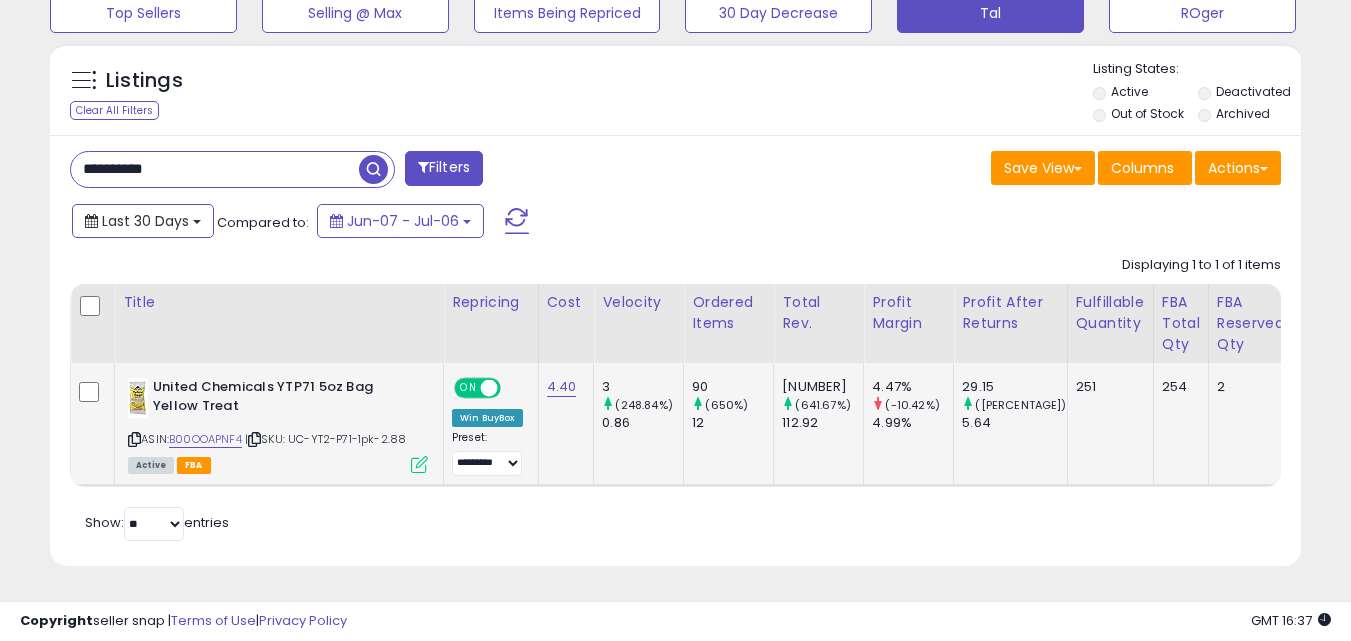 type on "**********" 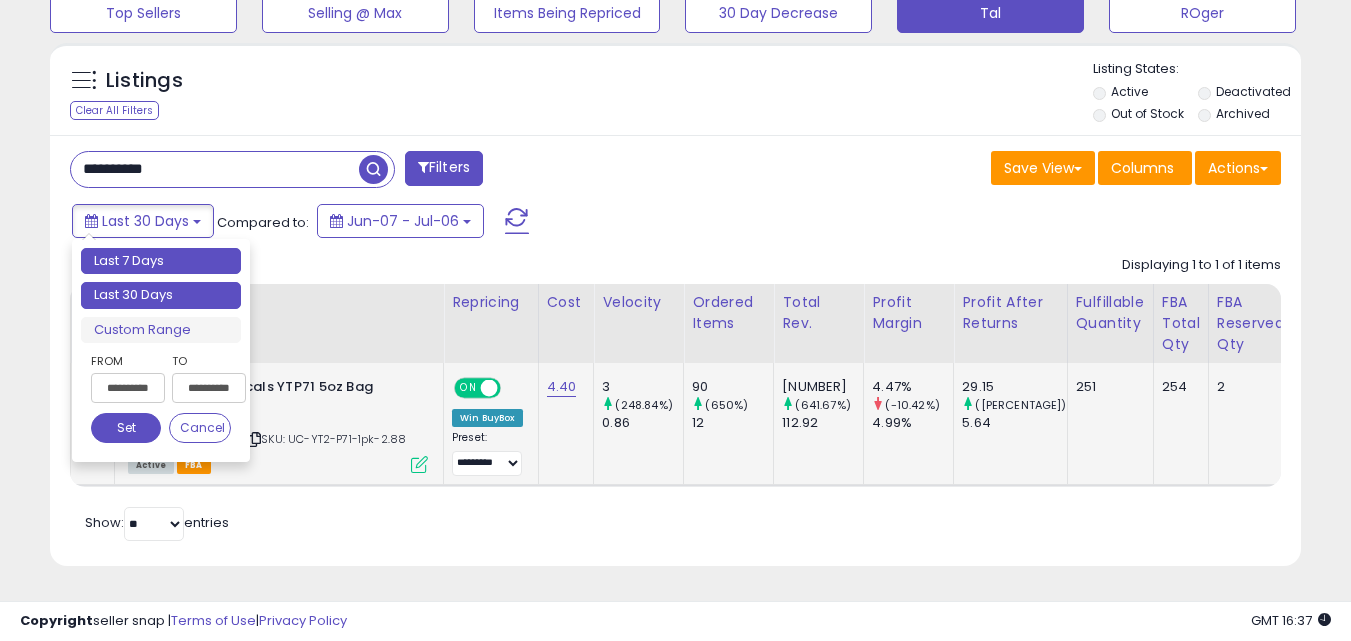 click on "Last 7 Days" at bounding box center (161, 261) 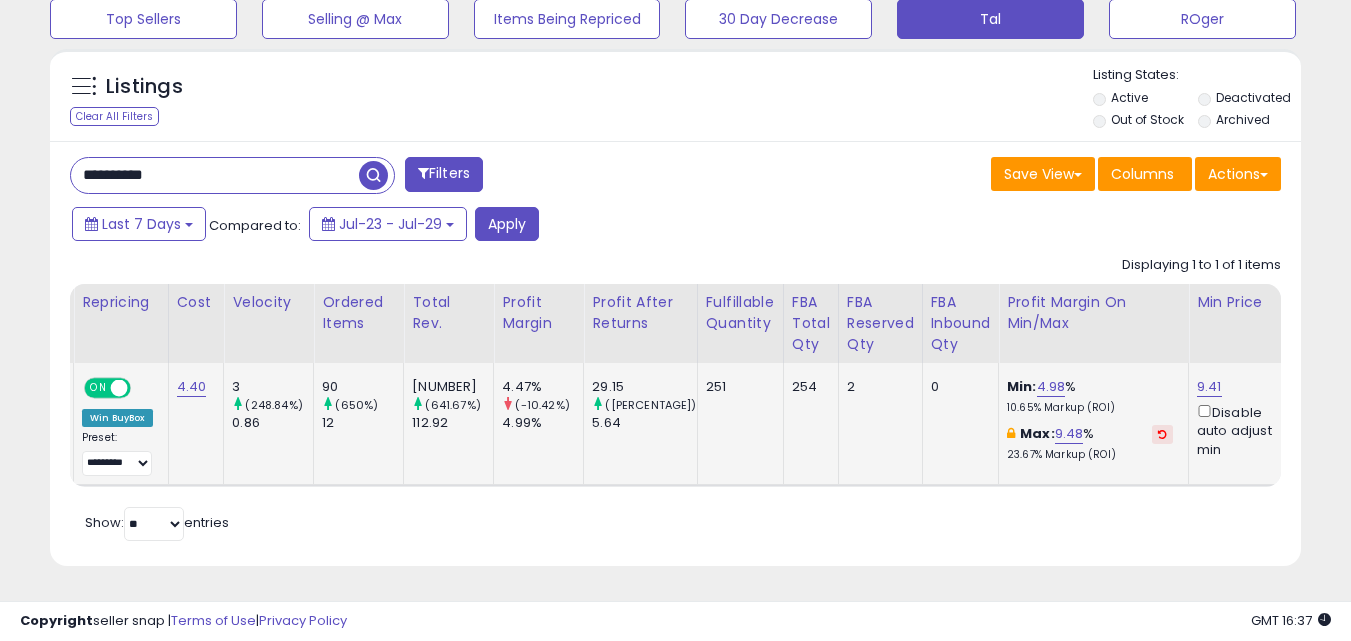 scroll, scrollTop: 0, scrollLeft: 538, axis: horizontal 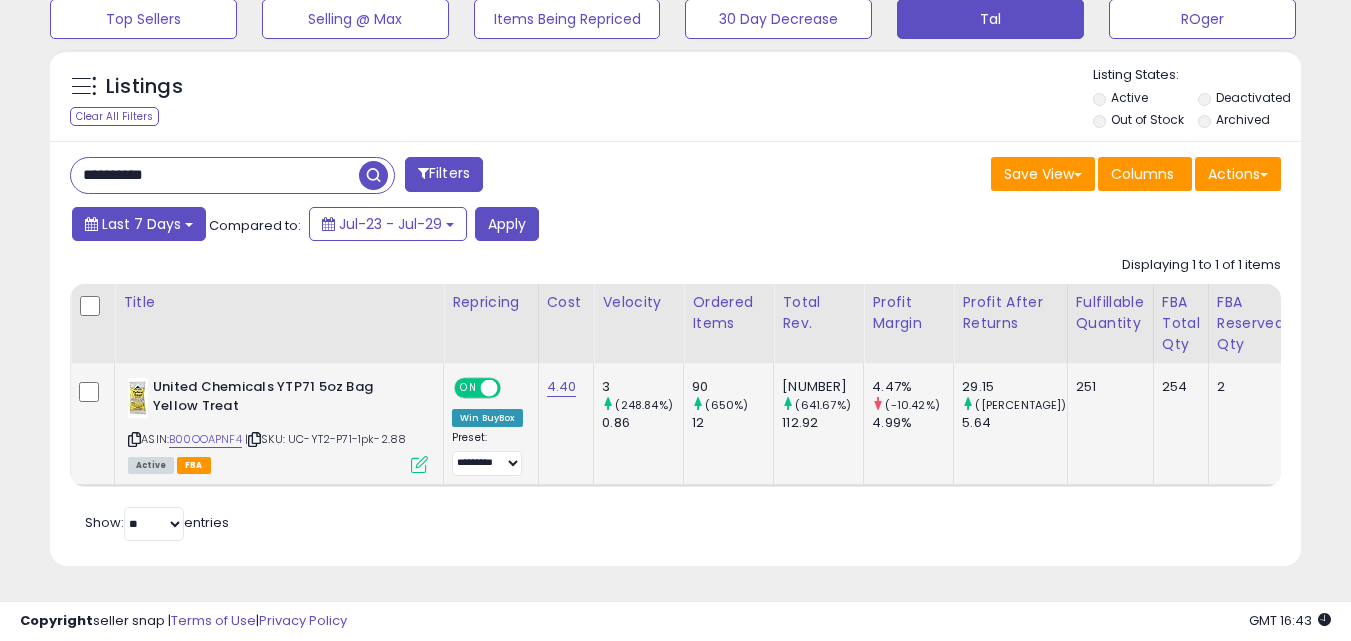 click on "Last 7 Days" at bounding box center (141, 224) 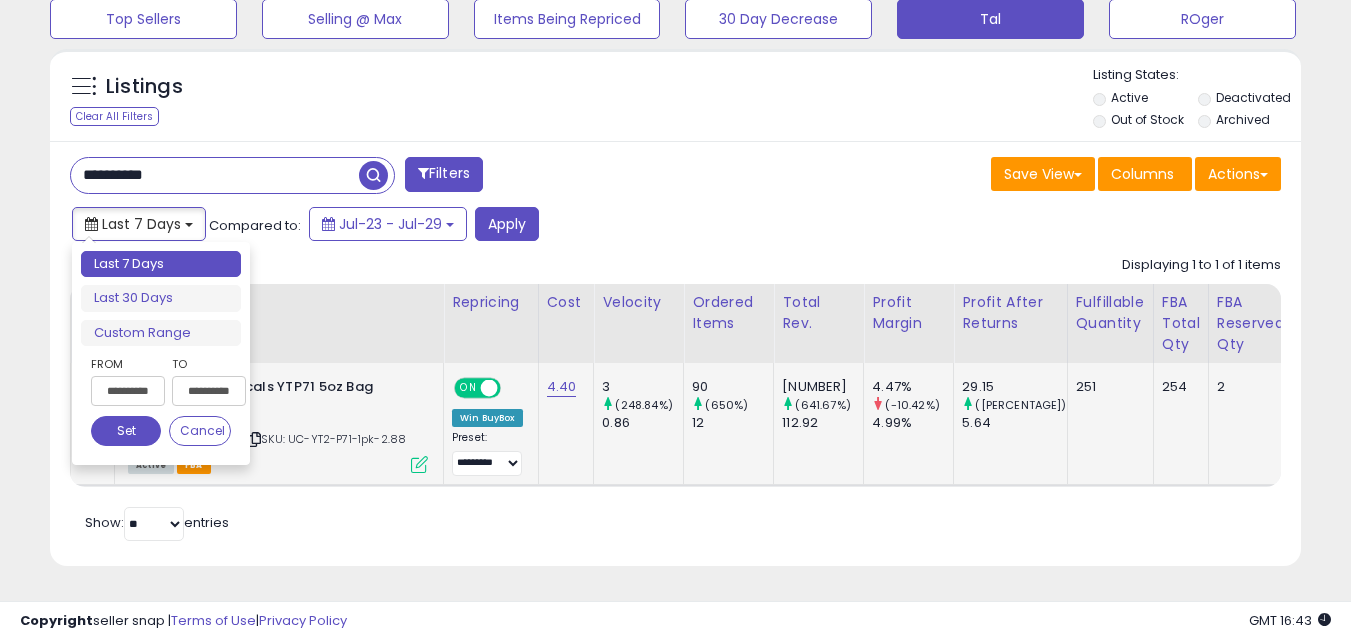 type on "**********" 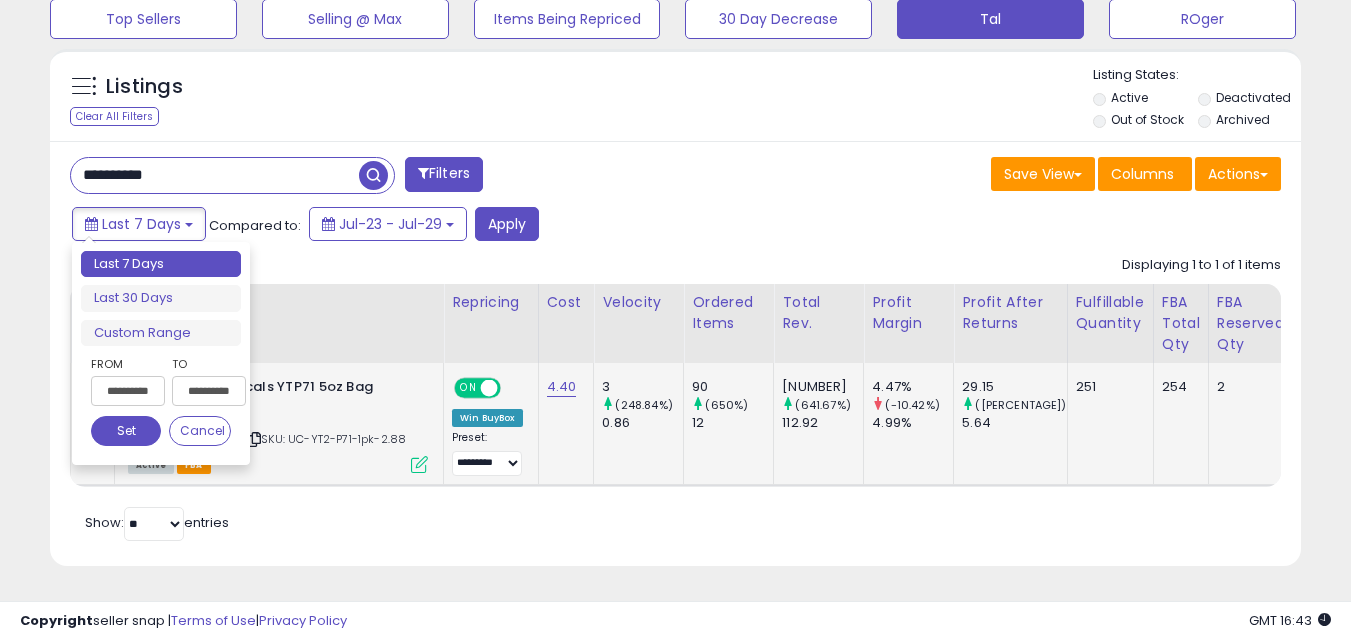 click on "Displaying 1 to 1 of 1 items
Title
Repricing" 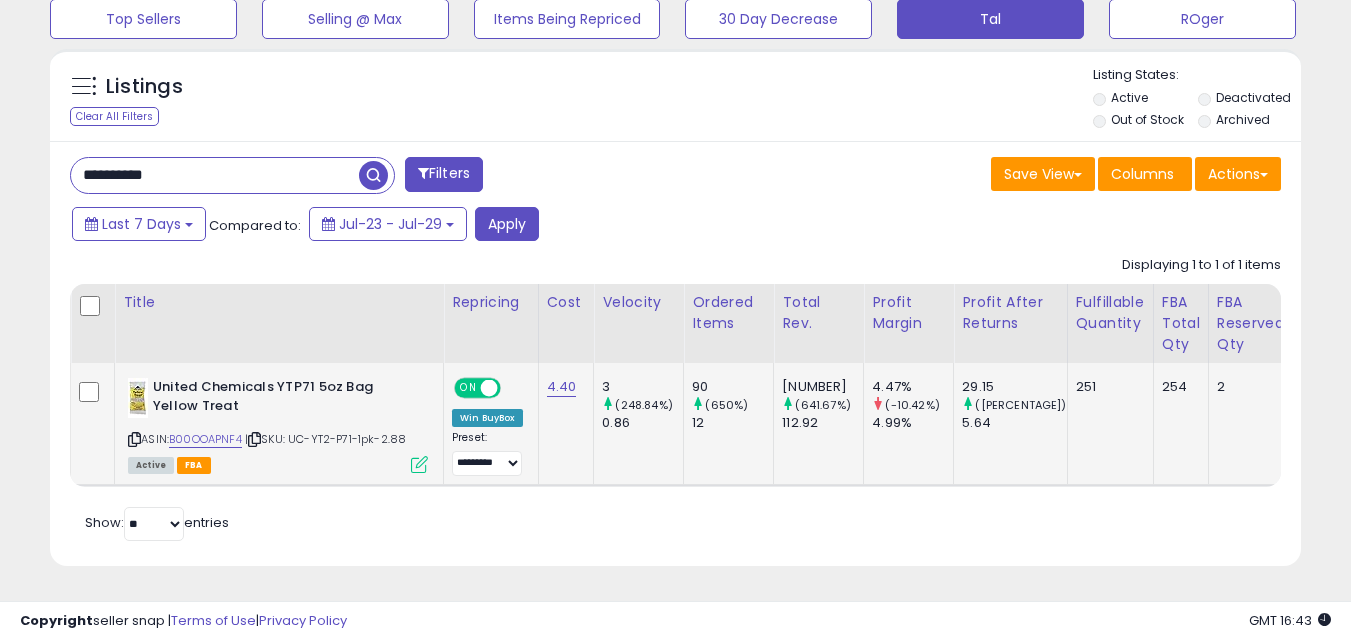 scroll, scrollTop: 0, scrollLeft: 260, axis: horizontal 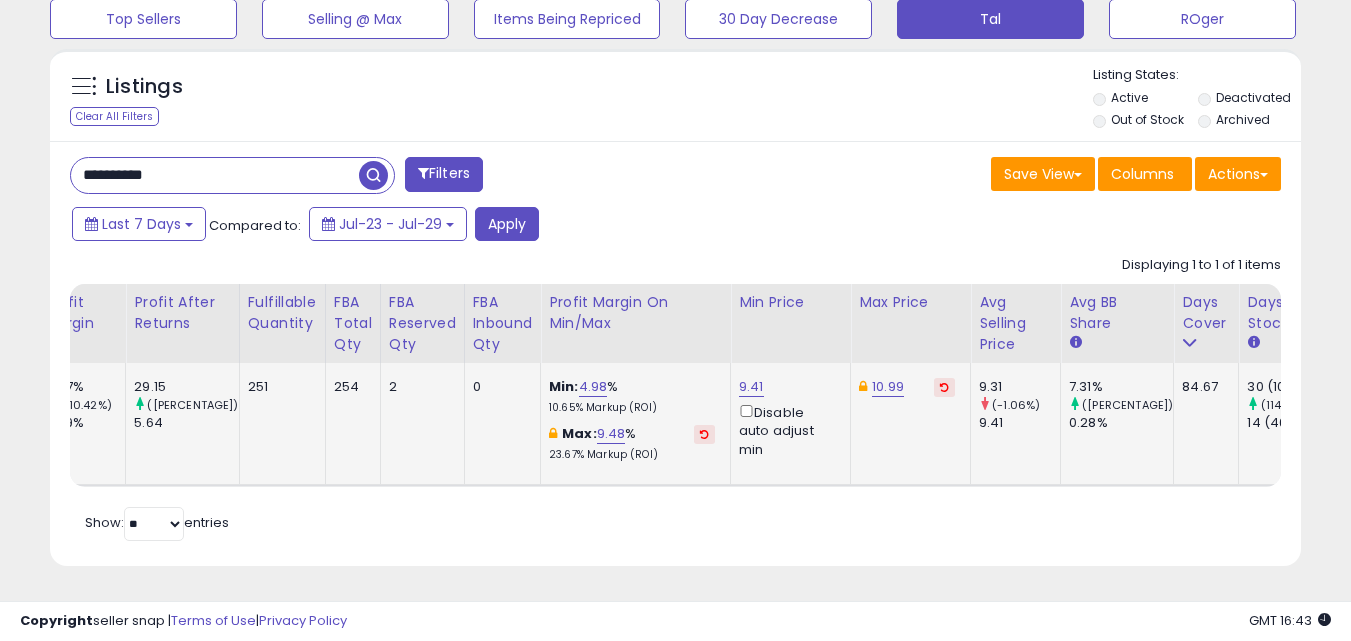 drag, startPoint x: 1060, startPoint y: 487, endPoint x: 1039, endPoint y: 490, distance: 21.213203 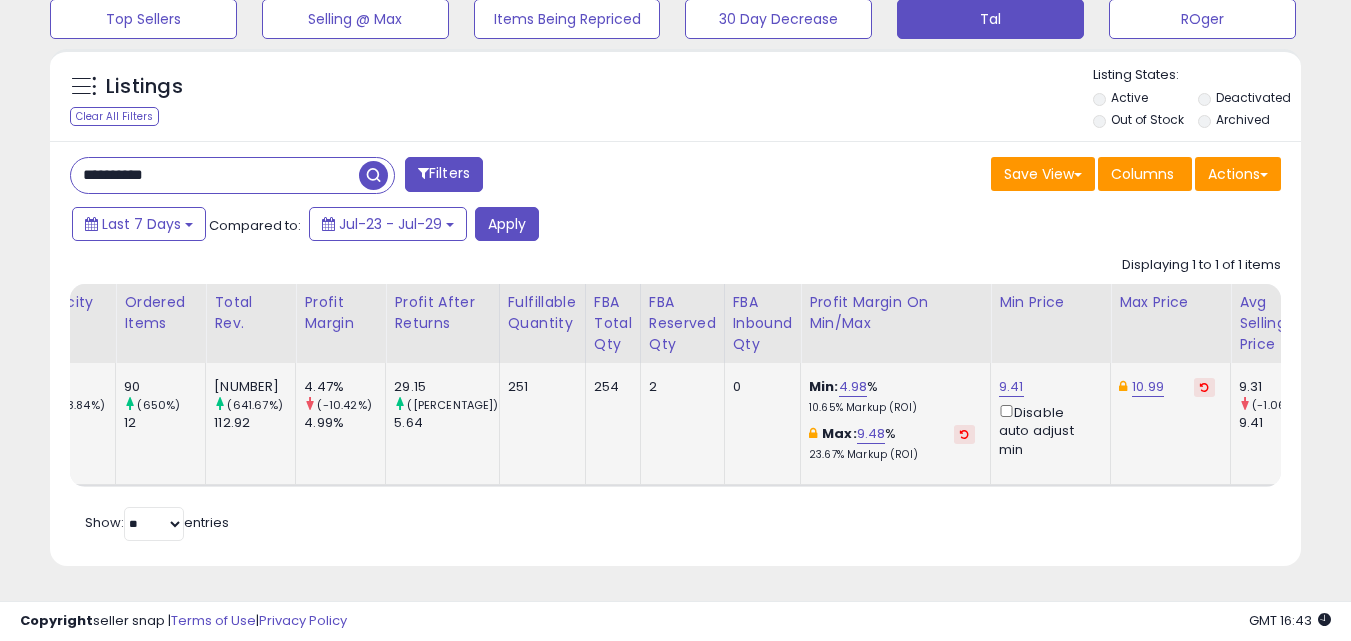 scroll, scrollTop: 0, scrollLeft: 0, axis: both 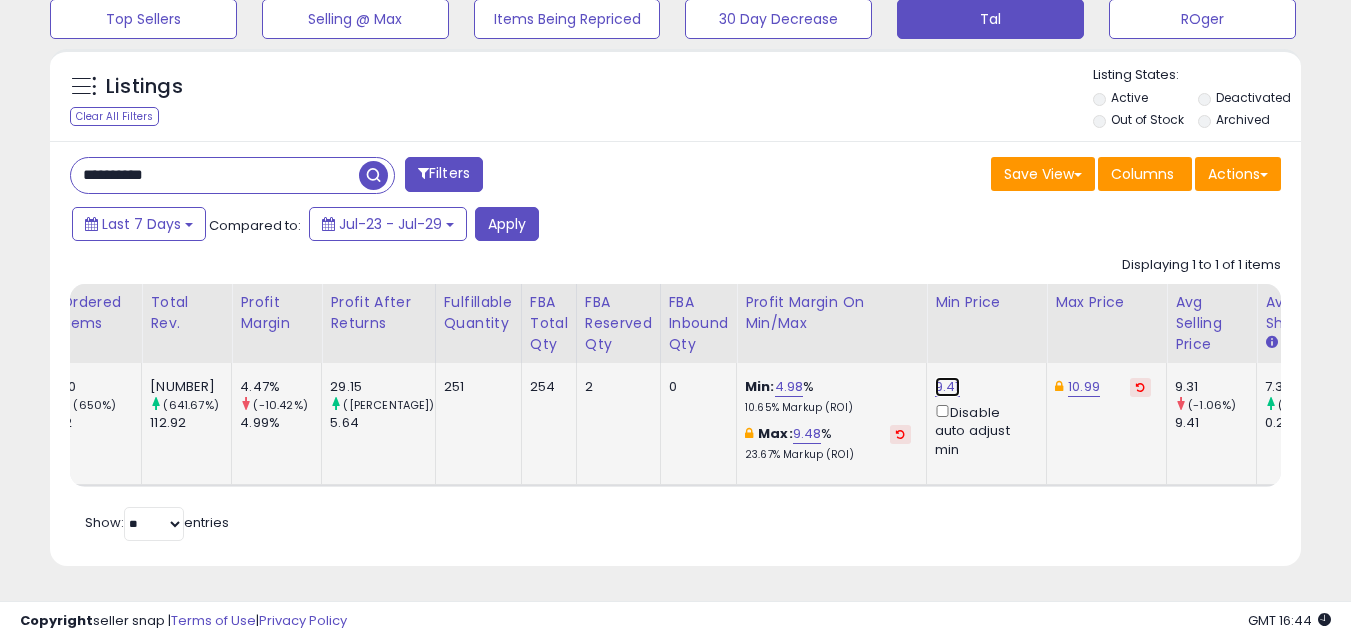click on "9.41" at bounding box center (947, 387) 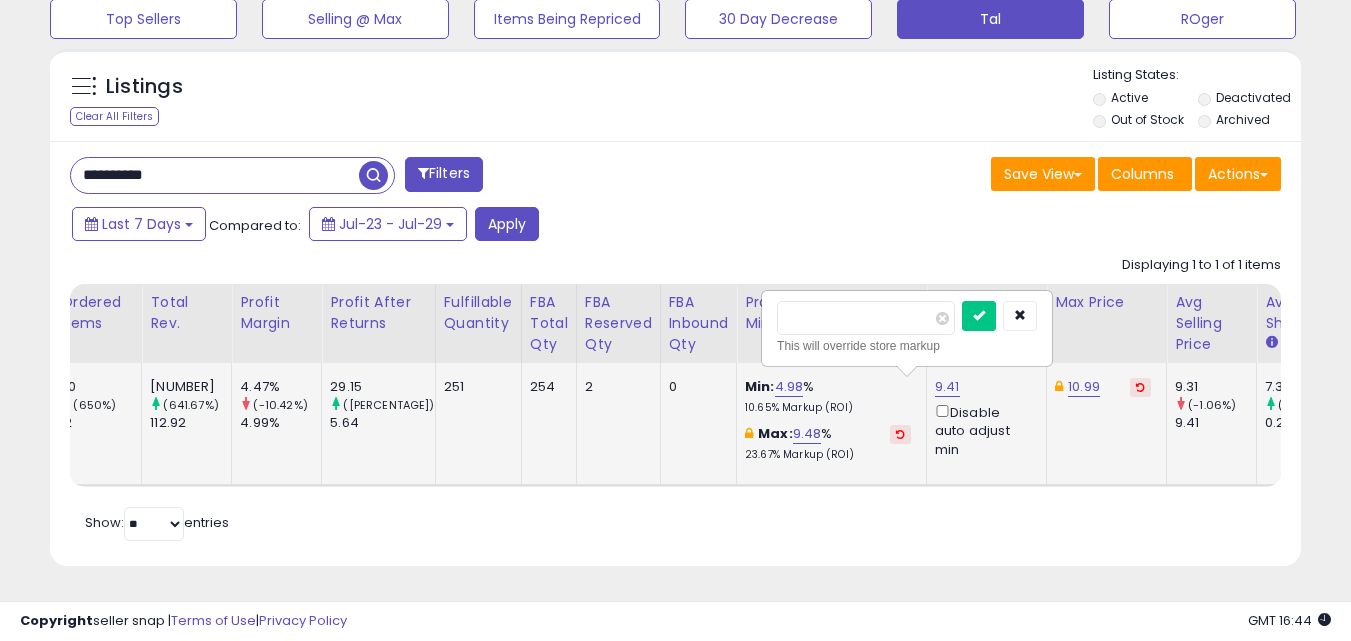 type on "*" 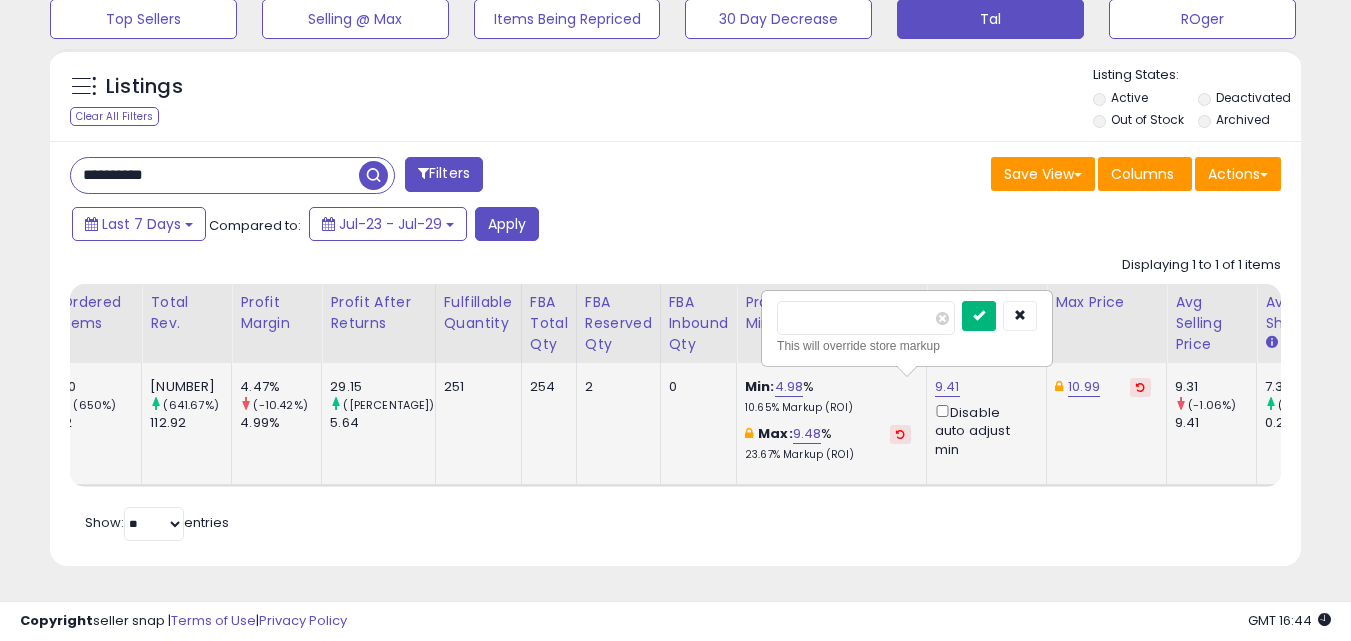 type on "****" 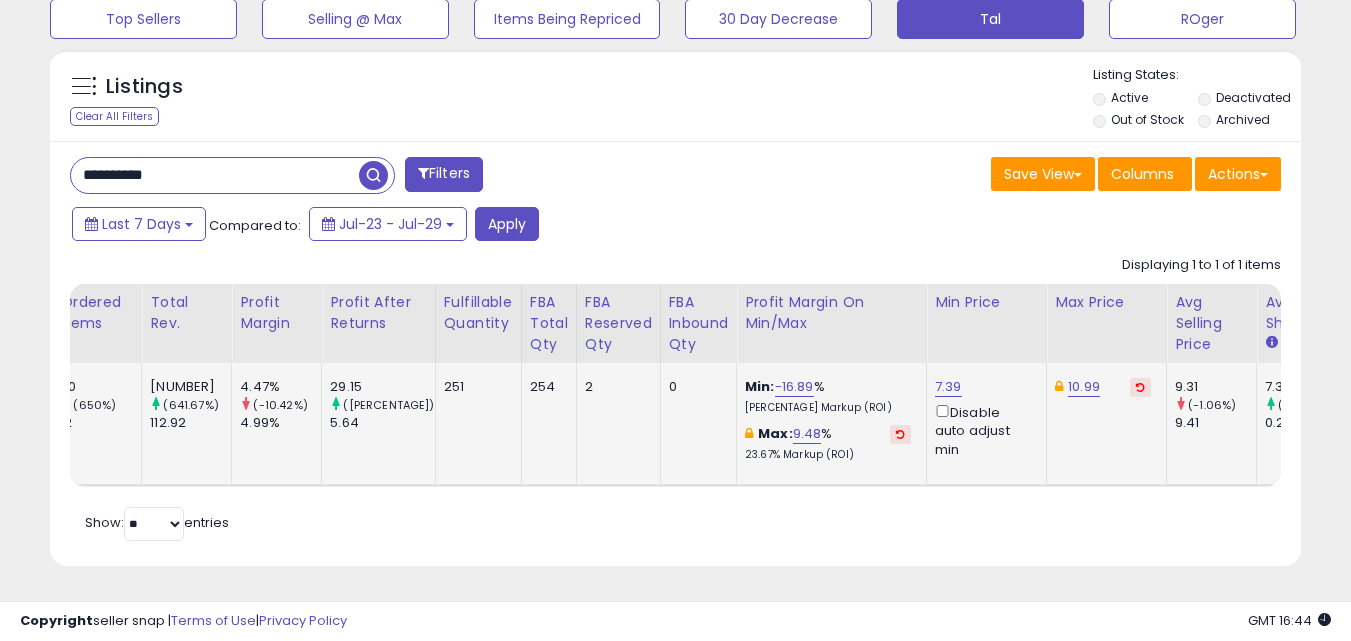 click on "**********" at bounding box center [675, 353] 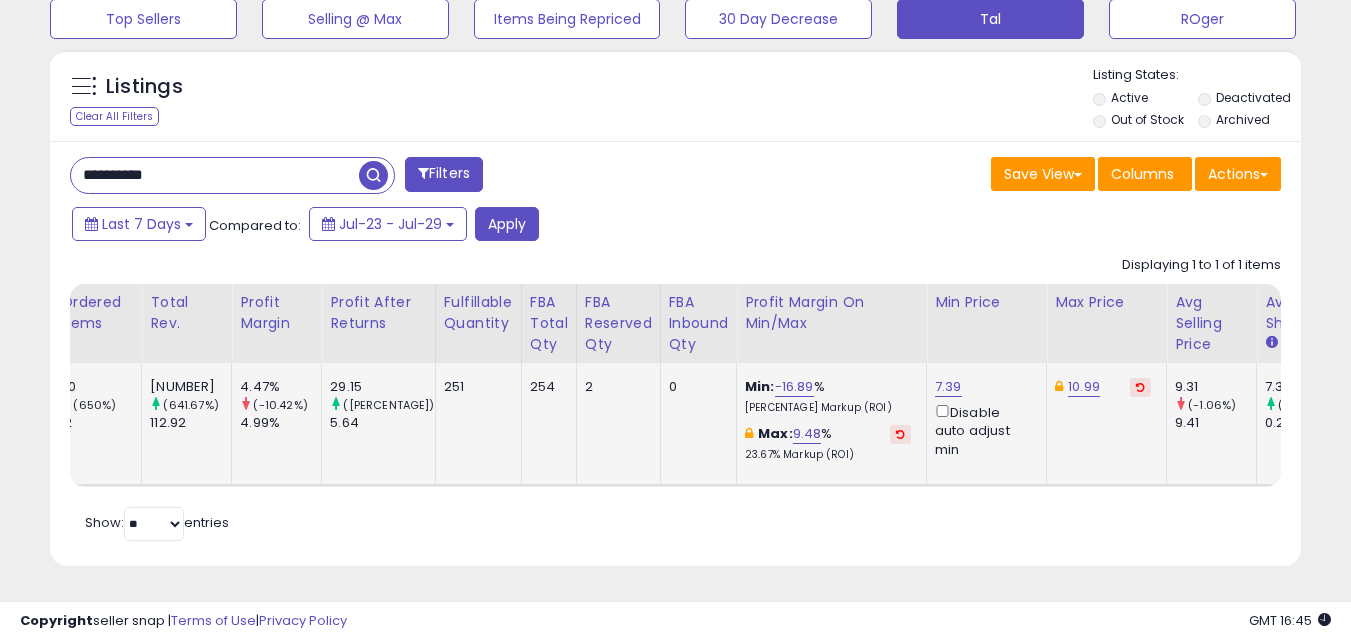 scroll, scrollTop: 0, scrollLeft: 630, axis: horizontal 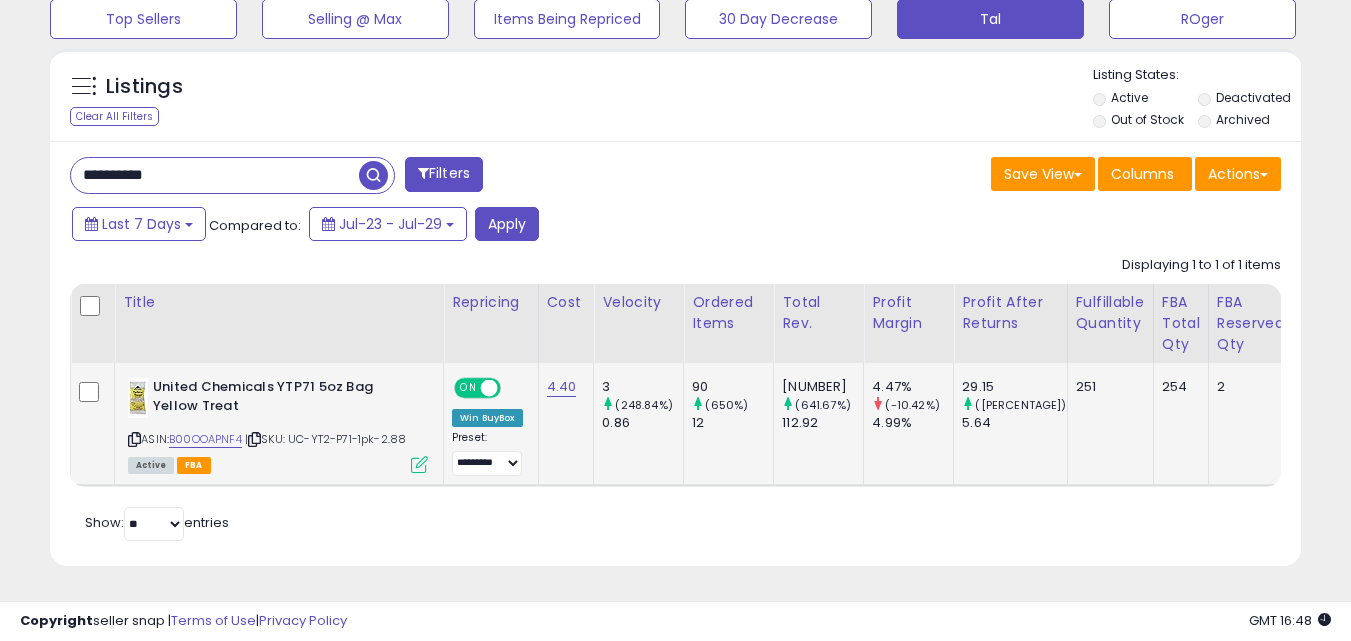 click on "**********" at bounding box center (675, 353) 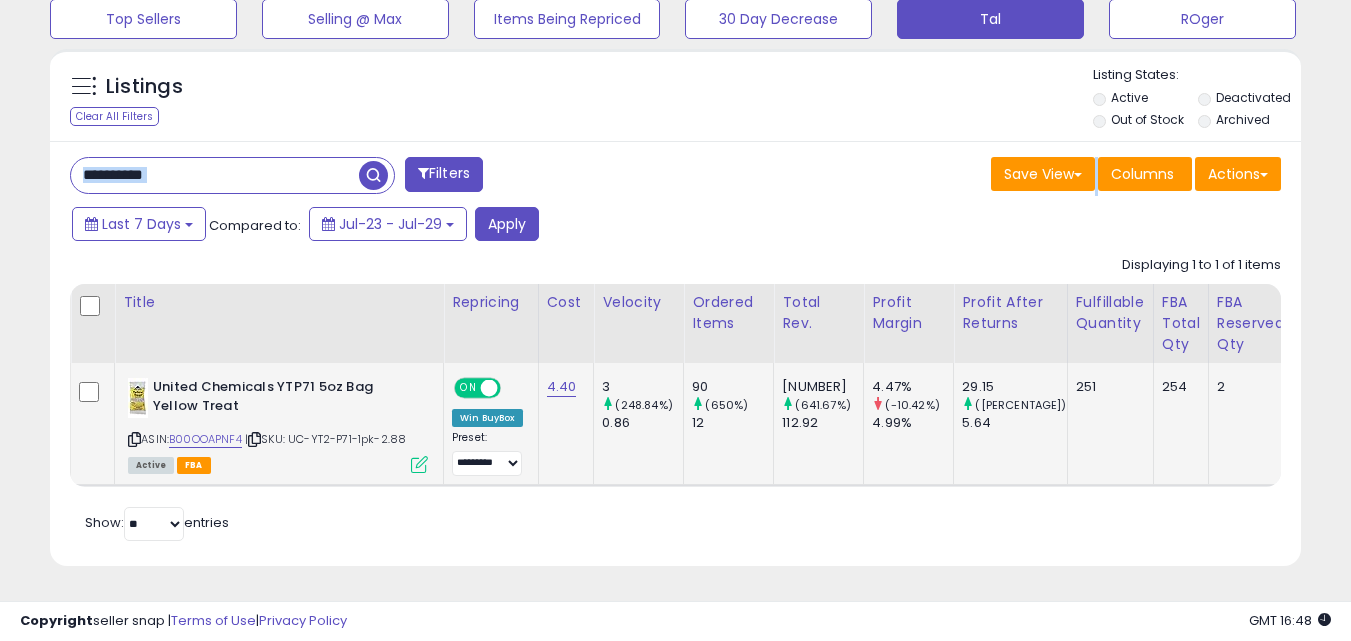 click on "**********" at bounding box center [675, 353] 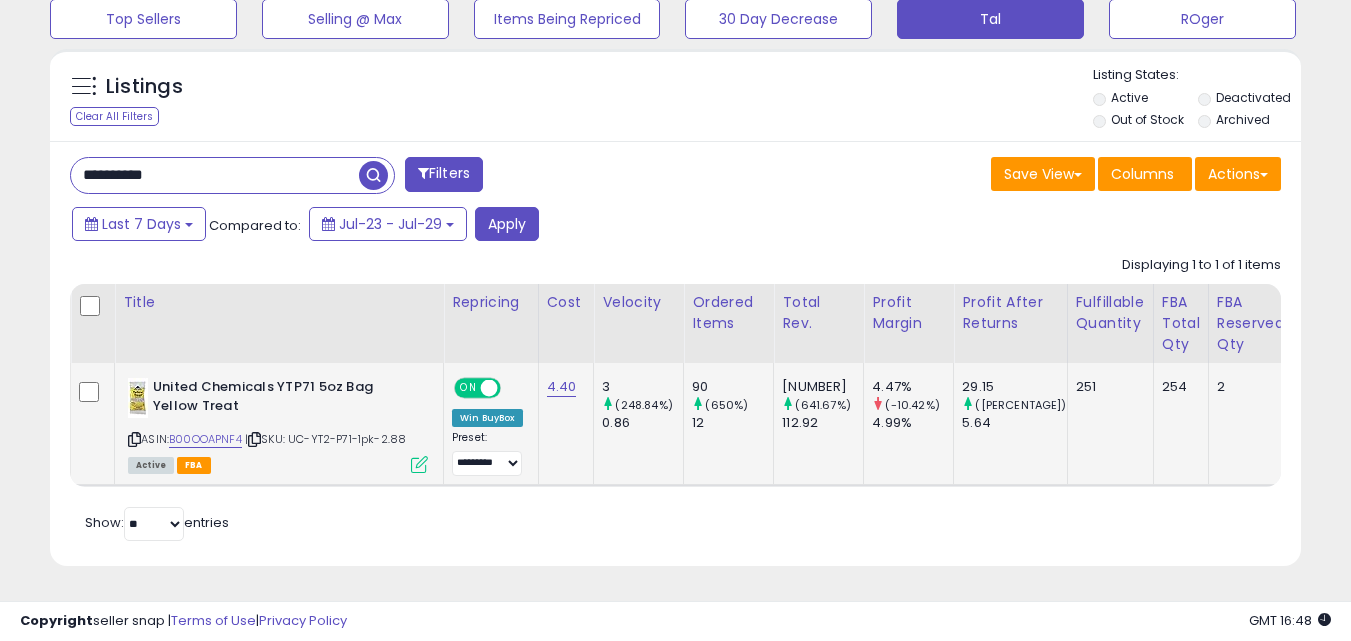 click on "**********" at bounding box center (215, 175) 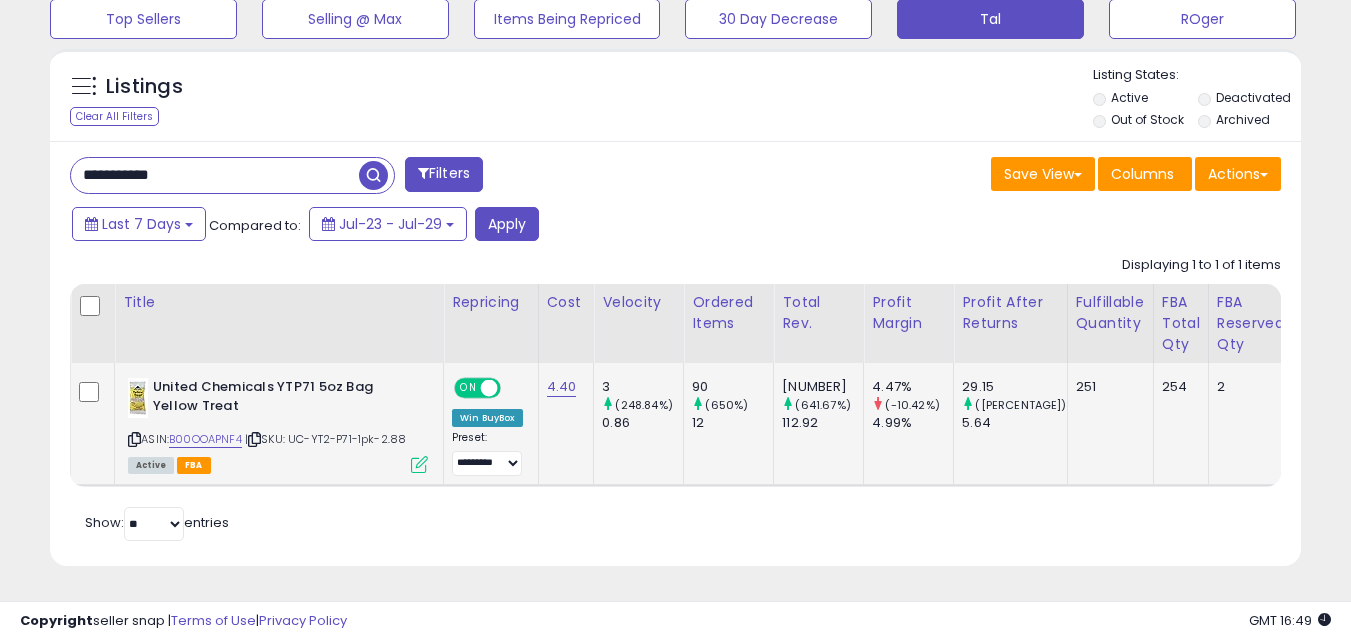 click at bounding box center (373, 175) 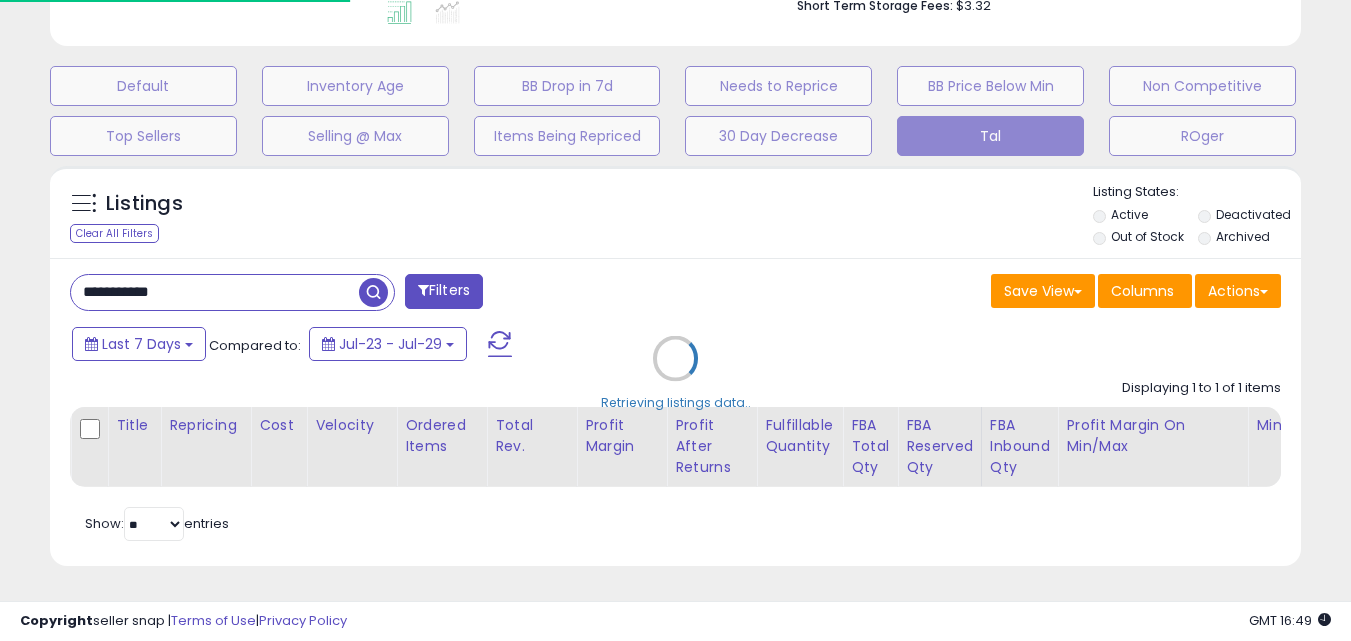 scroll, scrollTop: 999590, scrollLeft: 999267, axis: both 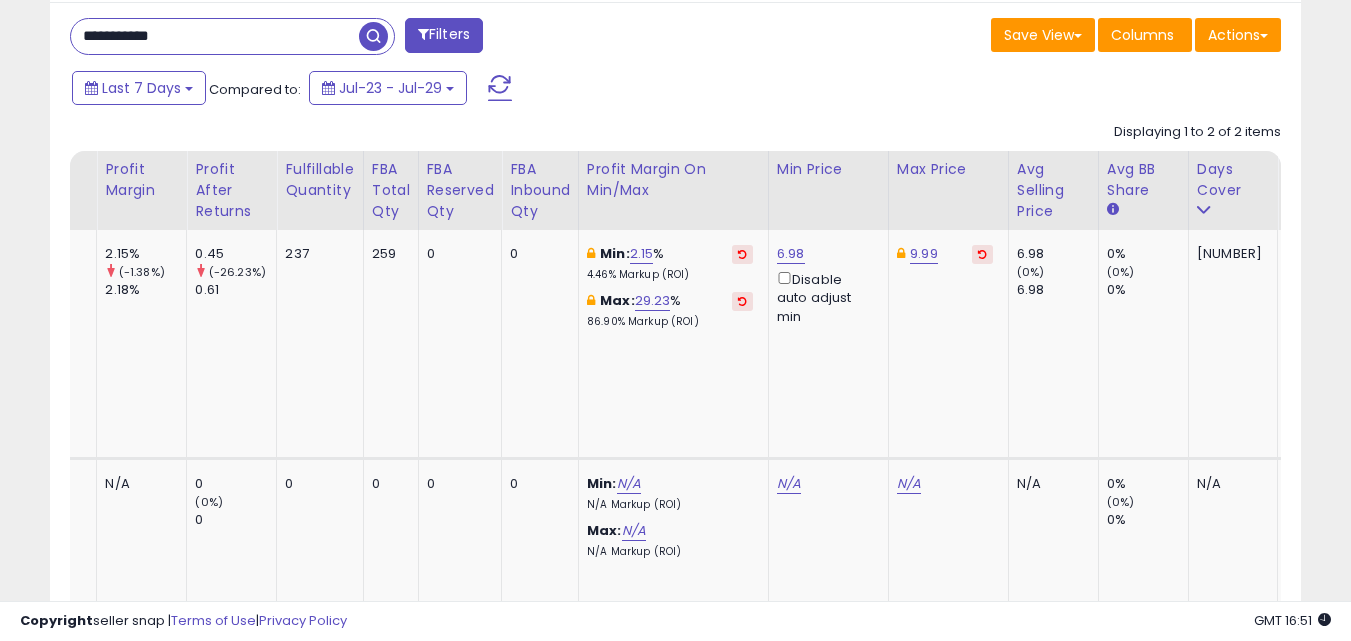 click on "**********" at bounding box center [215, 36] 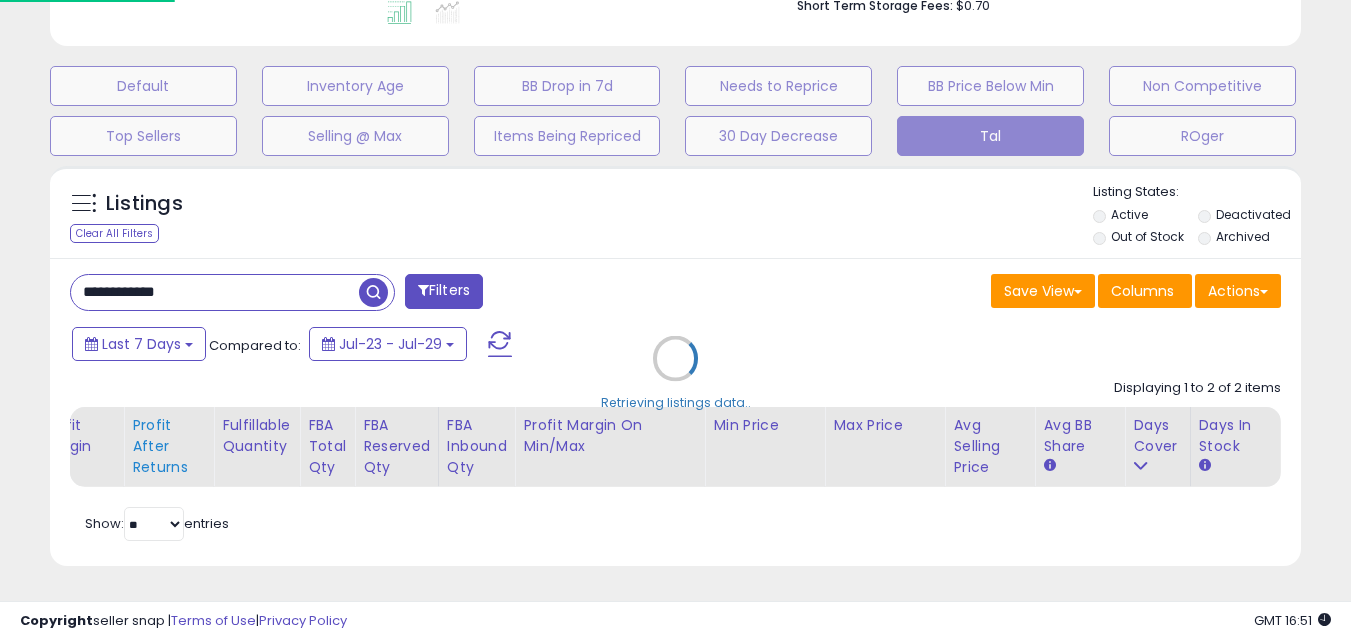 scroll, scrollTop: 999590, scrollLeft: 999267, axis: both 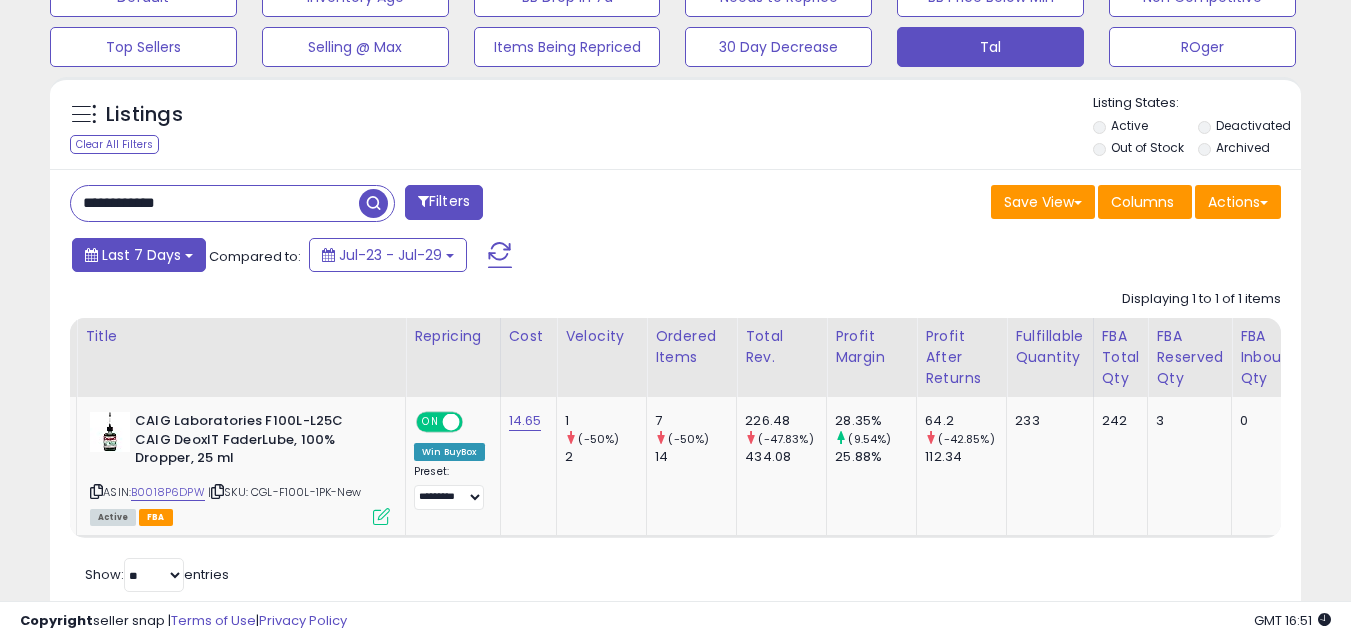 click on "Last 7 Days" at bounding box center [141, 255] 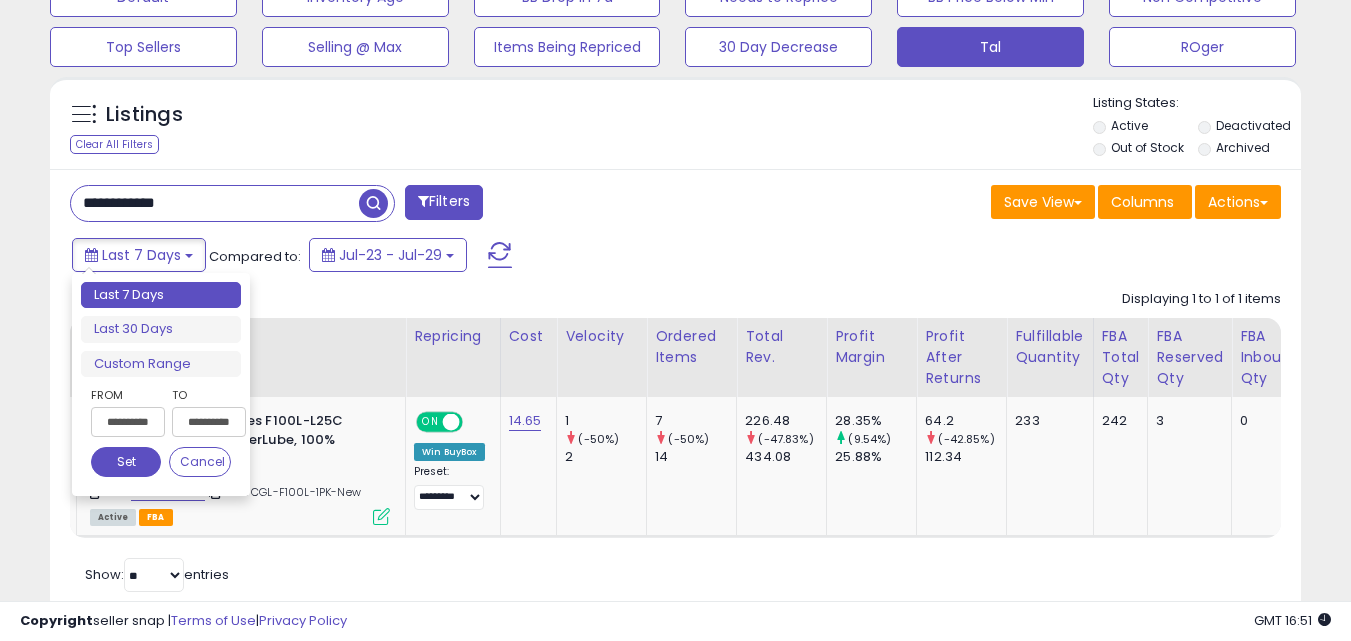 click on "Last 7 Days" at bounding box center [161, 295] 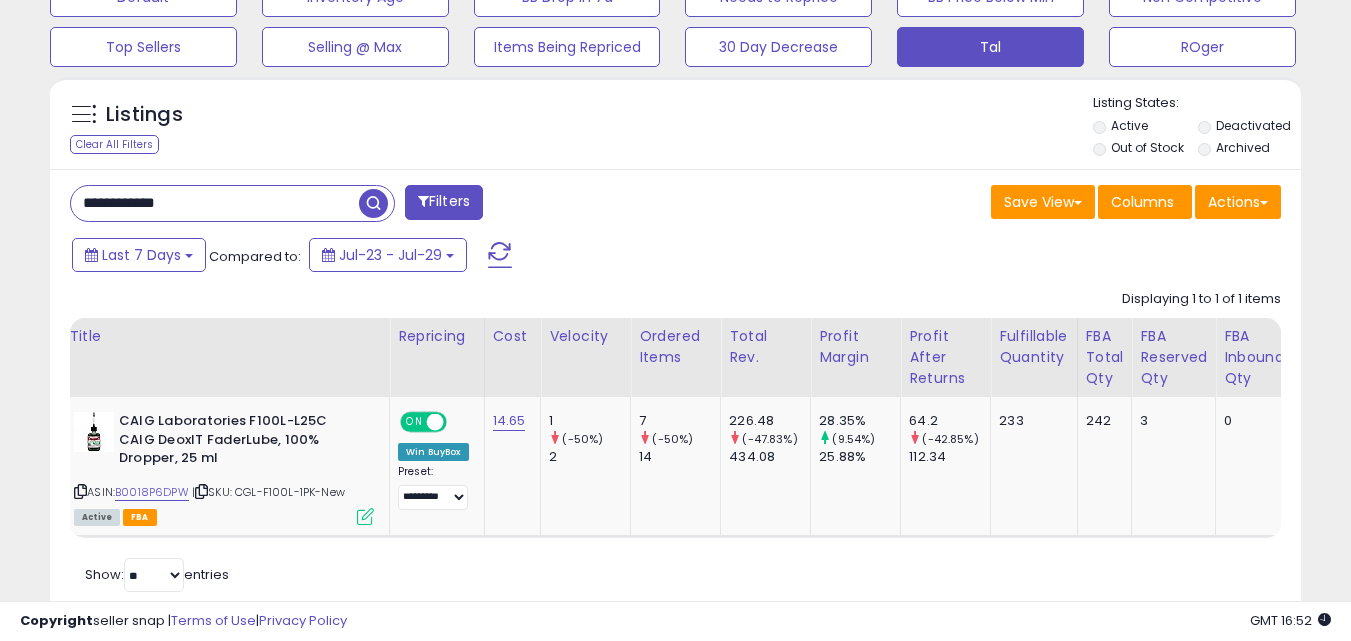 scroll, scrollTop: 0, scrollLeft: 375, axis: horizontal 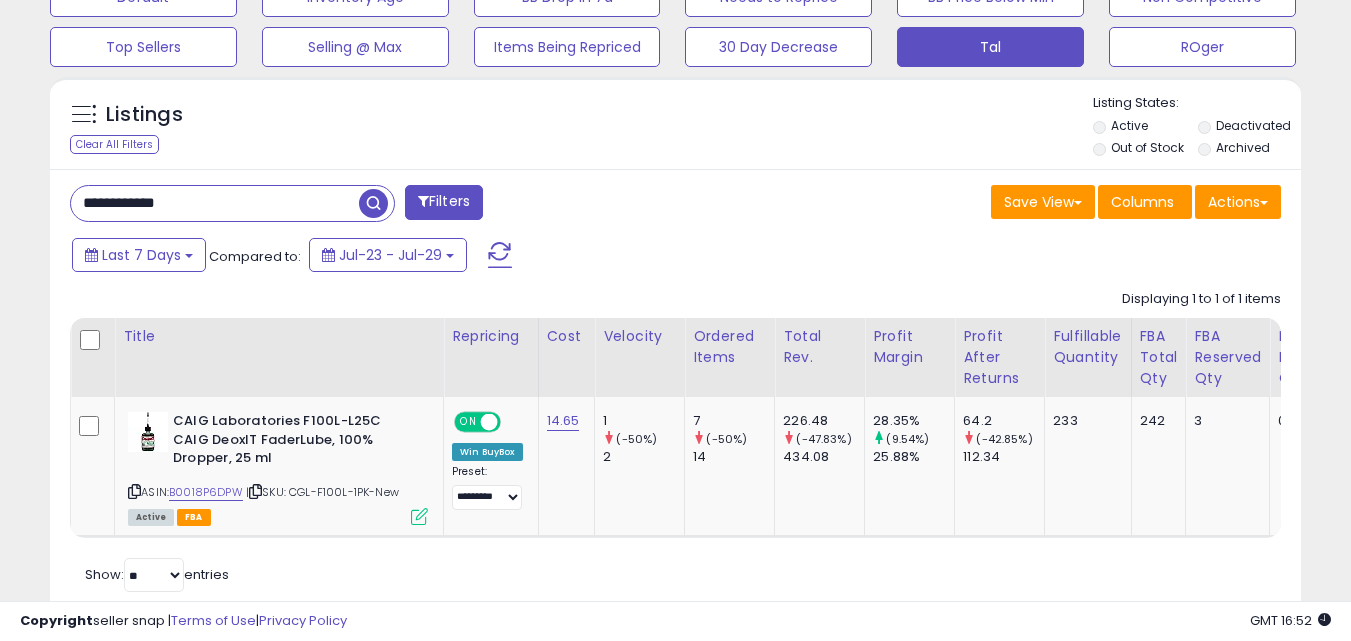 click on "**********" at bounding box center (215, 203) 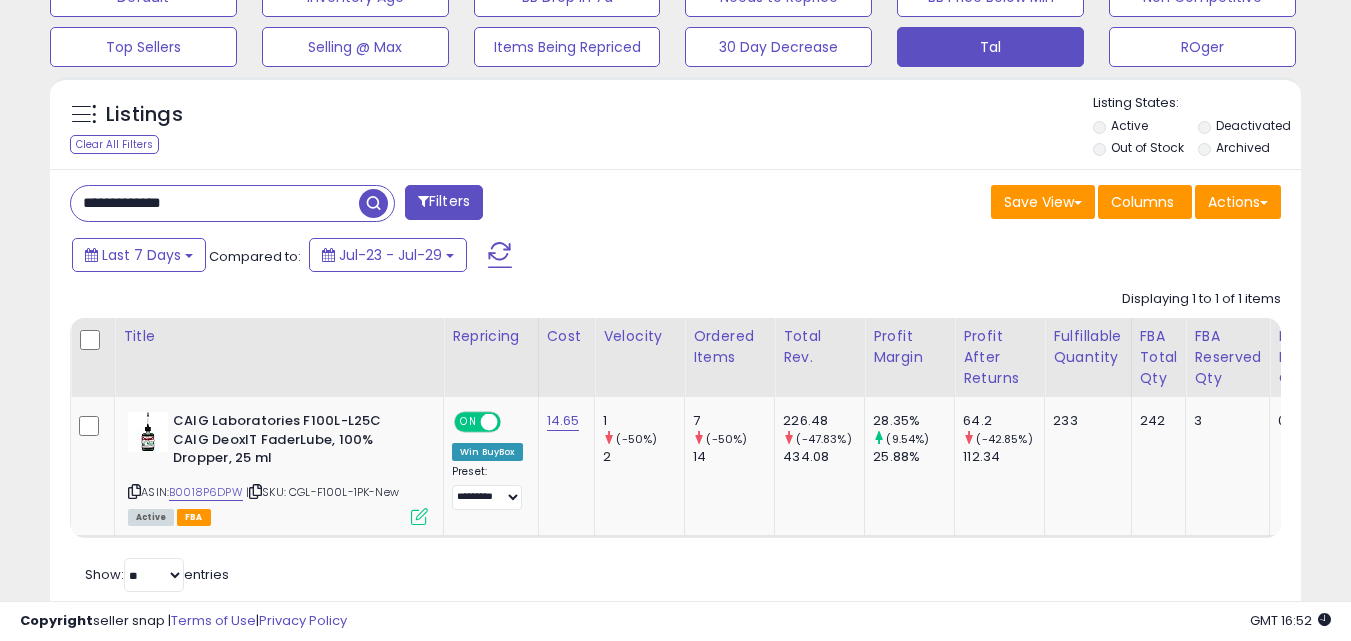 click at bounding box center (373, 203) 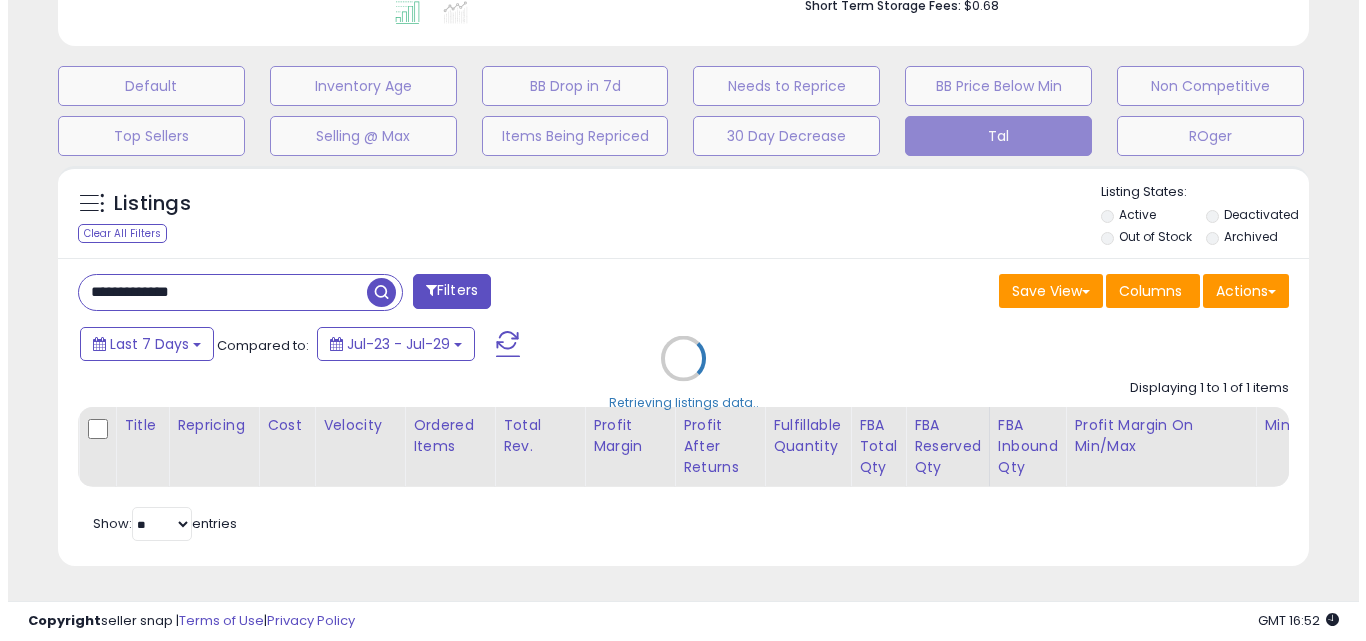 scroll, scrollTop: 579, scrollLeft: 0, axis: vertical 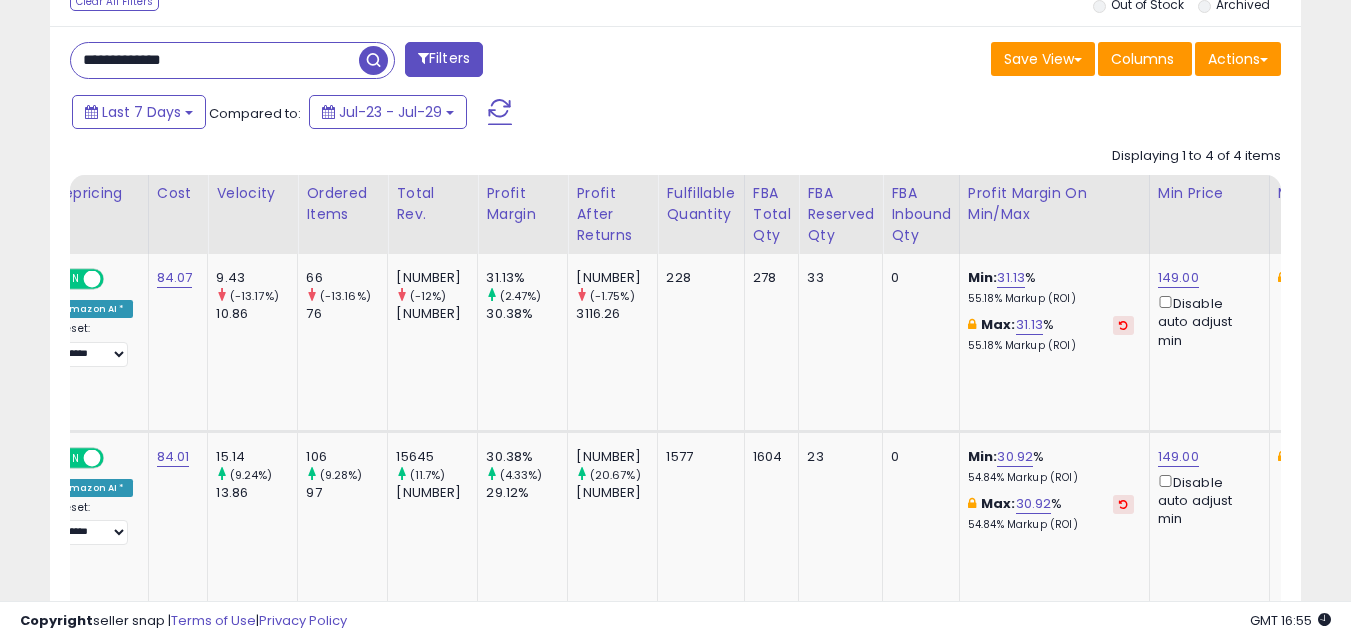 click on "**********" at bounding box center [215, 60] 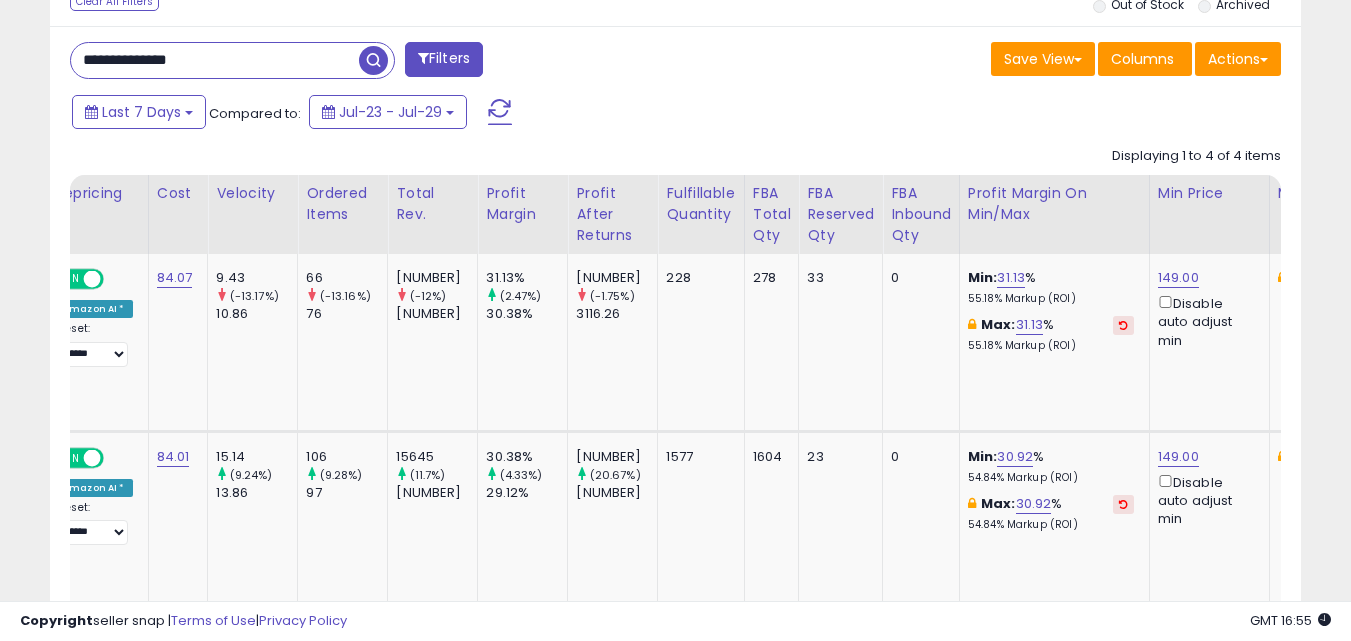 click at bounding box center [373, 60] 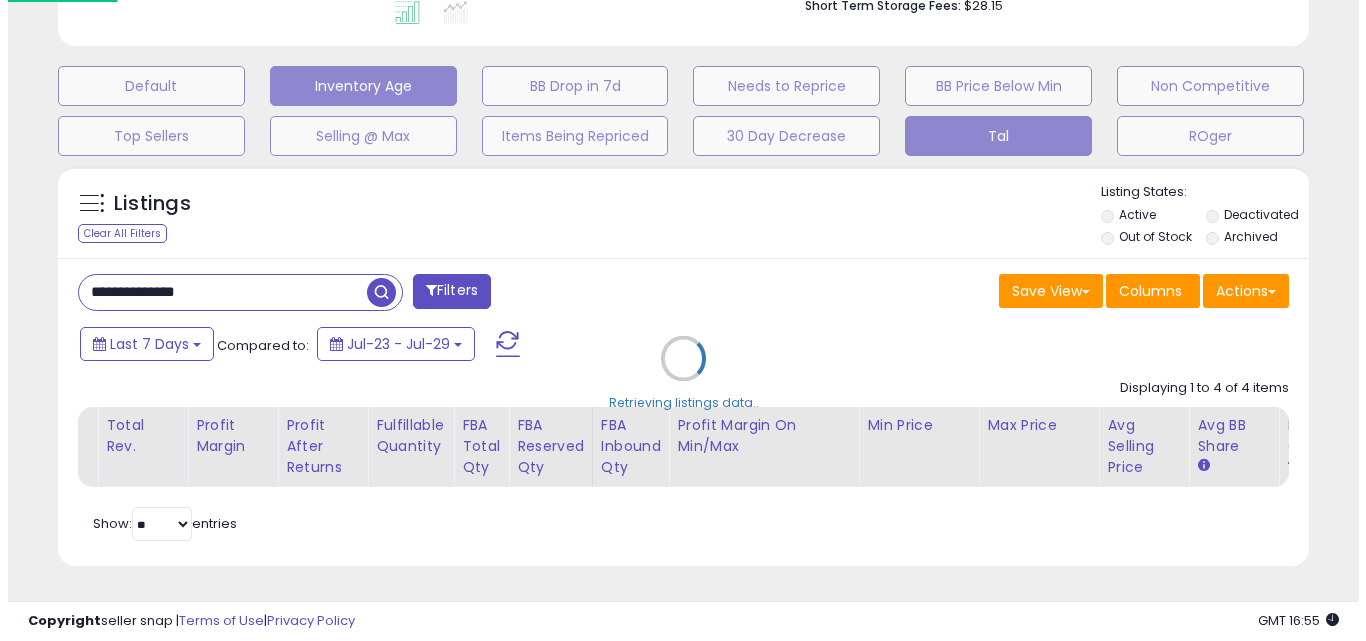 scroll, scrollTop: 579, scrollLeft: 0, axis: vertical 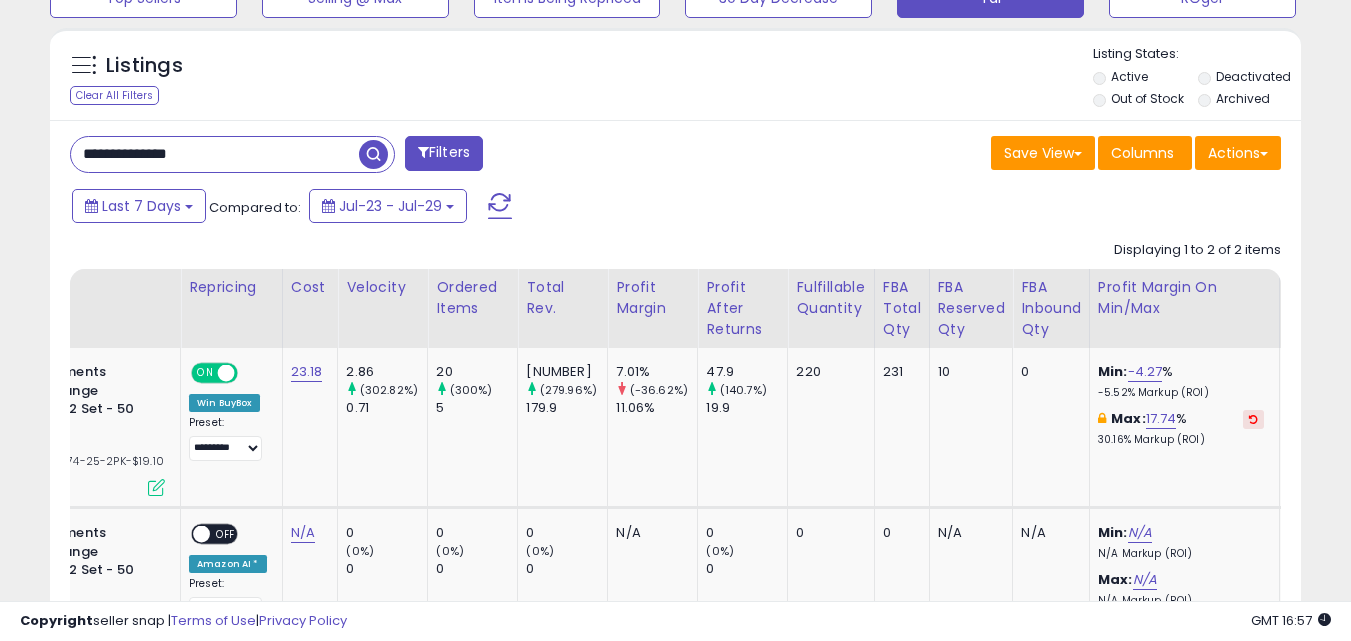 click on "**********" at bounding box center [215, 154] 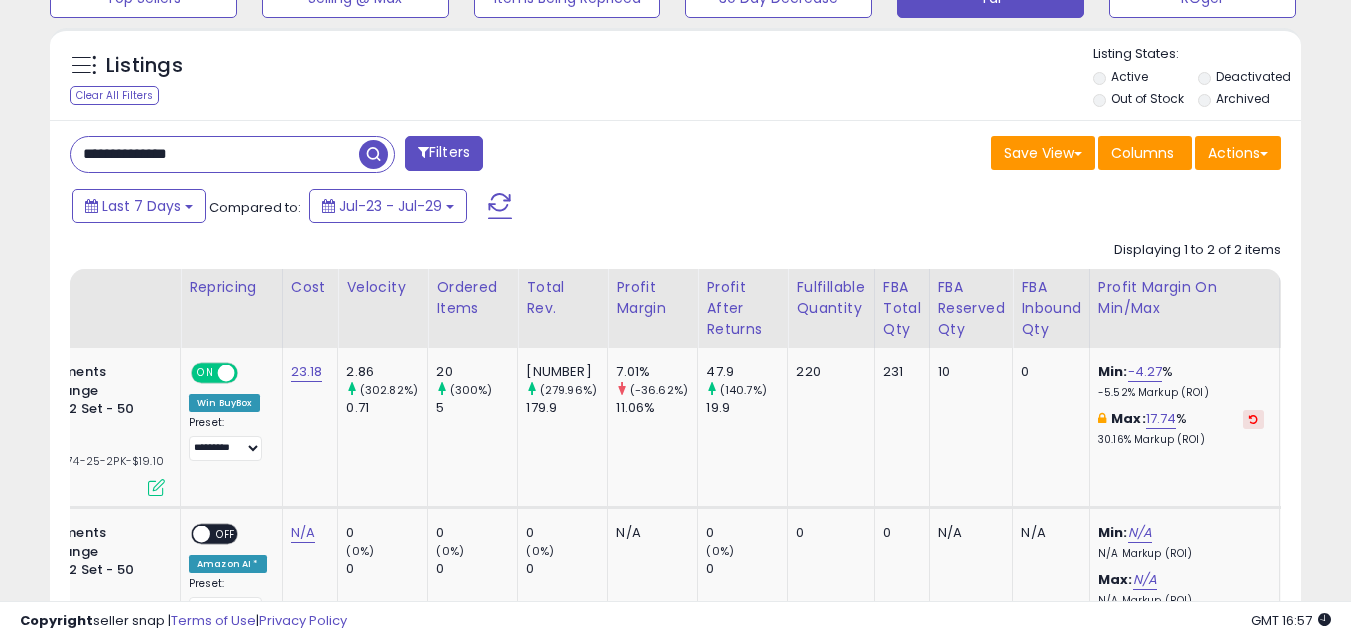 click on "**********" at bounding box center [215, 154] 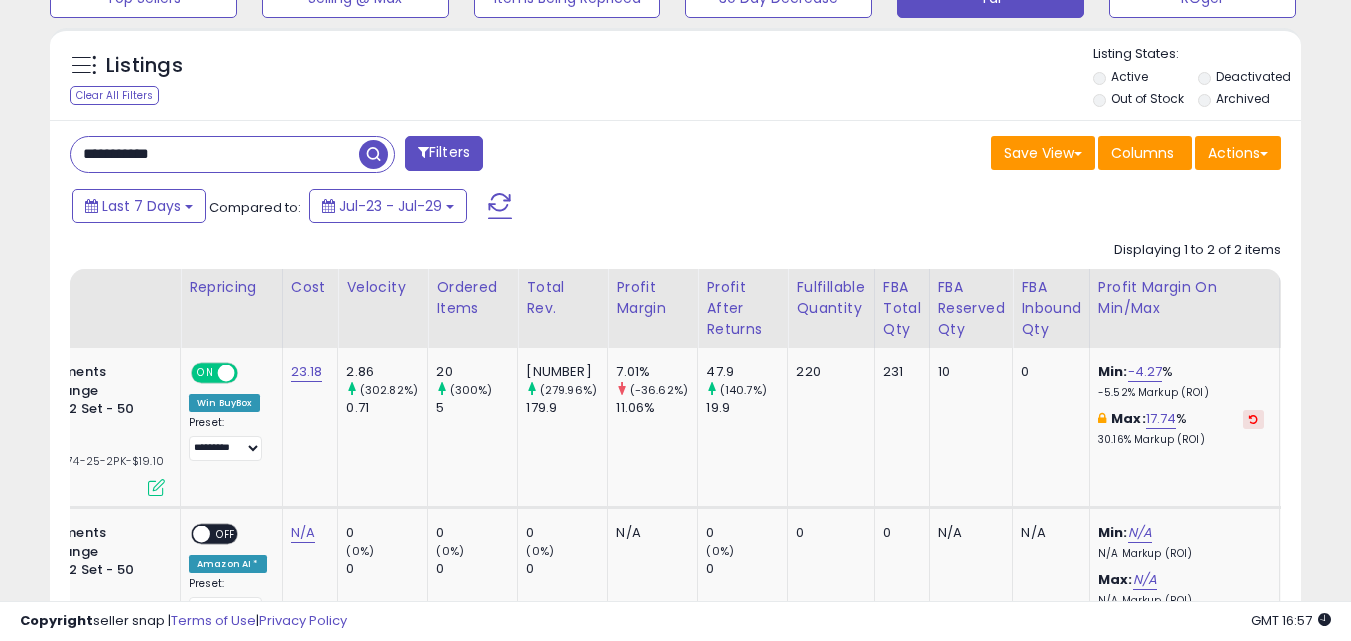 click at bounding box center (373, 154) 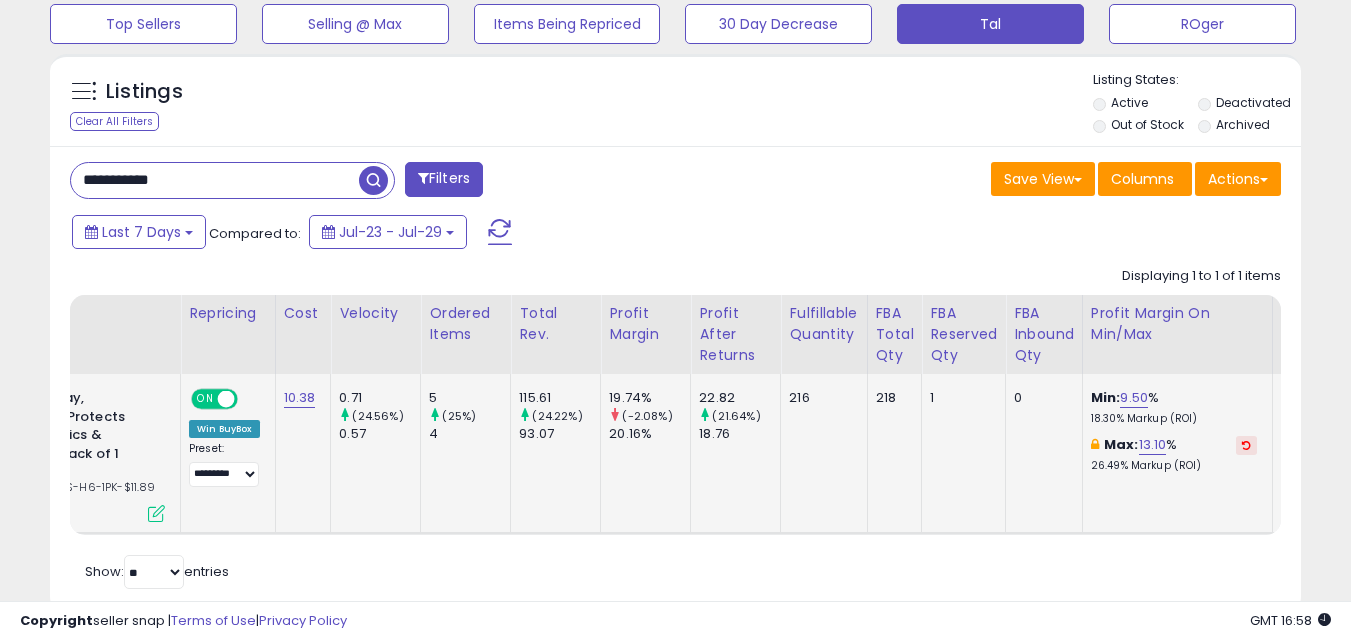 scroll, scrollTop: 739, scrollLeft: 0, axis: vertical 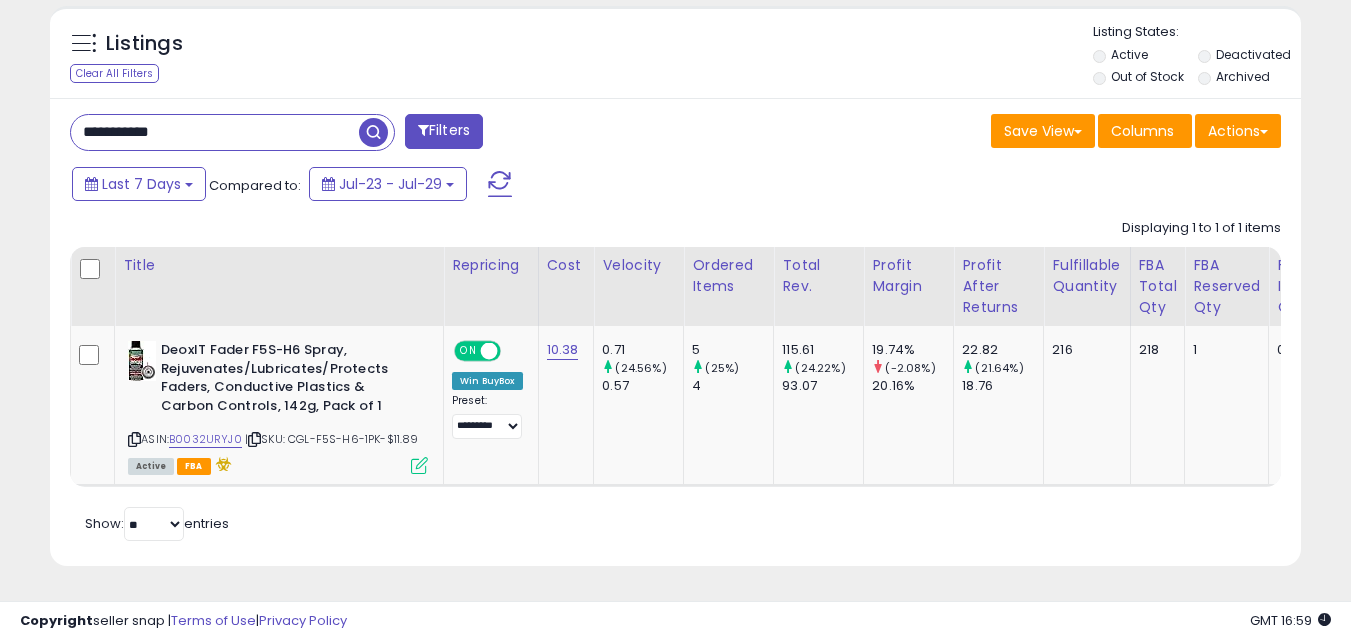 click on "**********" at bounding box center [215, 132] 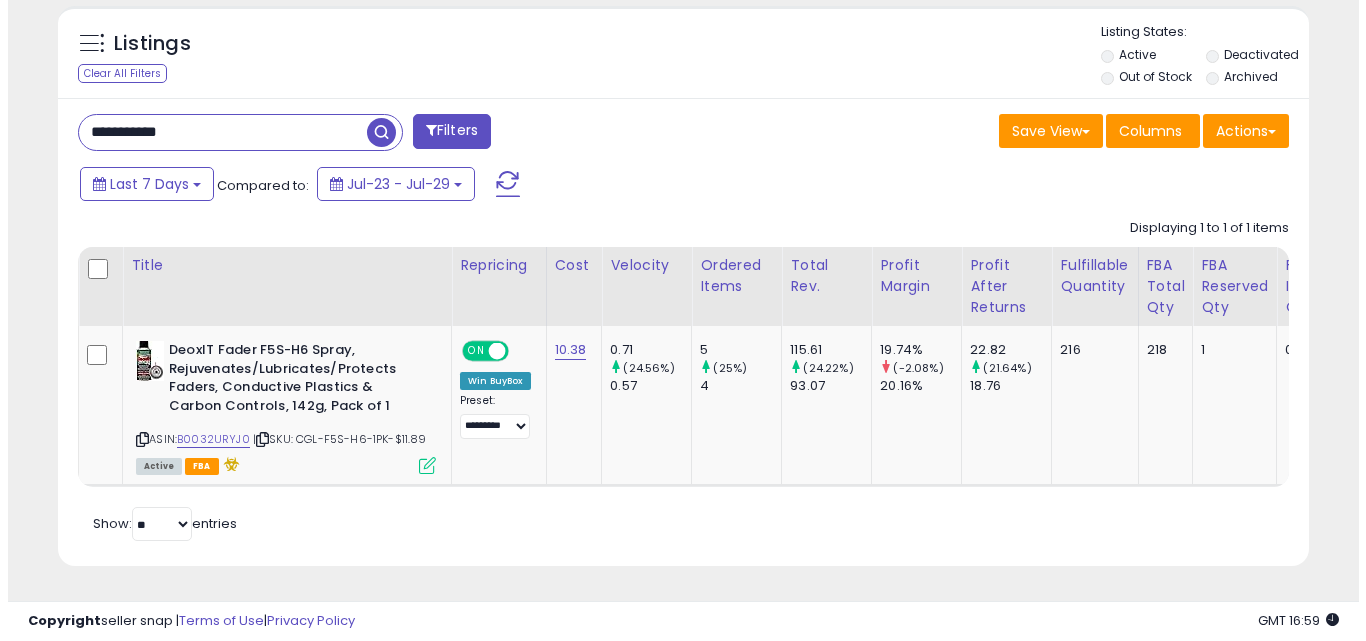 scroll, scrollTop: 579, scrollLeft: 0, axis: vertical 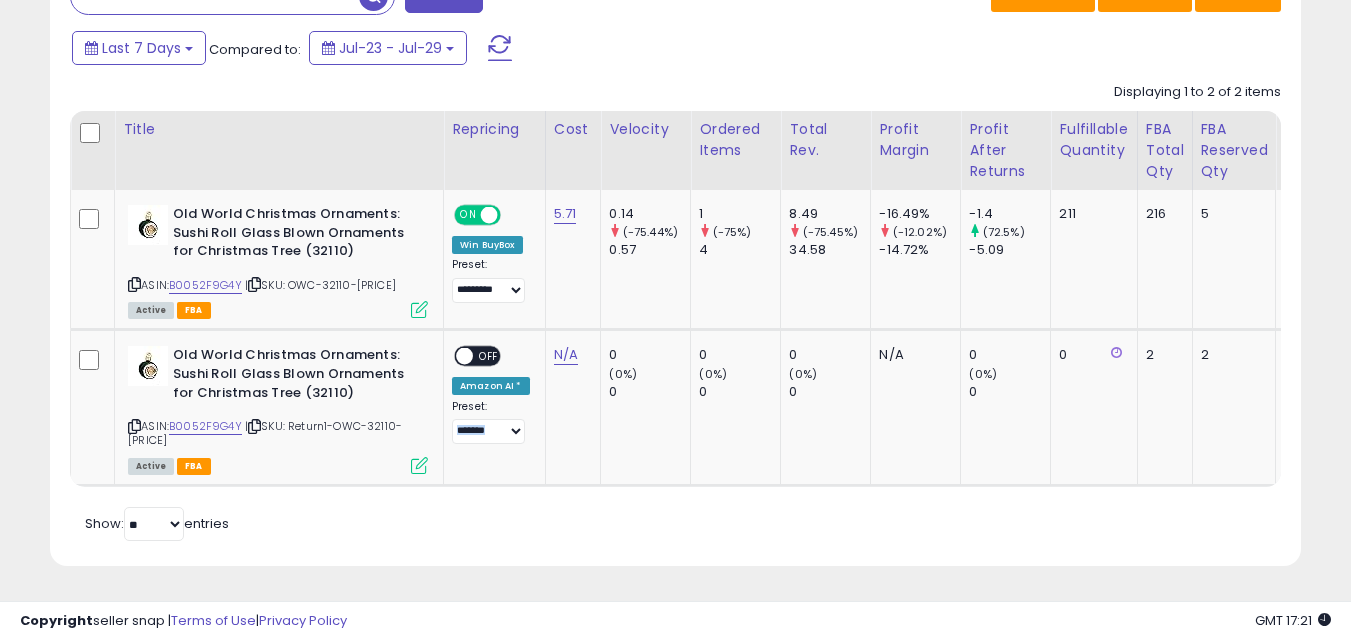 drag, startPoint x: 541, startPoint y: 466, endPoint x: 528, endPoint y: 472, distance: 14.3178215 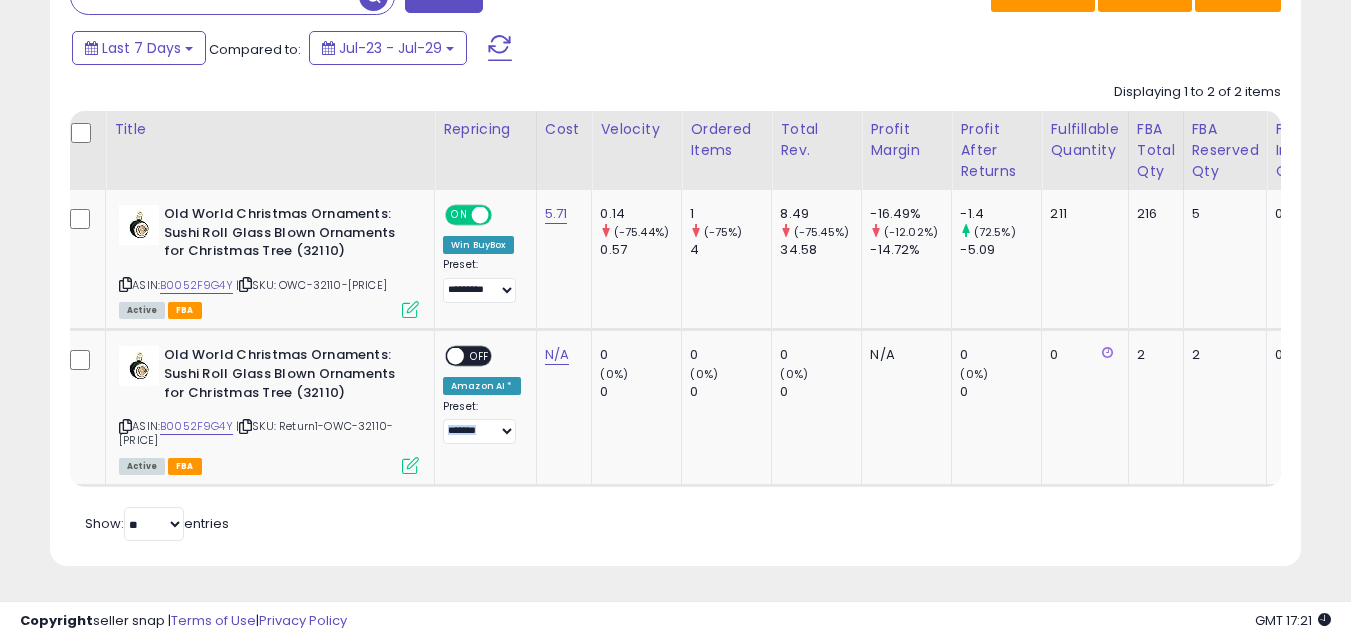 scroll, scrollTop: 0, scrollLeft: 16, axis: horizontal 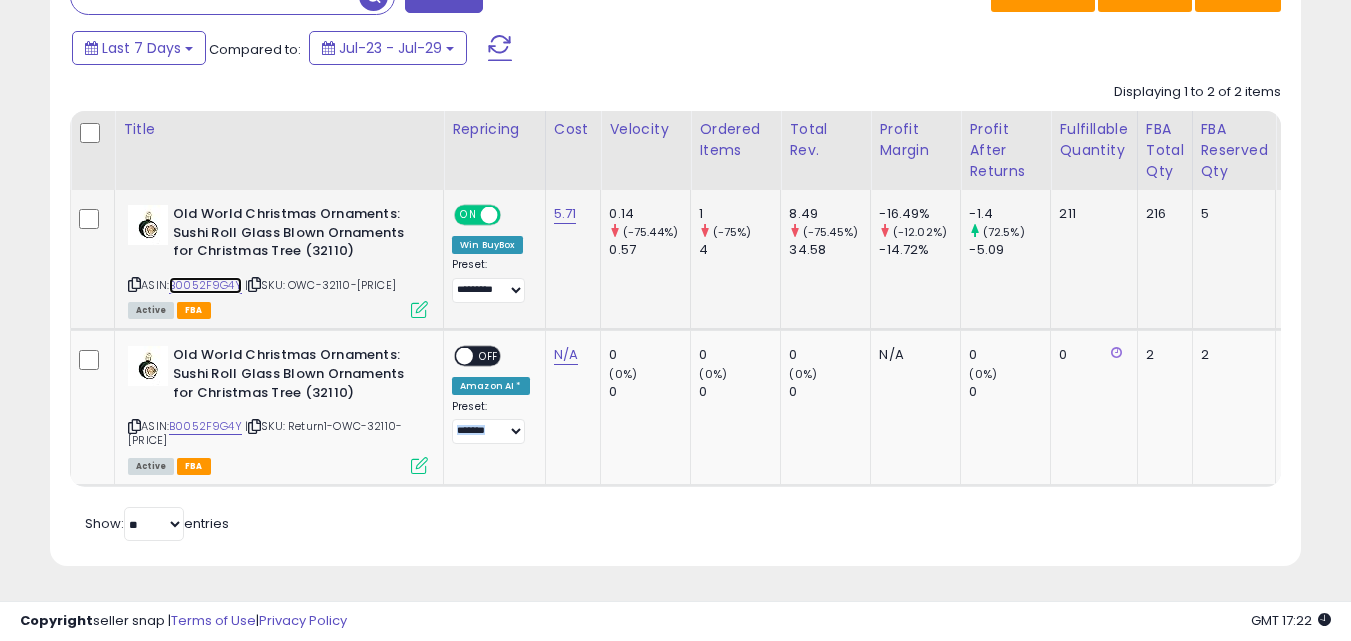click on "B0052F9G4Y" at bounding box center (205, 285) 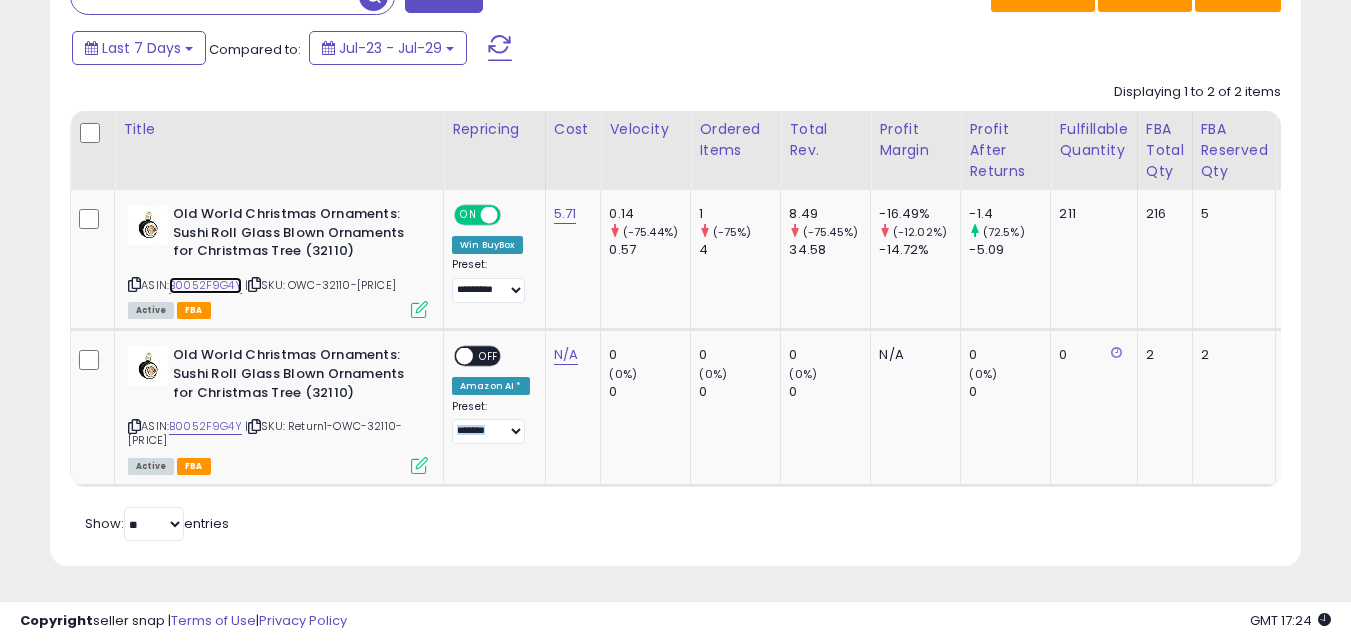 scroll, scrollTop: 0, scrollLeft: 379, axis: horizontal 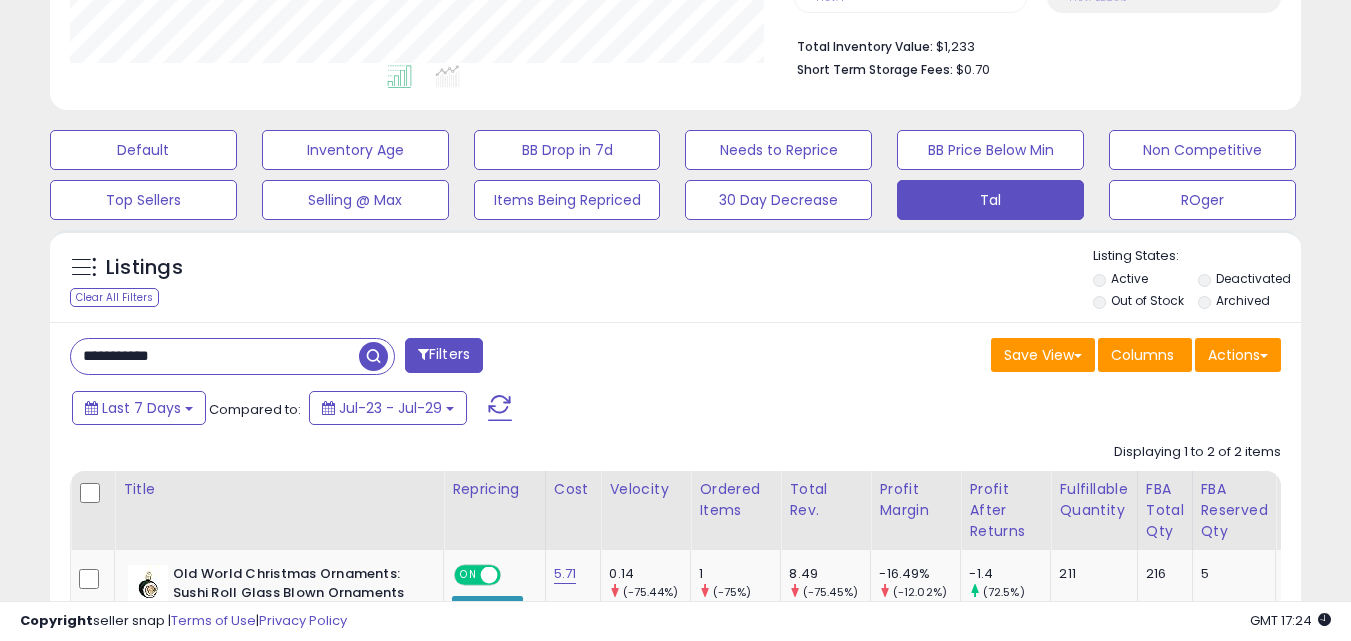 click on "**********" at bounding box center [215, 356] 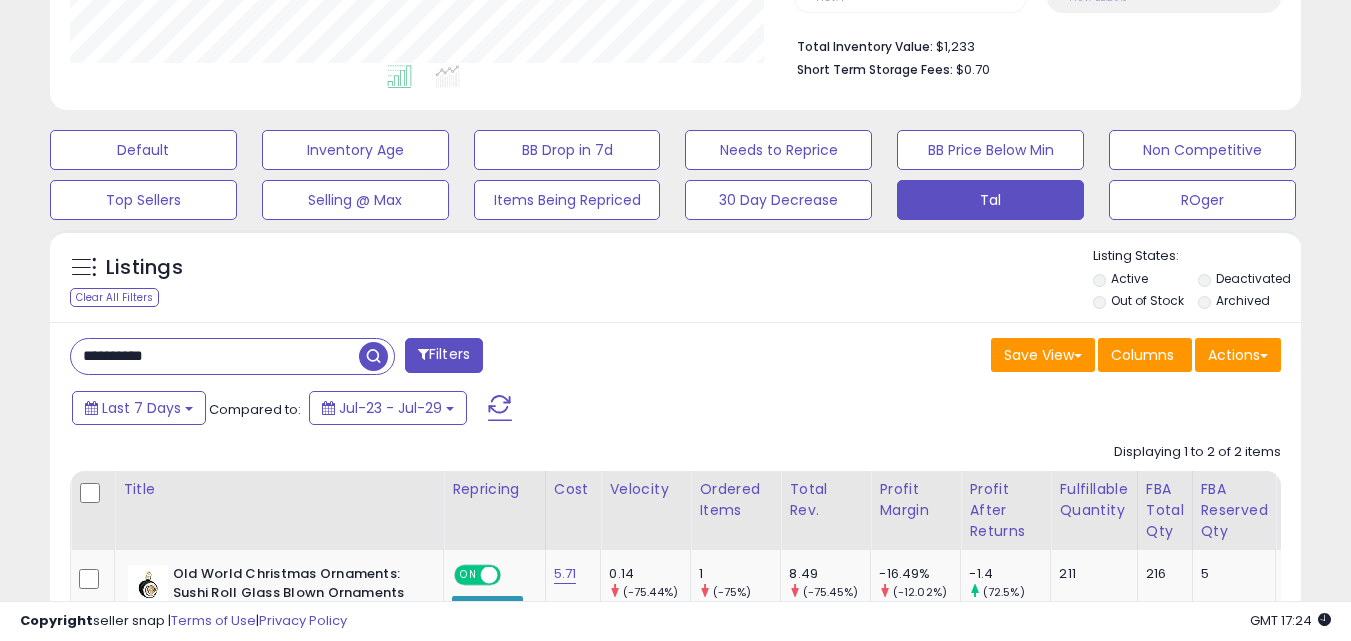 click at bounding box center [373, 356] 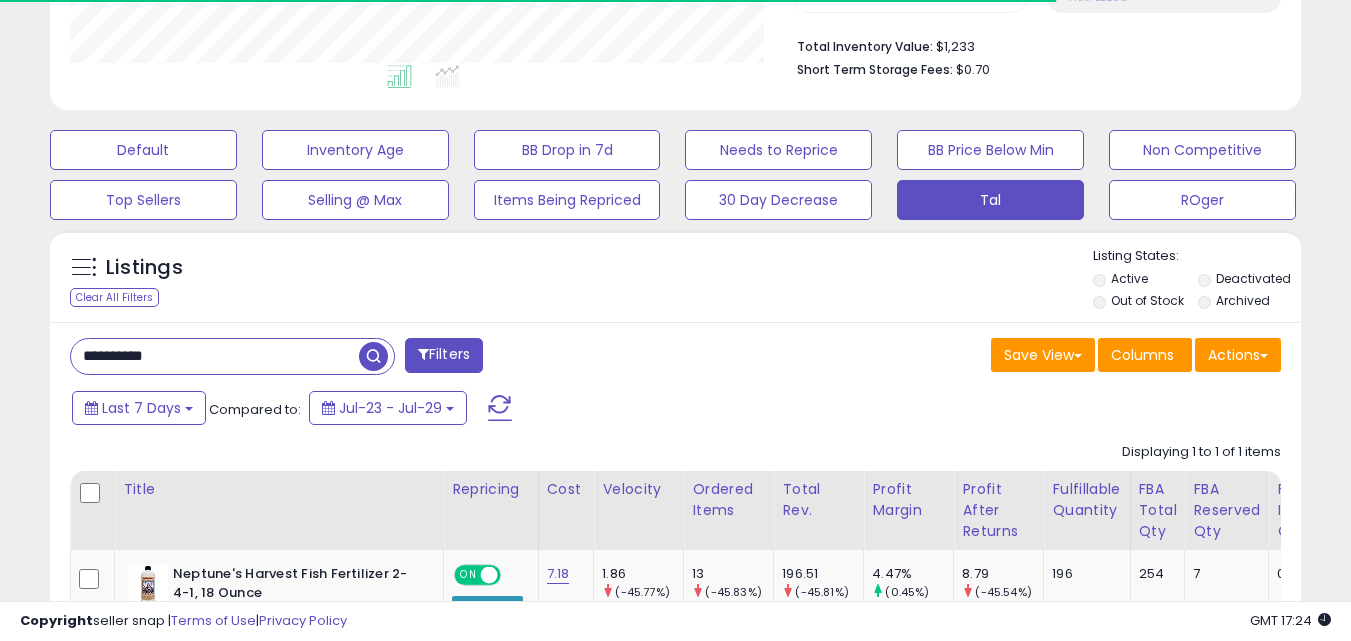 scroll, scrollTop: 410, scrollLeft: 724, axis: both 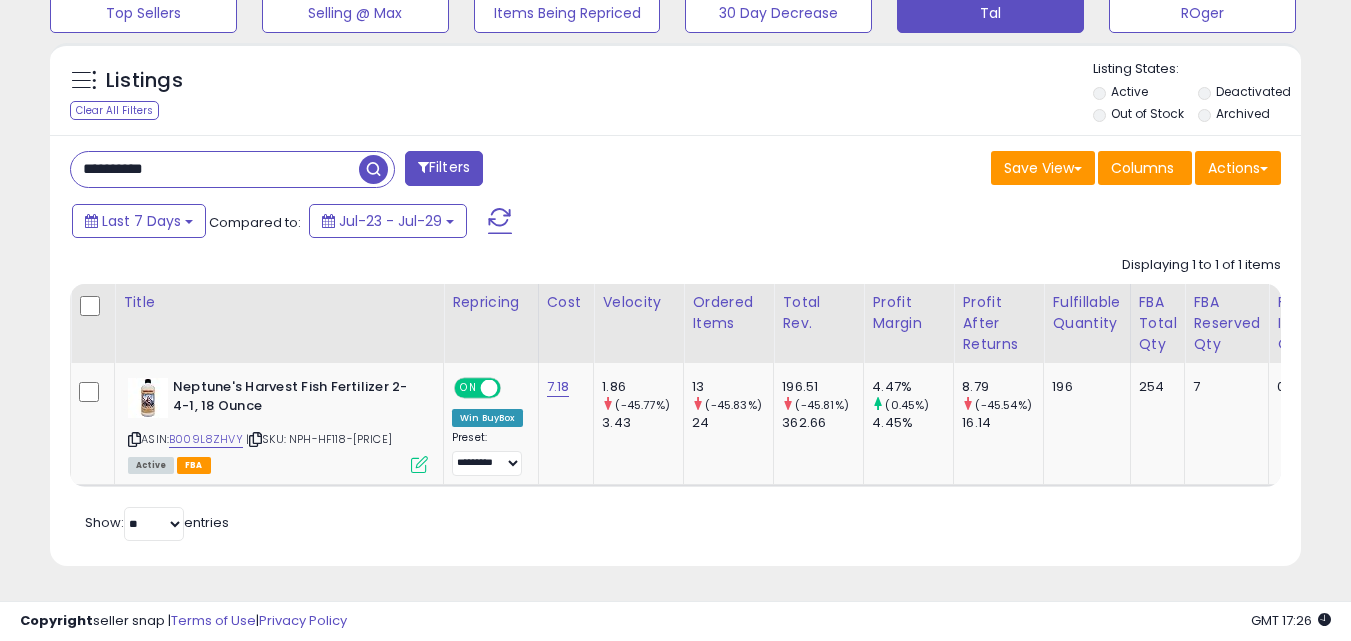 click on "**********" at bounding box center (215, 169) 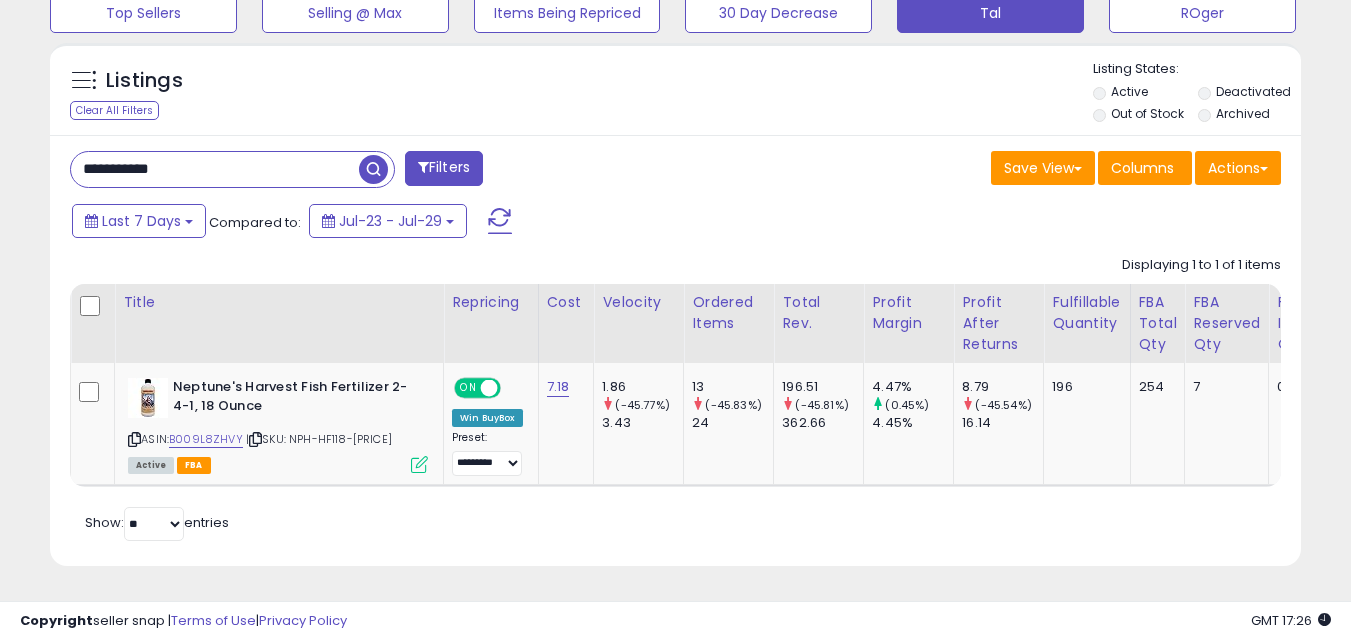 scroll, scrollTop: 999590, scrollLeft: 999267, axis: both 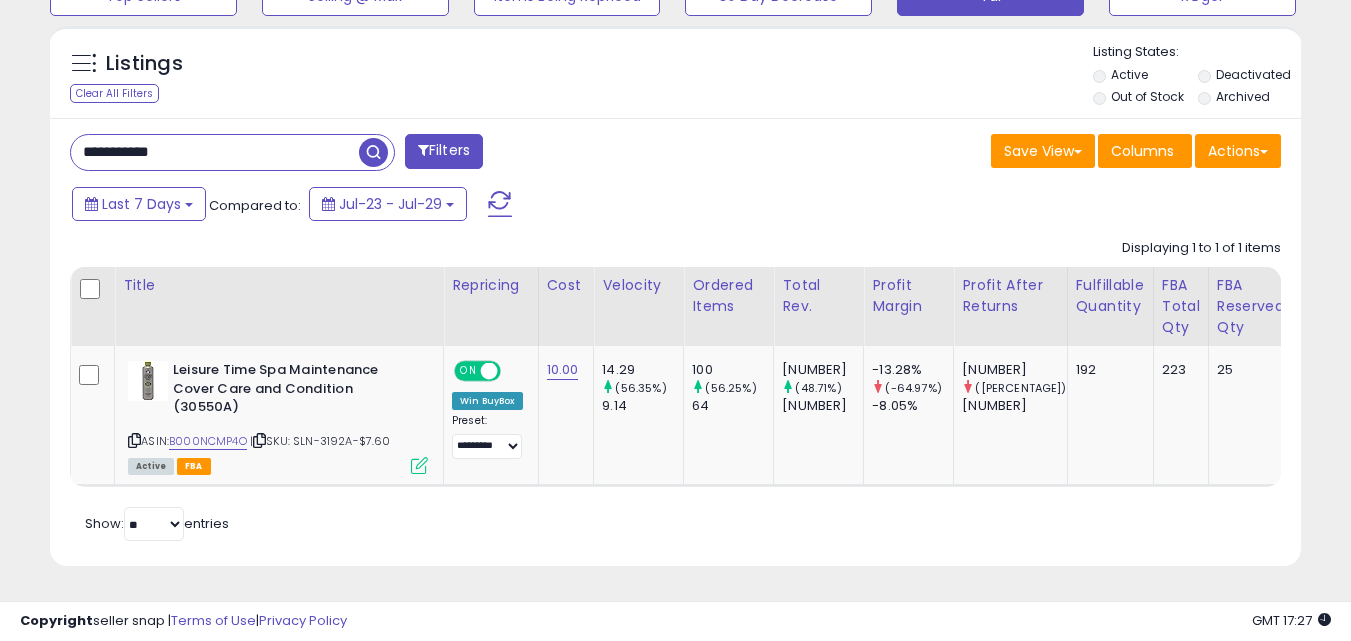 click on "**********" at bounding box center [215, 152] 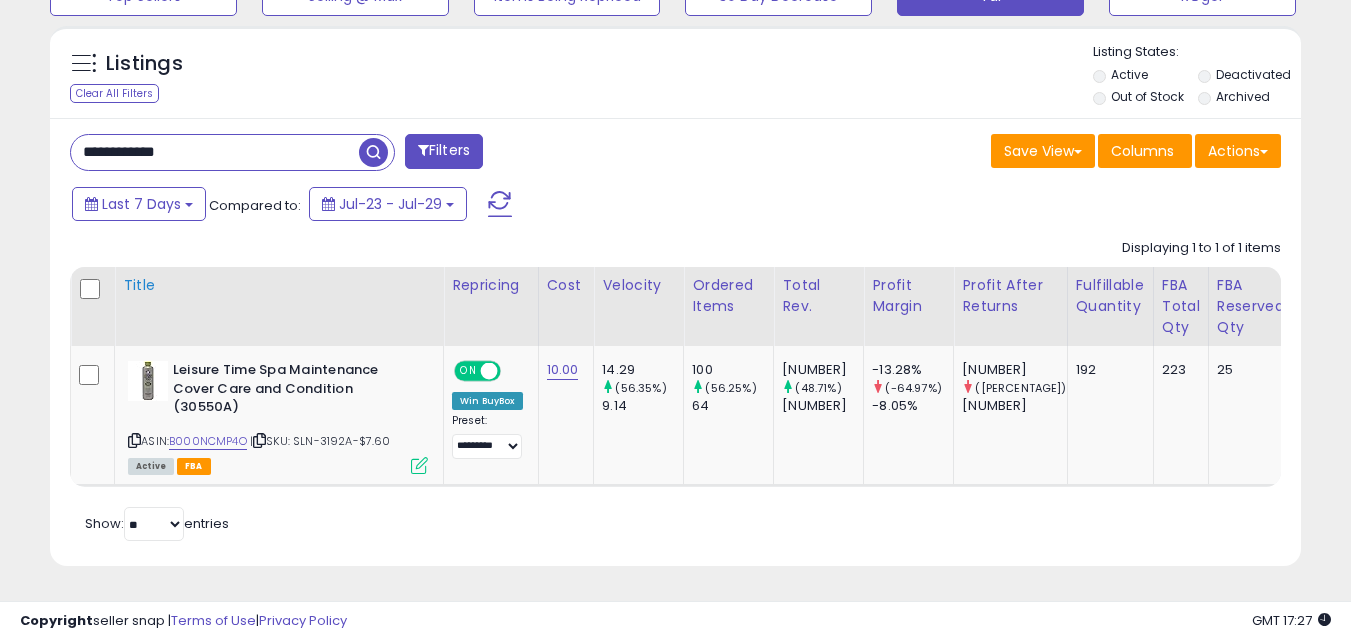 type on "**********" 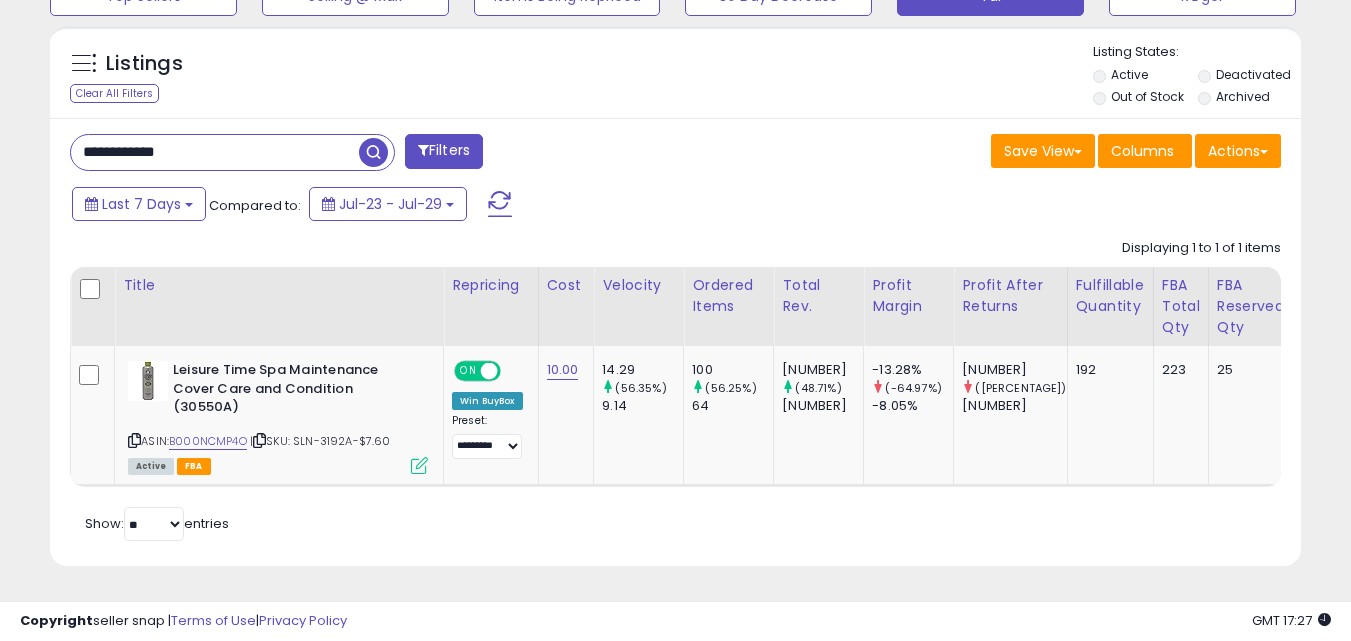 scroll, scrollTop: 999590, scrollLeft: 999267, axis: both 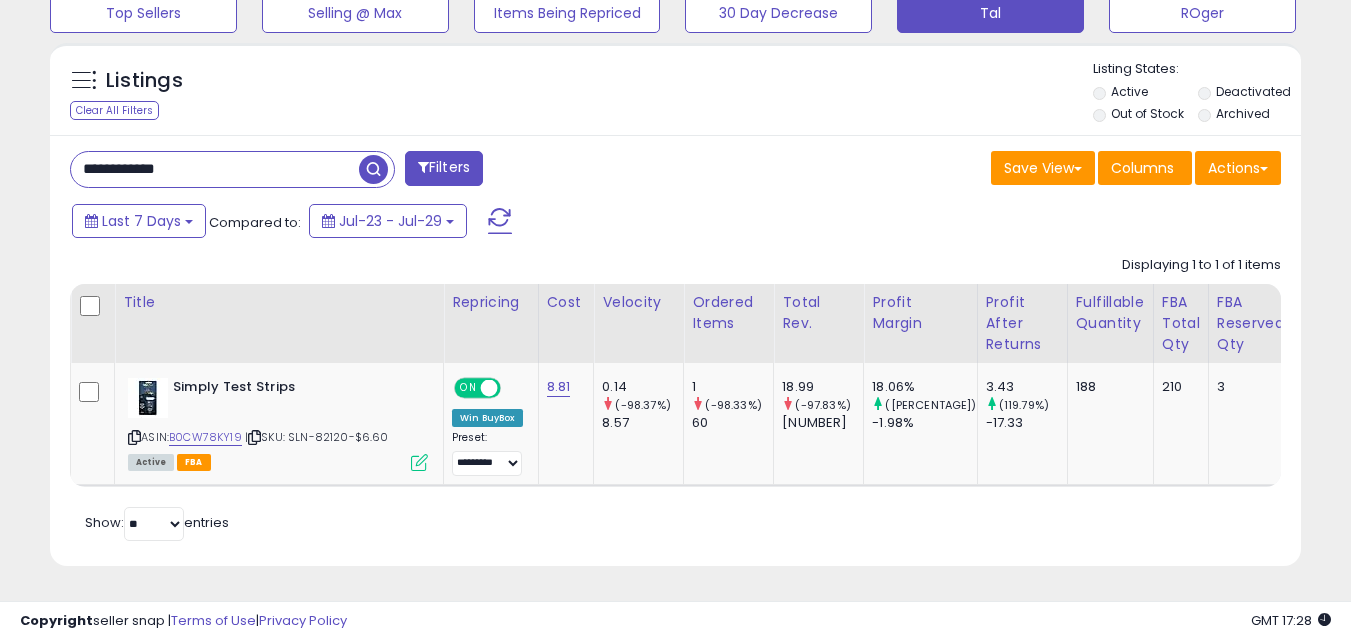 click on "Retrieving listings data..
Displaying 1 to 1 of 1 items
Title
Repricing" at bounding box center [675, 396] 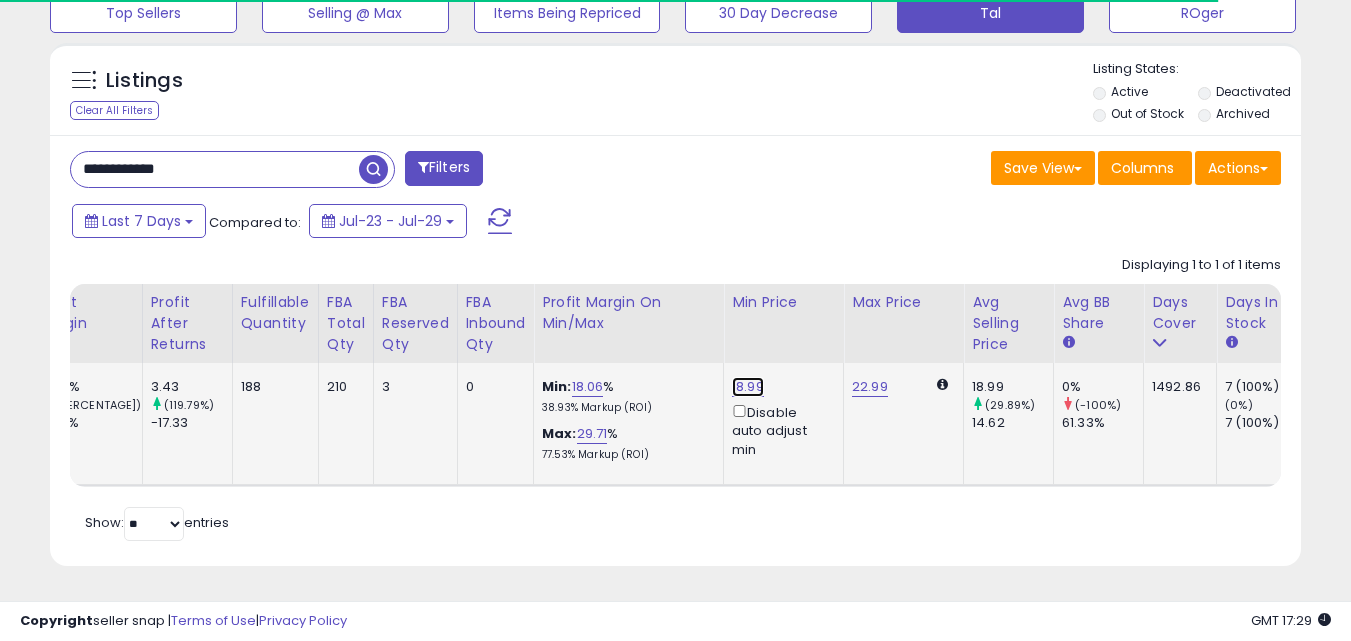 click on "18.99" at bounding box center (748, 387) 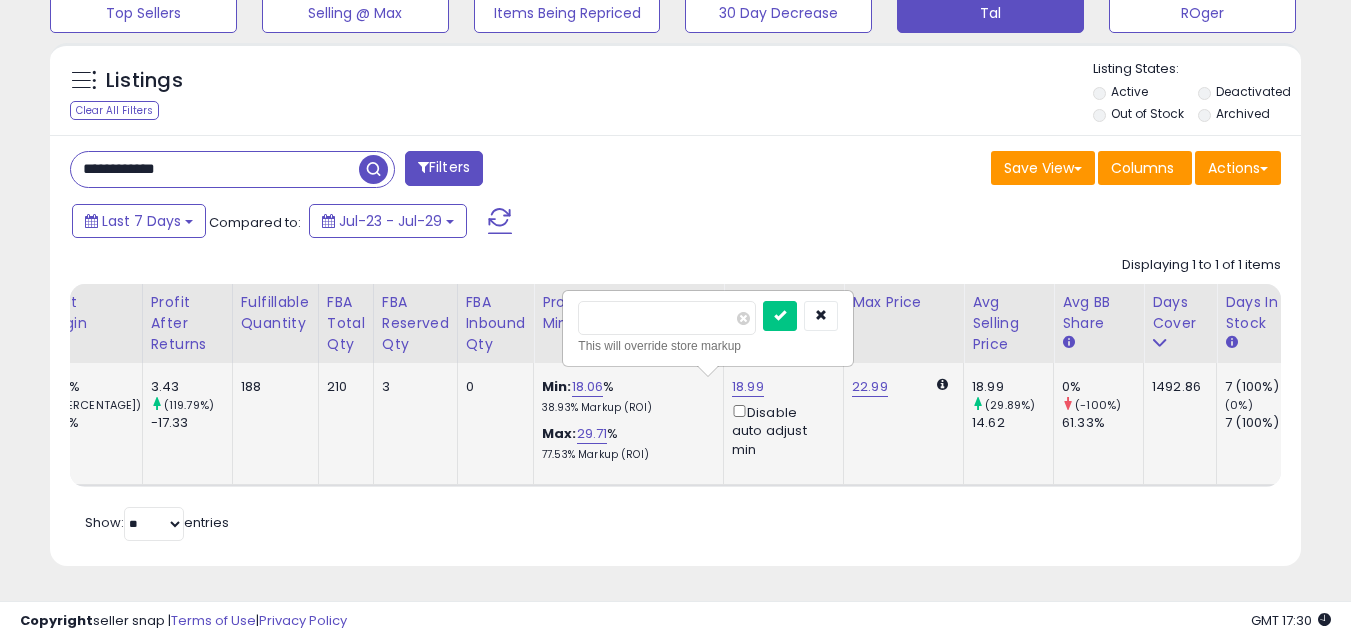 type on "*" 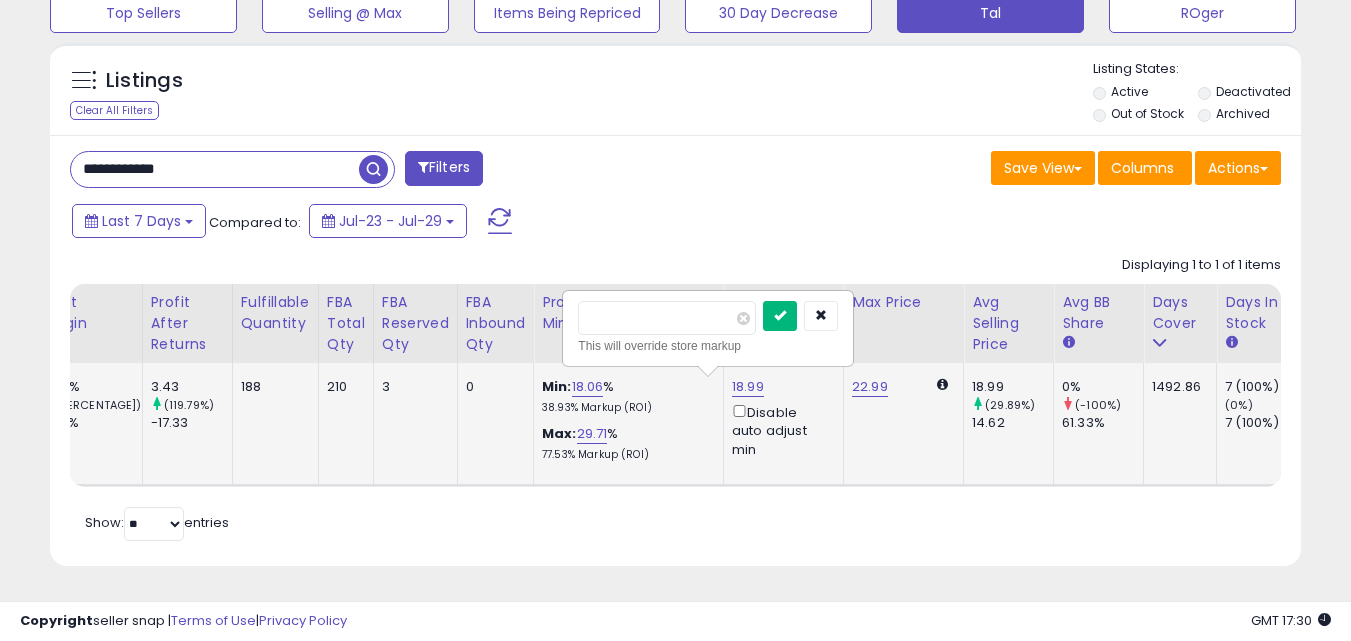 type on "*****" 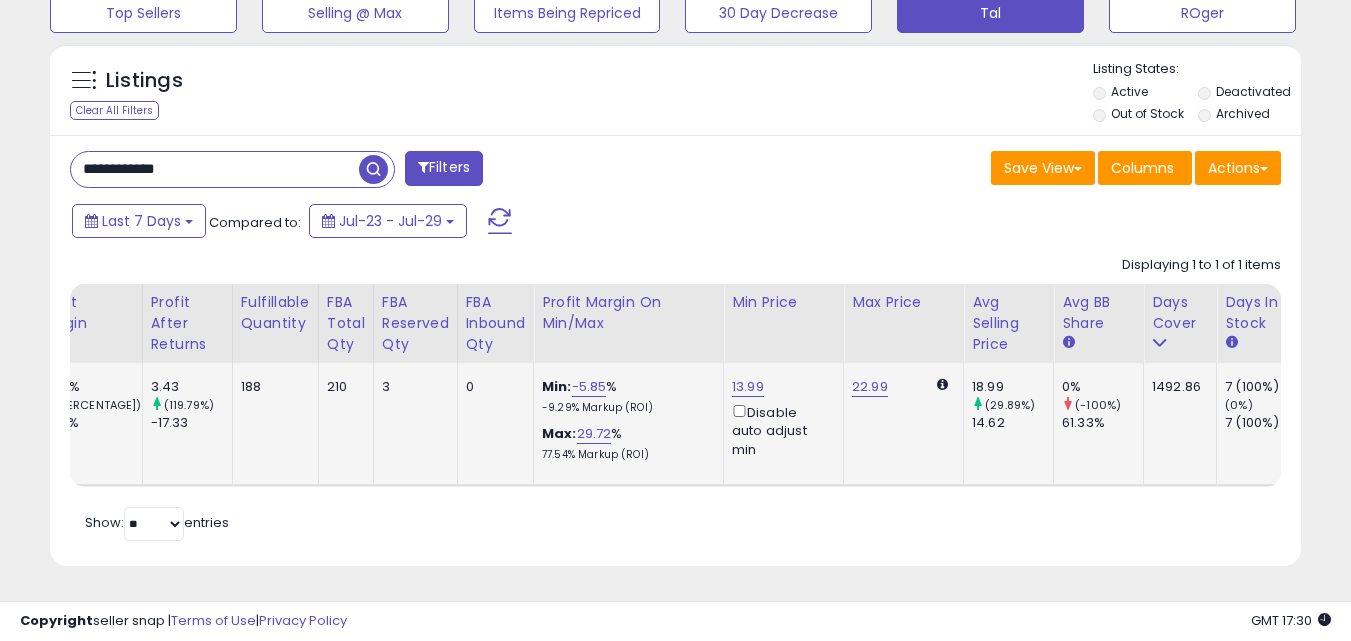 scroll, scrollTop: 0, scrollLeft: 454, axis: horizontal 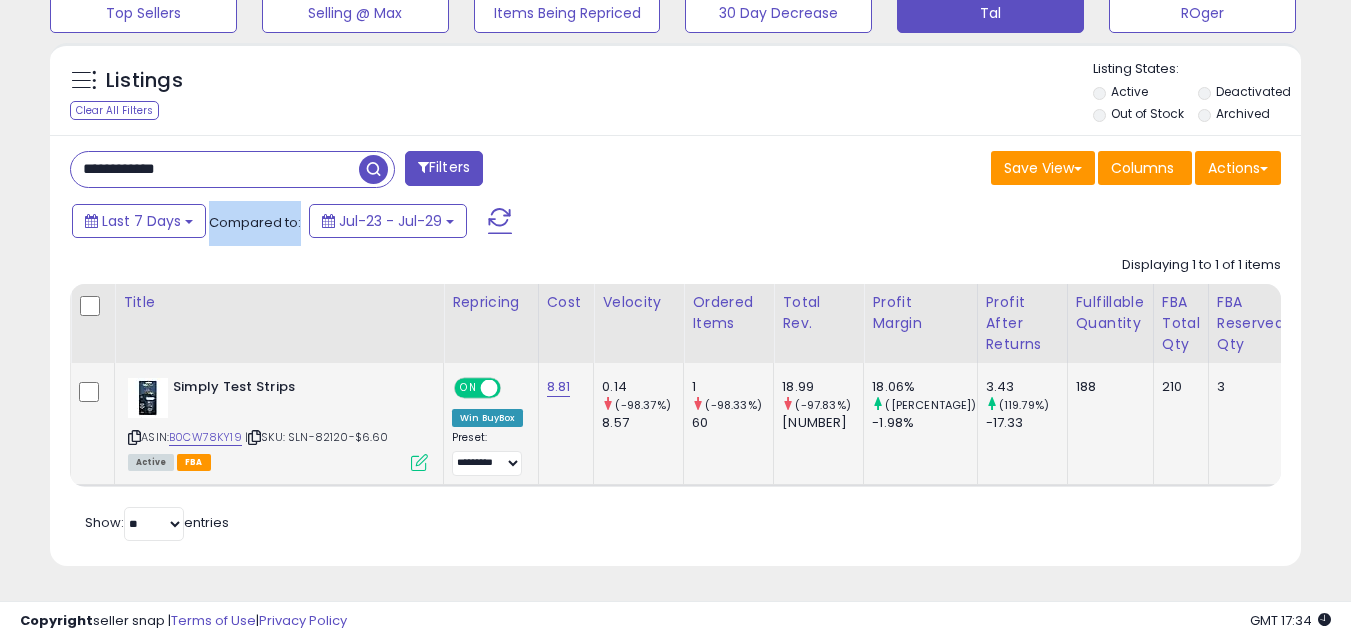 drag, startPoint x: 298, startPoint y: 209, endPoint x: 211, endPoint y: 210, distance: 87.005745 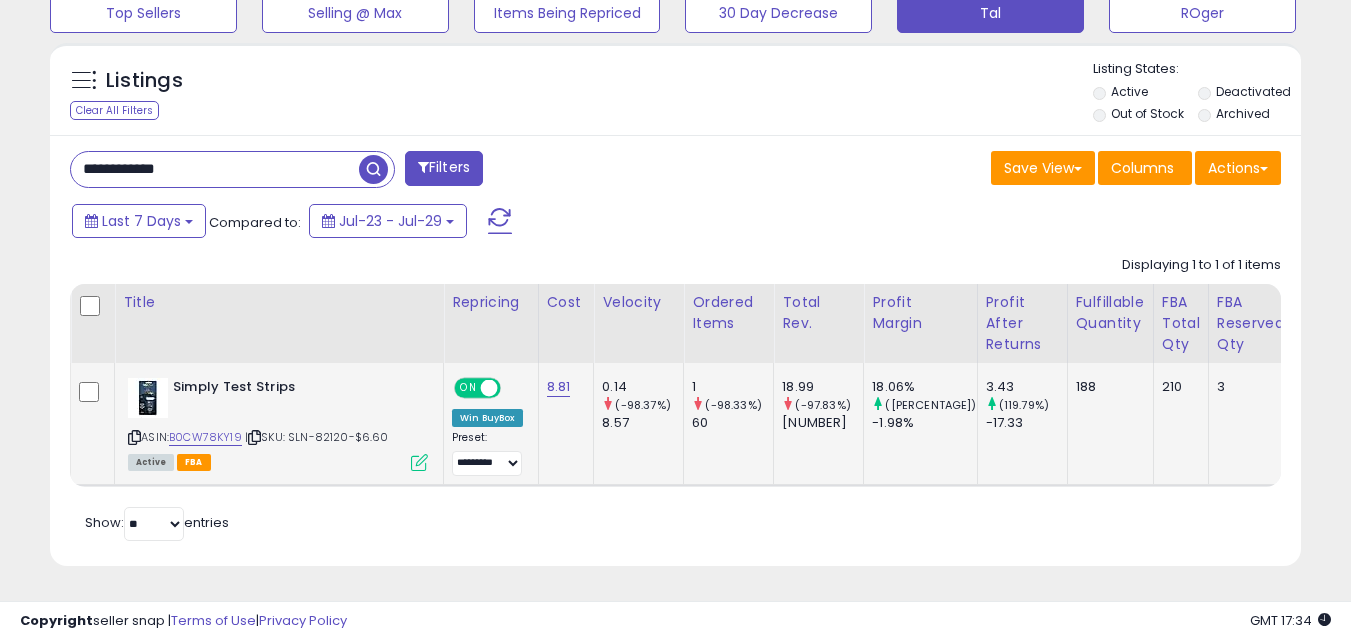 click on "Displaying 1 to 1 of 1 items
Title
Repricing" 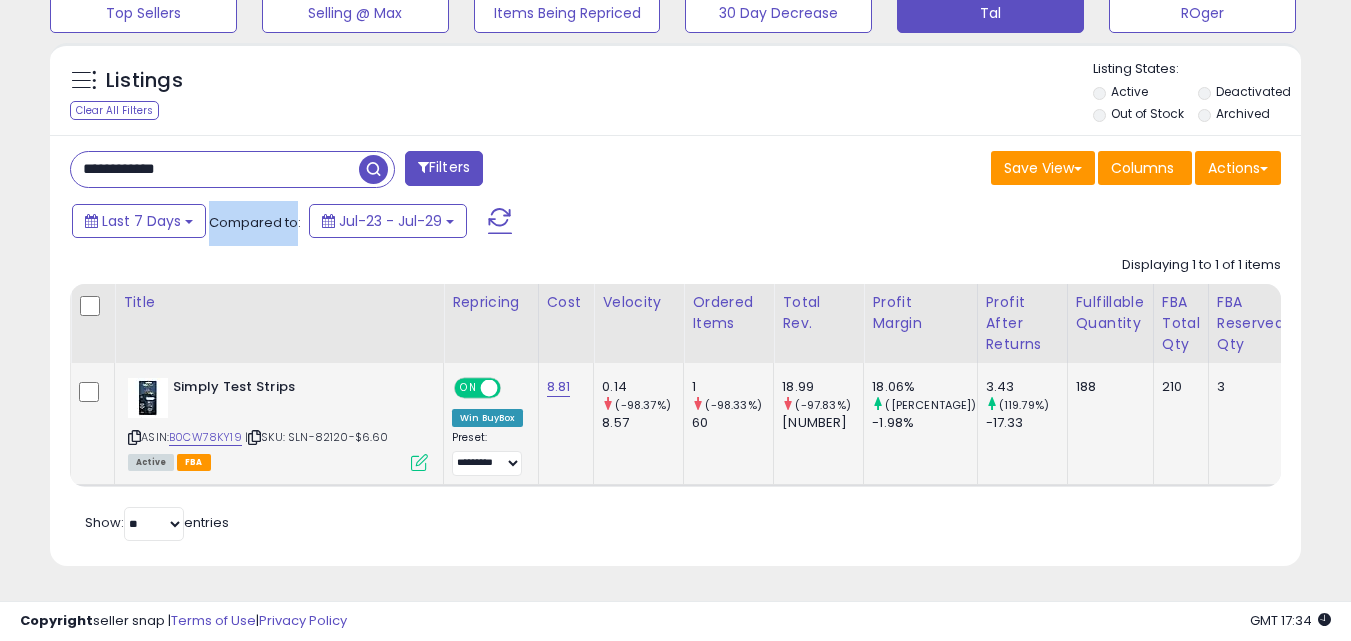 drag, startPoint x: 293, startPoint y: 208, endPoint x: 210, endPoint y: 215, distance: 83.294655 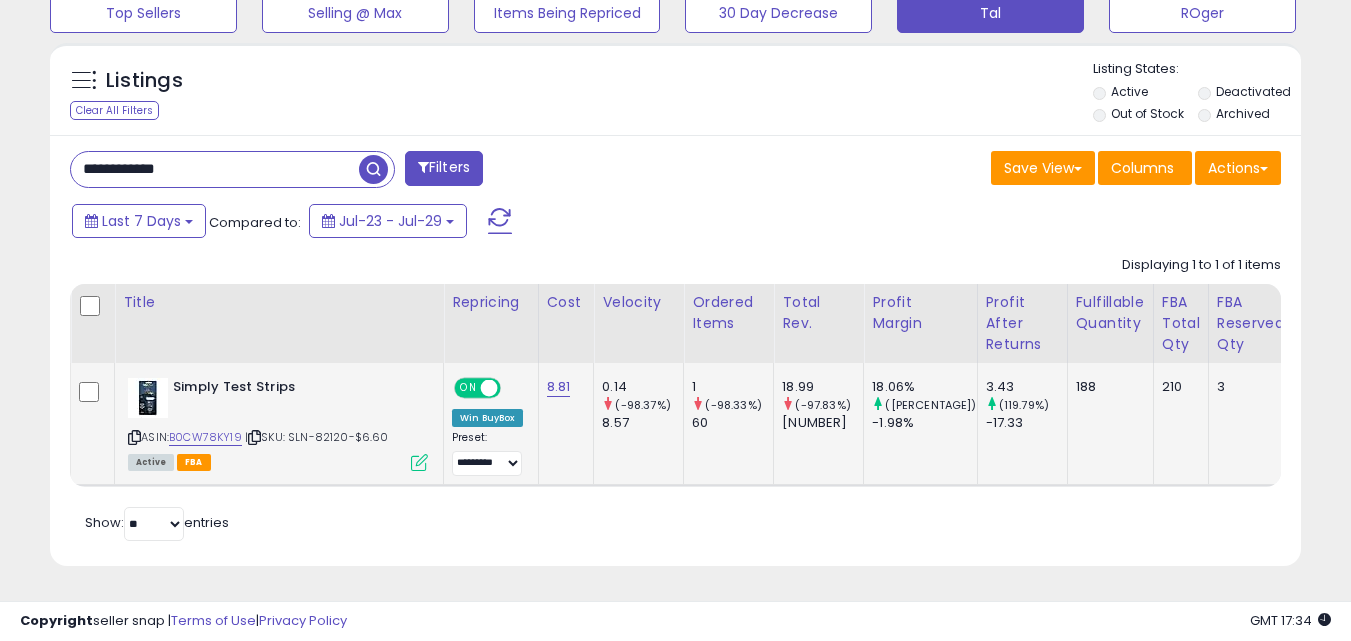 click on "Displaying 1 to 1 of 1 items
Title
Repricing" 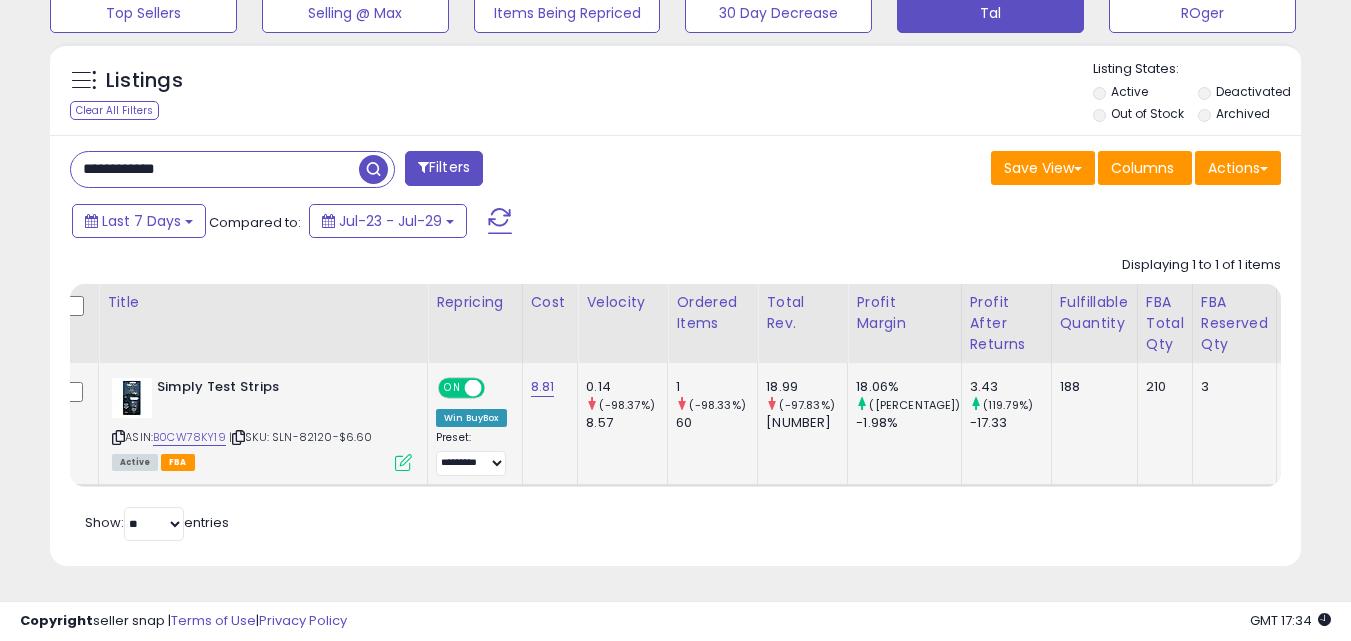 scroll, scrollTop: 0, scrollLeft: 17, axis: horizontal 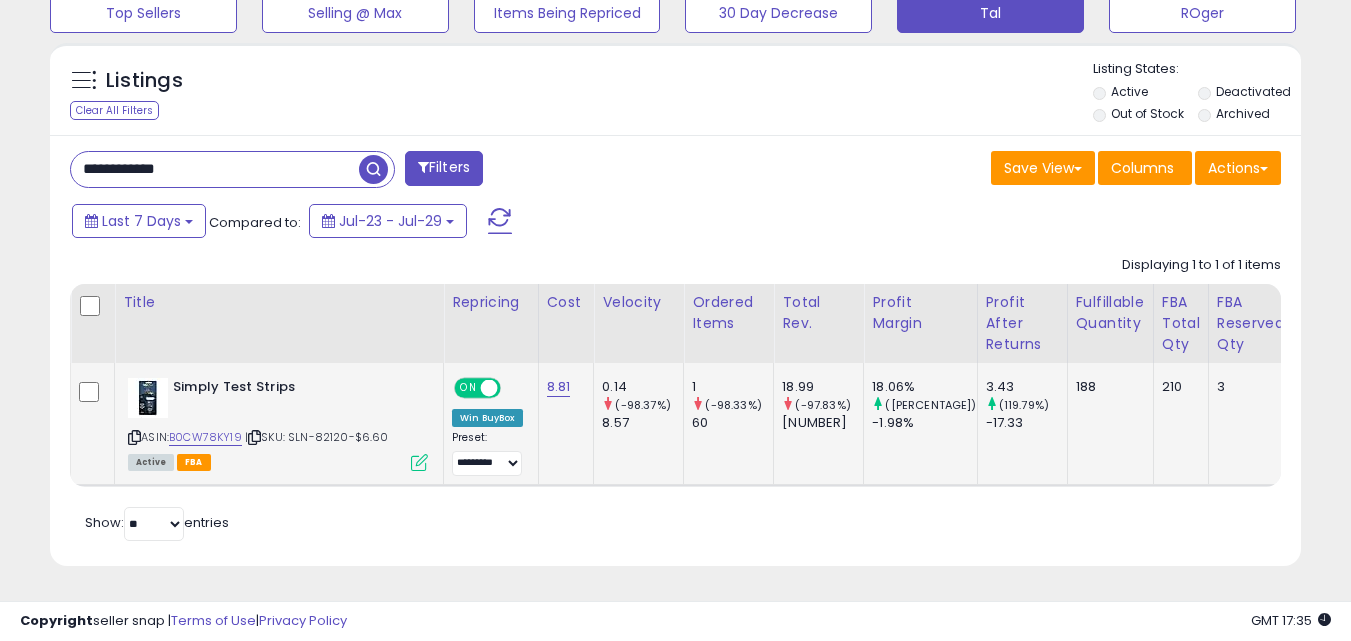 click on "**********" at bounding box center [215, 169] 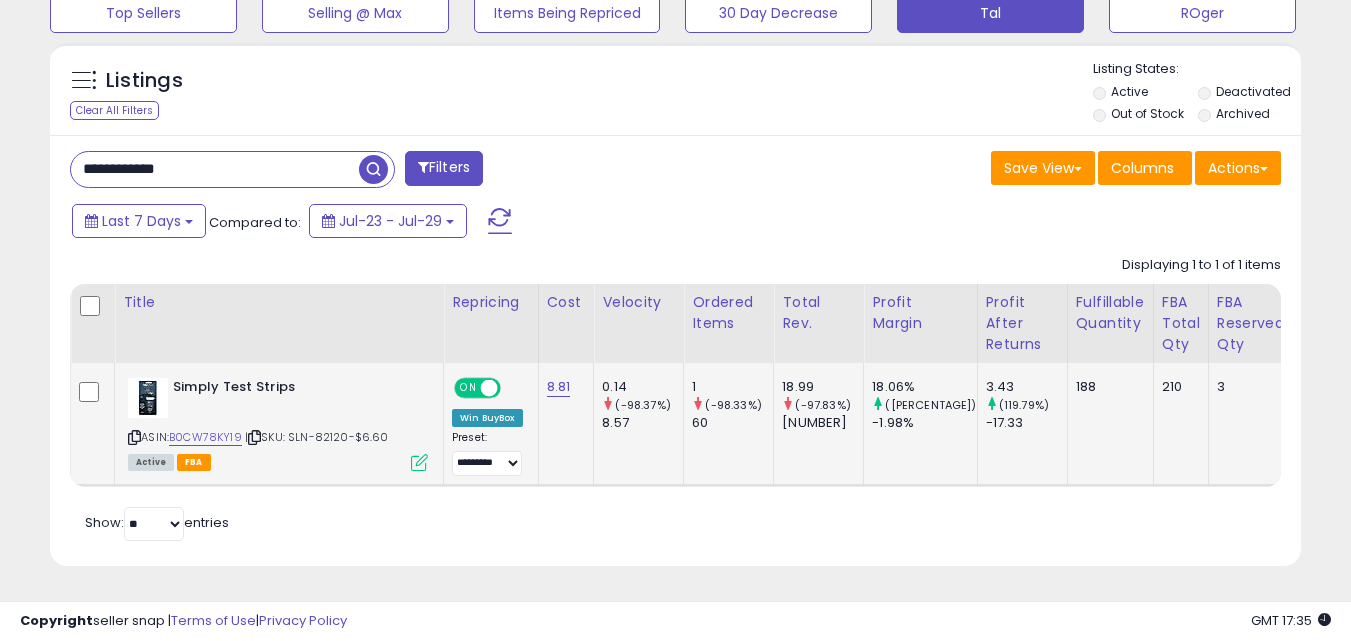 paste 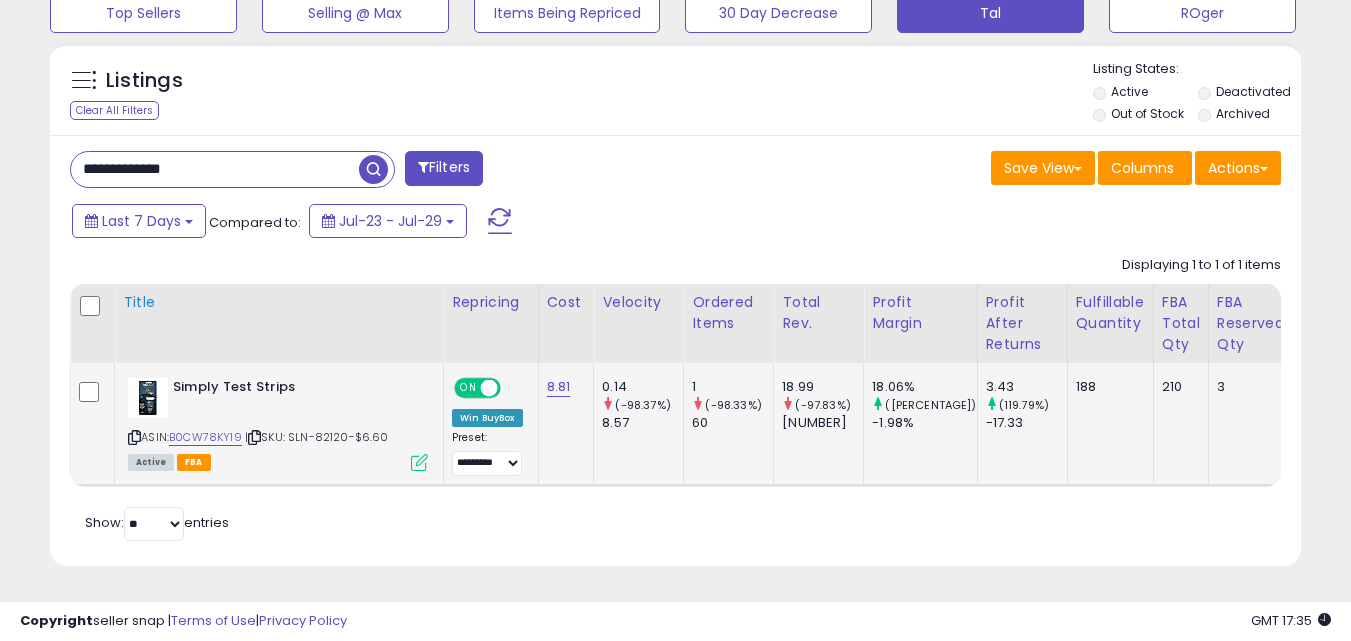 type on "**********" 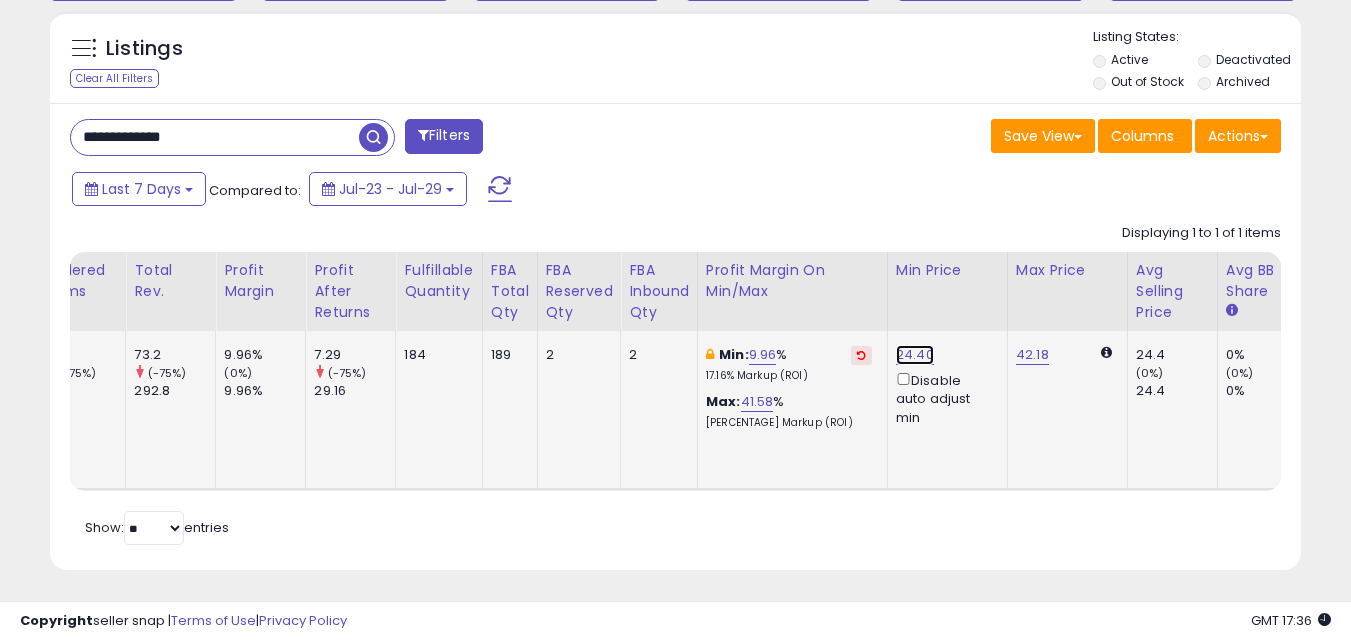 click on "24.40" at bounding box center [915, 355] 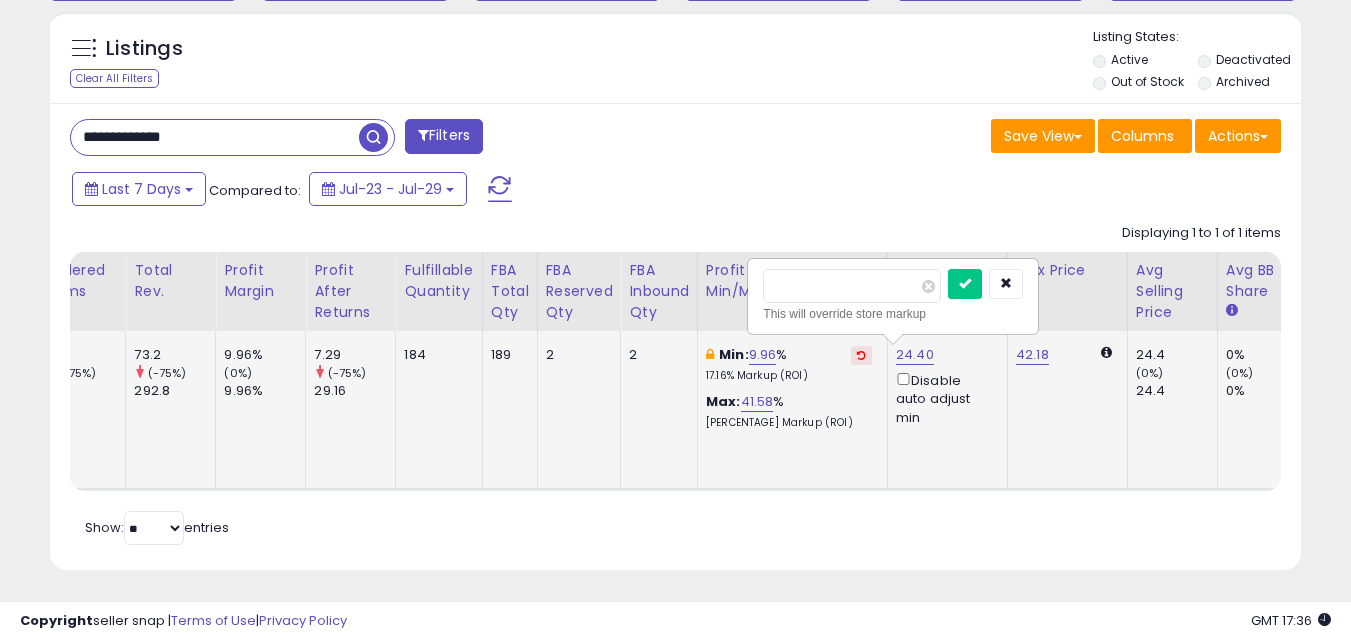 drag, startPoint x: 843, startPoint y: 289, endPoint x: 769, endPoint y: 288, distance: 74.00676 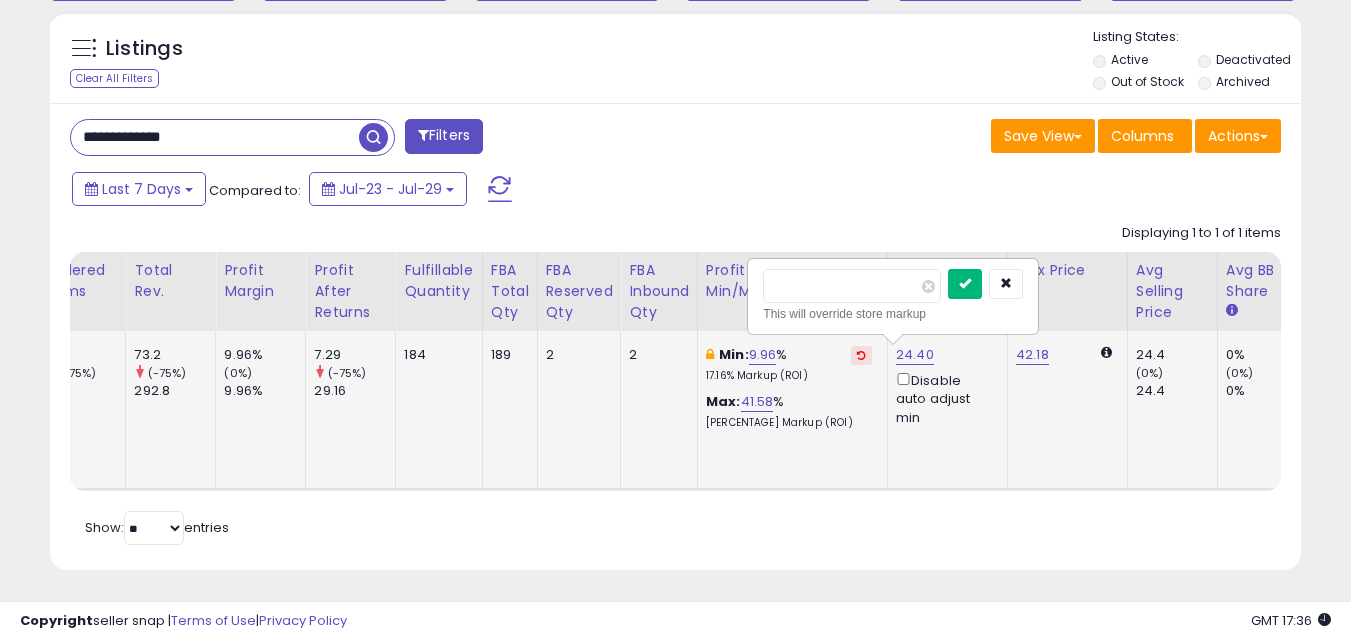 type on "*****" 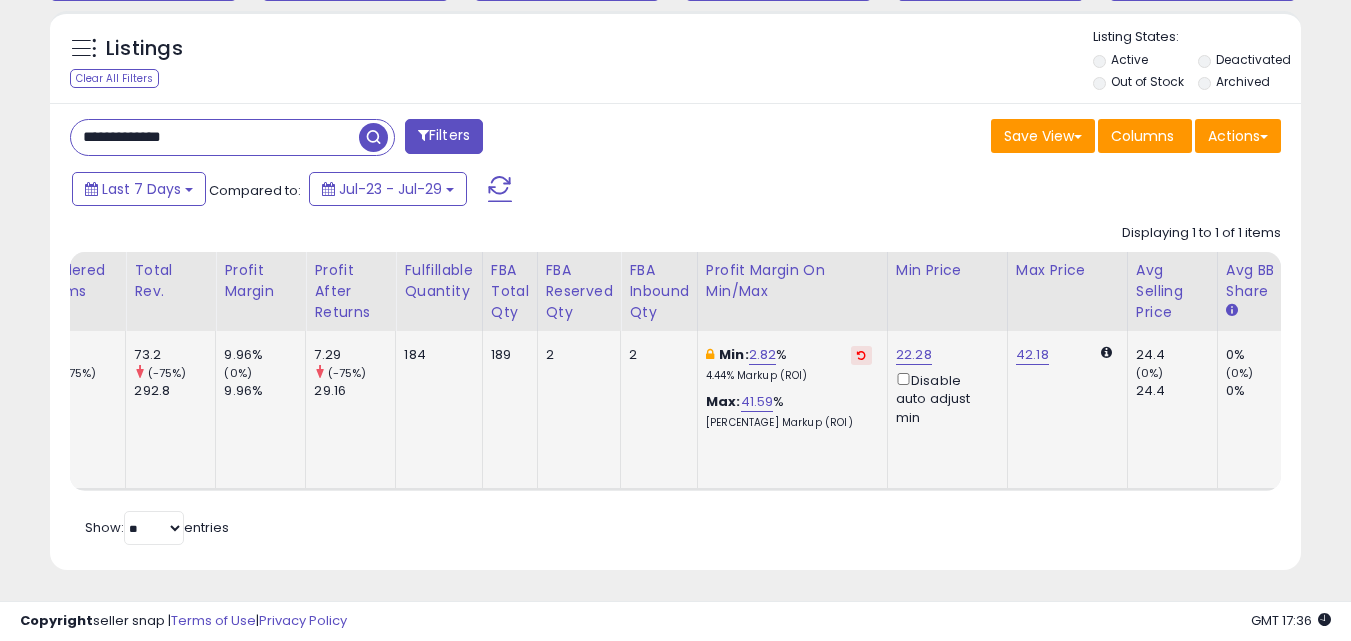 click on "Retrieving listings data..
Displaying 1 to 1 of 1 items
Title
Repricing" at bounding box center (675, 382) 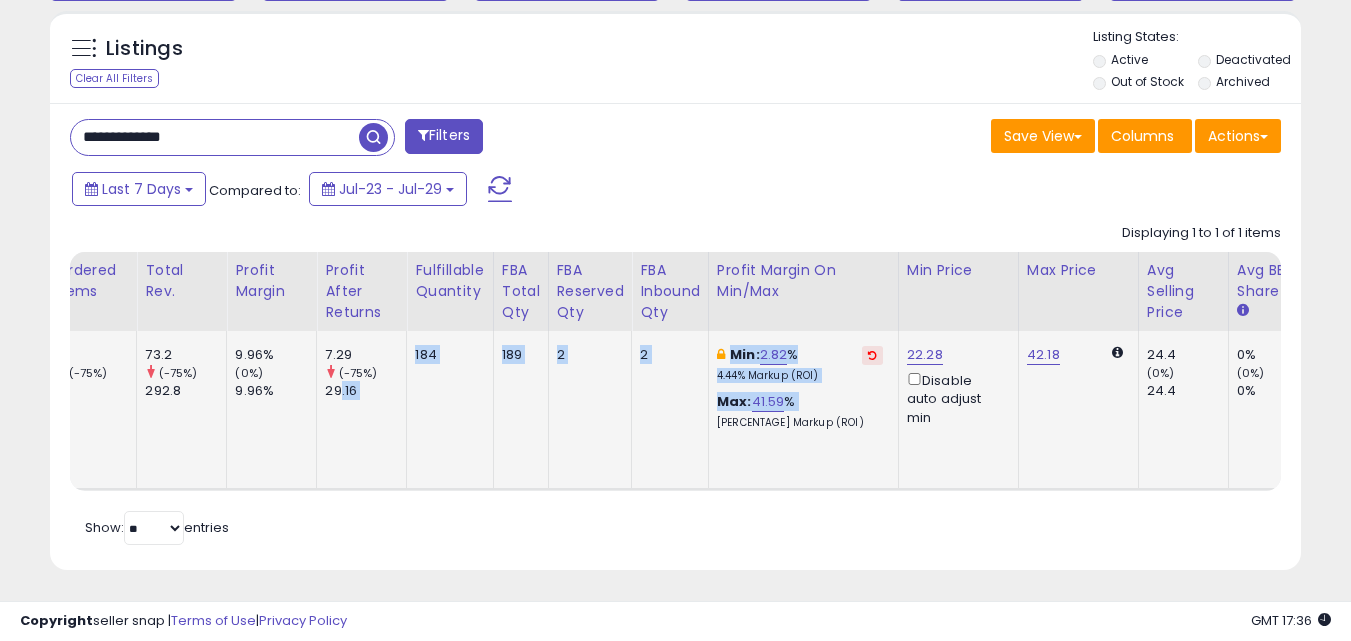 drag, startPoint x: 673, startPoint y: 469, endPoint x: 330, endPoint y: 451, distance: 343.472 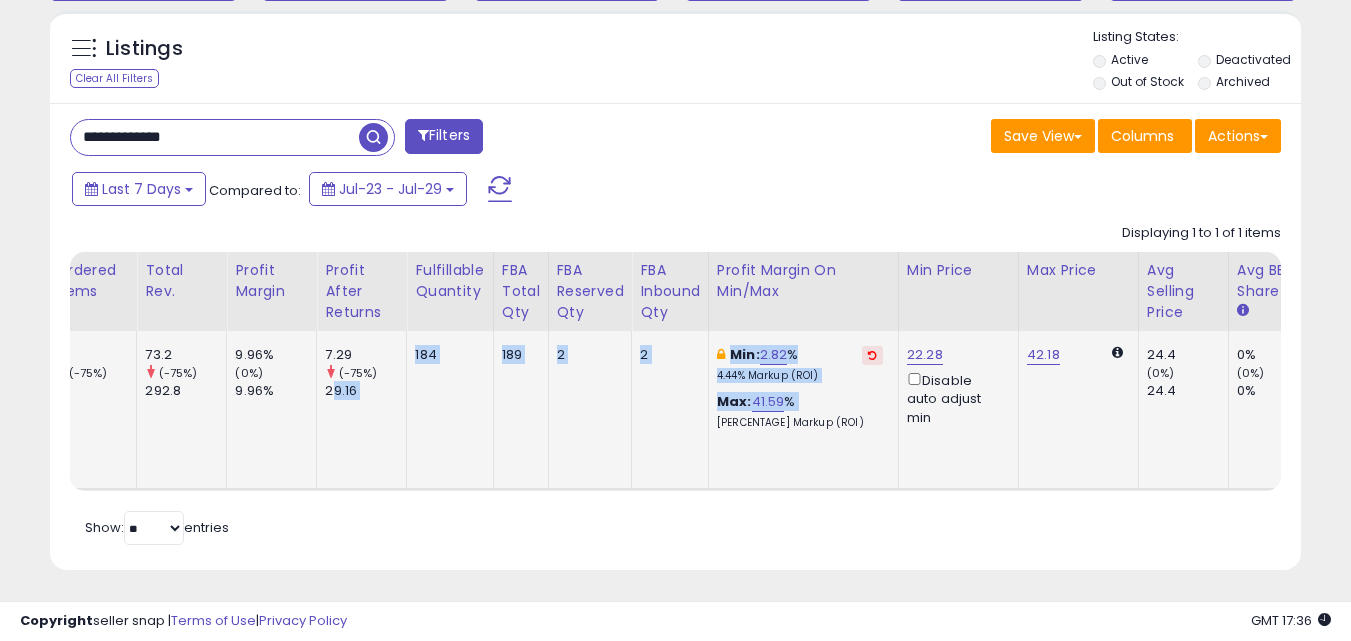 click on "2" 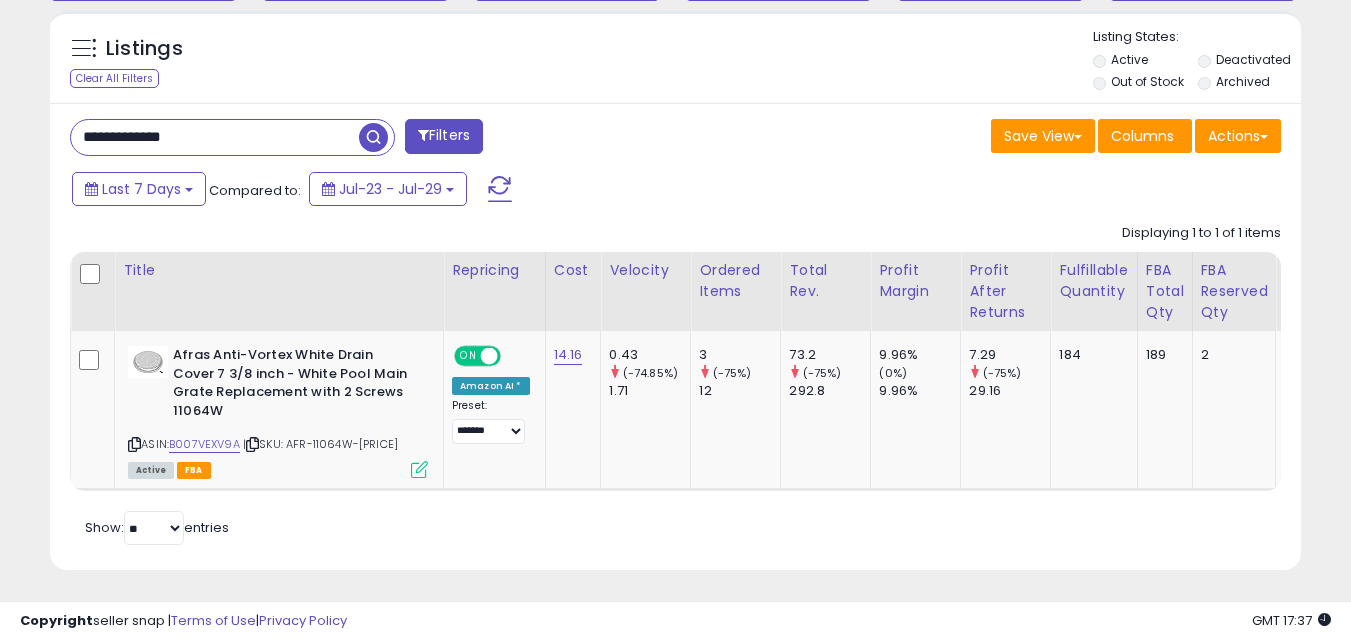 scroll, scrollTop: 0, scrollLeft: 447, axis: horizontal 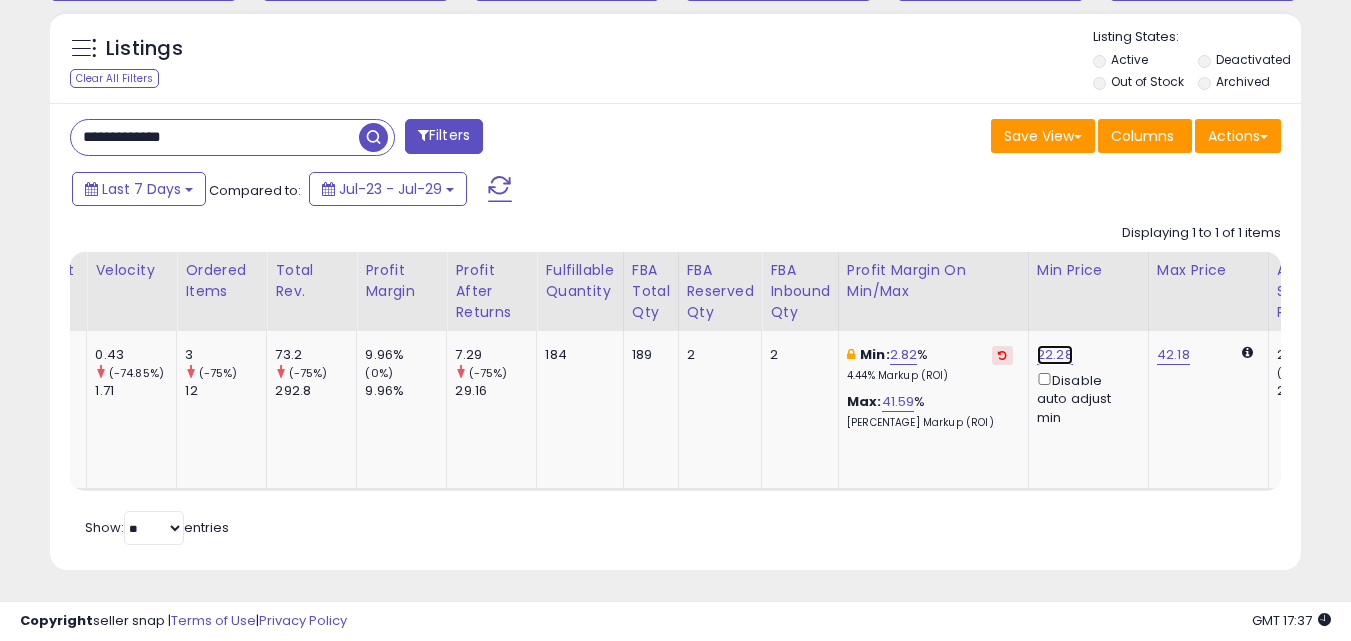 click on "22.28" at bounding box center (1055, 355) 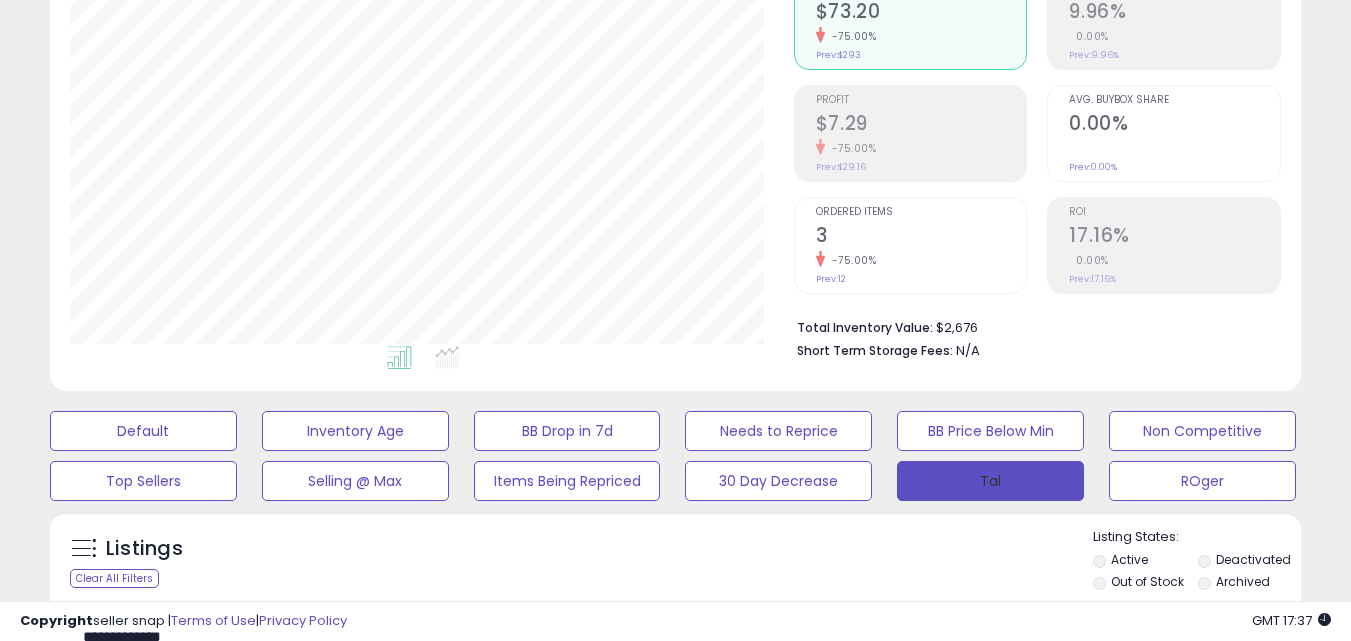 scroll, scrollTop: 719, scrollLeft: 0, axis: vertical 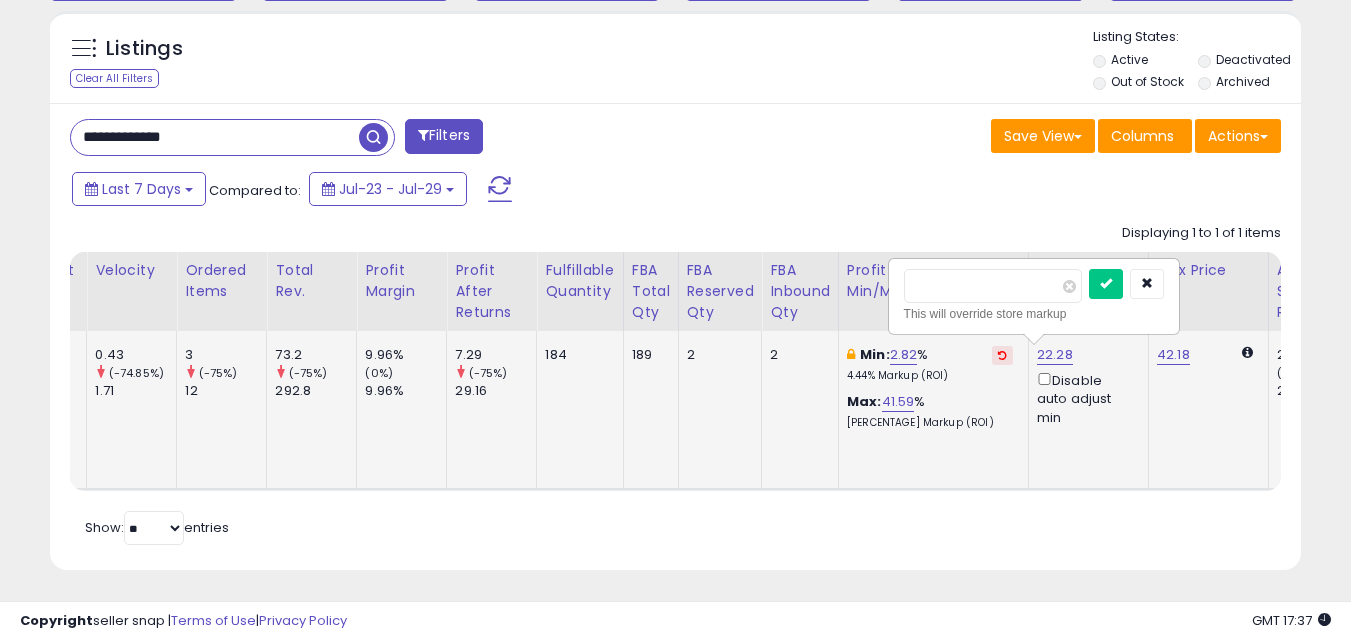 drag, startPoint x: 982, startPoint y: 292, endPoint x: 903, endPoint y: 284, distance: 79.40403 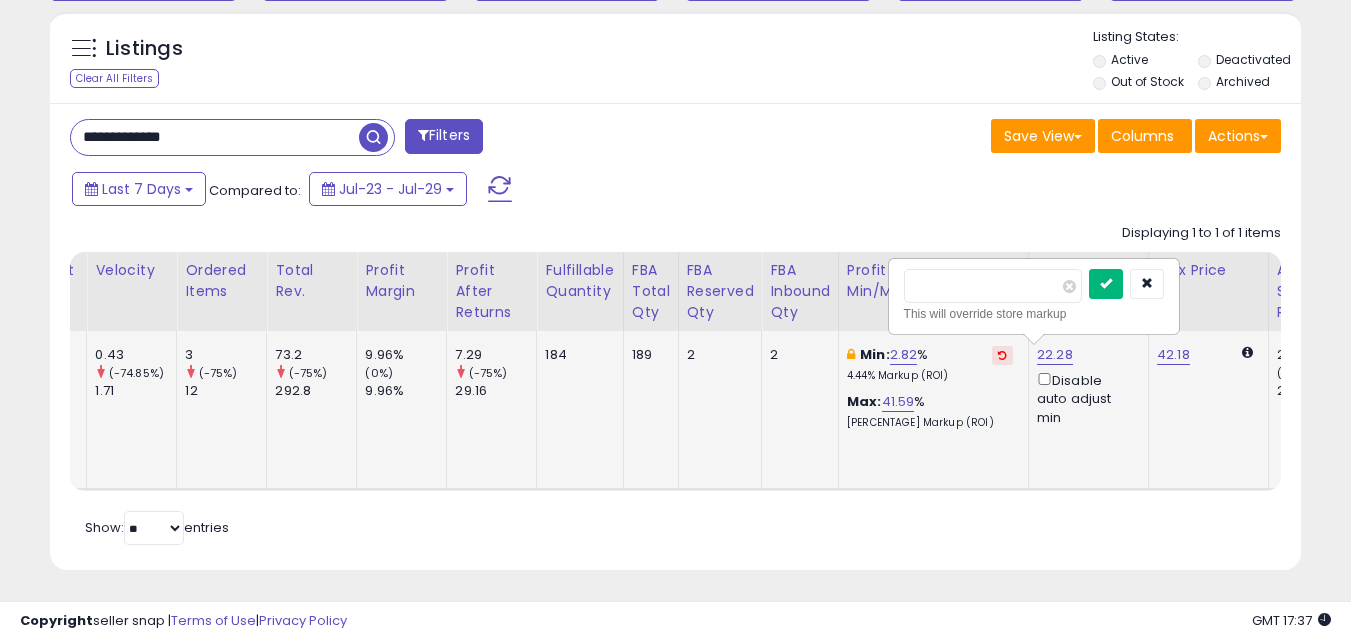 type on "*****" 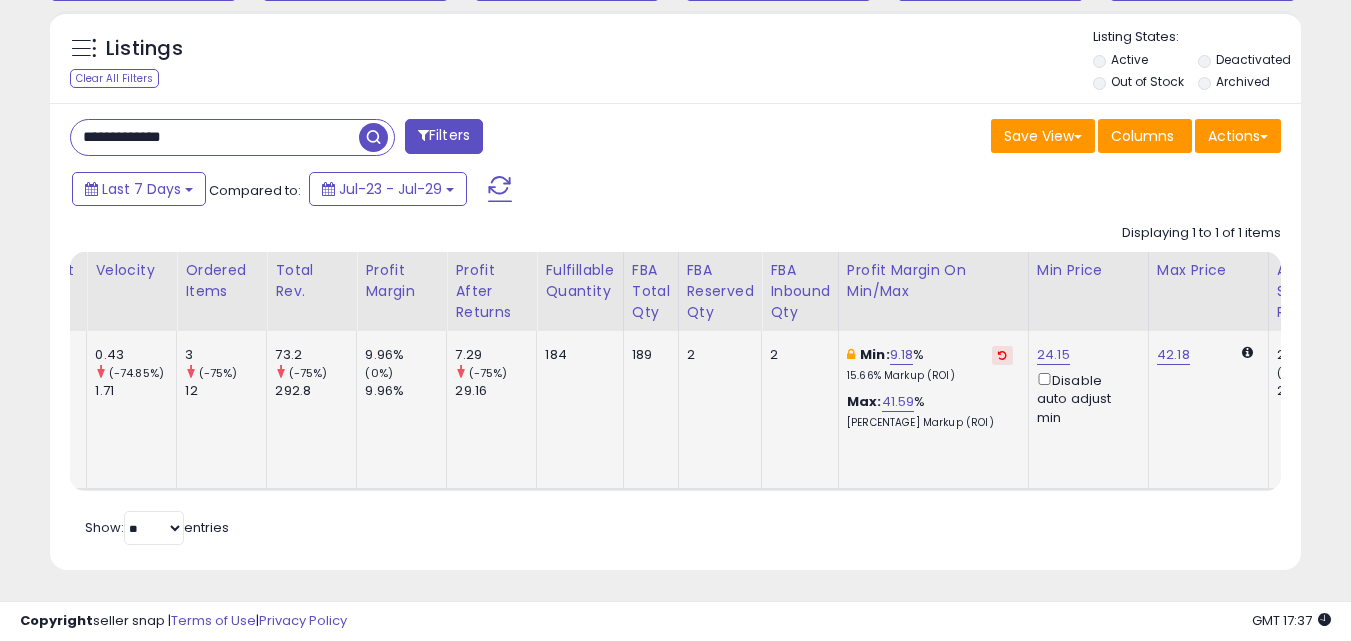 click on "Listings
Clear All Filters" at bounding box center (675, 298) 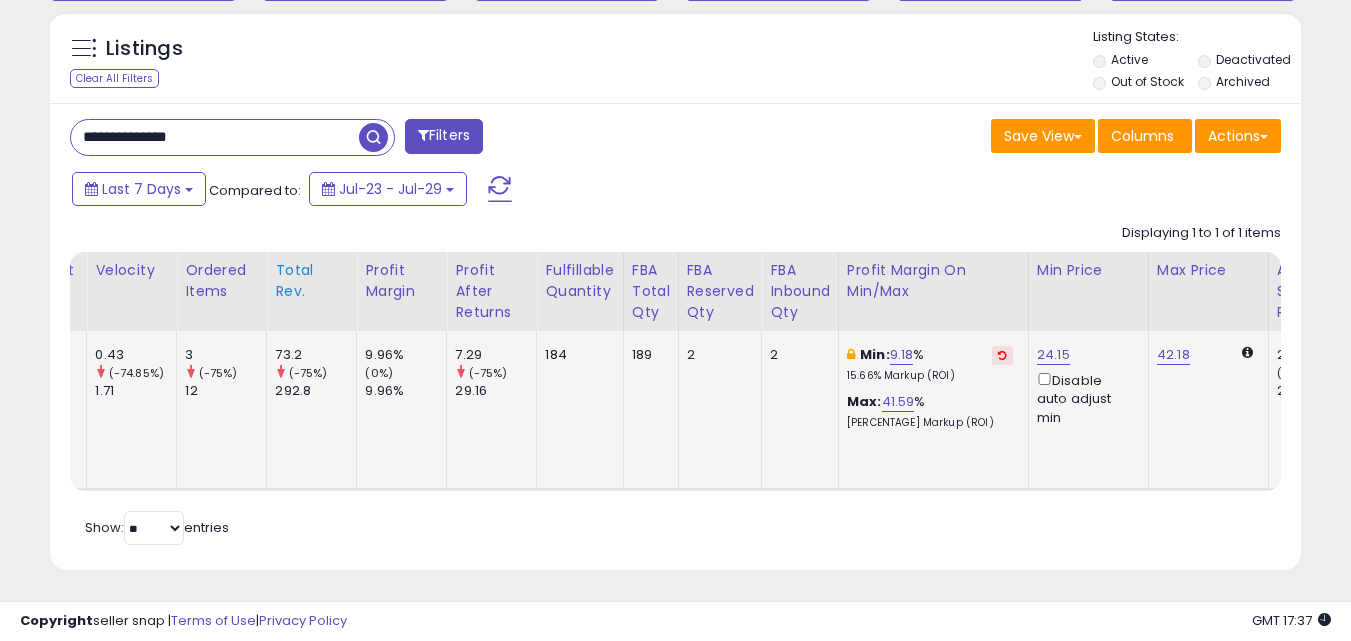type on "**********" 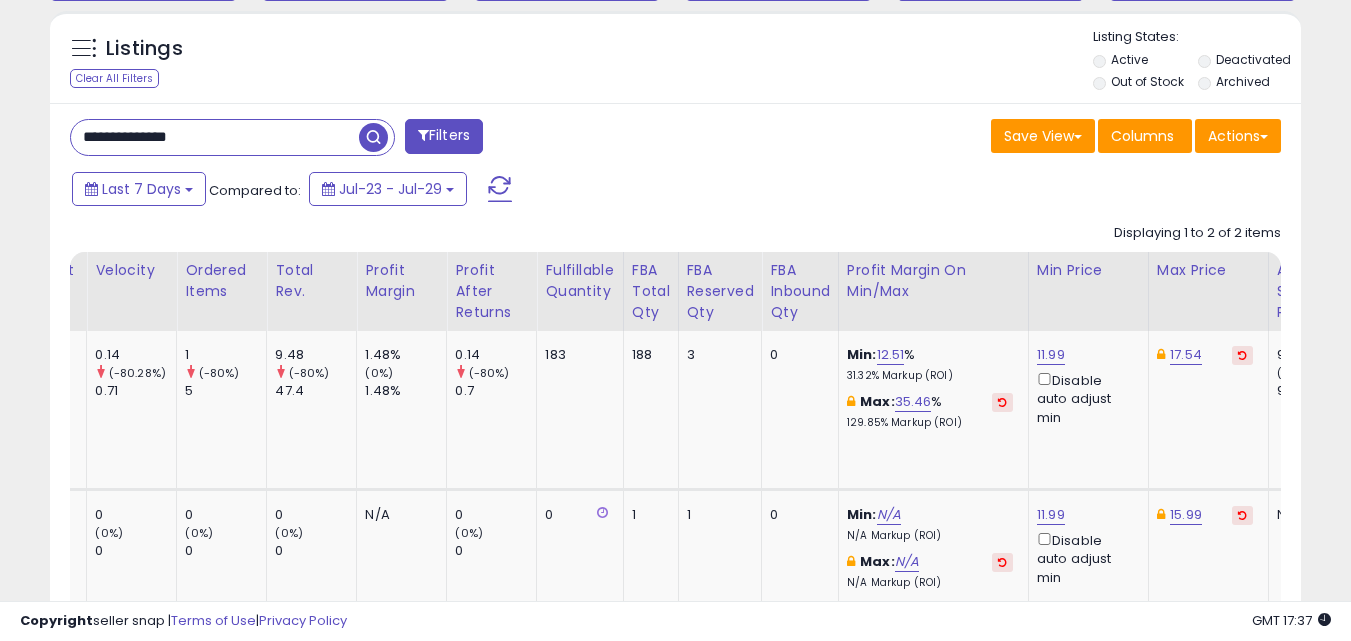 scroll, scrollTop: 579, scrollLeft: 0, axis: vertical 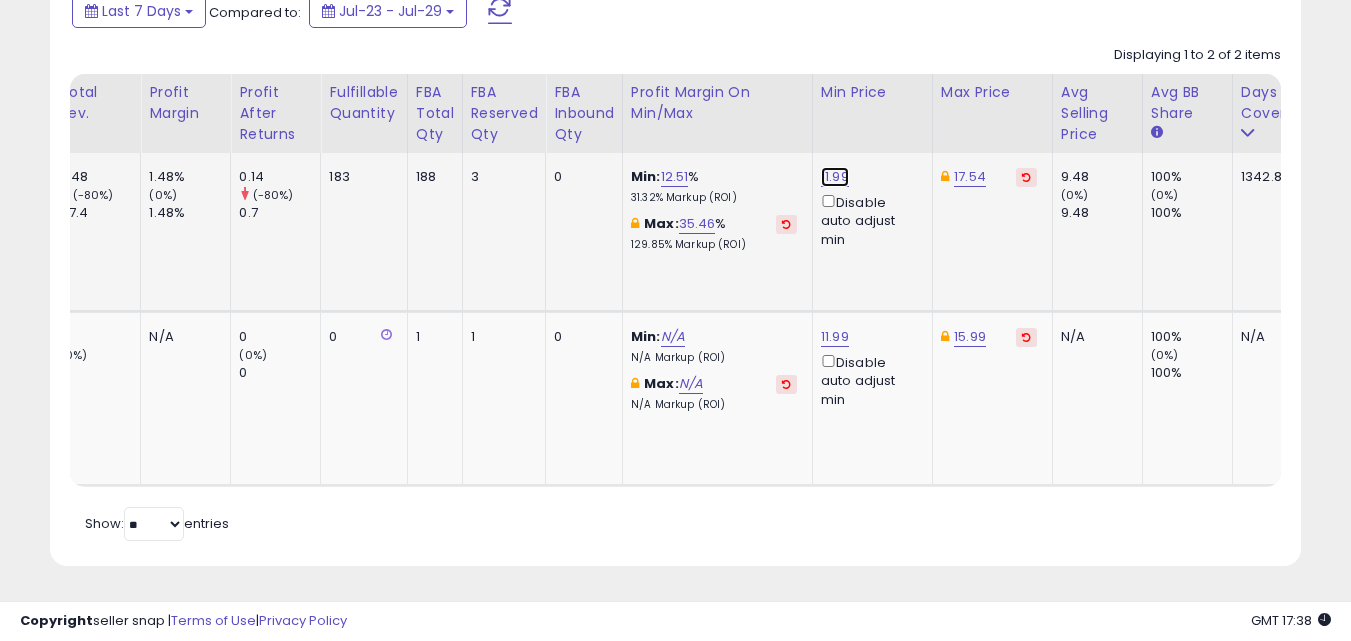 click on "11.99" at bounding box center [835, 177] 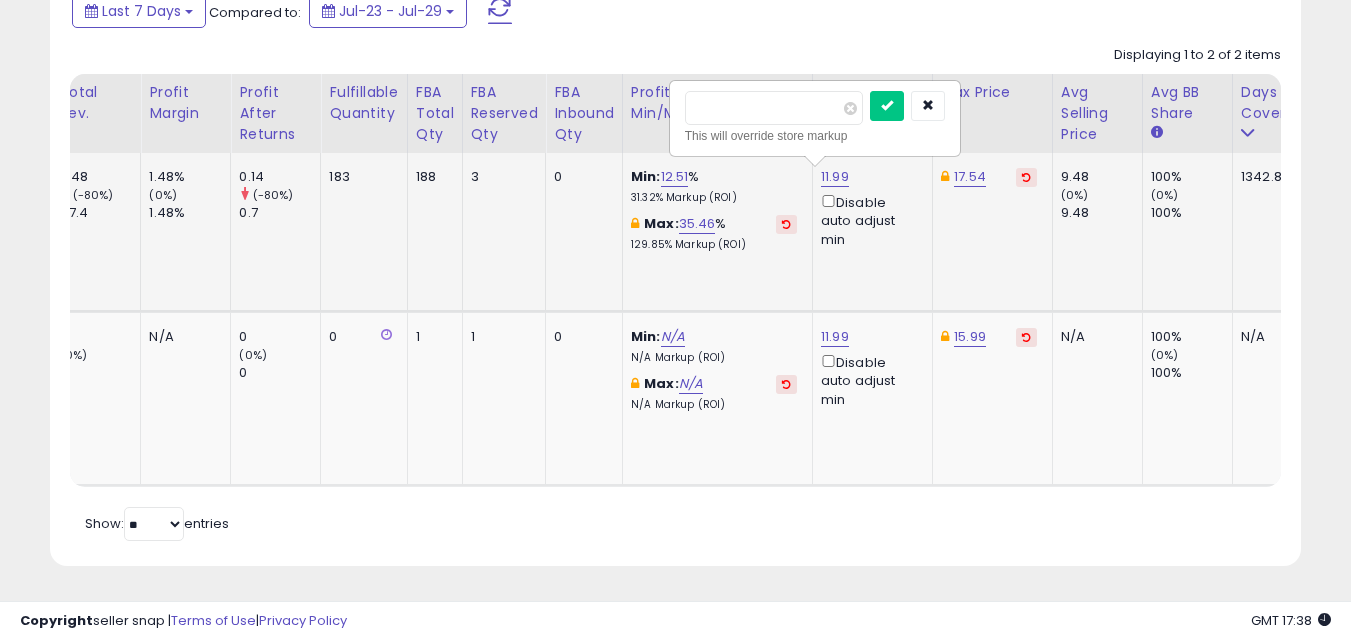 type on "*" 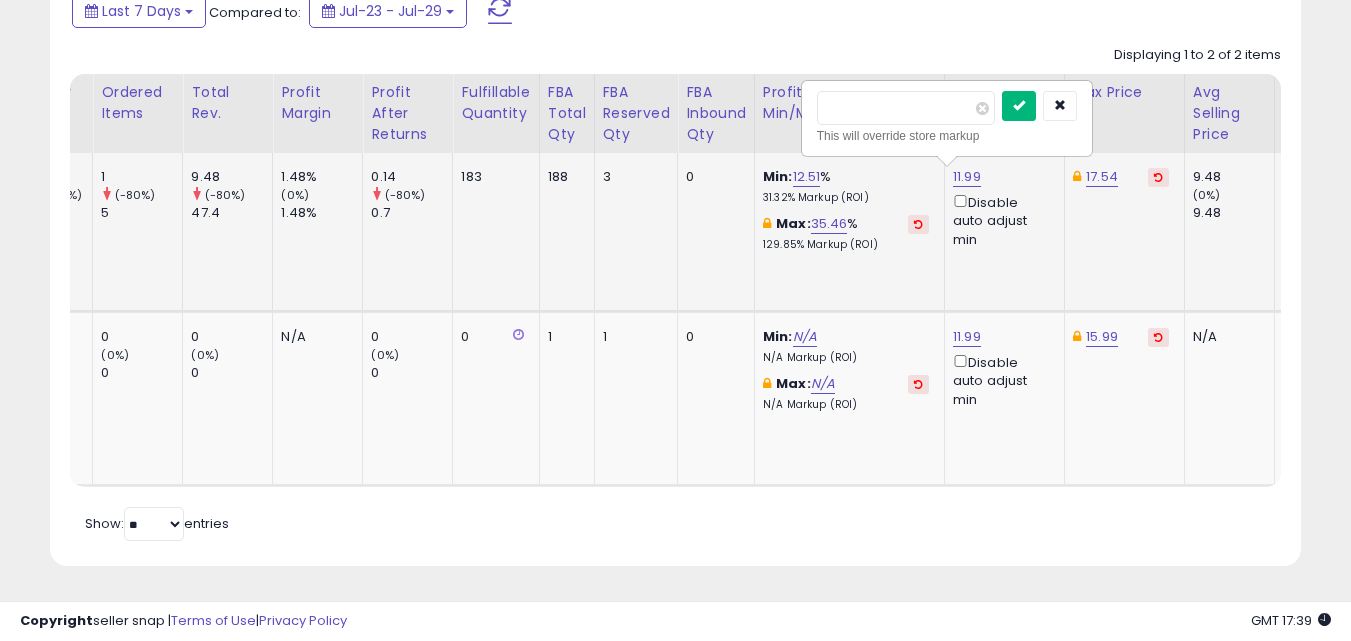 type on "*****" 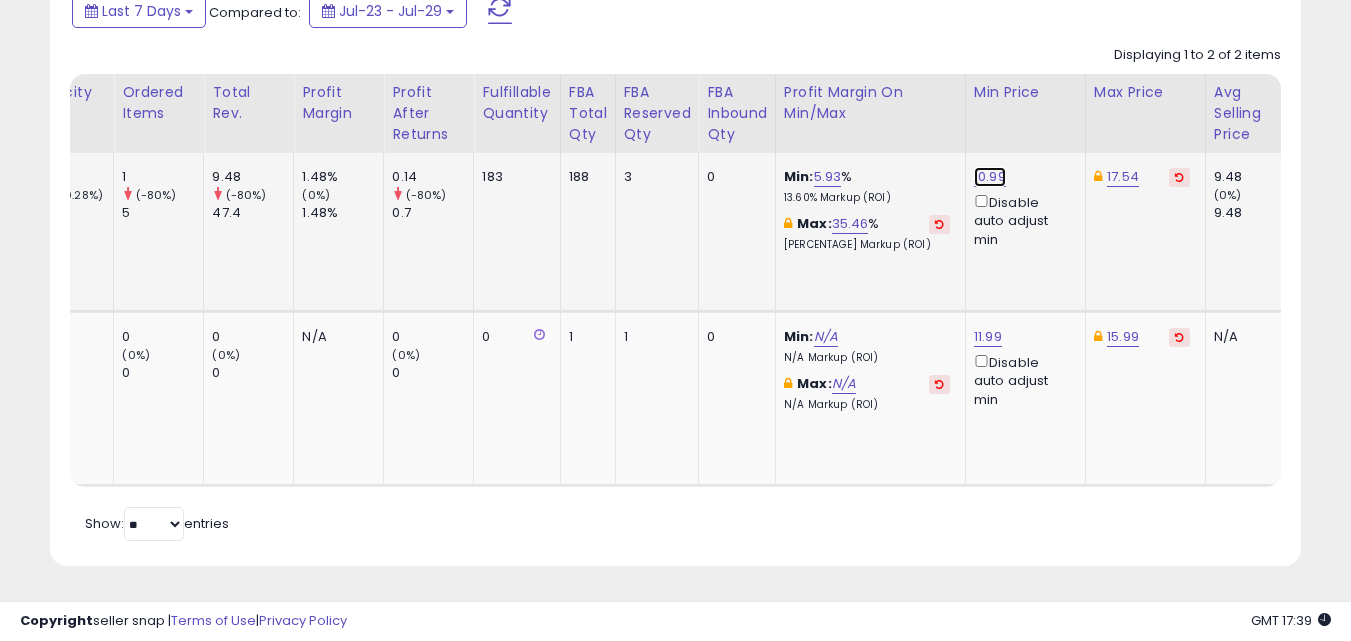 click on "10.99" at bounding box center [990, 177] 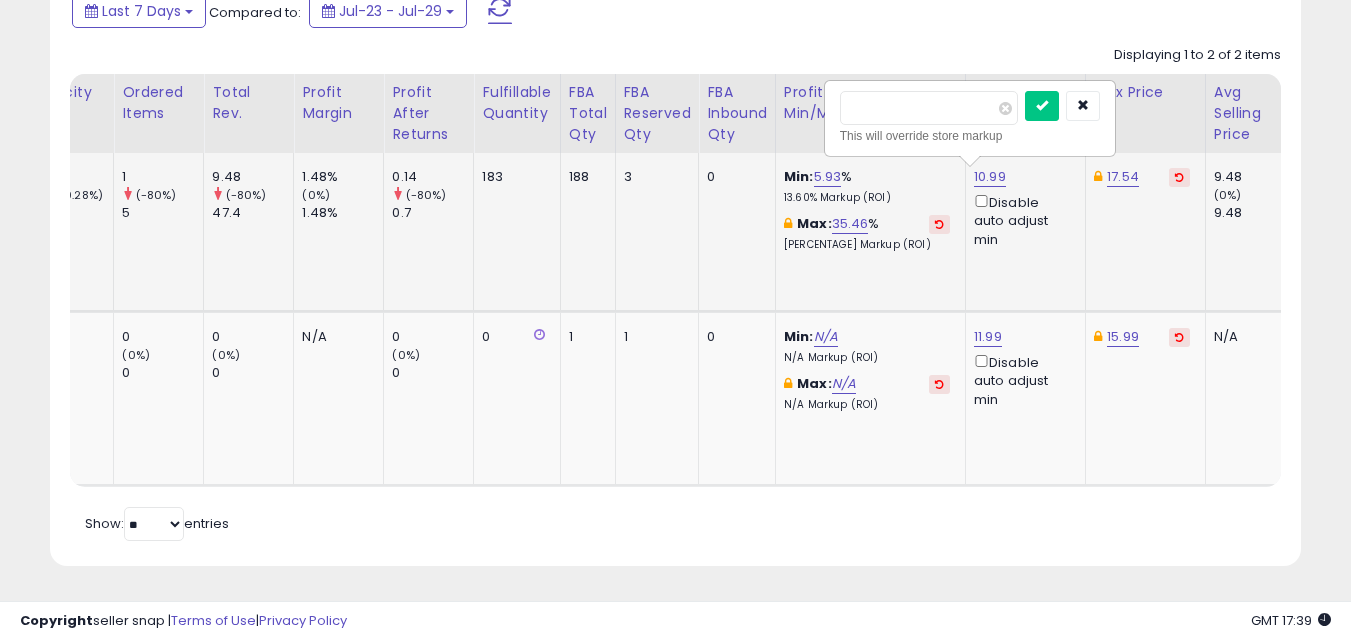 type on "*" 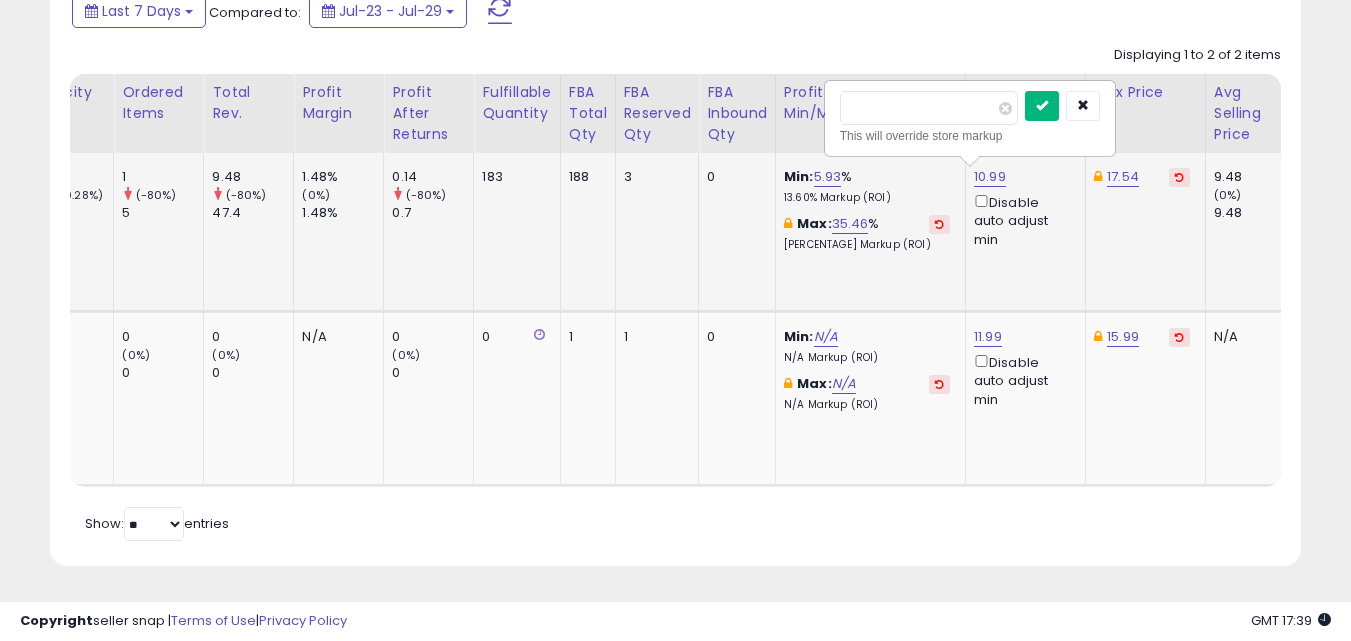 type on "*****" 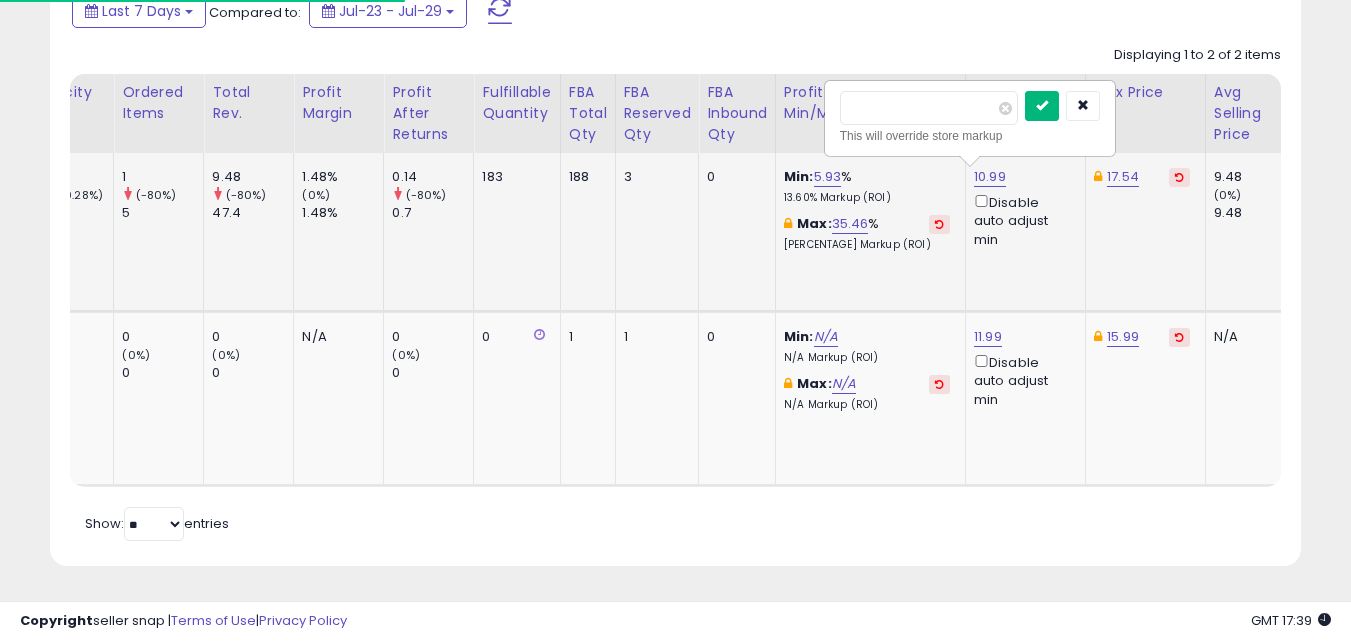 click at bounding box center (1042, 106) 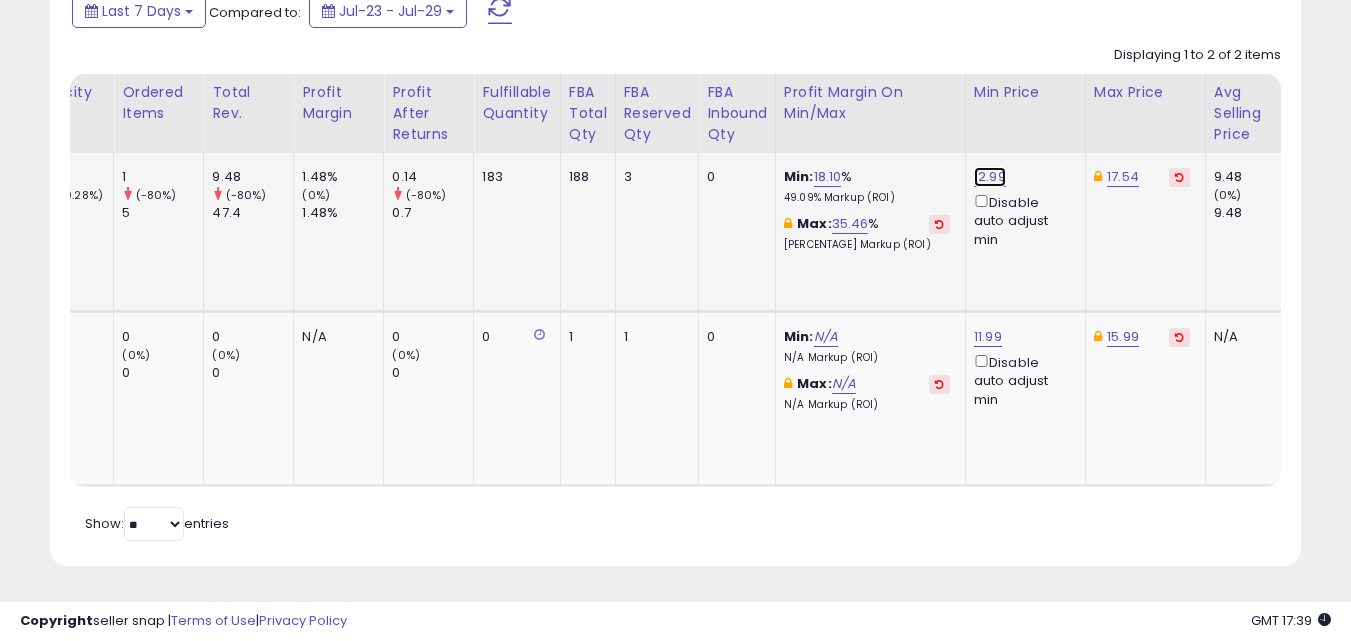 click on "12.99" at bounding box center [990, 177] 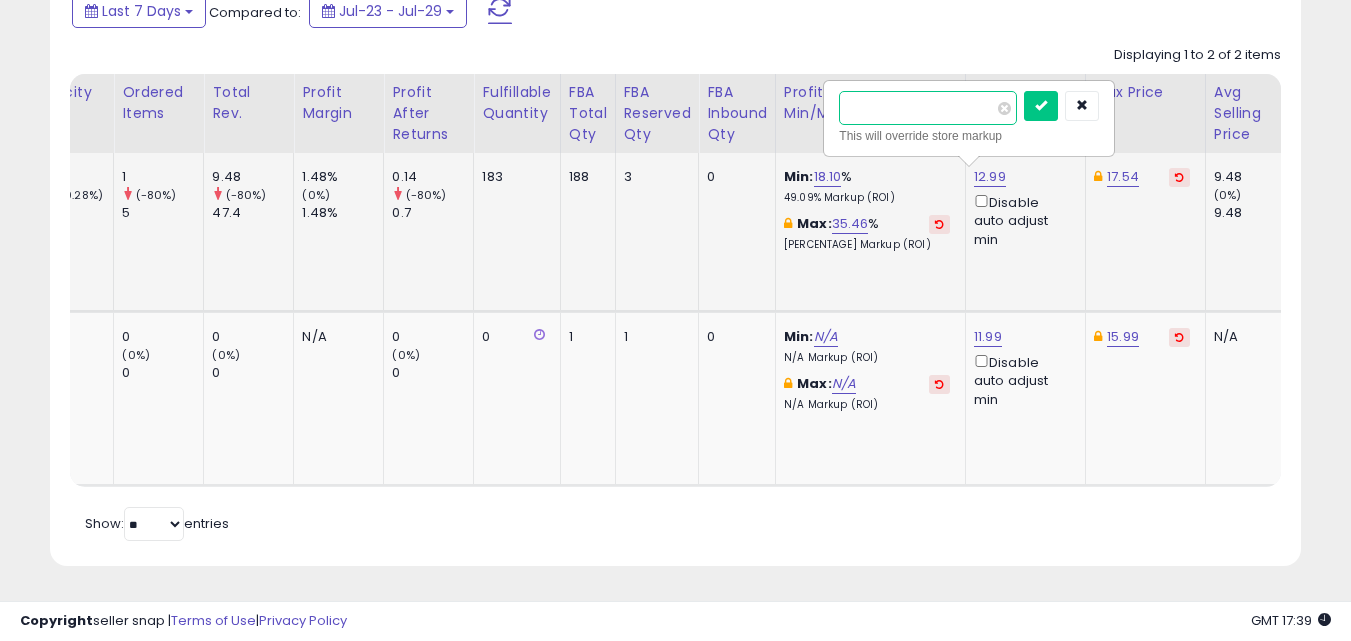 type on "*" 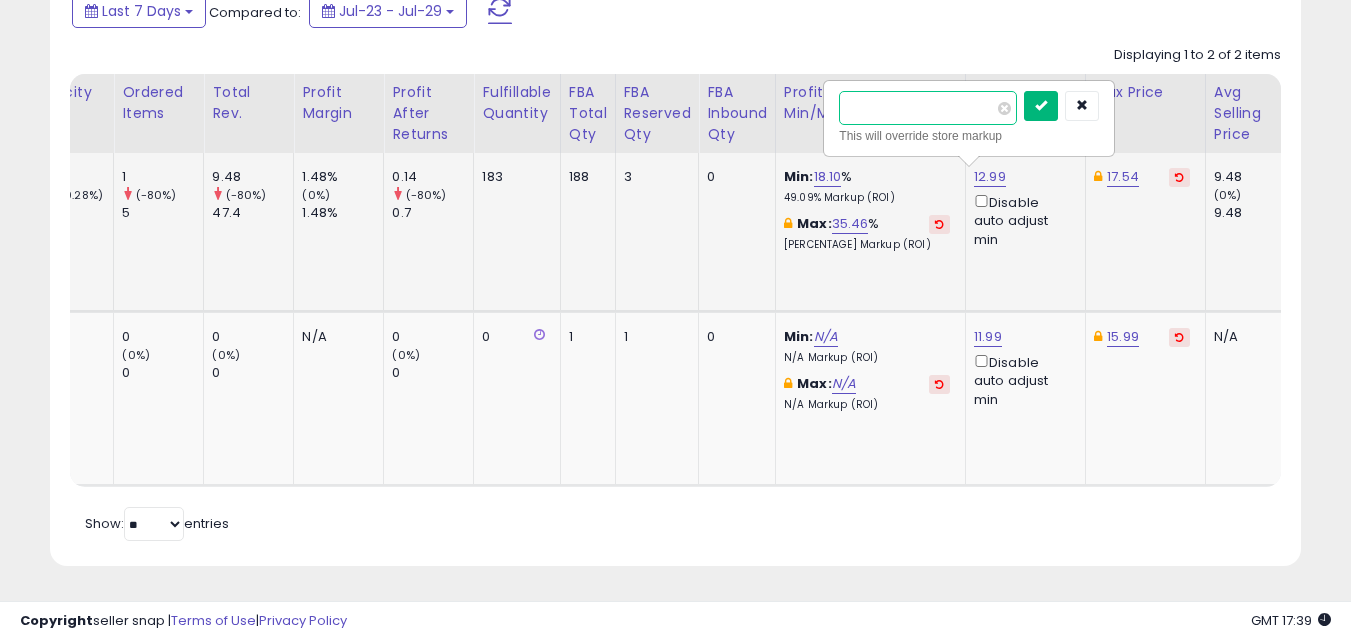 type on "*****" 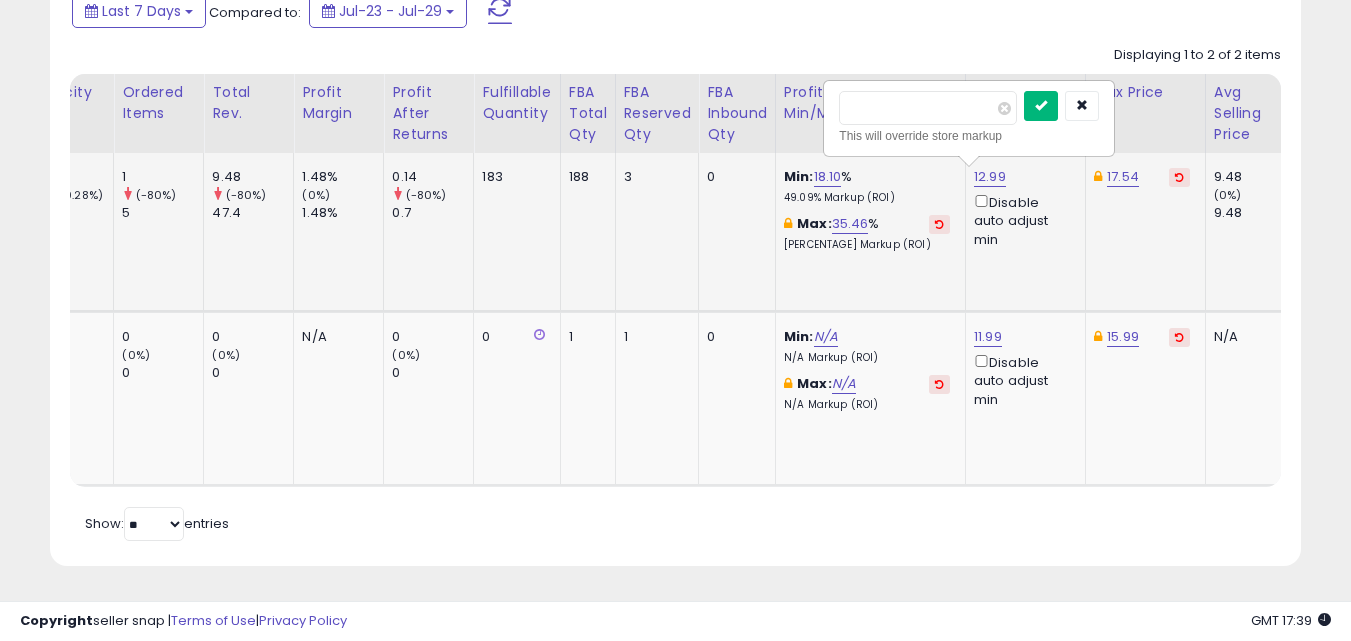 click at bounding box center [1041, 105] 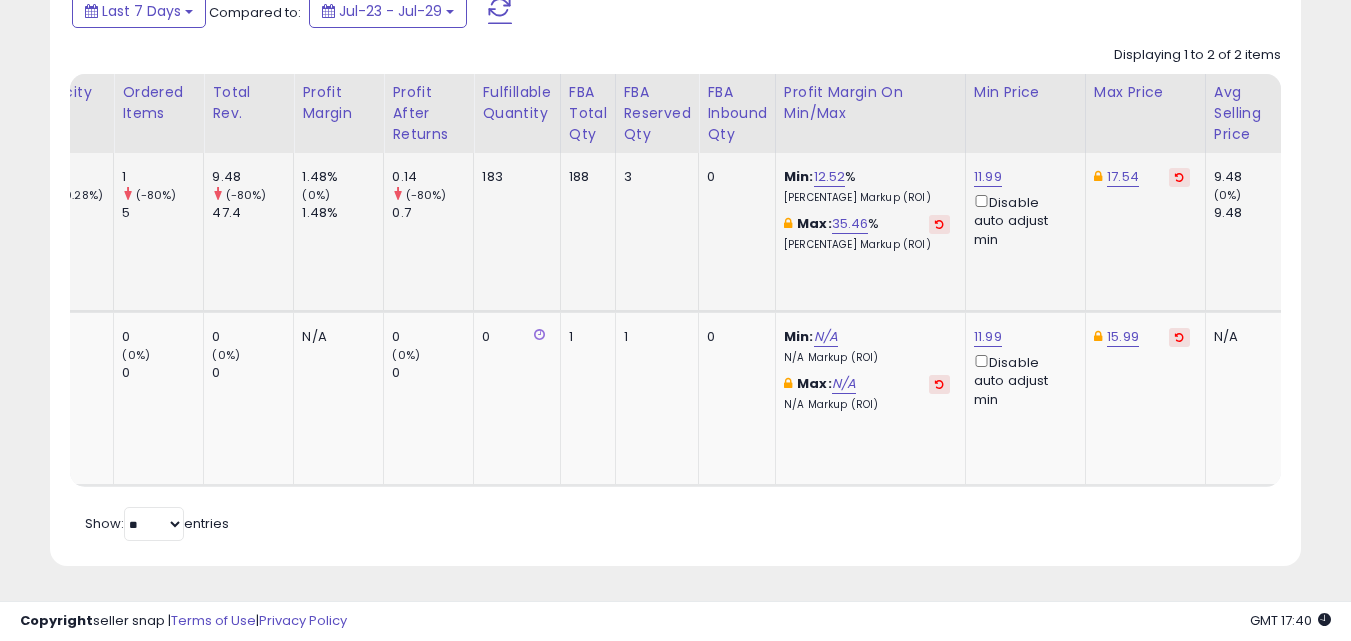 scroll, scrollTop: 0, scrollLeft: 838, axis: horizontal 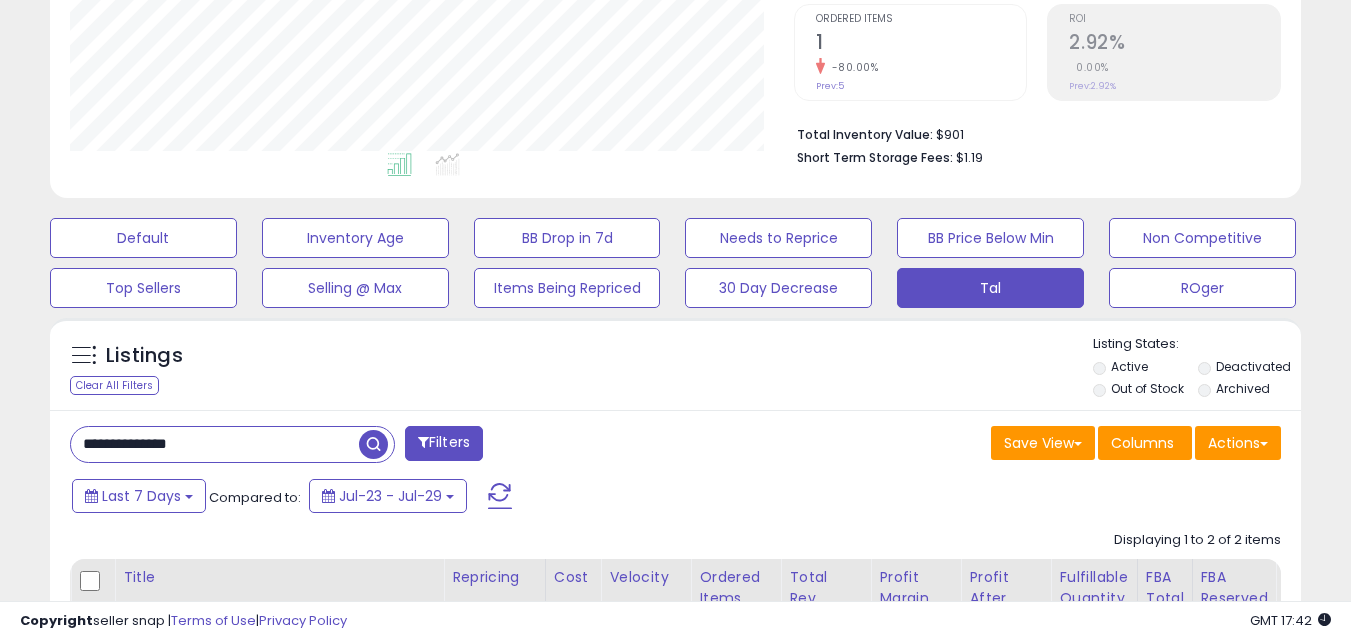 click on "**********" at bounding box center [215, 444] 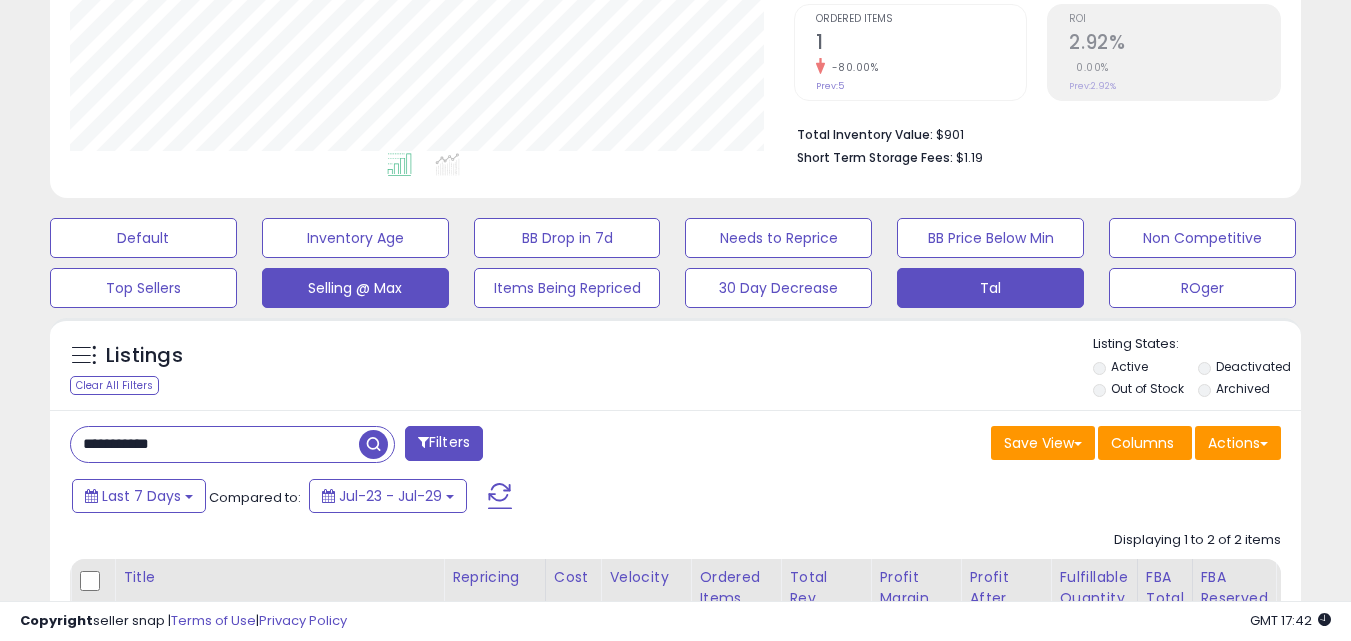 scroll, scrollTop: 999590, scrollLeft: 999267, axis: both 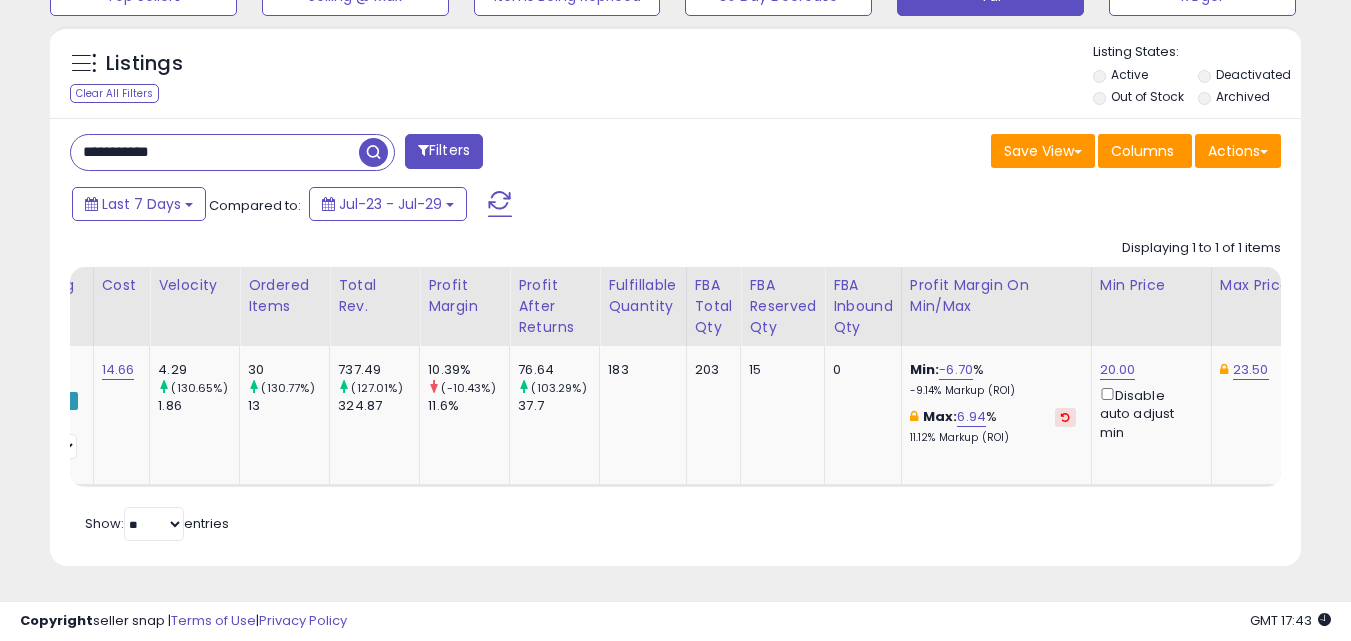 click on "**********" at bounding box center (215, 152) 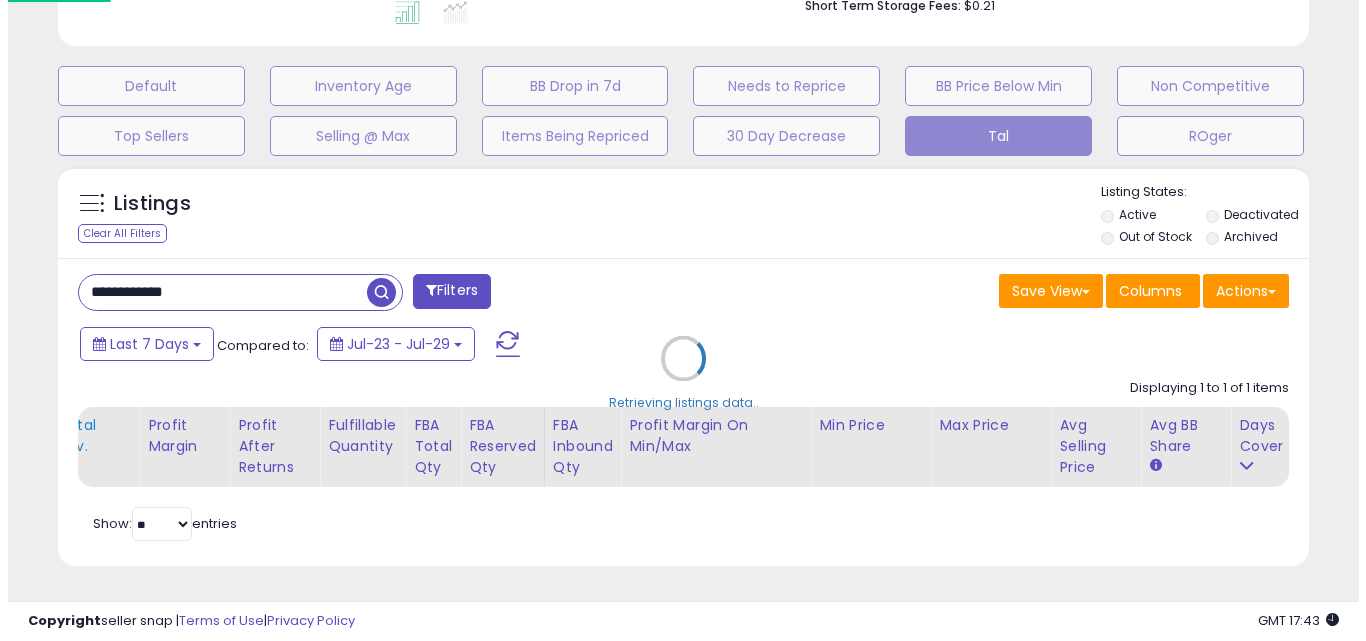 scroll, scrollTop: 579, scrollLeft: 0, axis: vertical 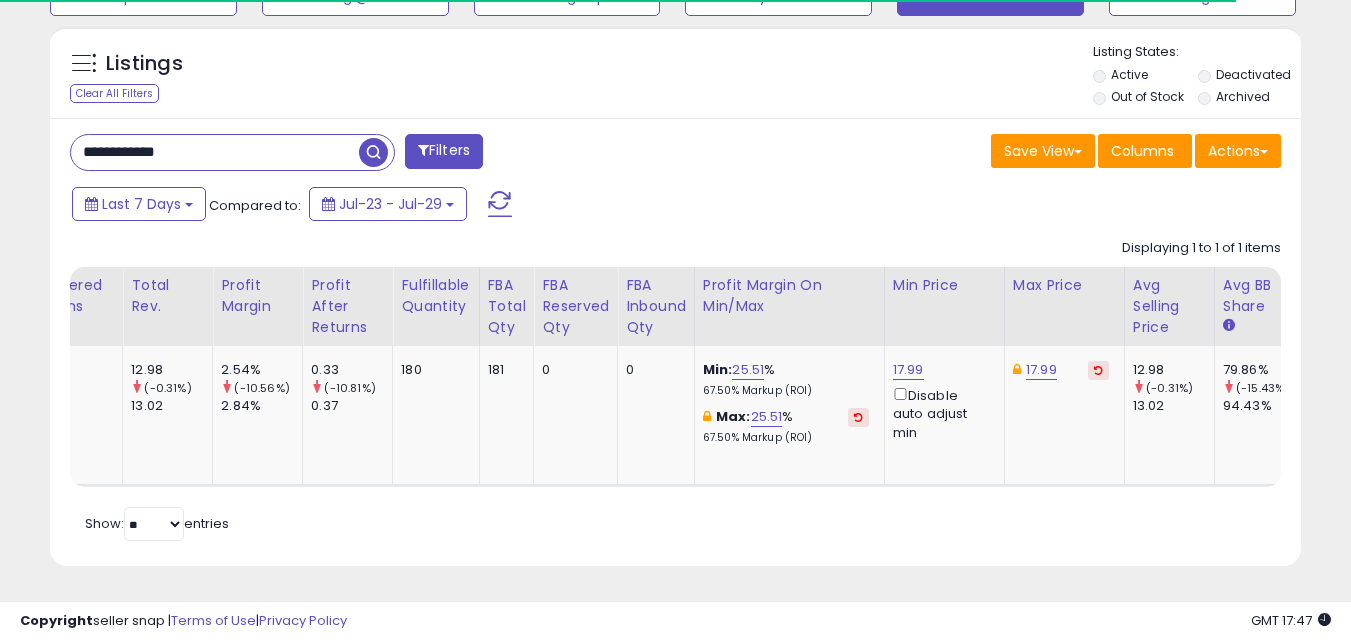 click on "**********" at bounding box center (215, 152) 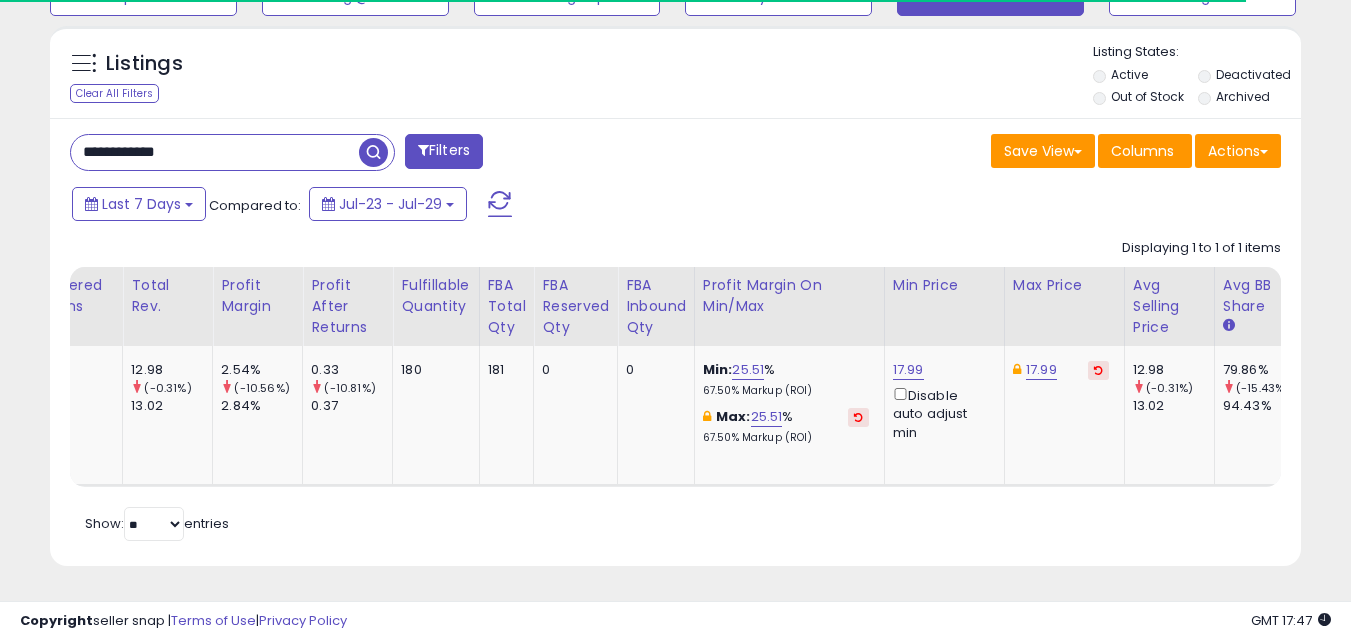 click on "**********" at bounding box center [215, 152] 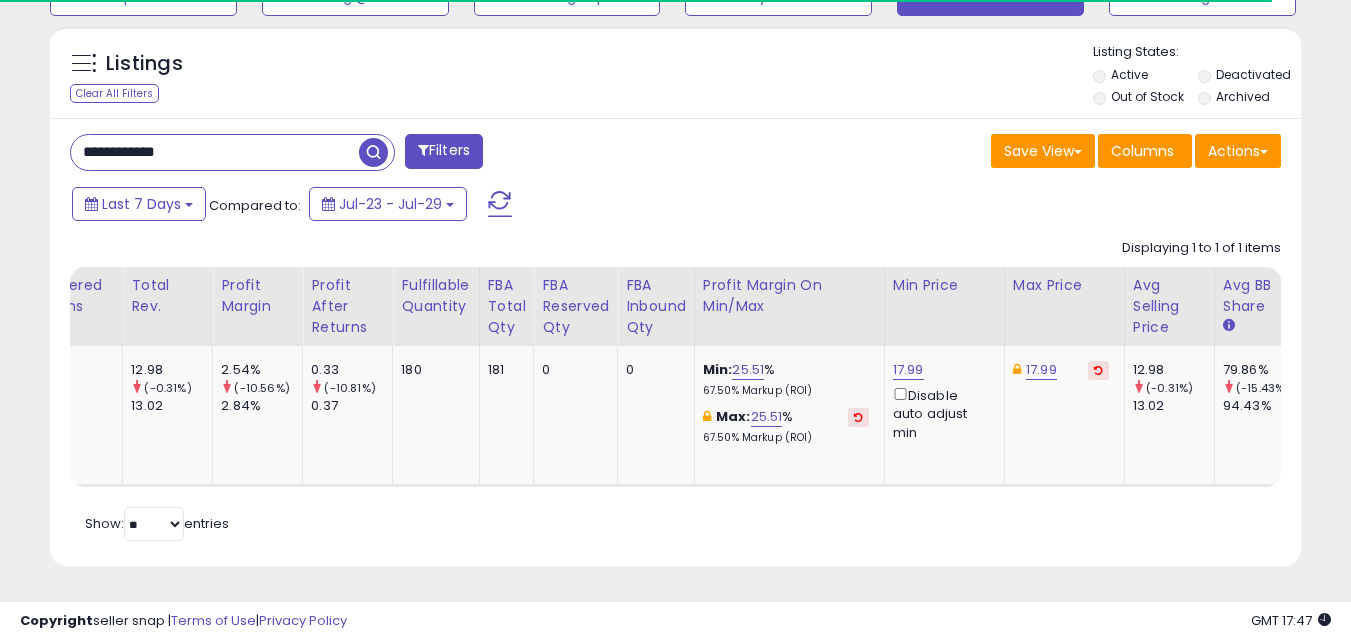 paste 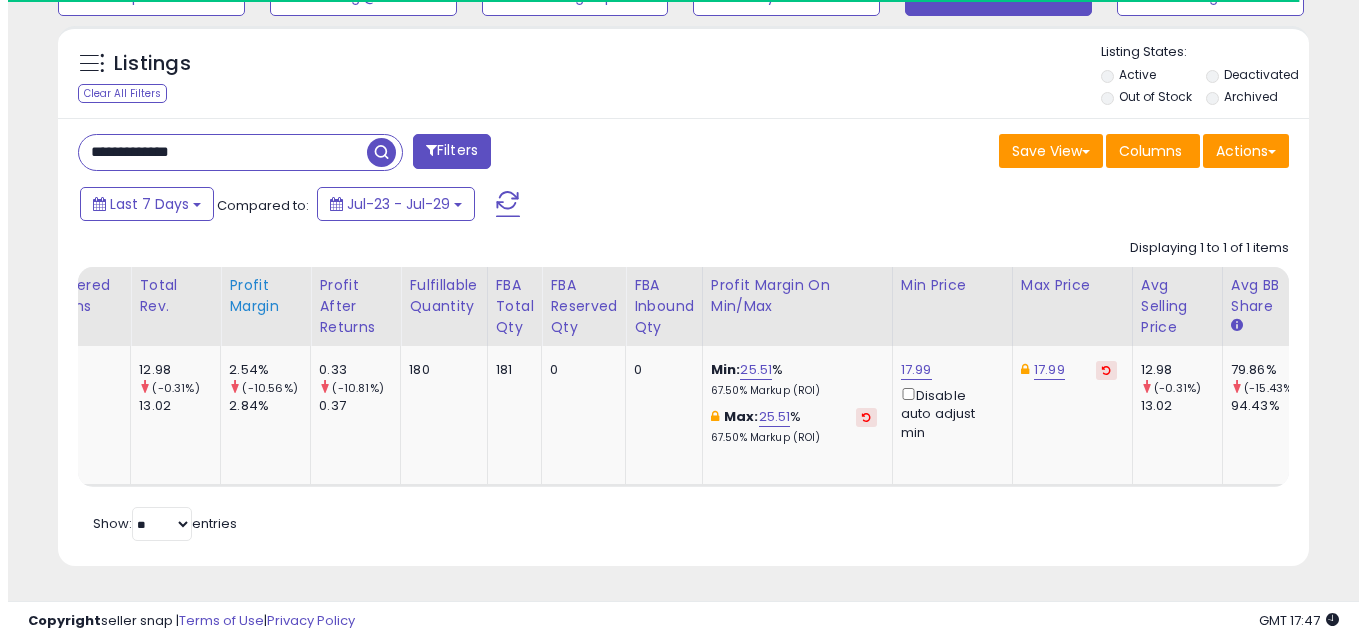 scroll, scrollTop: 579, scrollLeft: 0, axis: vertical 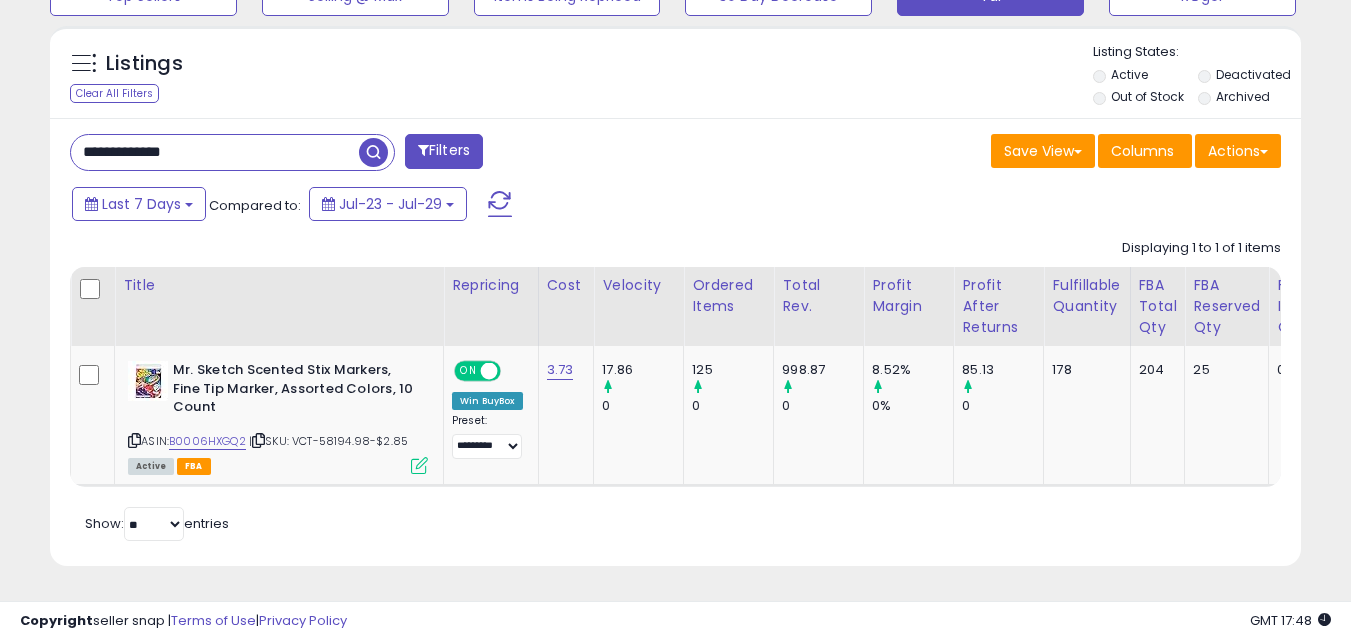click on "**********" at bounding box center [215, 152] 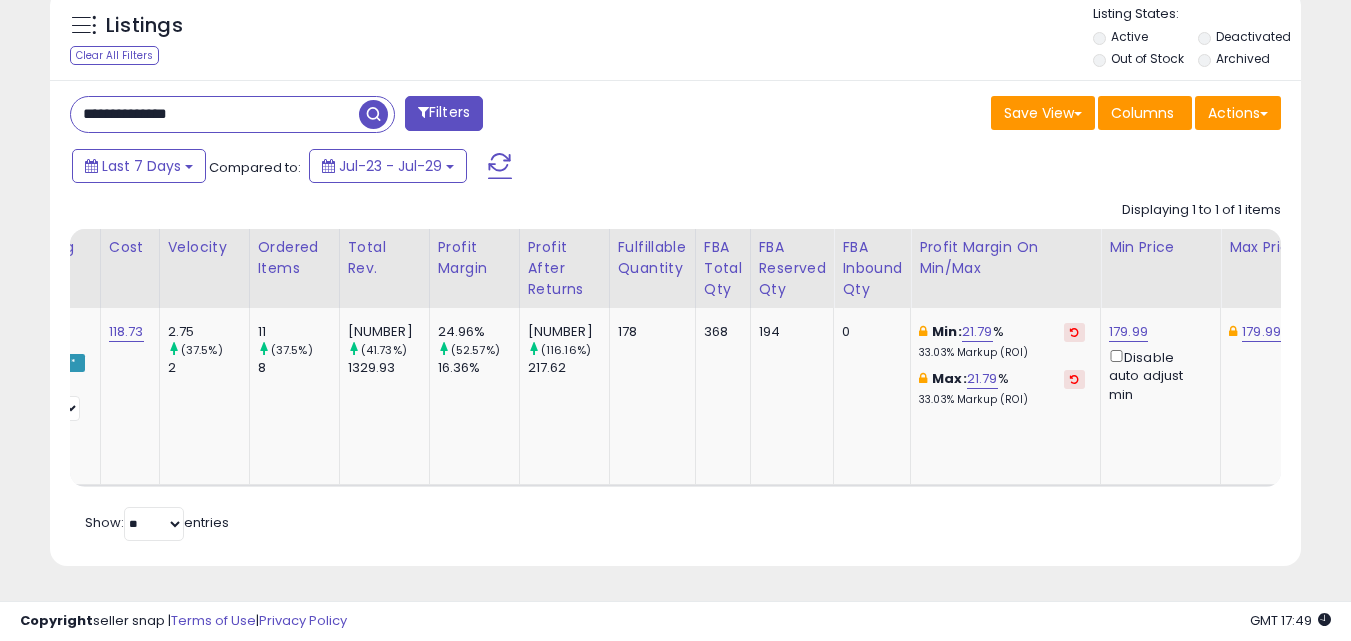 click on "**********" at bounding box center (215, 114) 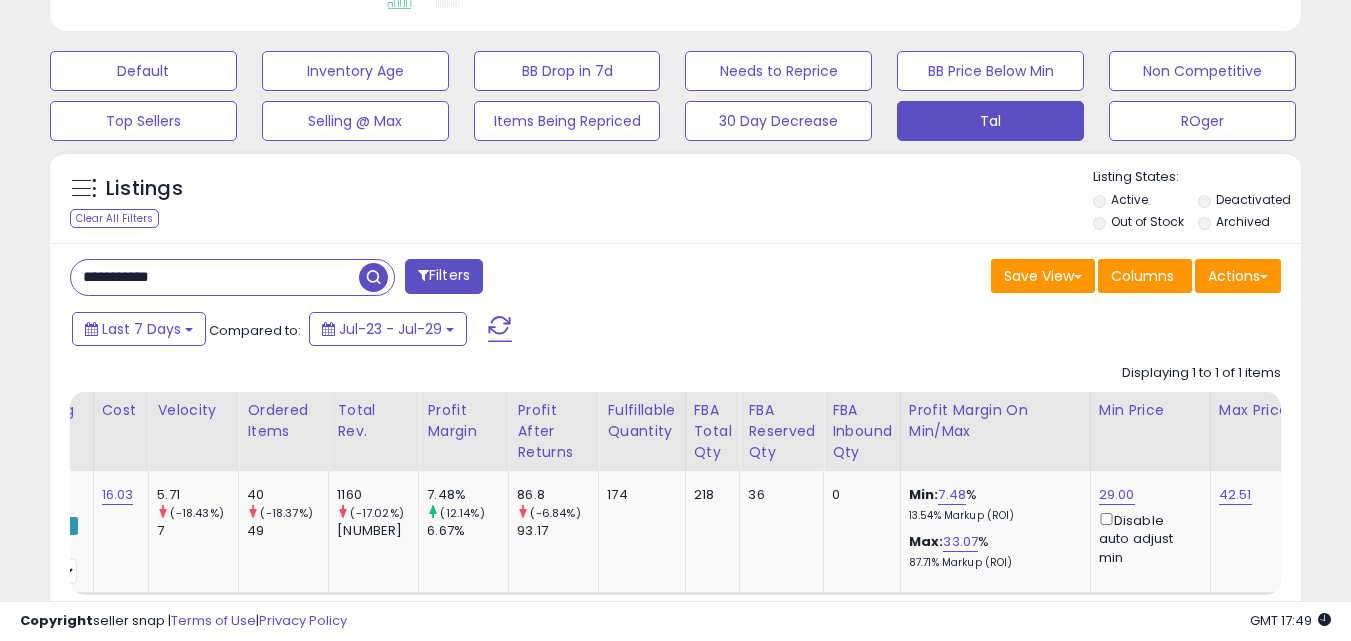 scroll, scrollTop: 702, scrollLeft: 0, axis: vertical 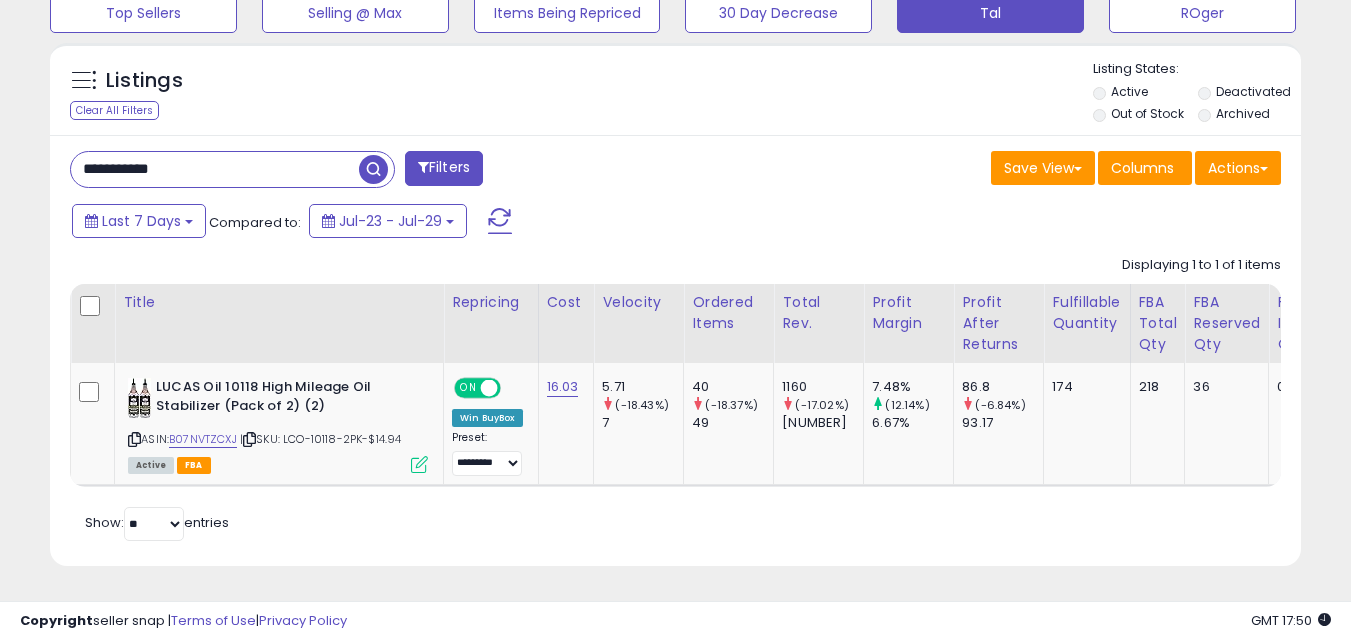 click on "**********" at bounding box center [215, 169] 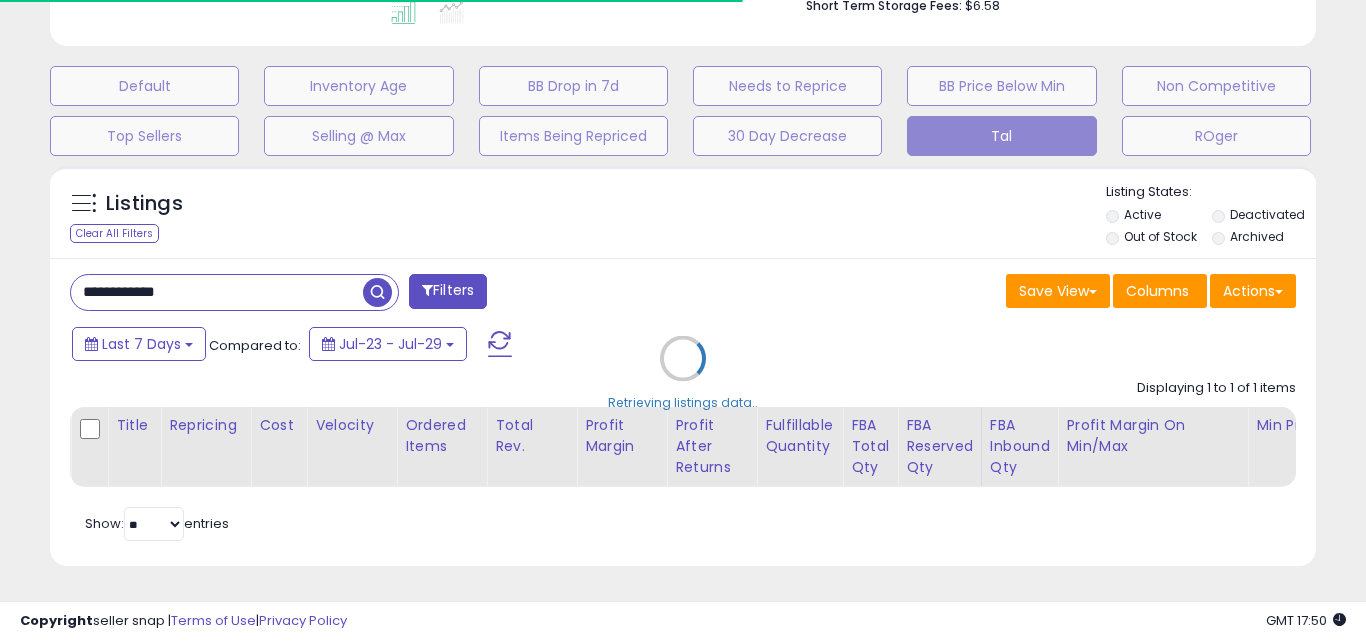 click on "Retrieving listings data.." at bounding box center [683, 373] 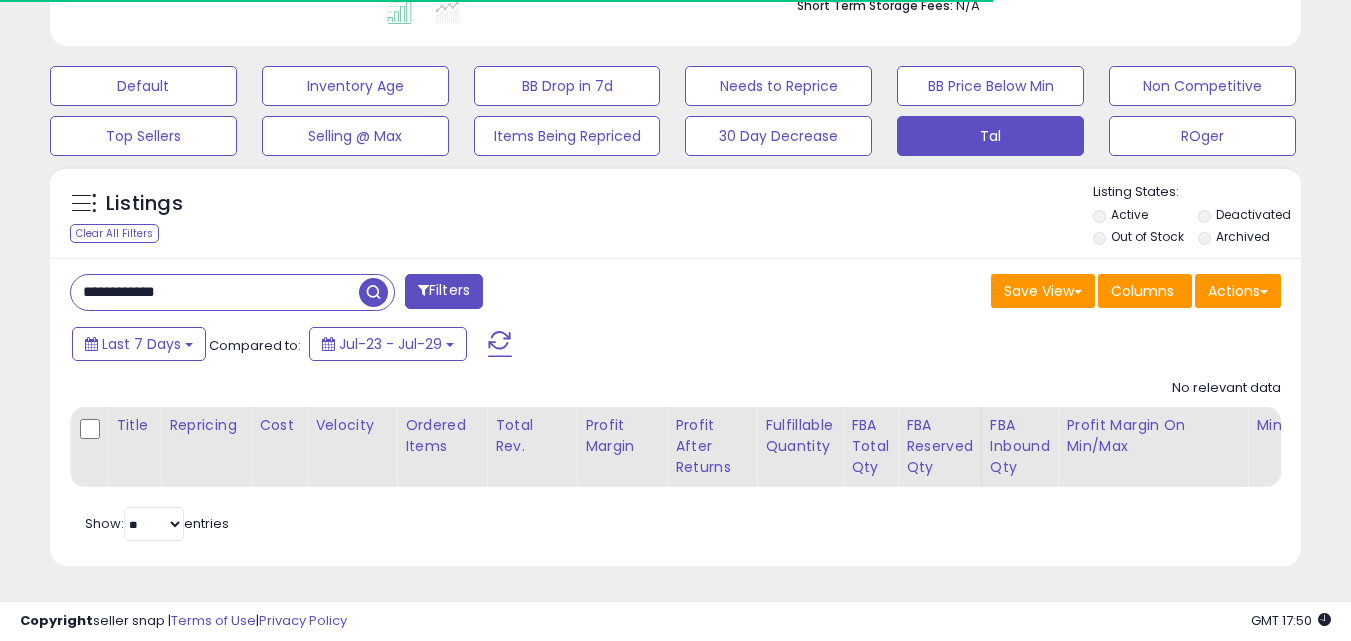 click on "**********" at bounding box center (215, 292) 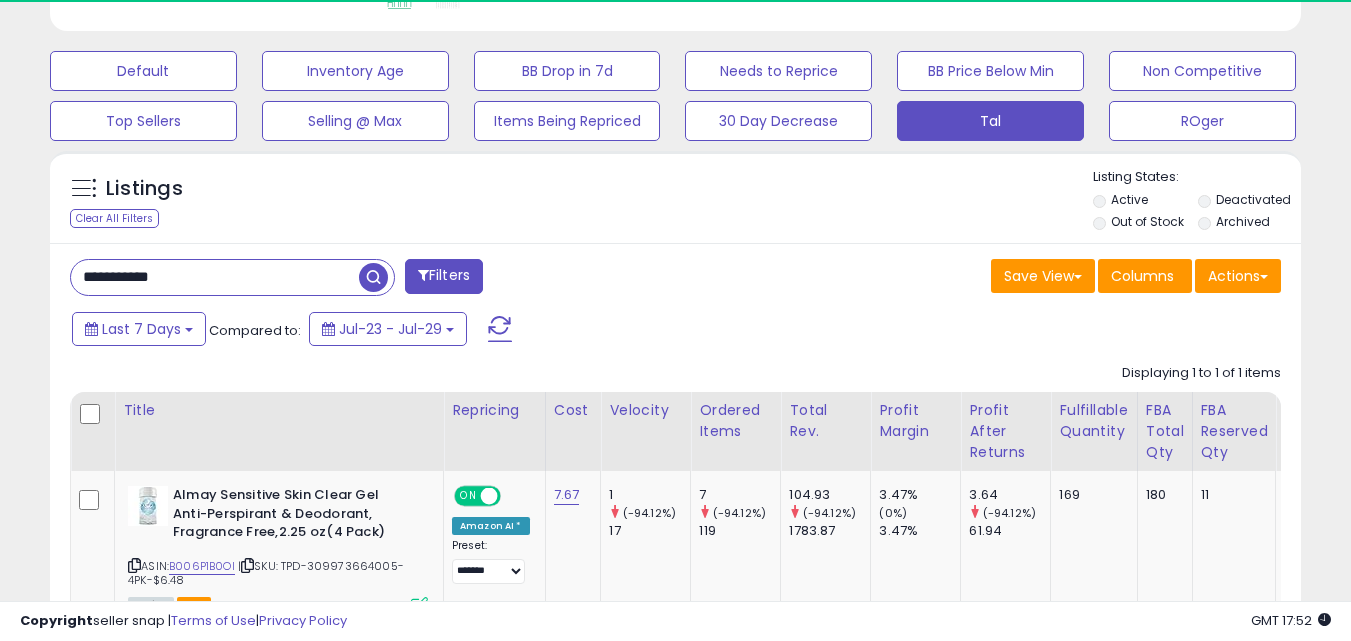 scroll, scrollTop: 999590, scrollLeft: 999276, axis: both 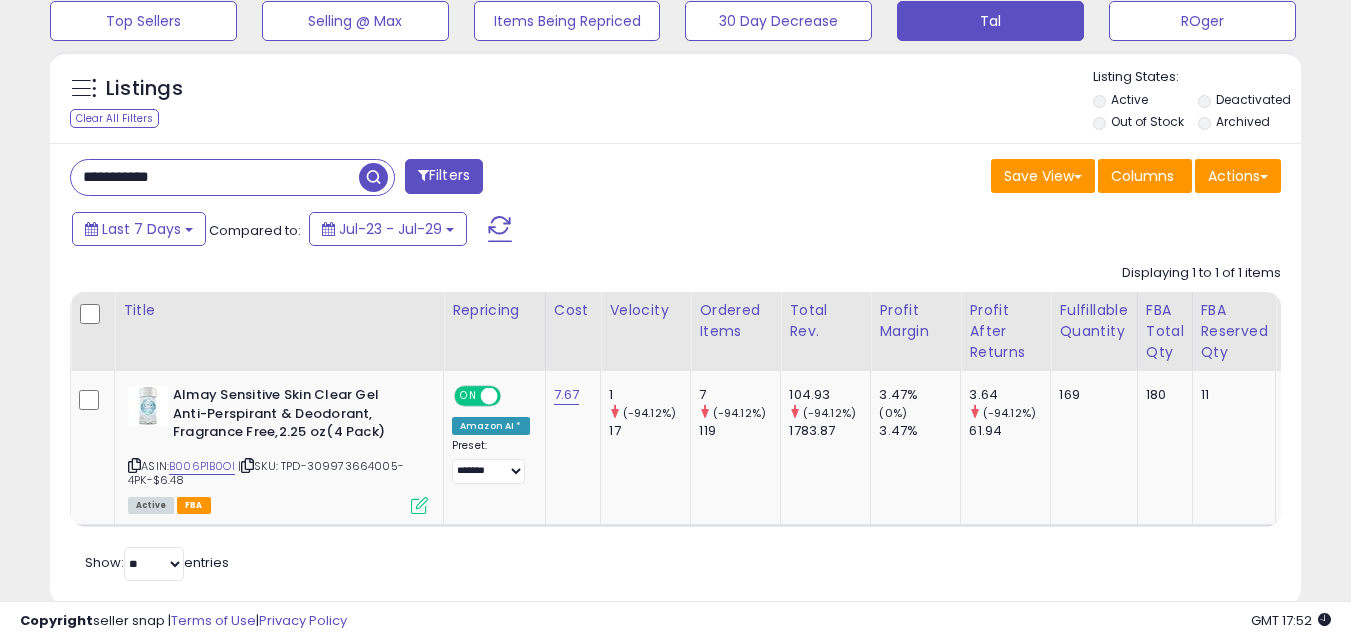 click on "**********" at bounding box center (675, 374) 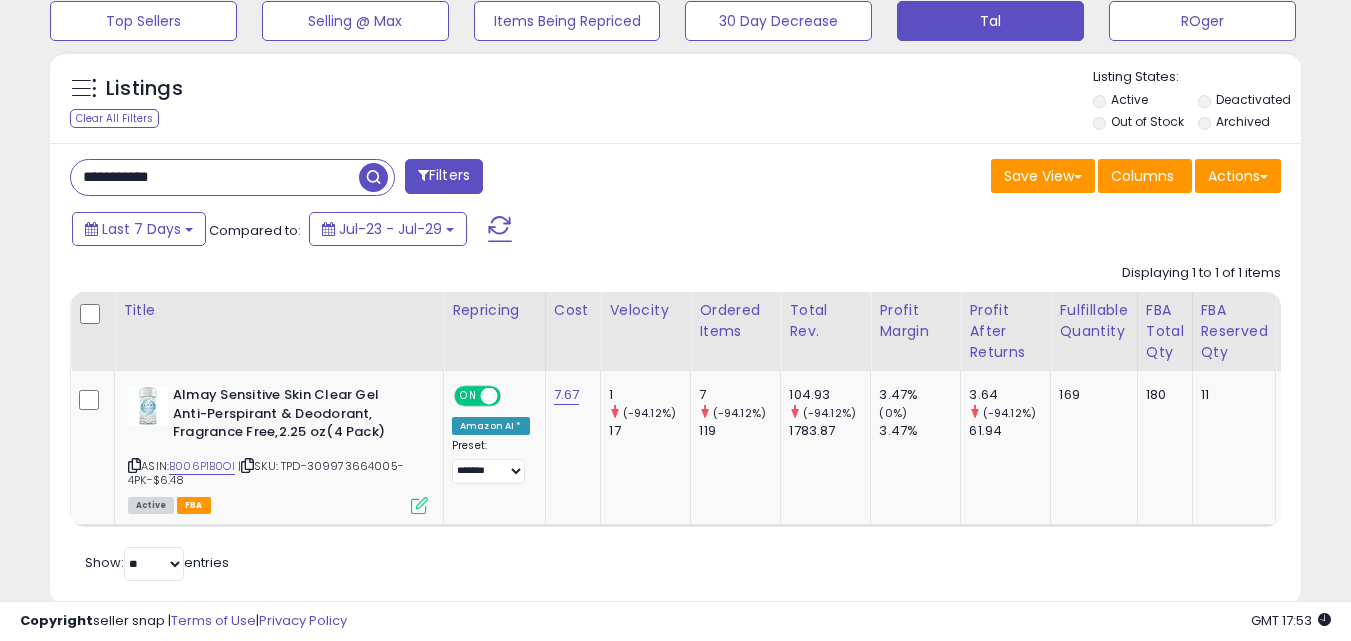 click on "**********" at bounding box center (215, 177) 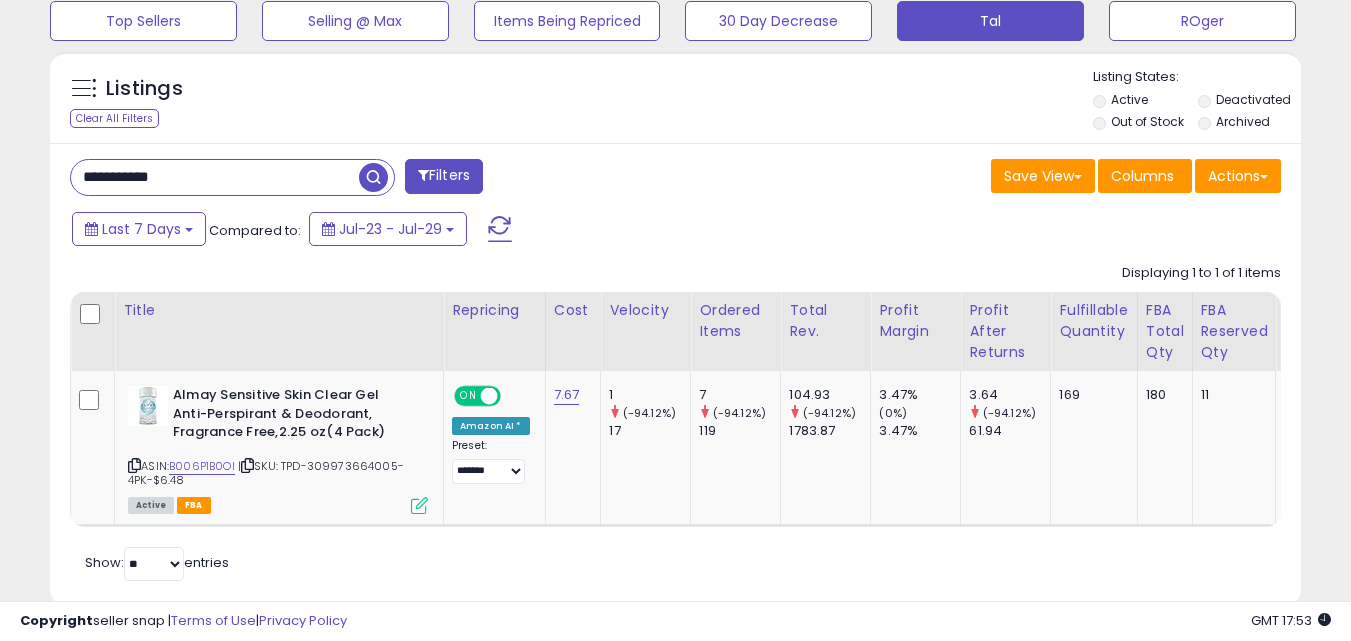 click on "**********" at bounding box center (215, 177) 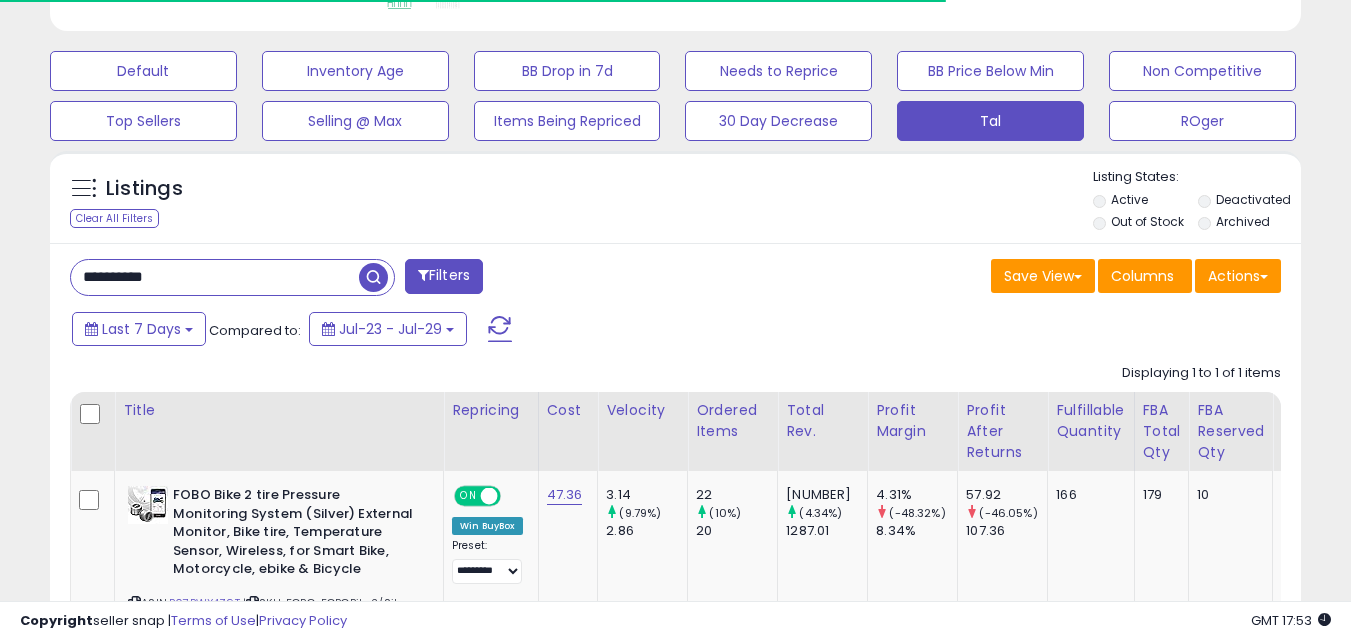 scroll, scrollTop: 999590, scrollLeft: 999276, axis: both 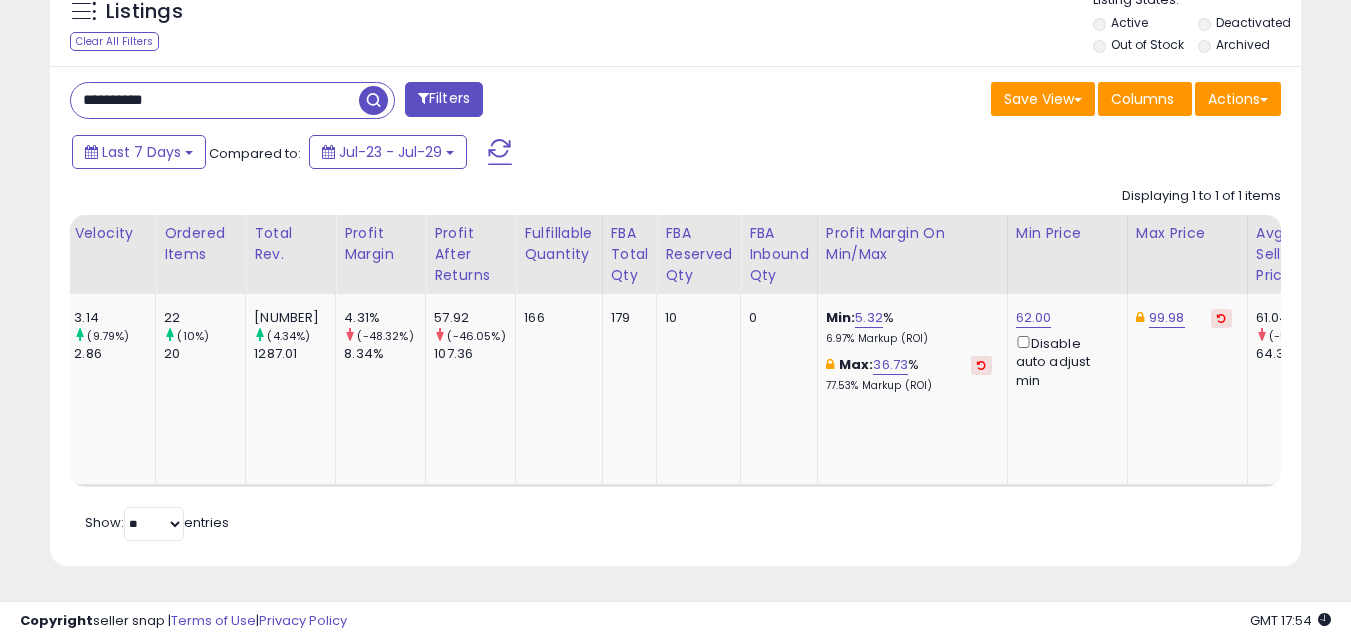 click on "**********" at bounding box center [215, 100] 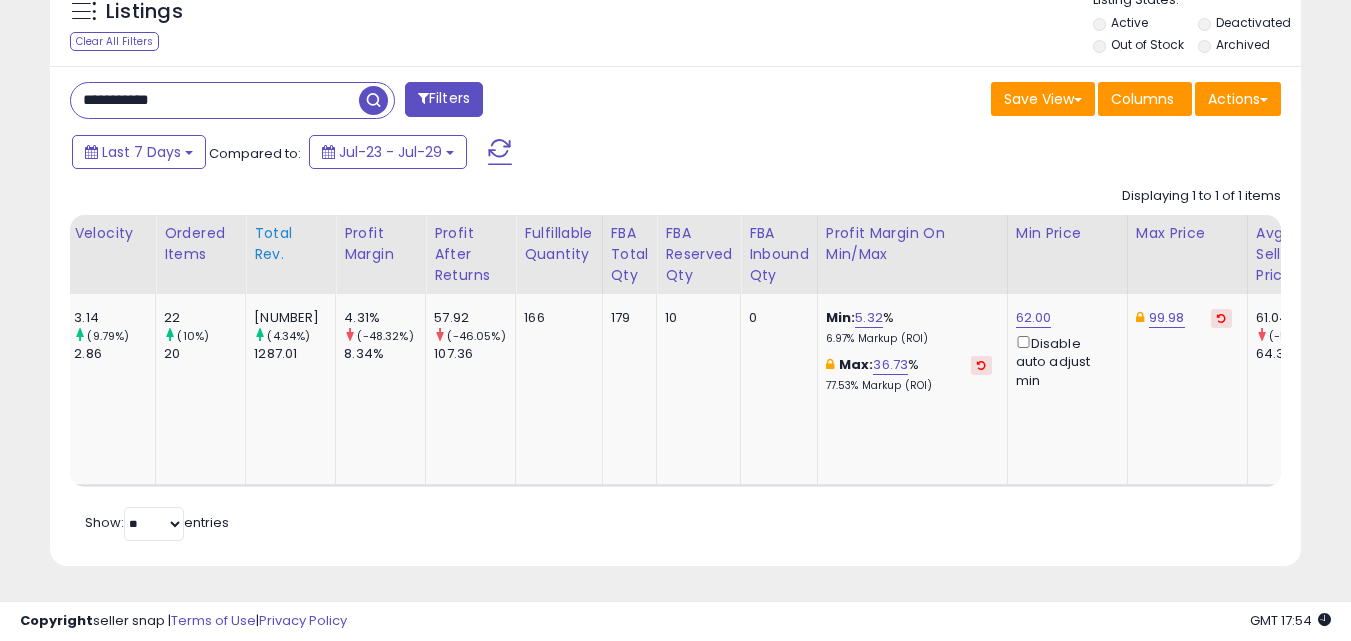 type on "**********" 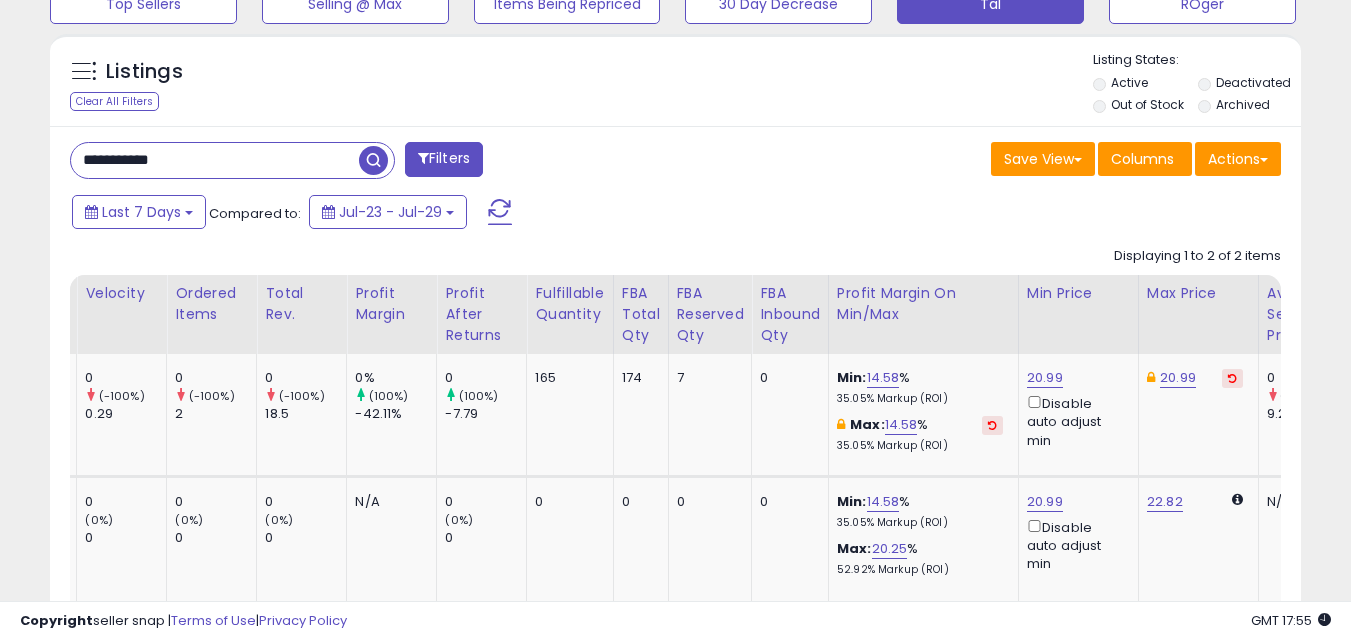scroll, scrollTop: 770, scrollLeft: 0, axis: vertical 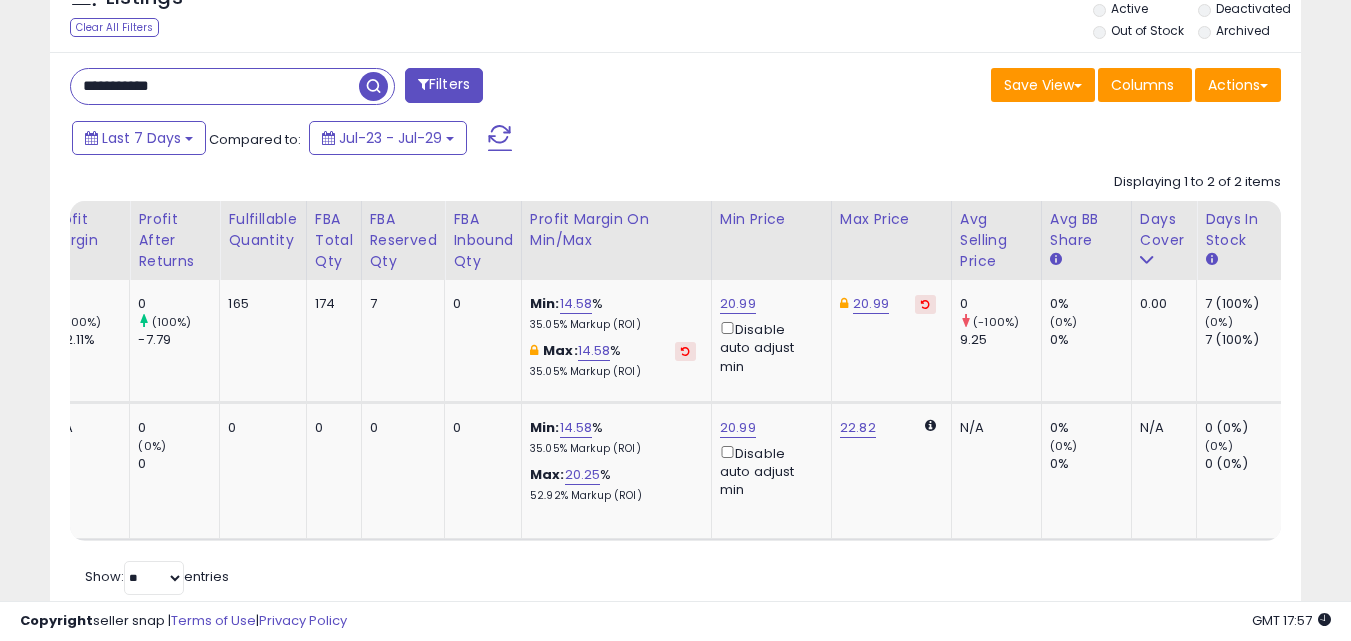 drag, startPoint x: 825, startPoint y: 556, endPoint x: 588, endPoint y: 555, distance: 237.0021 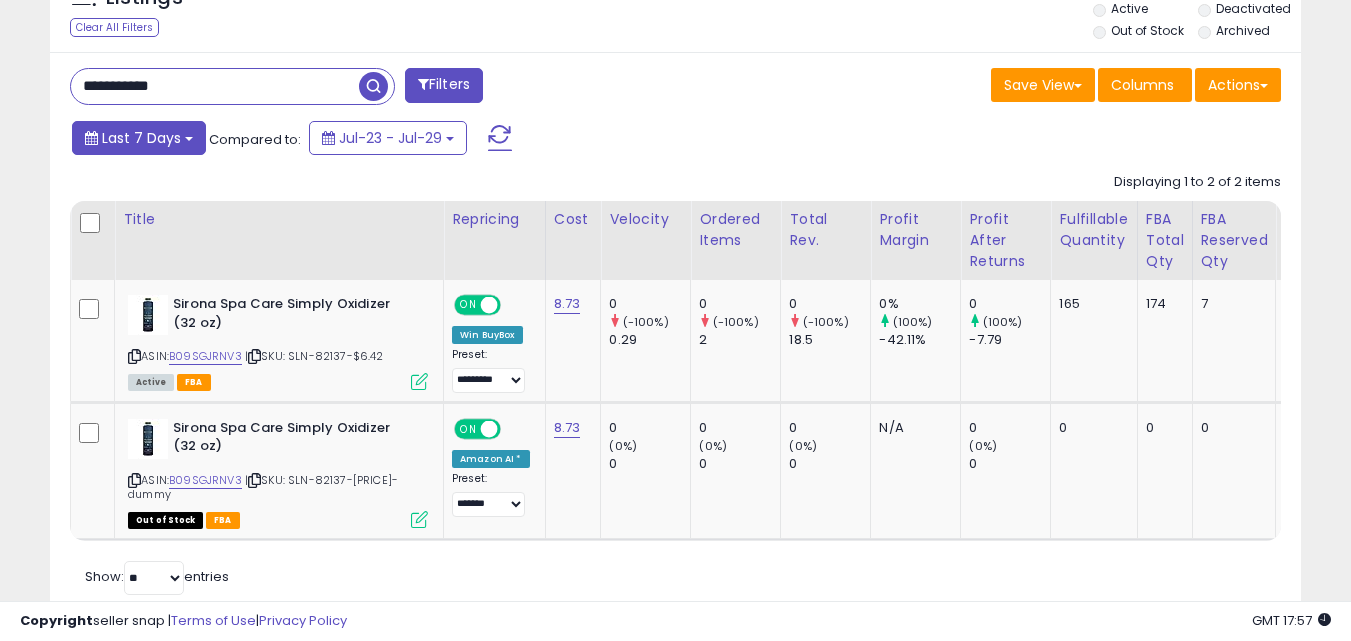 click on "Last 7 Days" at bounding box center [141, 138] 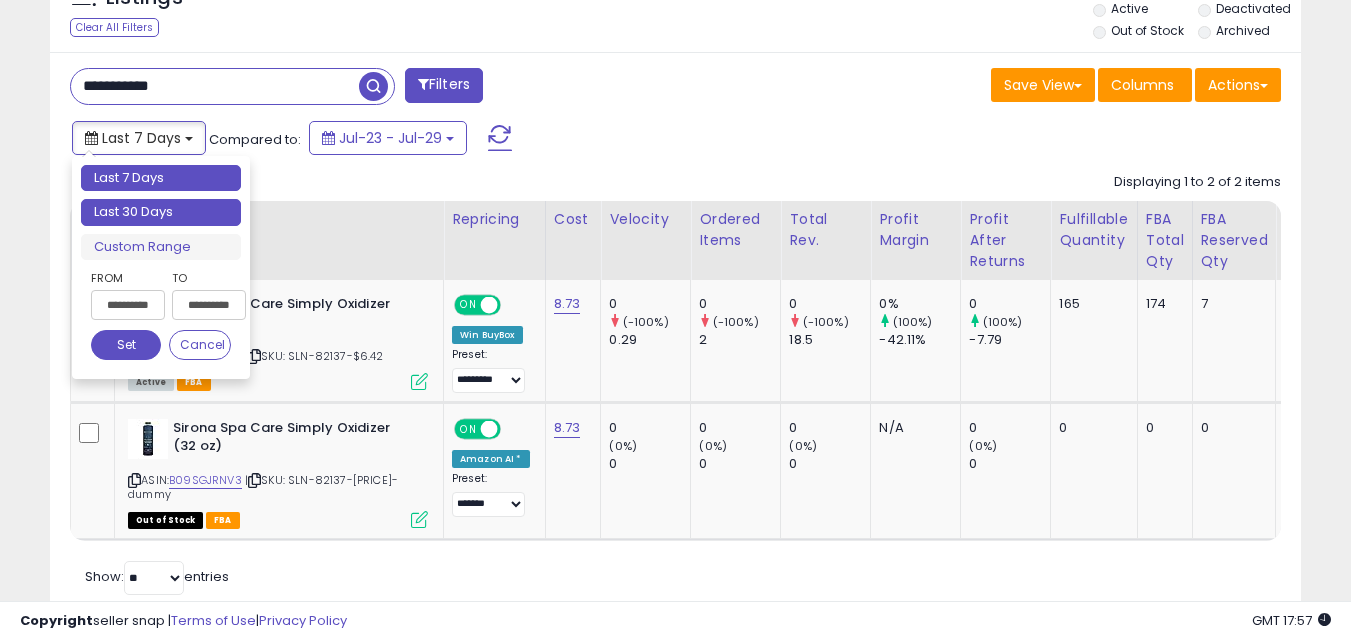 type on "**********" 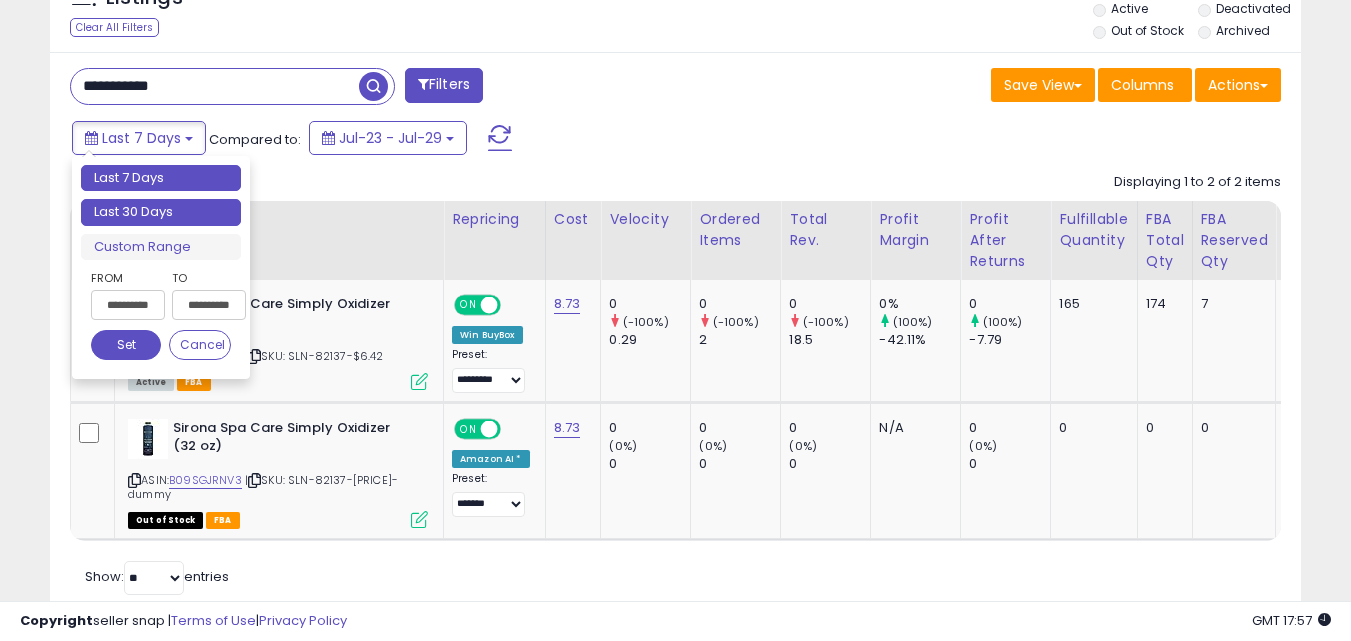 click on "Last 30 Days" at bounding box center (161, 212) 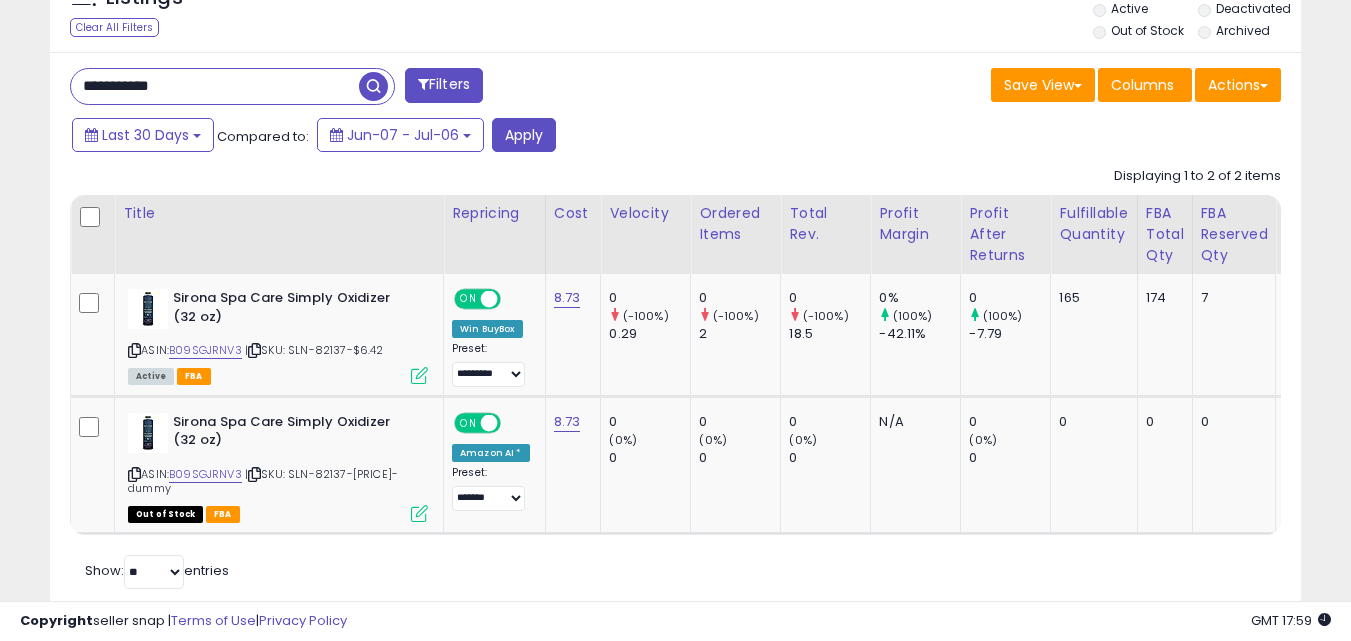 scroll, scrollTop: 0, scrollLeft: 122, axis: horizontal 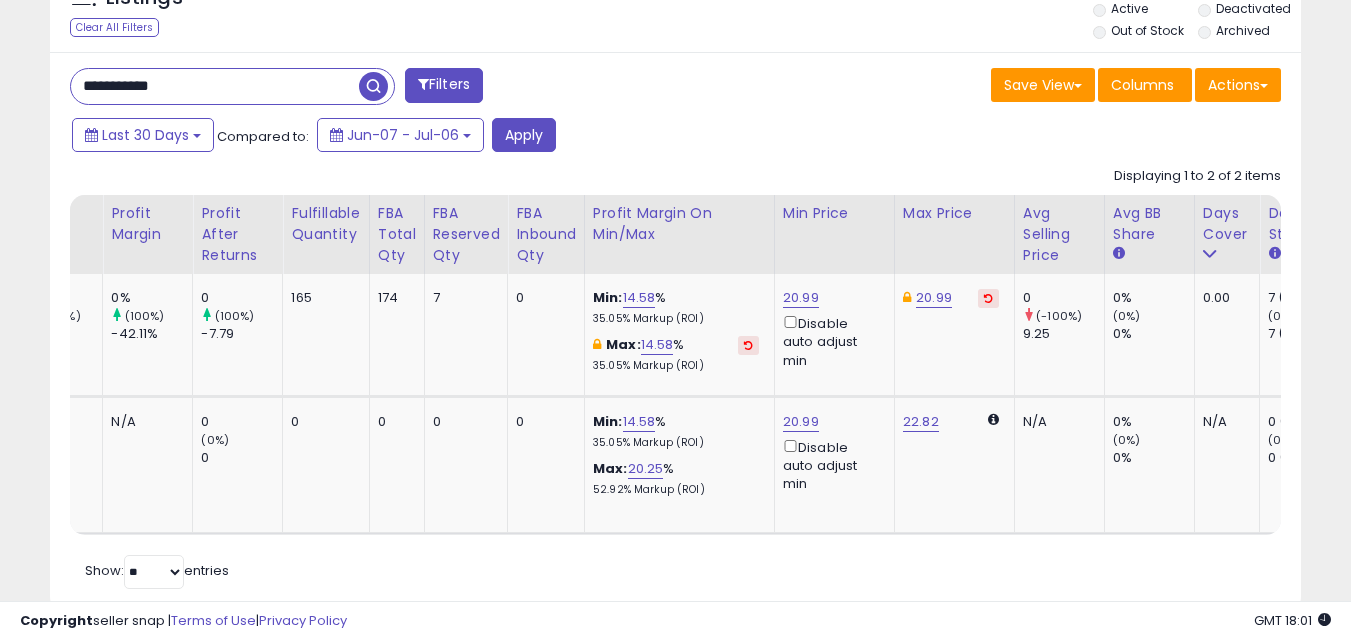 click on "**********" at bounding box center [215, 86] 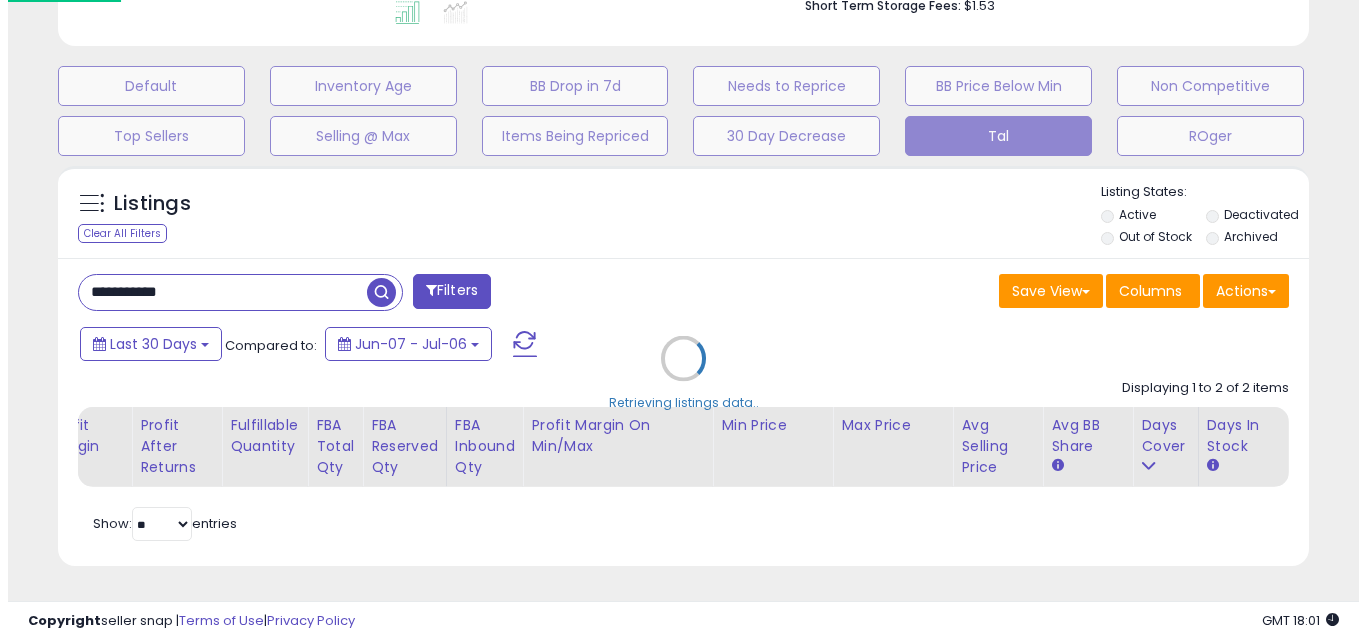 scroll, scrollTop: 579, scrollLeft: 0, axis: vertical 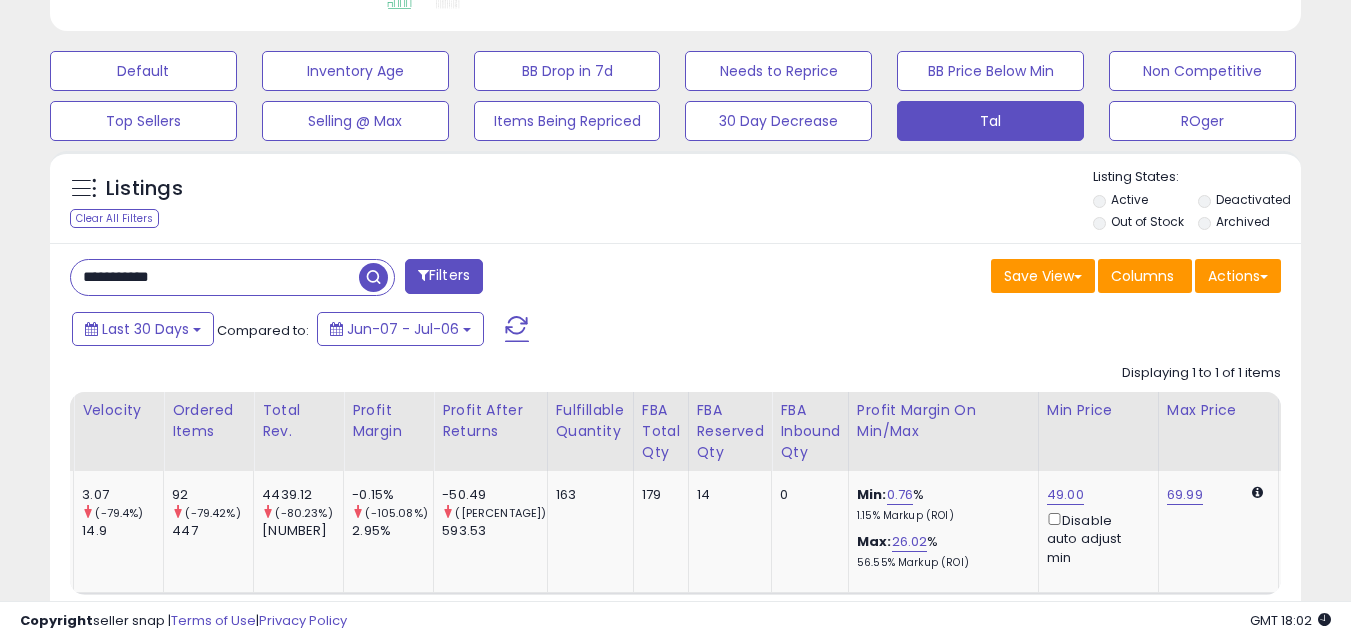 drag, startPoint x: 722, startPoint y: 602, endPoint x: 570, endPoint y: 602, distance: 152 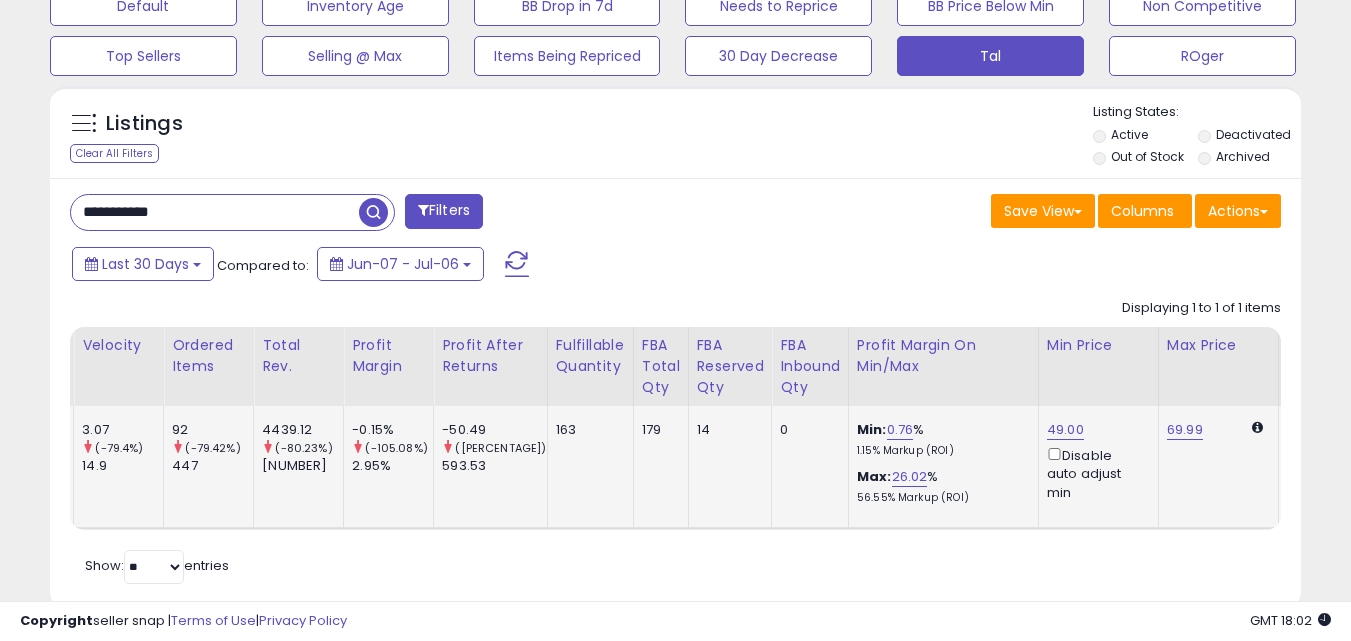 scroll, scrollTop: 702, scrollLeft: 0, axis: vertical 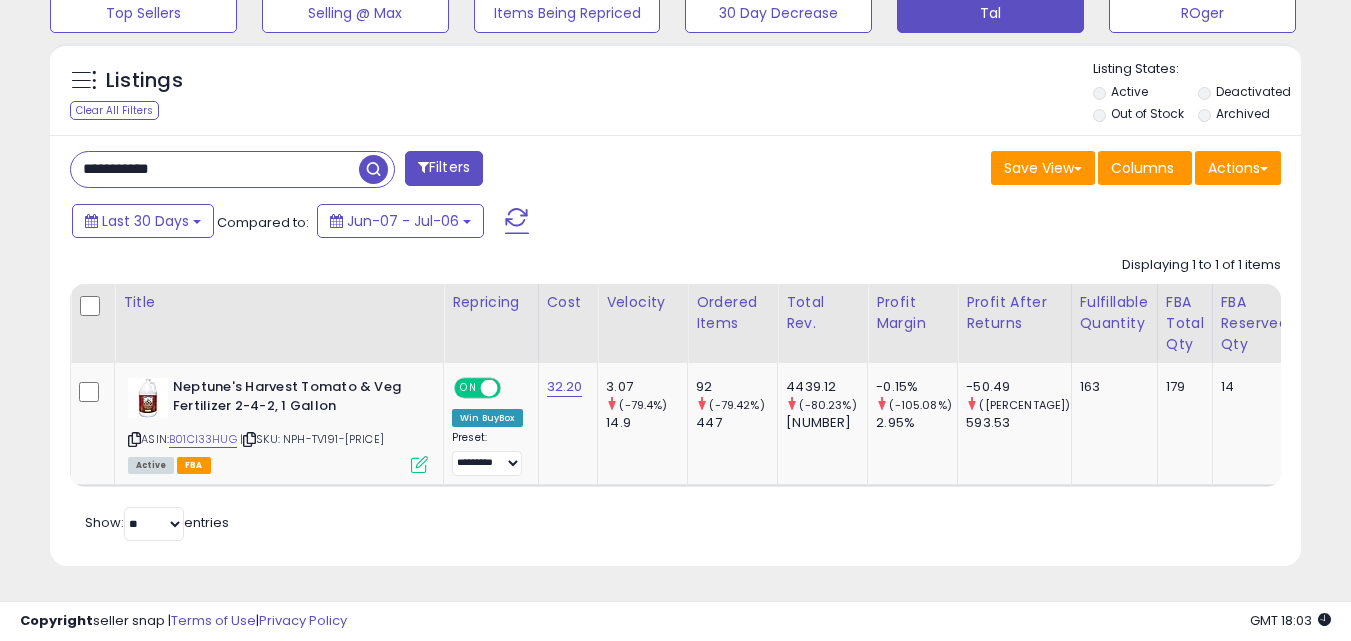 click on "**********" at bounding box center (215, 169) 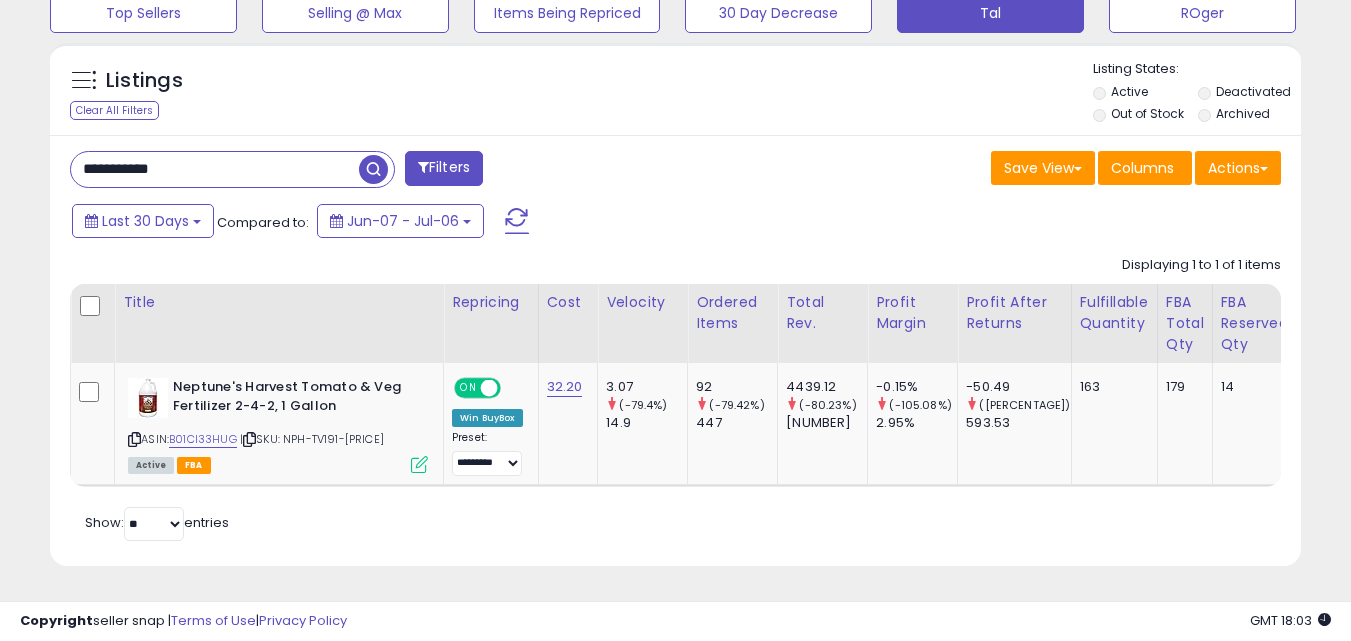 paste 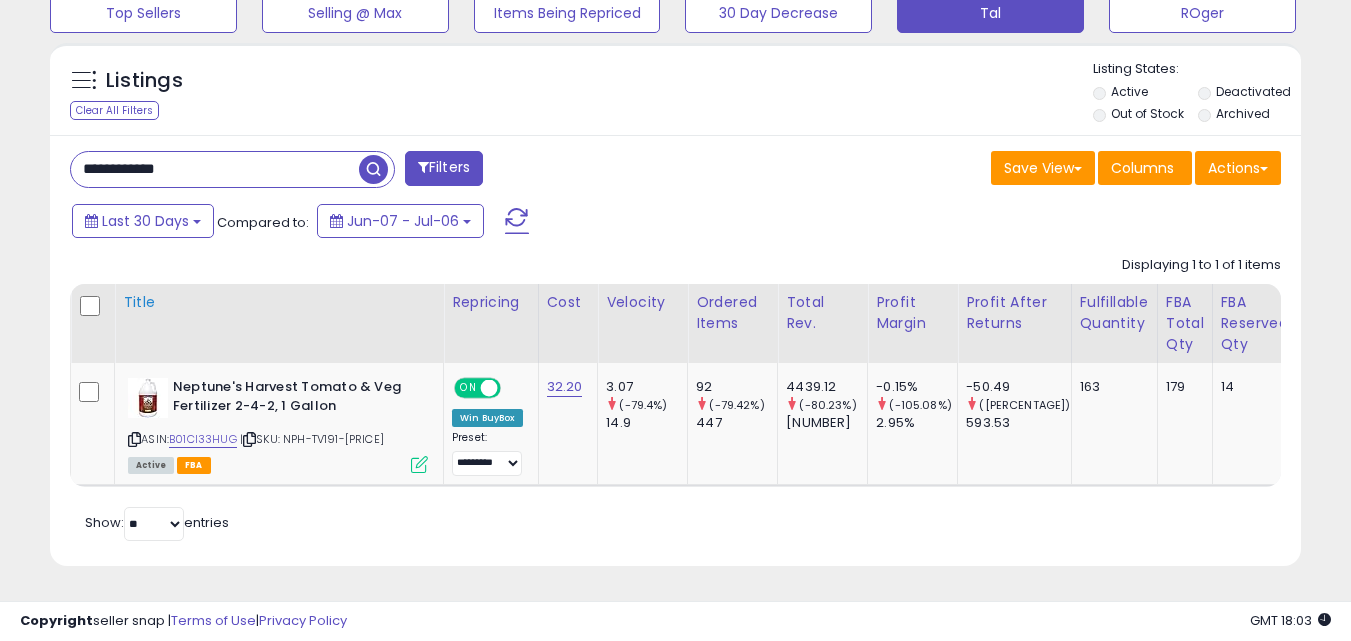 type on "**********" 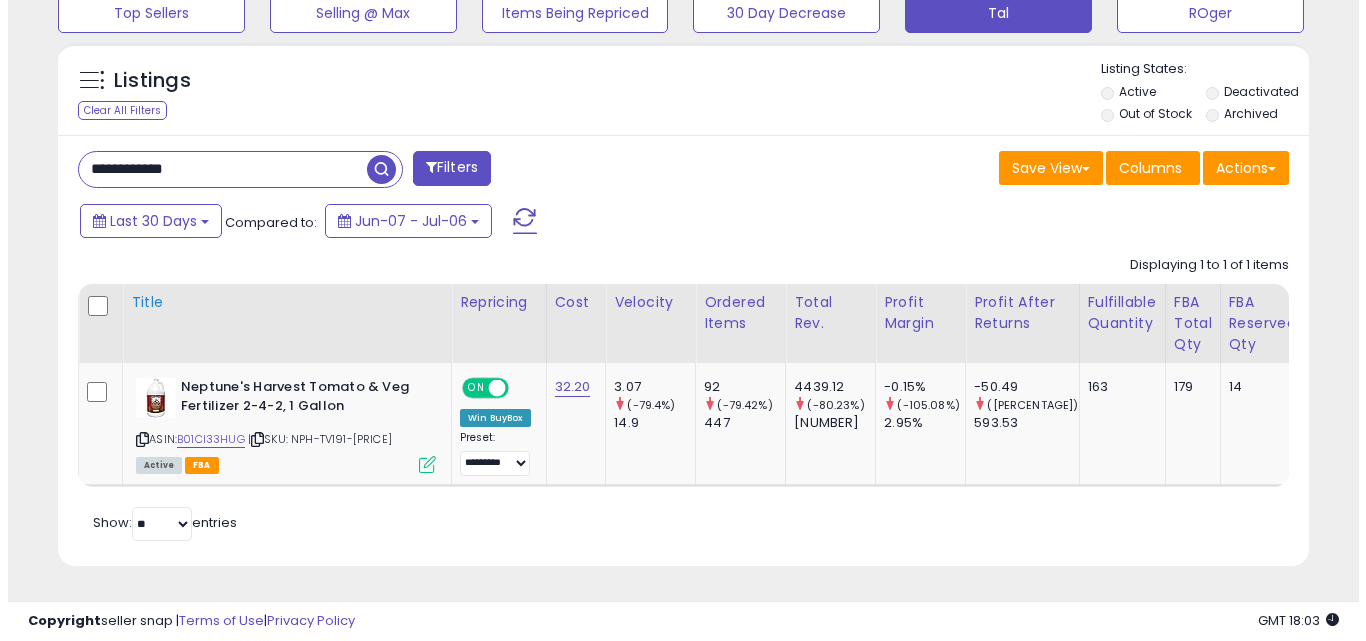 scroll, scrollTop: 579, scrollLeft: 0, axis: vertical 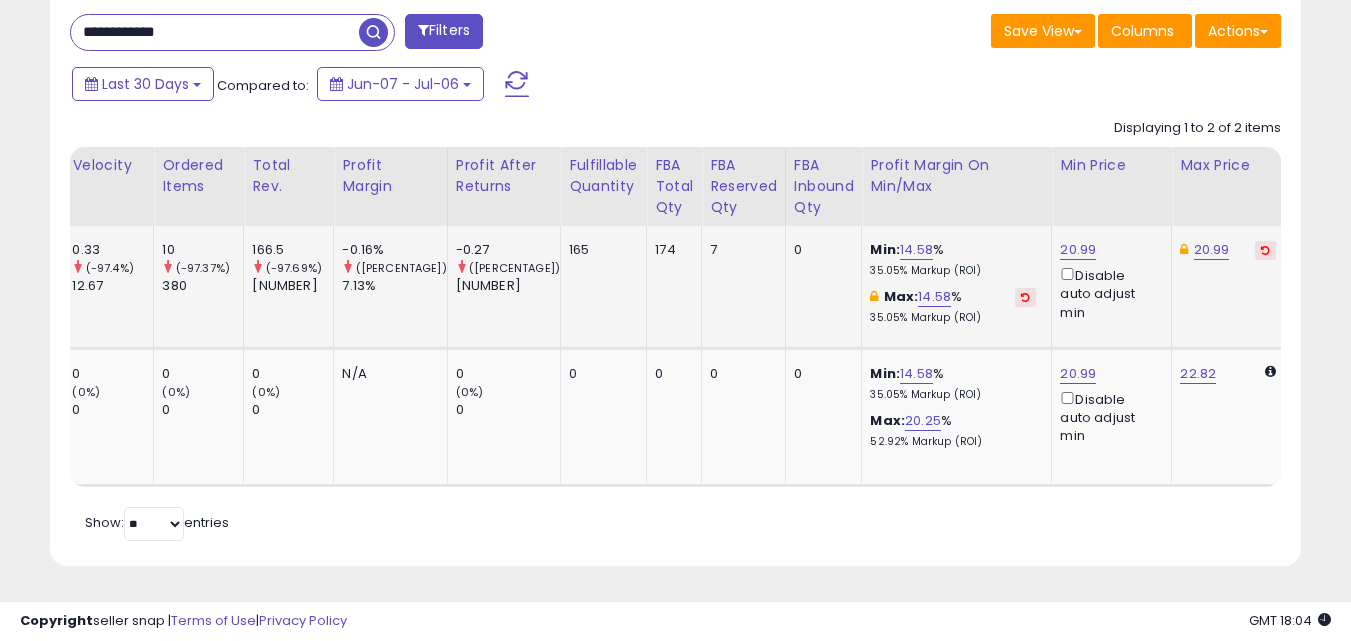 click on "20.99  Disable auto adjust min" 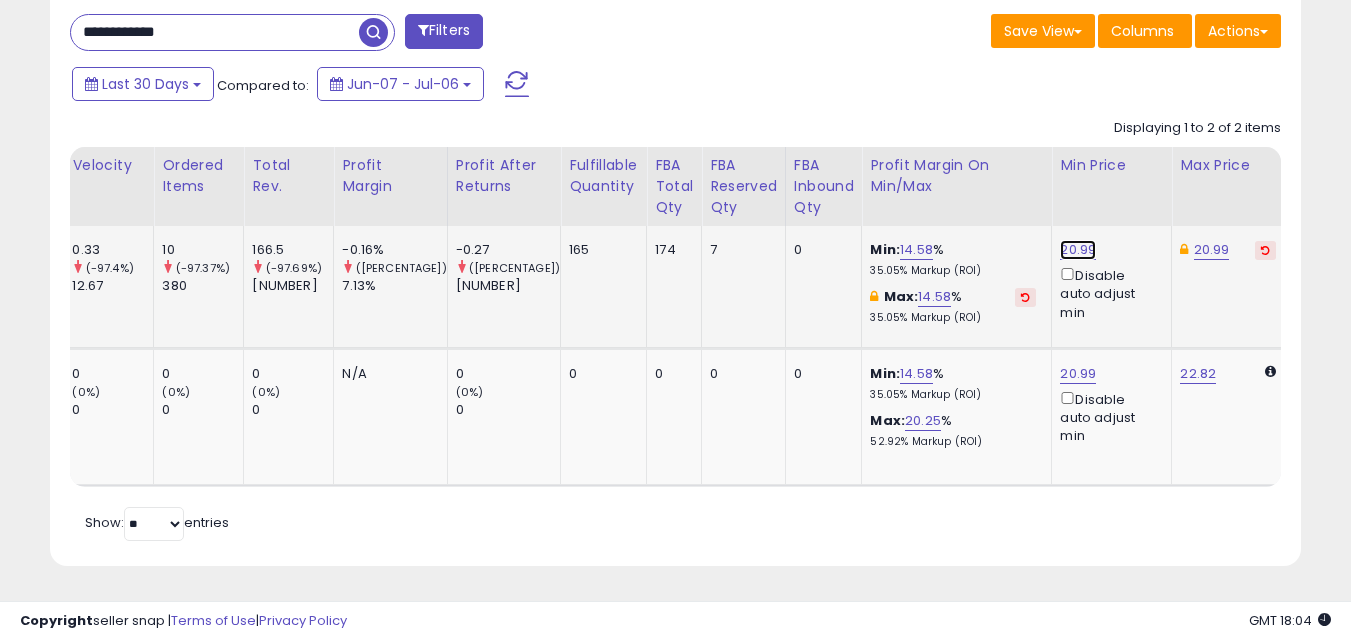 click on "20.99" at bounding box center [1078, 250] 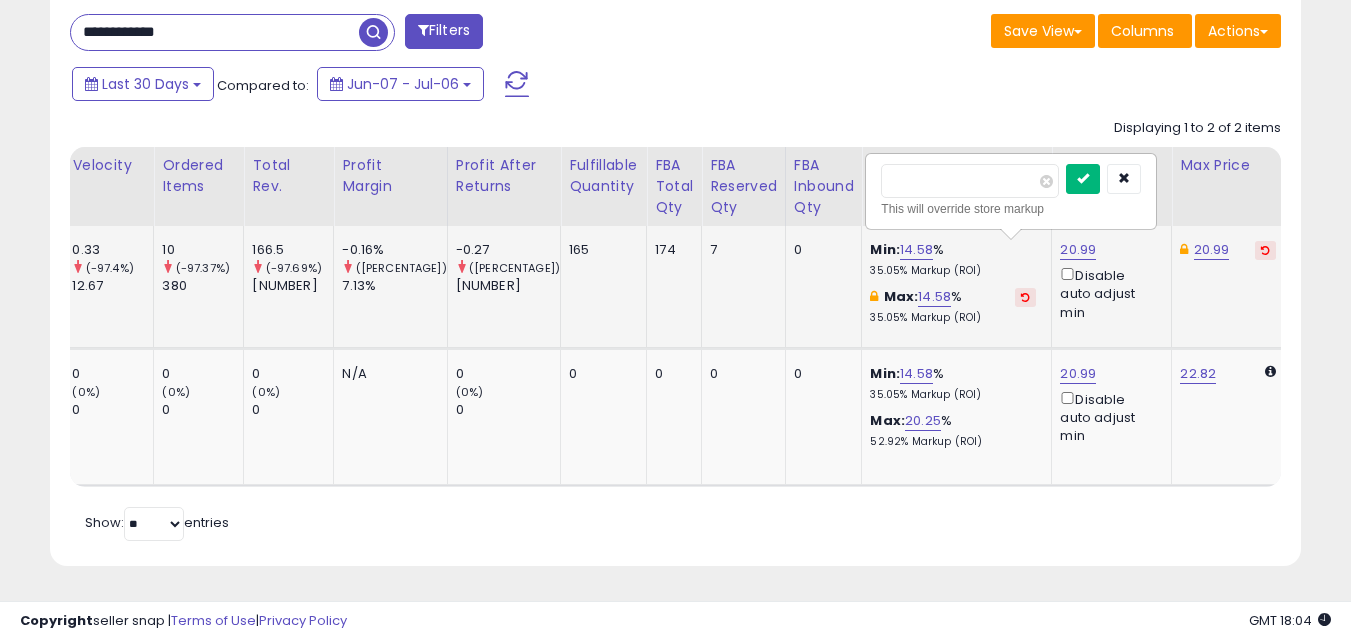 type on "*****" 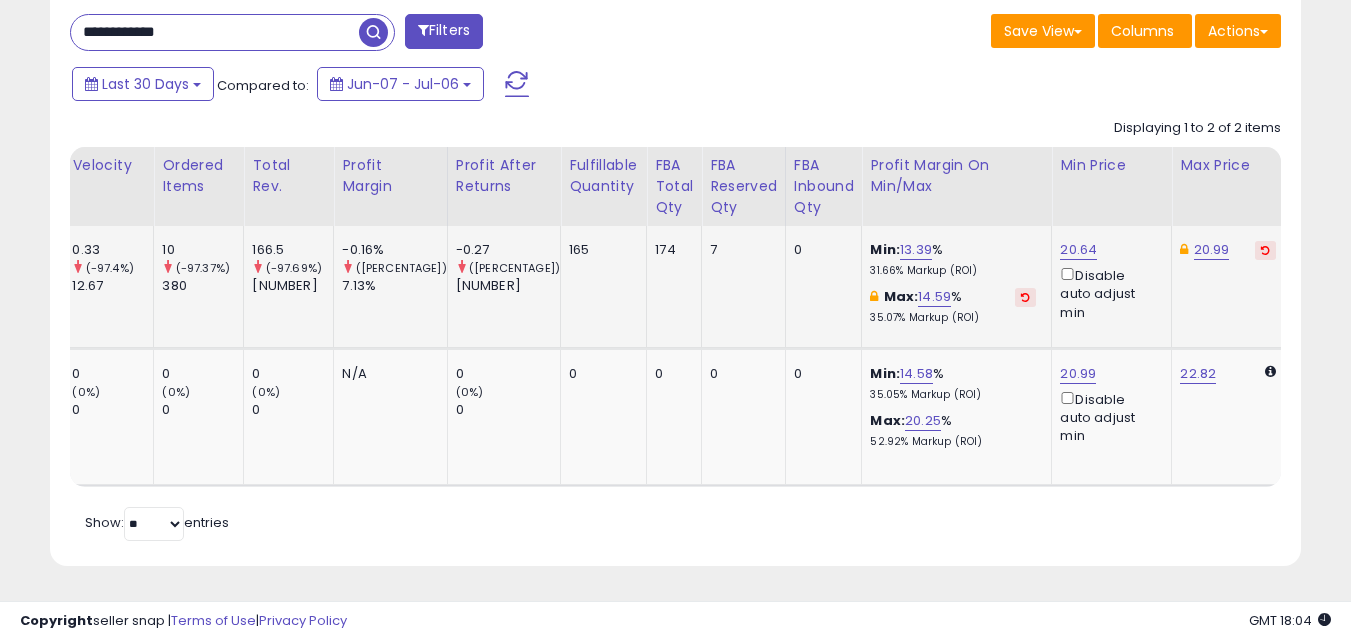 click on "Retrieving listings data..
Displaying 1 to 2 of 2 items
Title
Repricing" at bounding box center (675, 327) 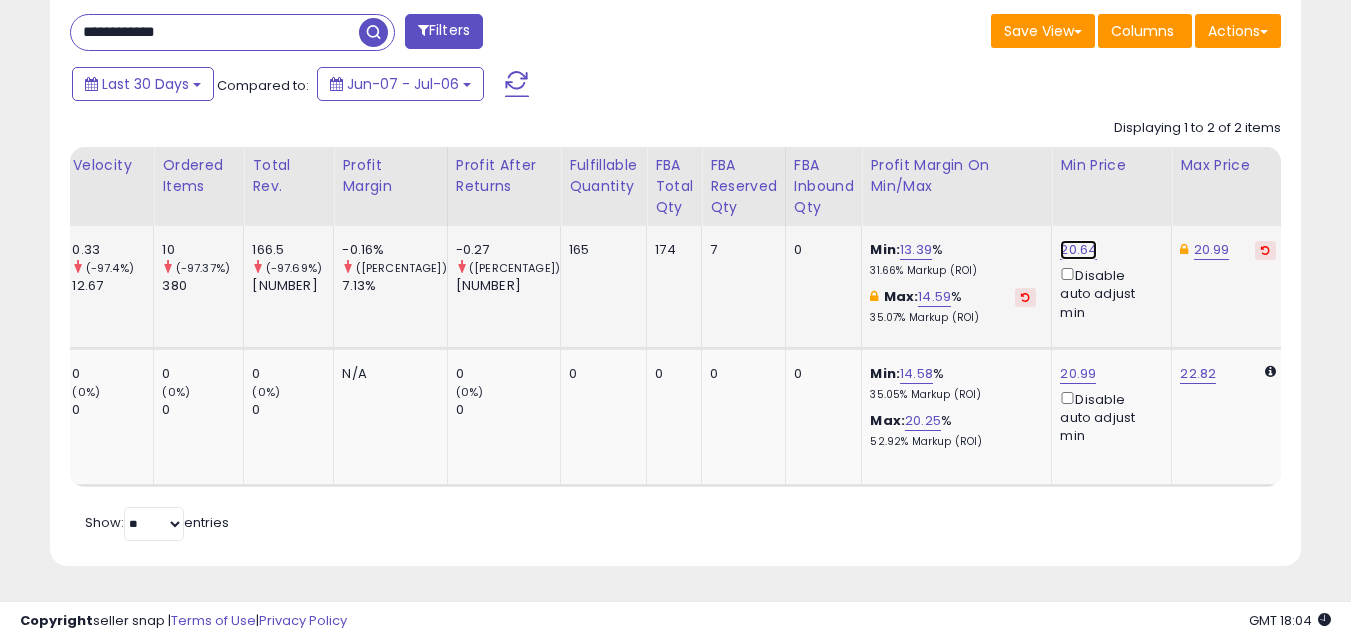 click on "20.64" at bounding box center [1078, 250] 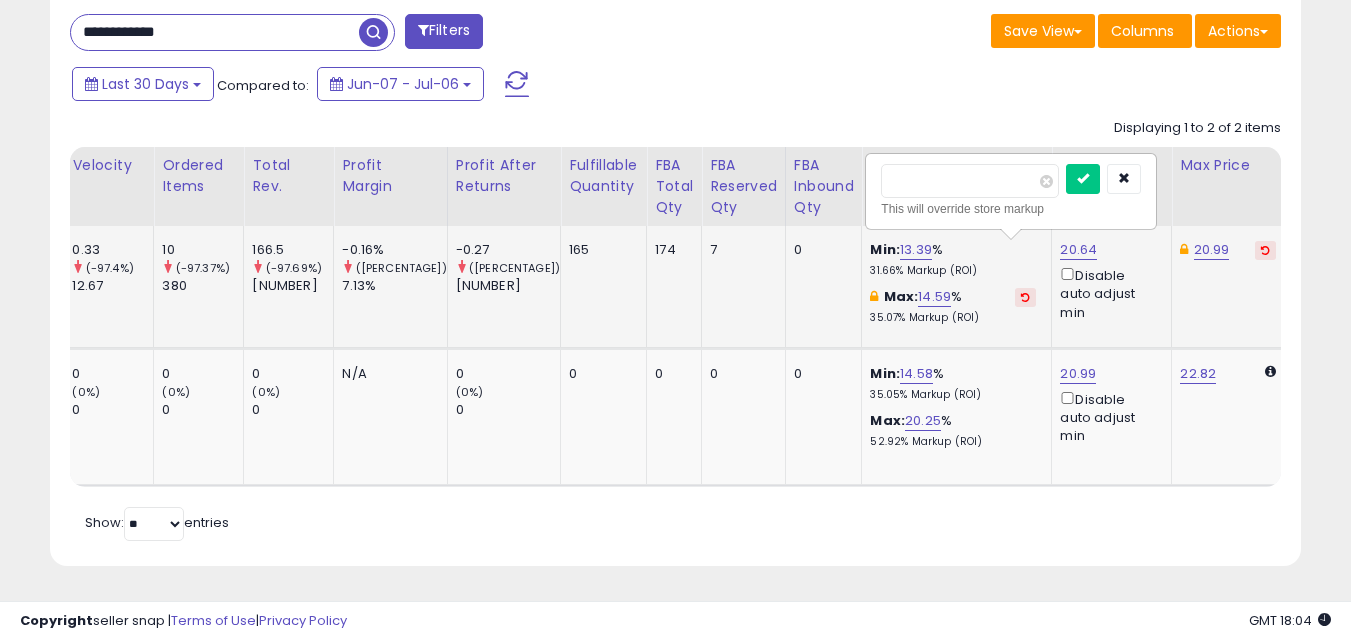 drag, startPoint x: 979, startPoint y: 159, endPoint x: 877, endPoint y: 160, distance: 102.0049 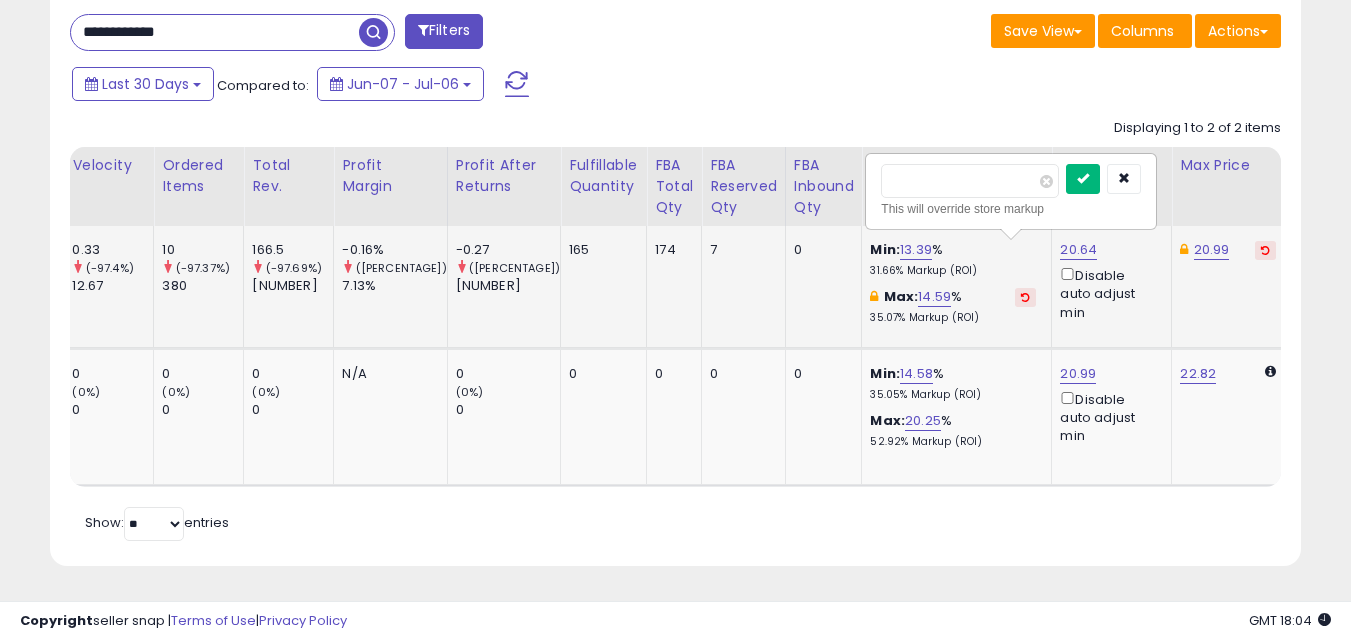 type on "*****" 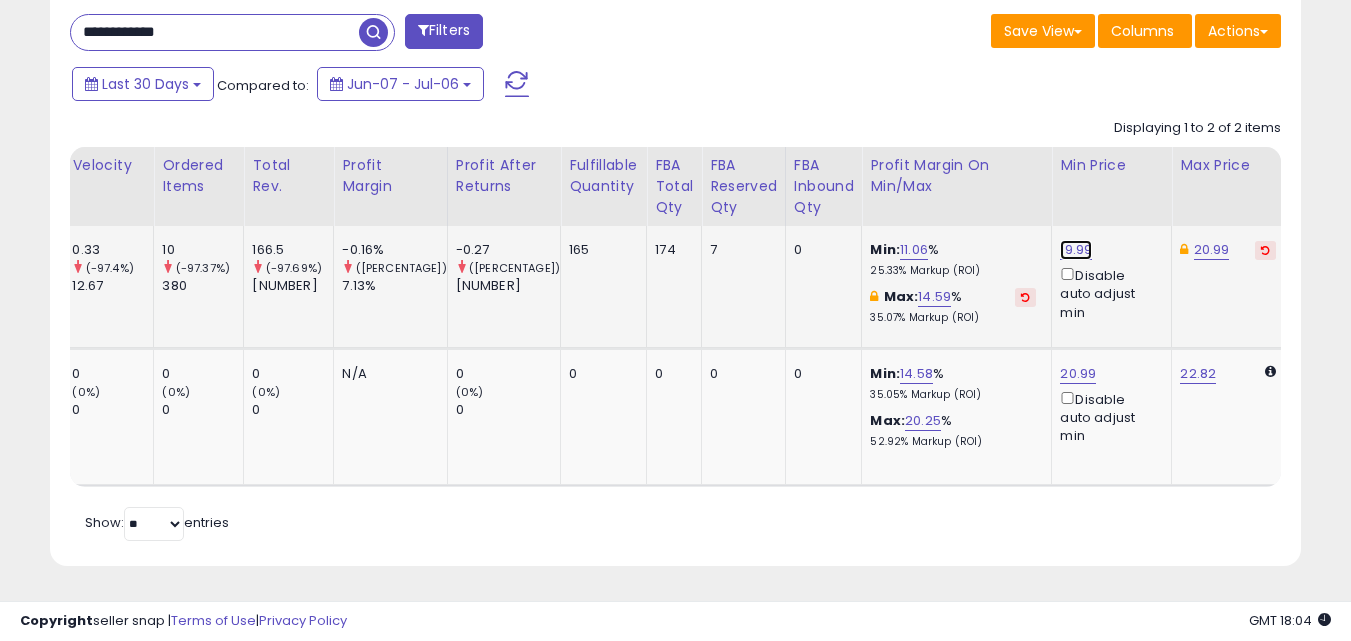 click on "19.99" at bounding box center (1076, 250) 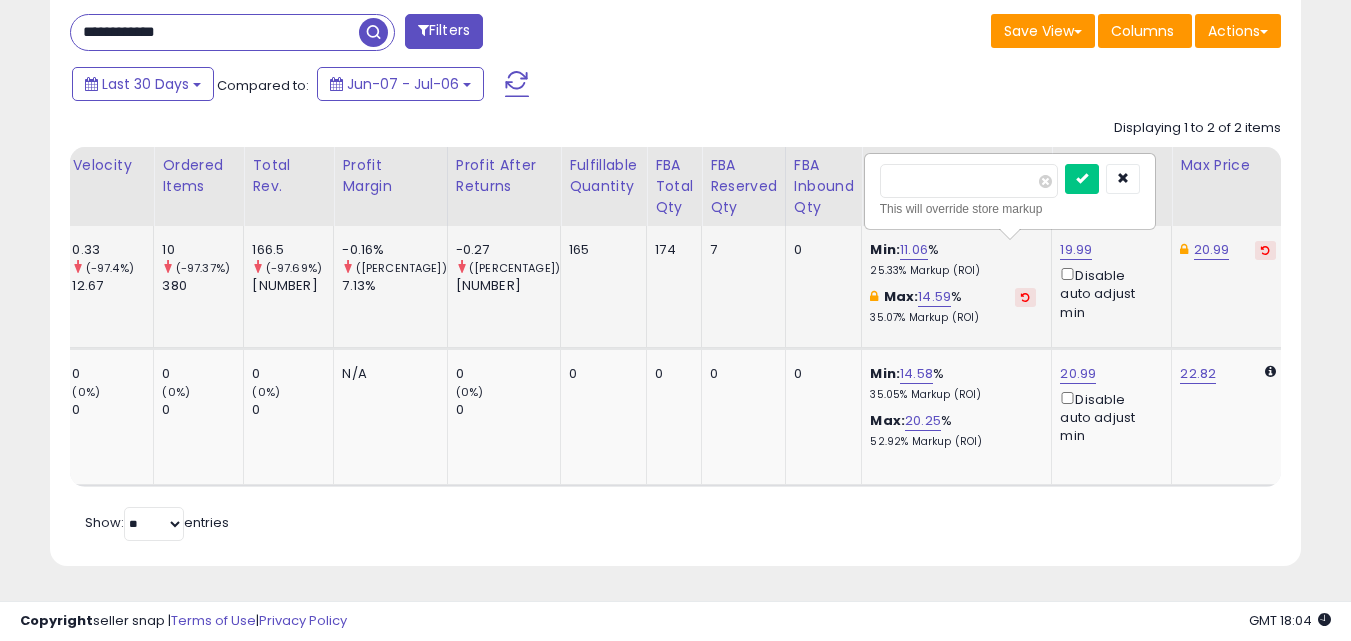 drag, startPoint x: 936, startPoint y: 169, endPoint x: 897, endPoint y: 171, distance: 39.051247 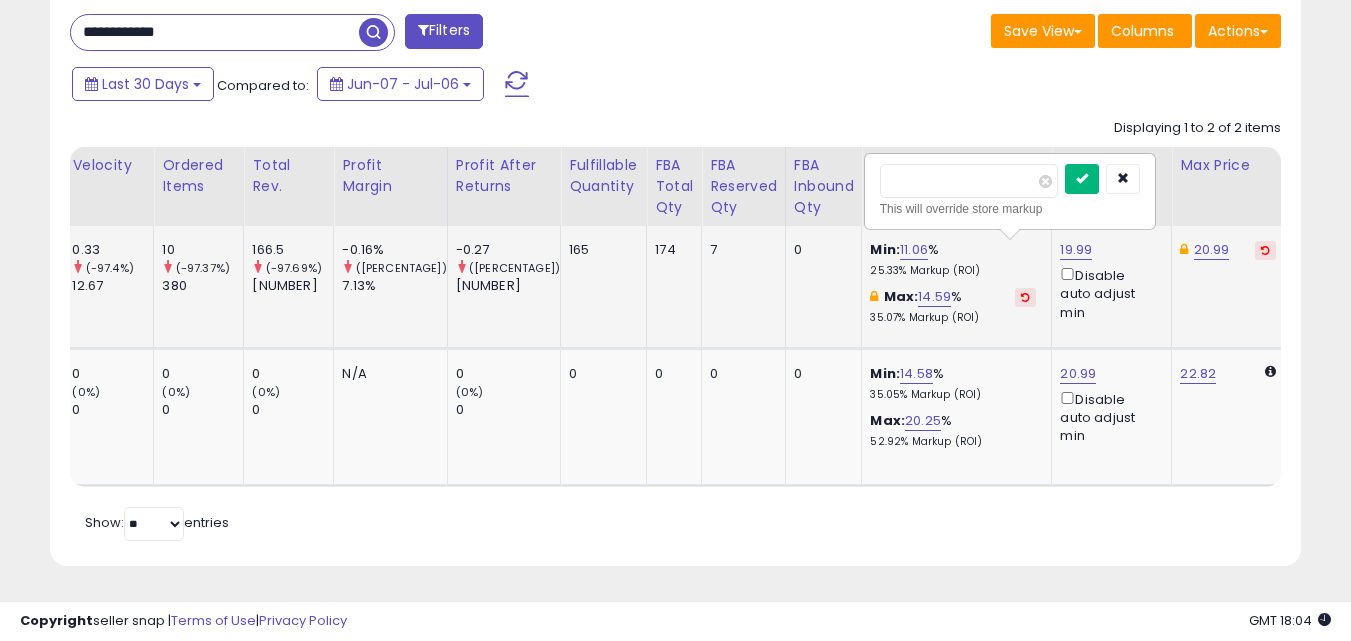 type on "*****" 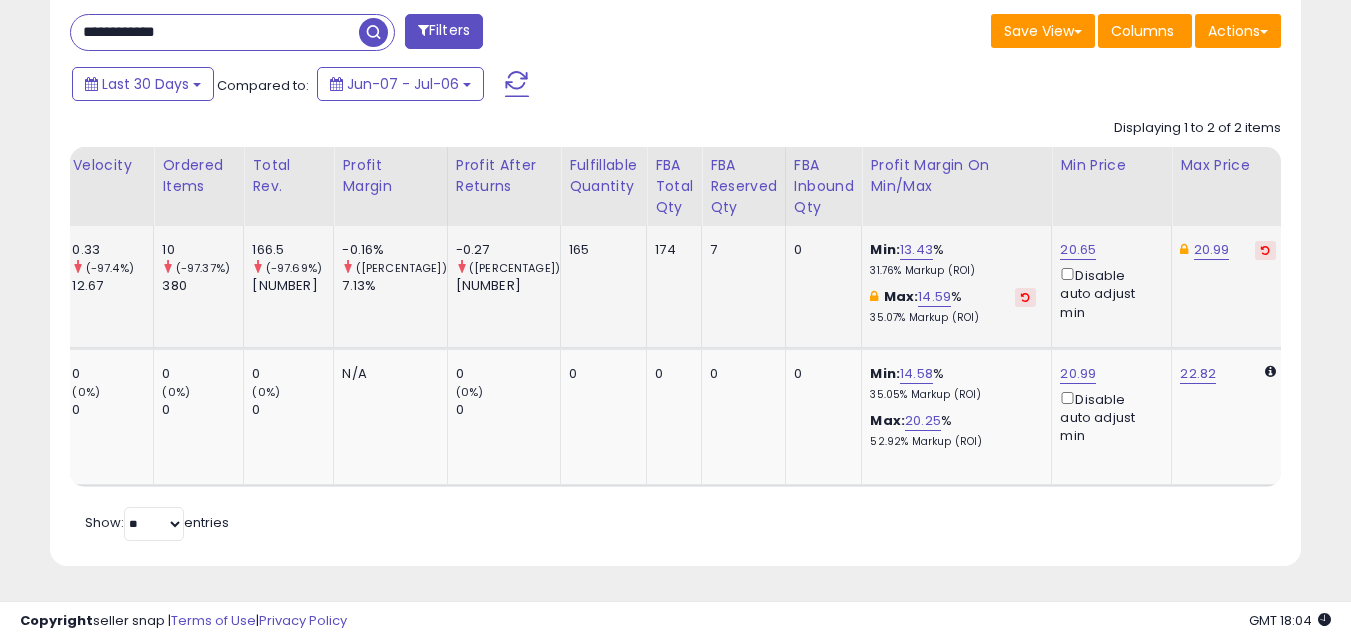 click on "[NUMBER]  Disable auto adjust min" 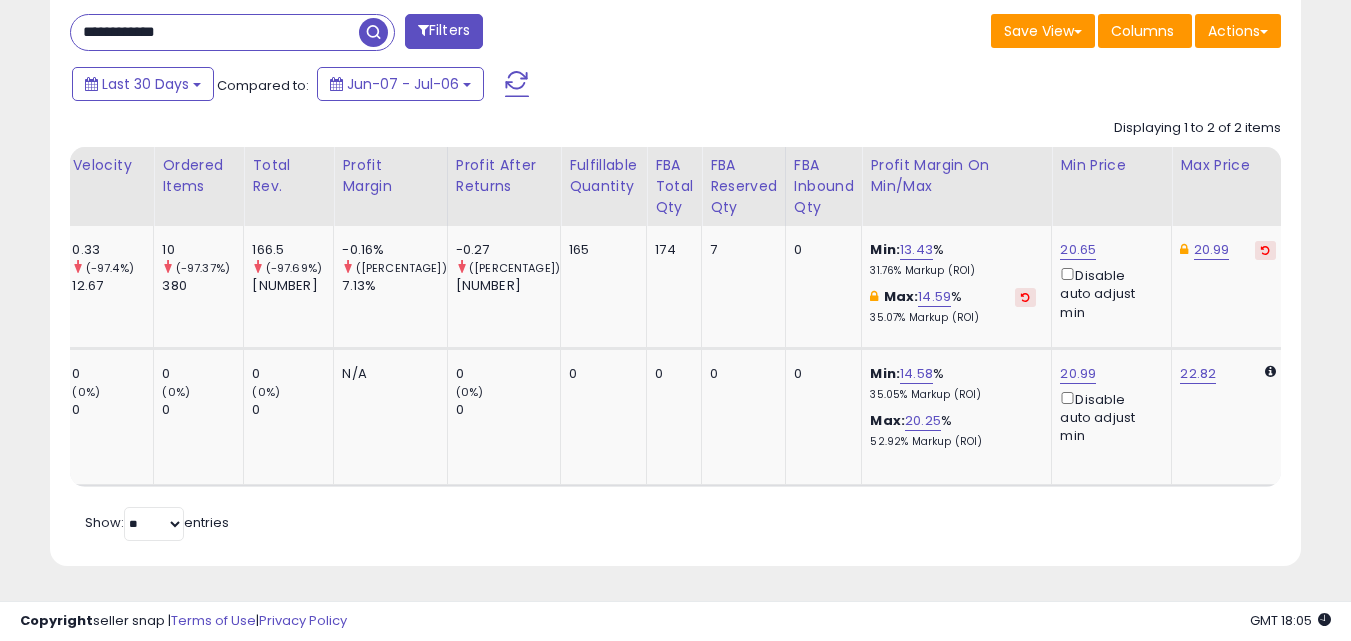 click on "**********" at bounding box center (215, 32) 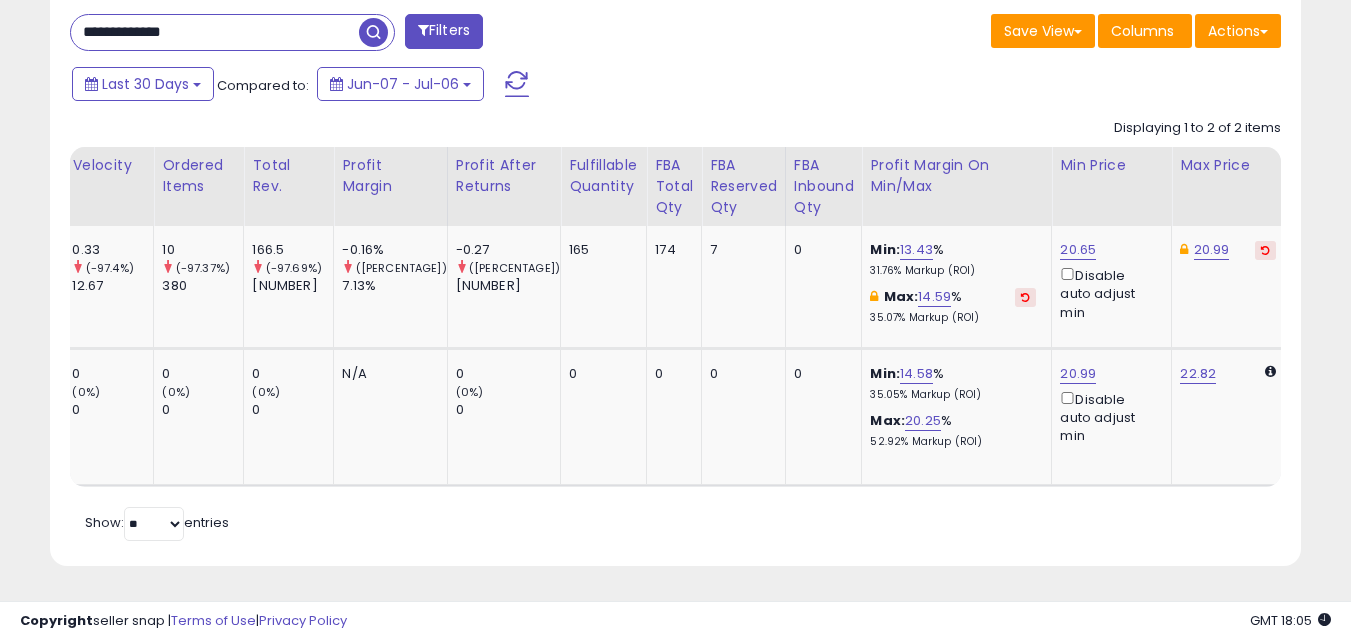 click at bounding box center [373, 32] 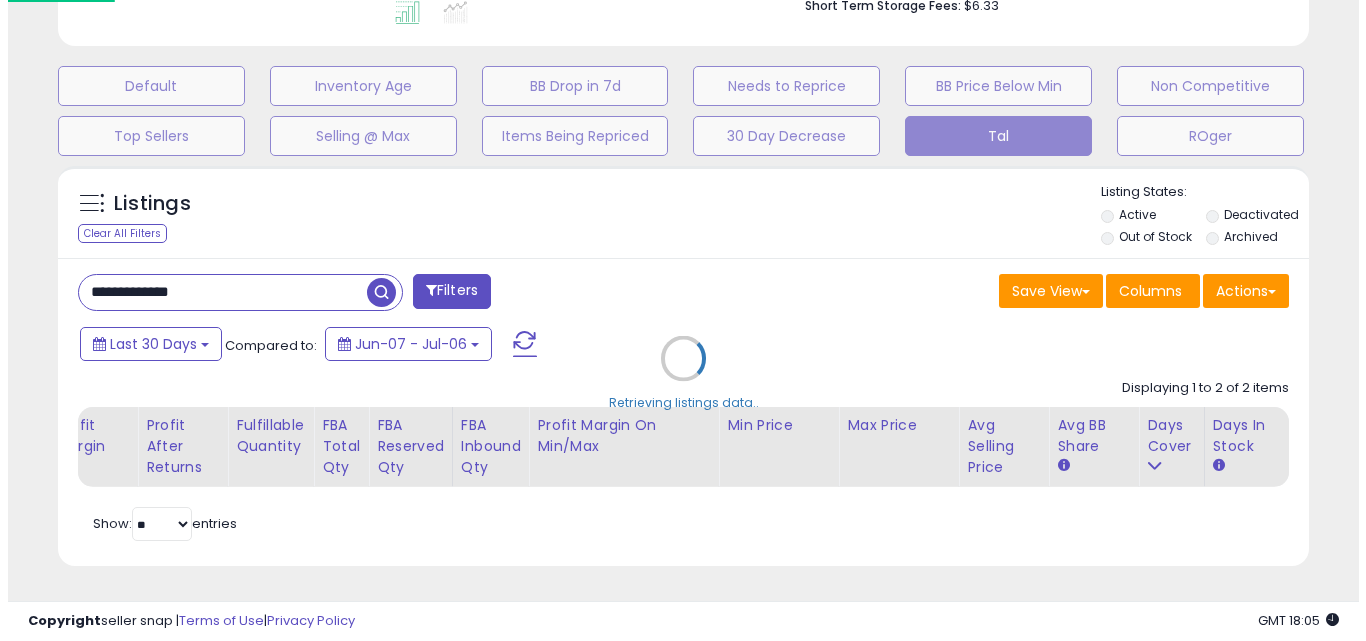 scroll, scrollTop: 579, scrollLeft: 0, axis: vertical 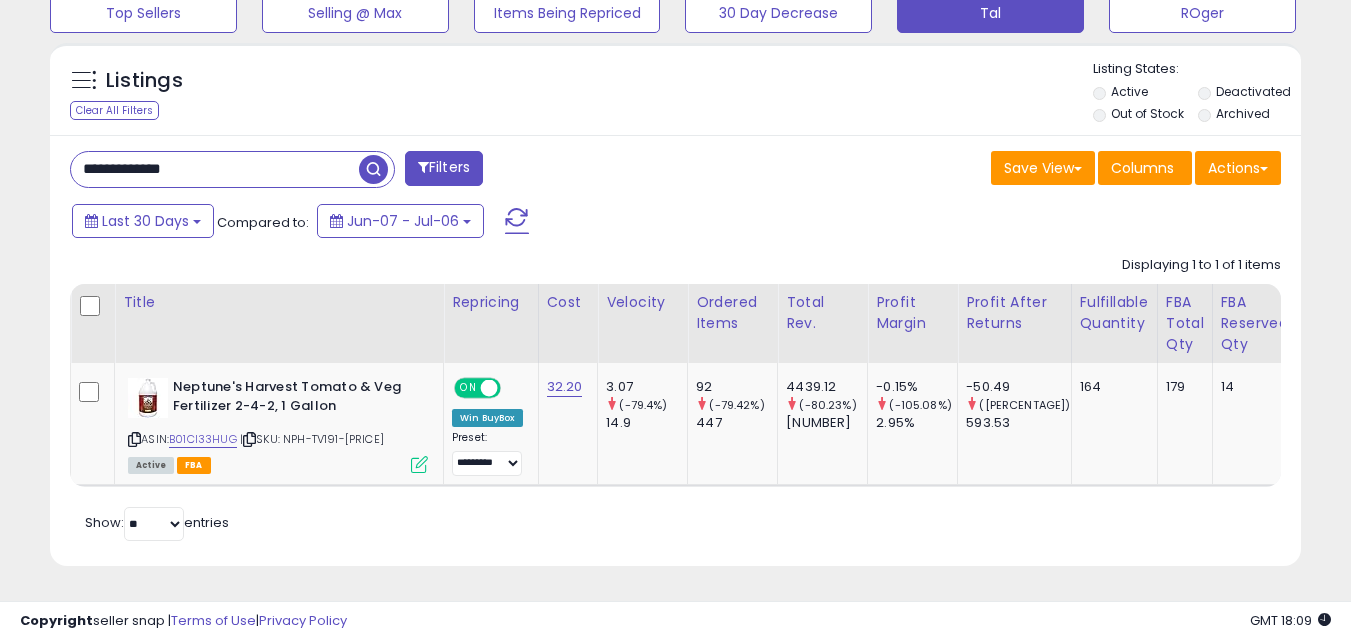 click on "**********" at bounding box center (215, 169) 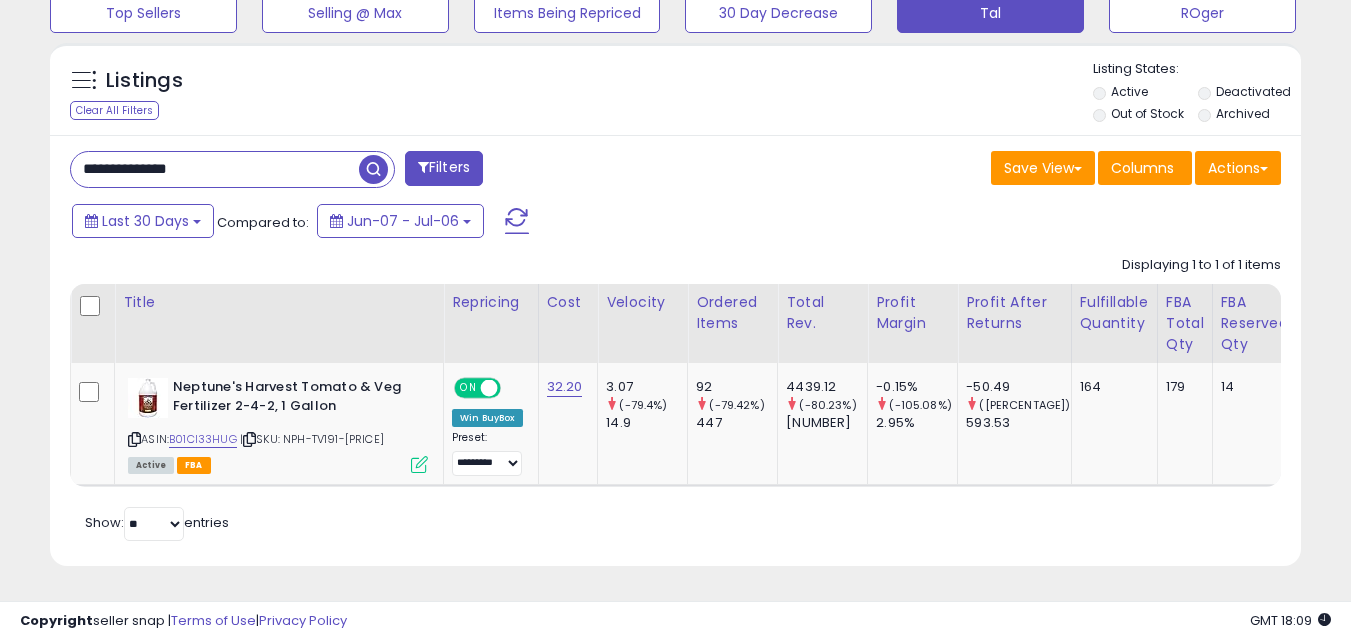 click at bounding box center [373, 169] 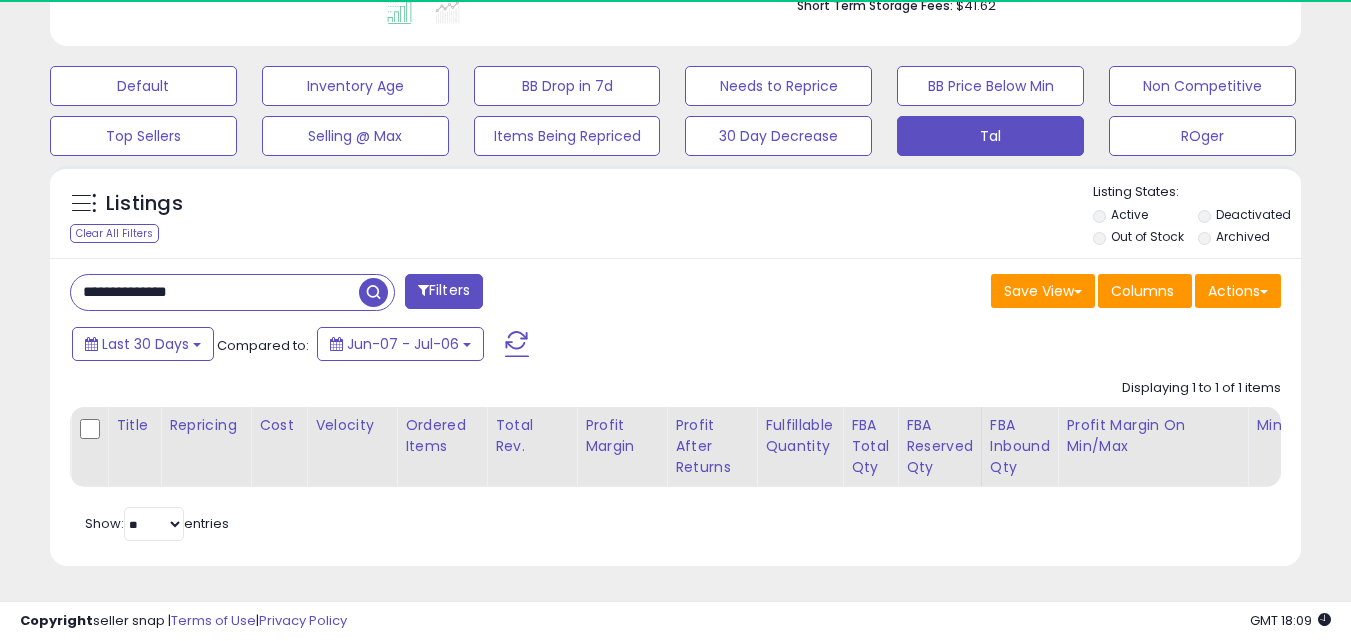 click on "**********" at bounding box center [215, 292] 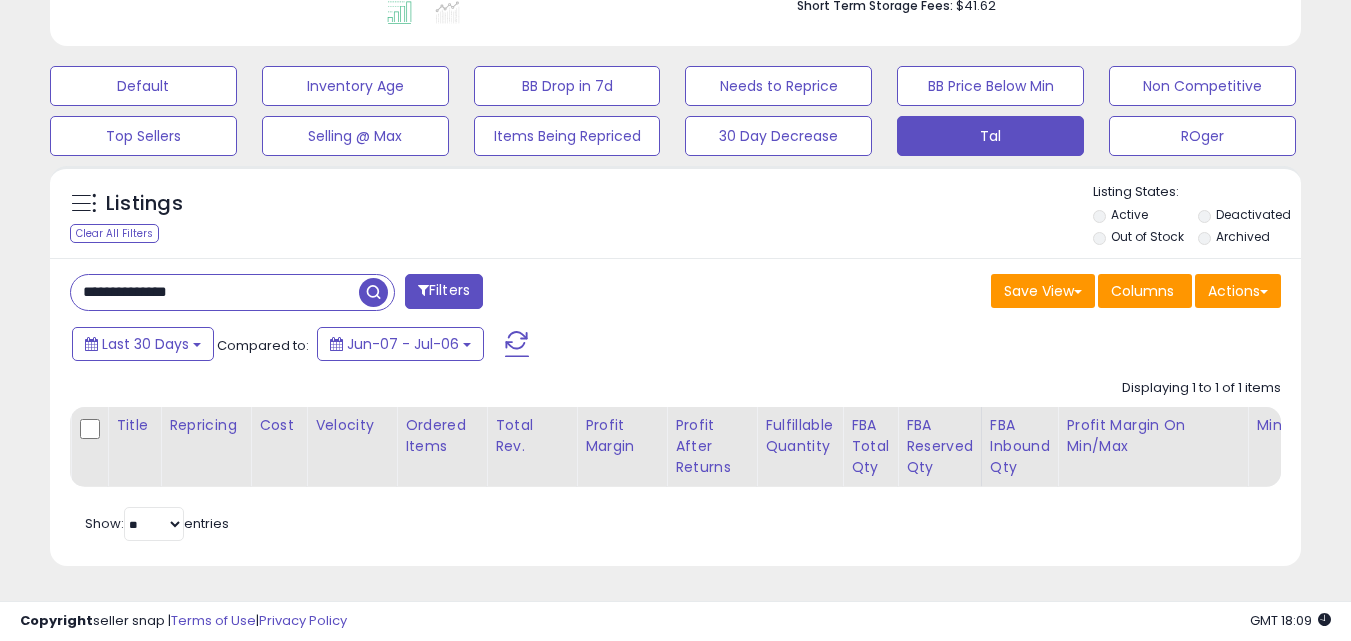 click on "**********" at bounding box center (215, 292) 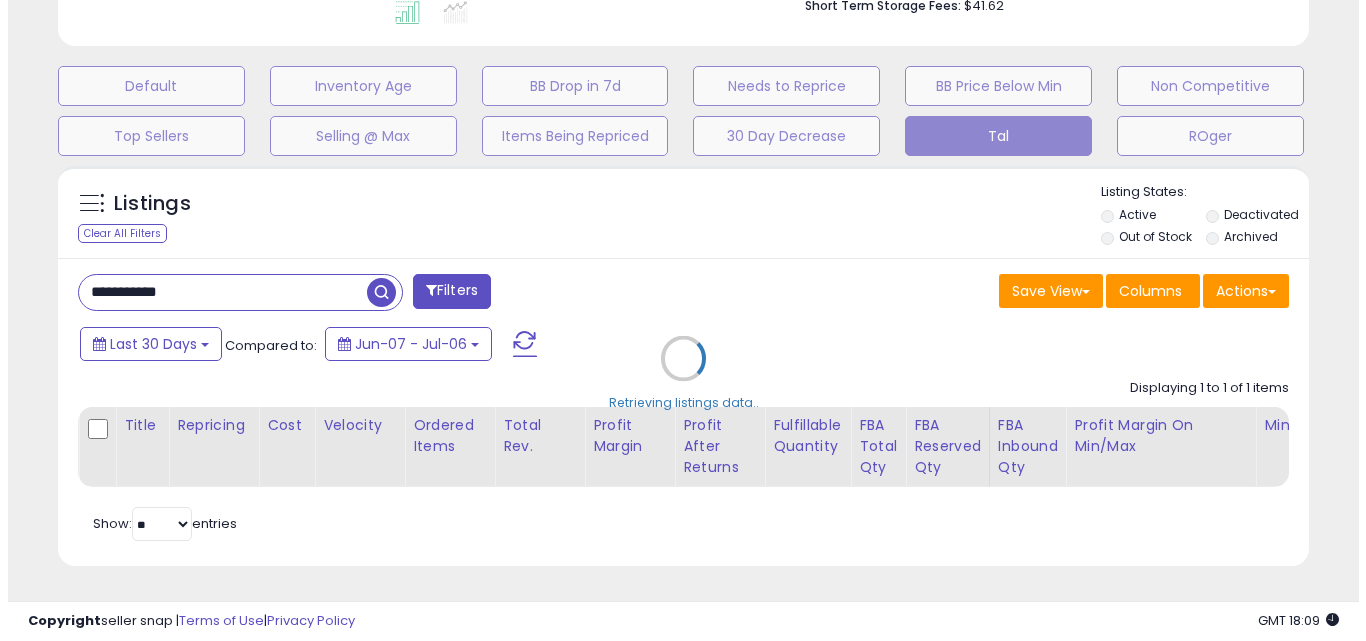 scroll, scrollTop: 999590, scrollLeft: 999267, axis: both 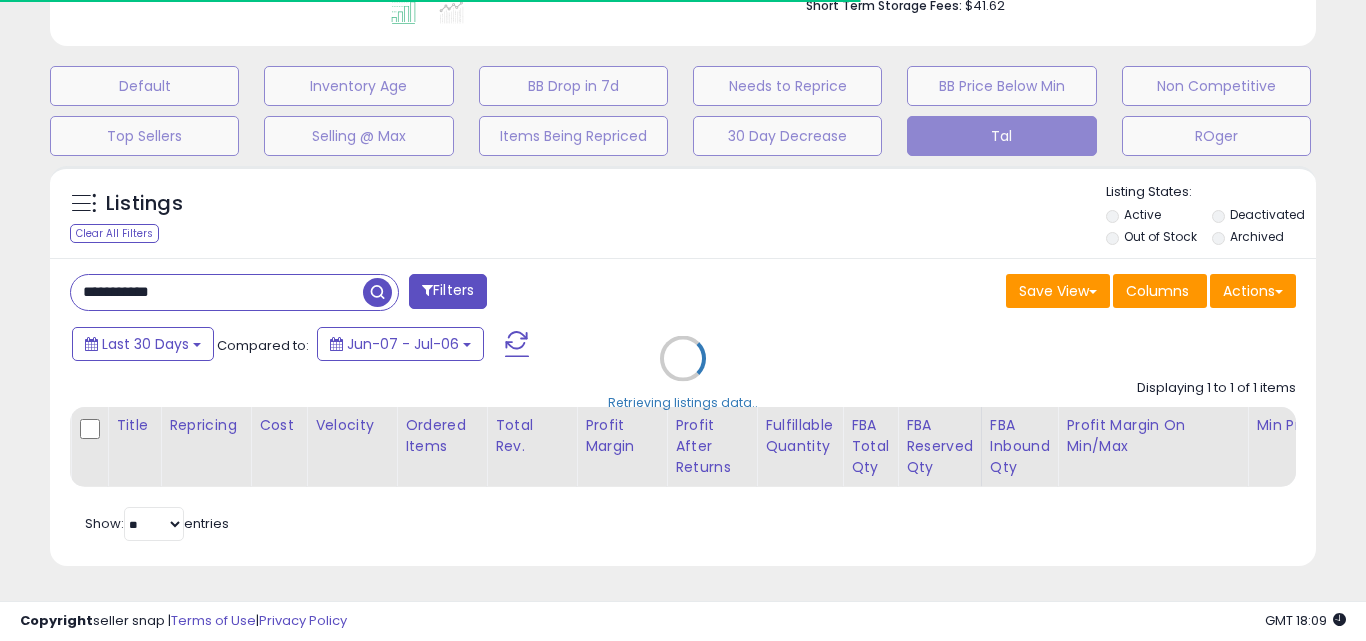 click on "Retrieving listings data.." at bounding box center [683, 373] 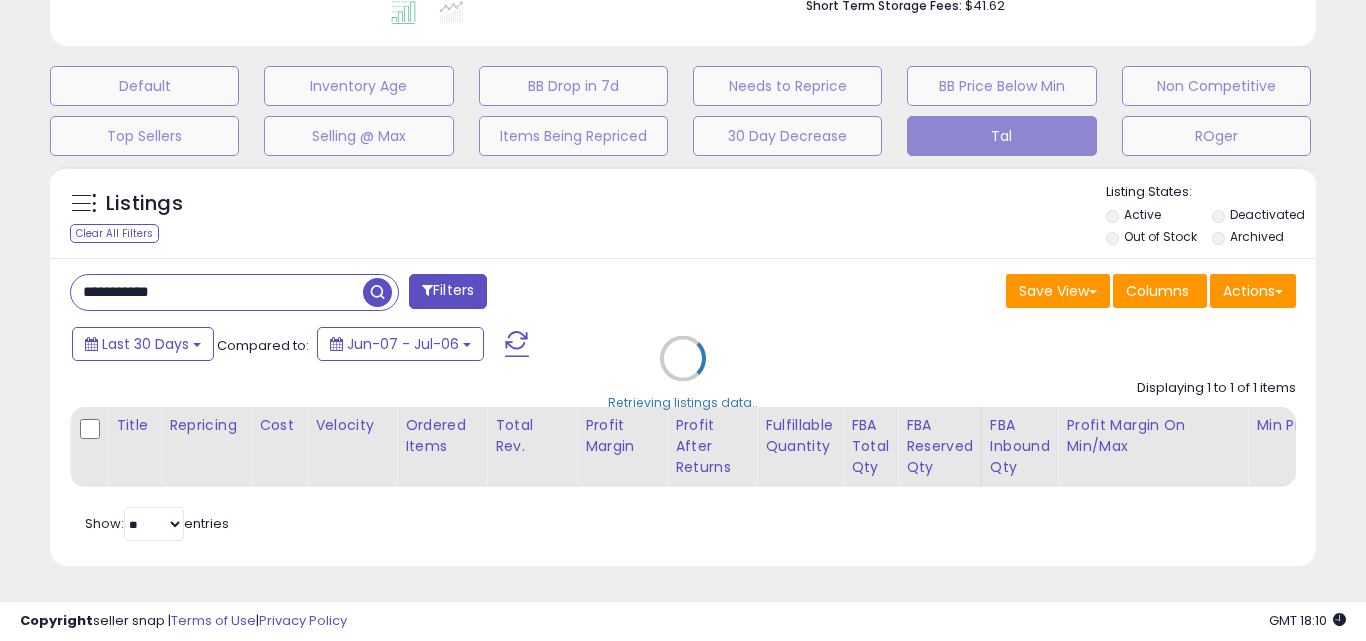 click on "Retrieving listings data.." at bounding box center [683, 373] 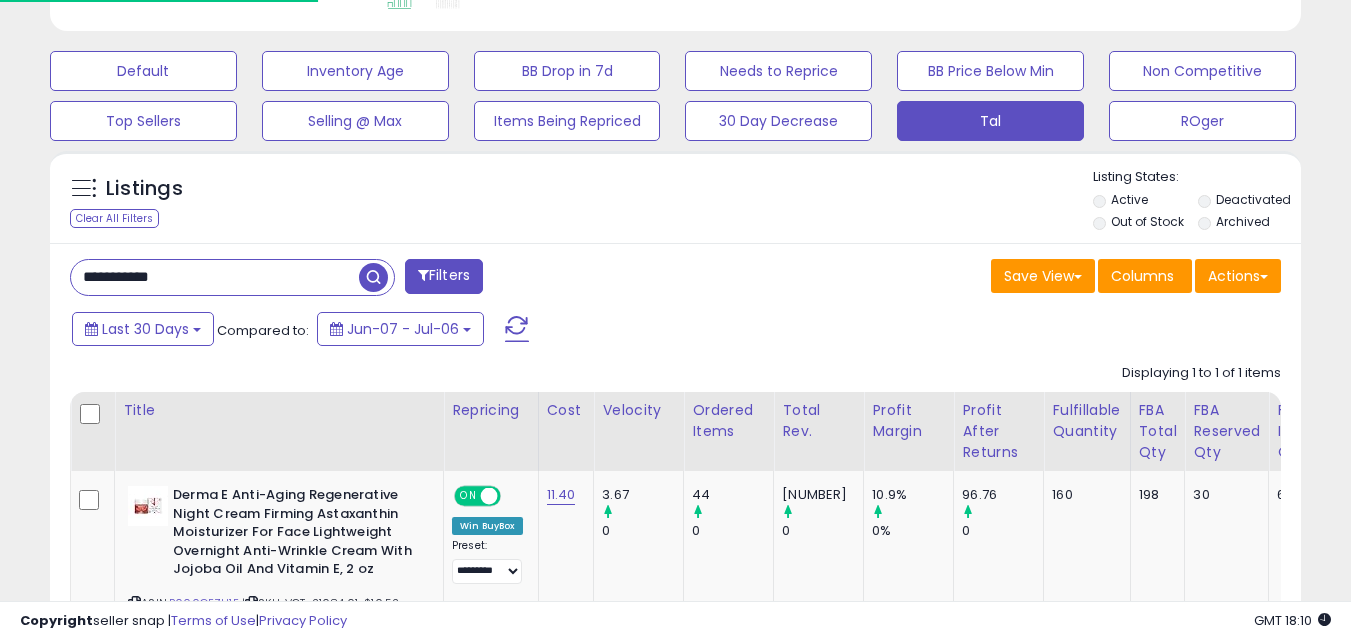 scroll, scrollTop: 410, scrollLeft: 724, axis: both 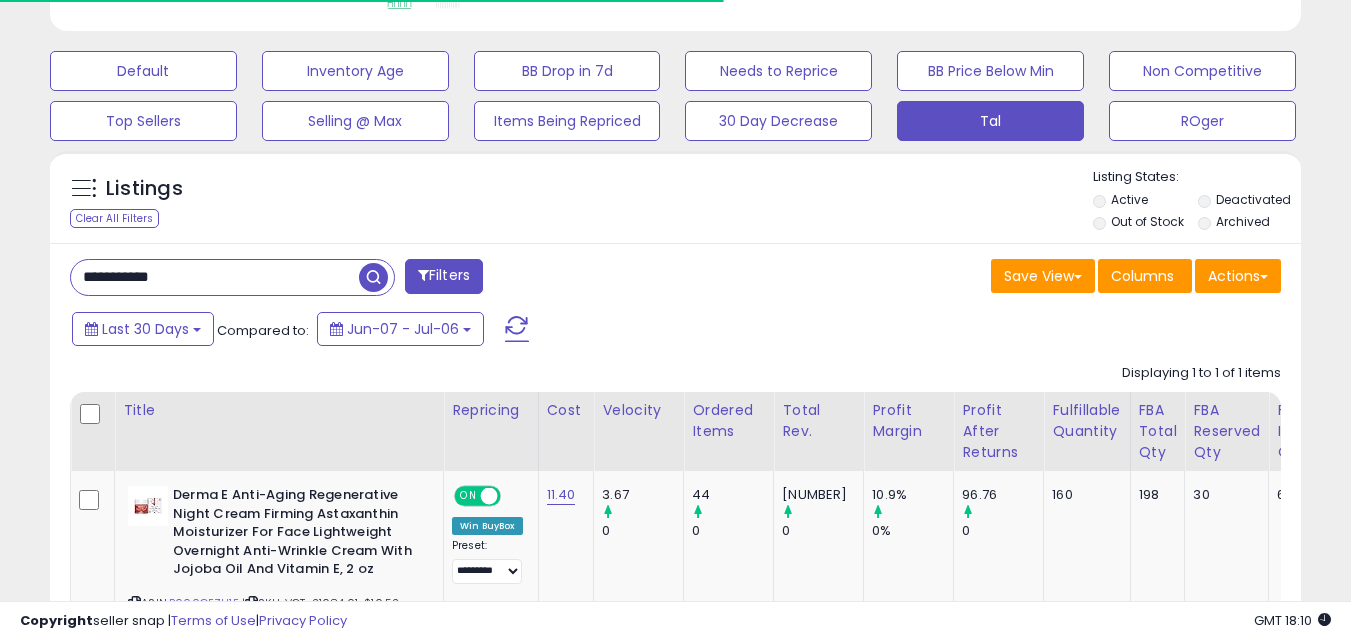 click on "**********" at bounding box center [215, 277] 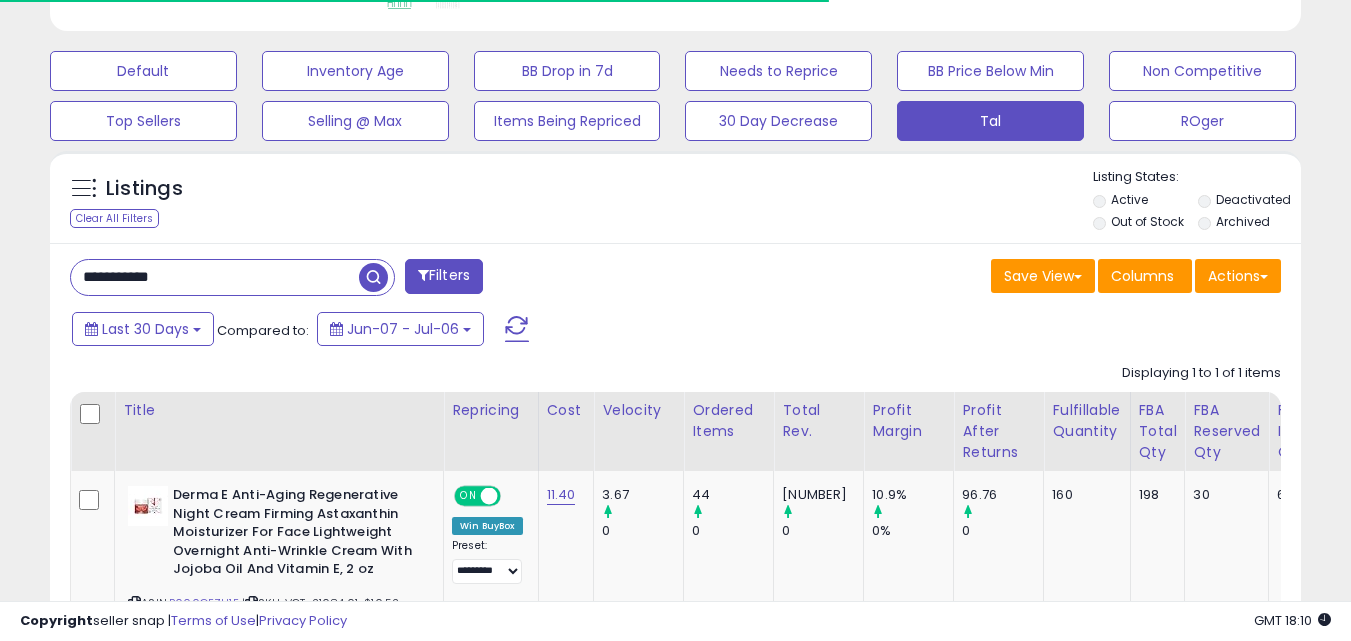 click on "**********" at bounding box center (215, 277) 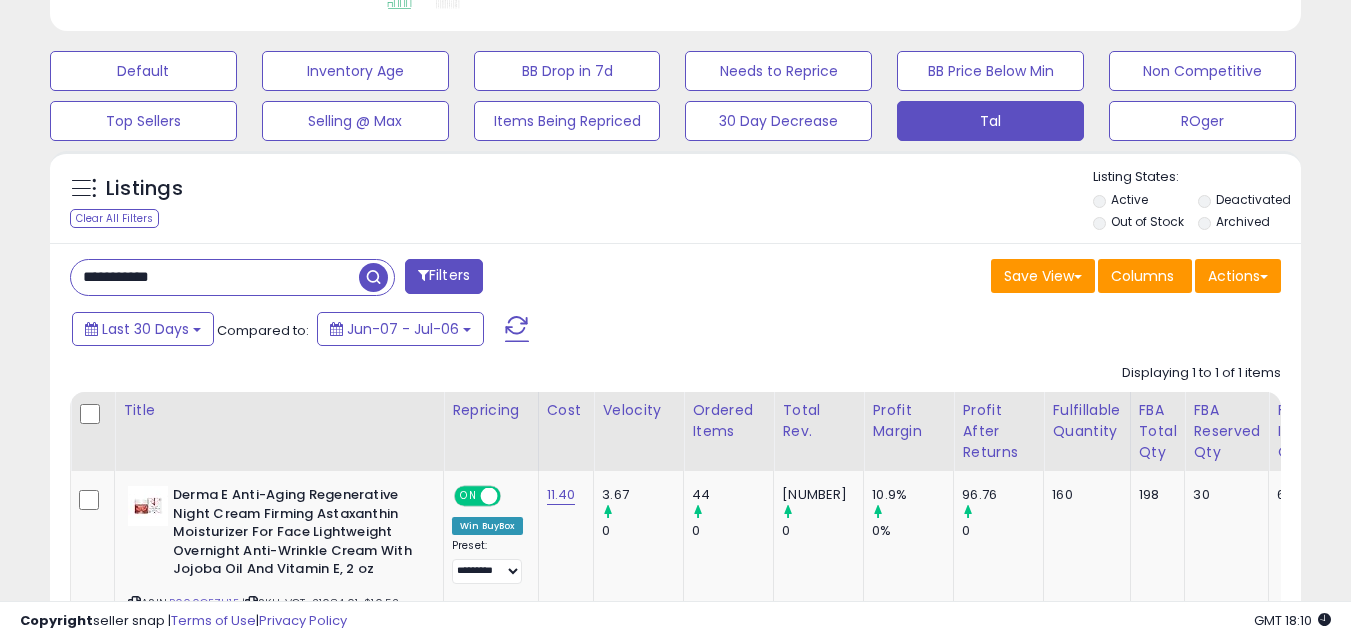 scroll, scrollTop: 999590, scrollLeft: 999276, axis: both 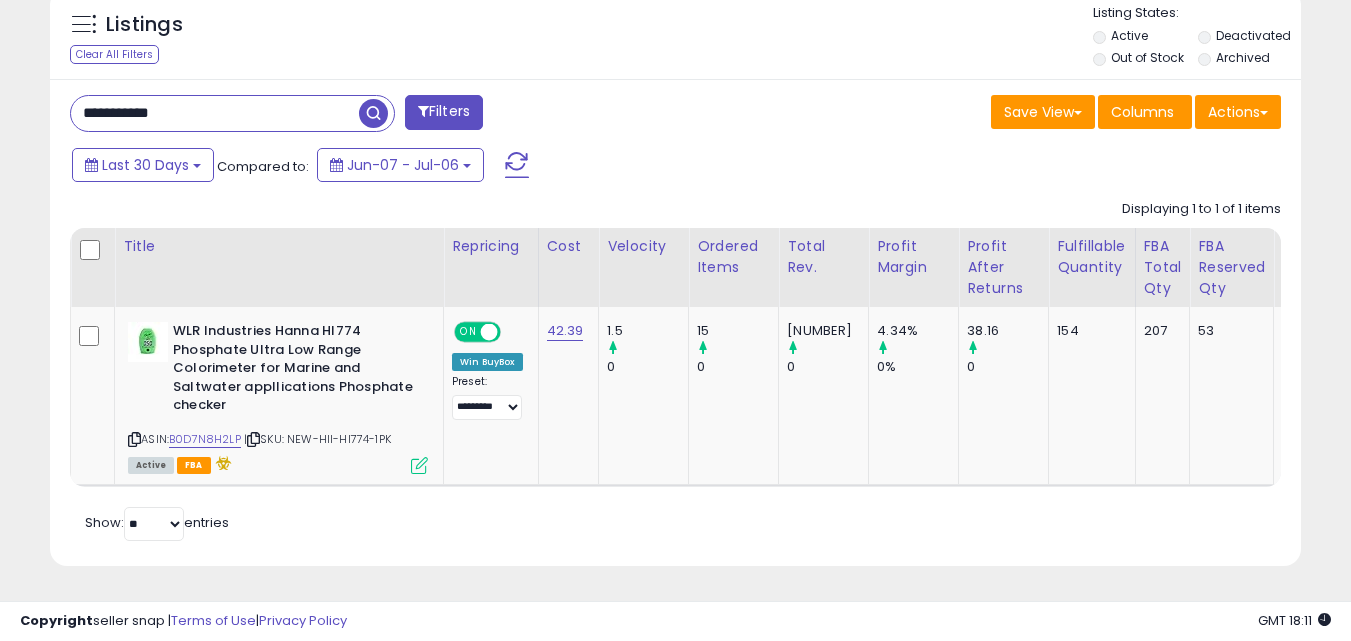 click on "**********" at bounding box center [215, 113] 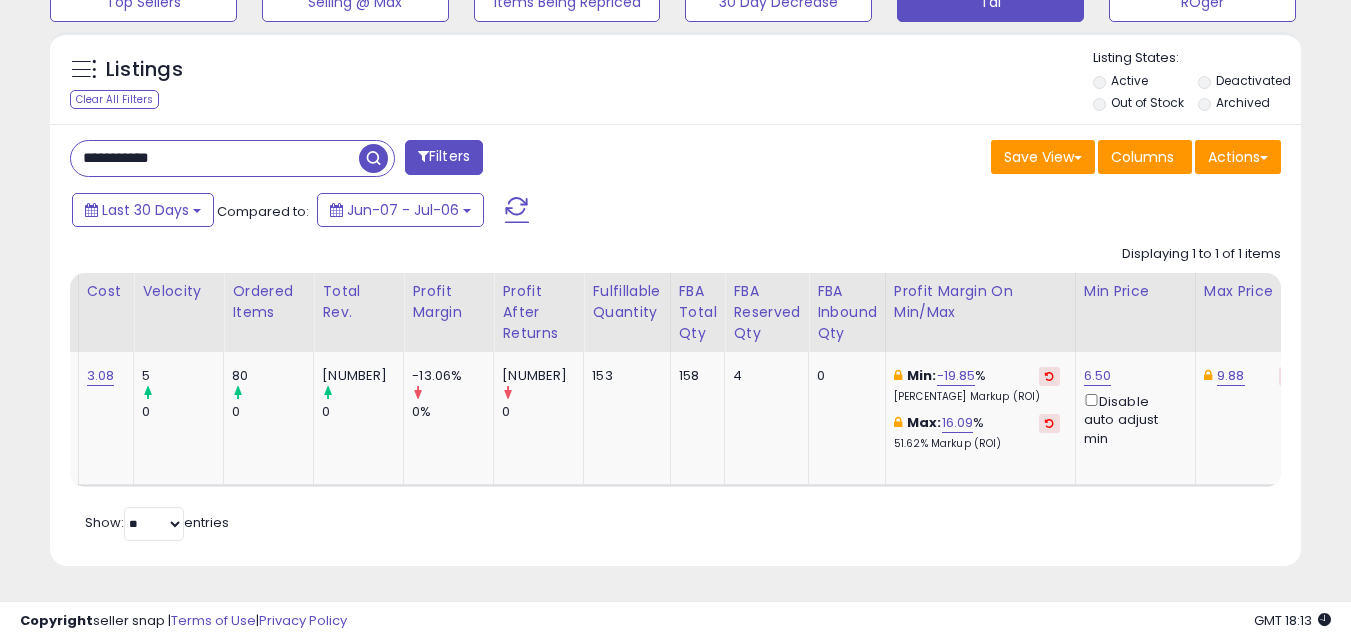 scroll, scrollTop: 0, scrollLeft: 484, axis: horizontal 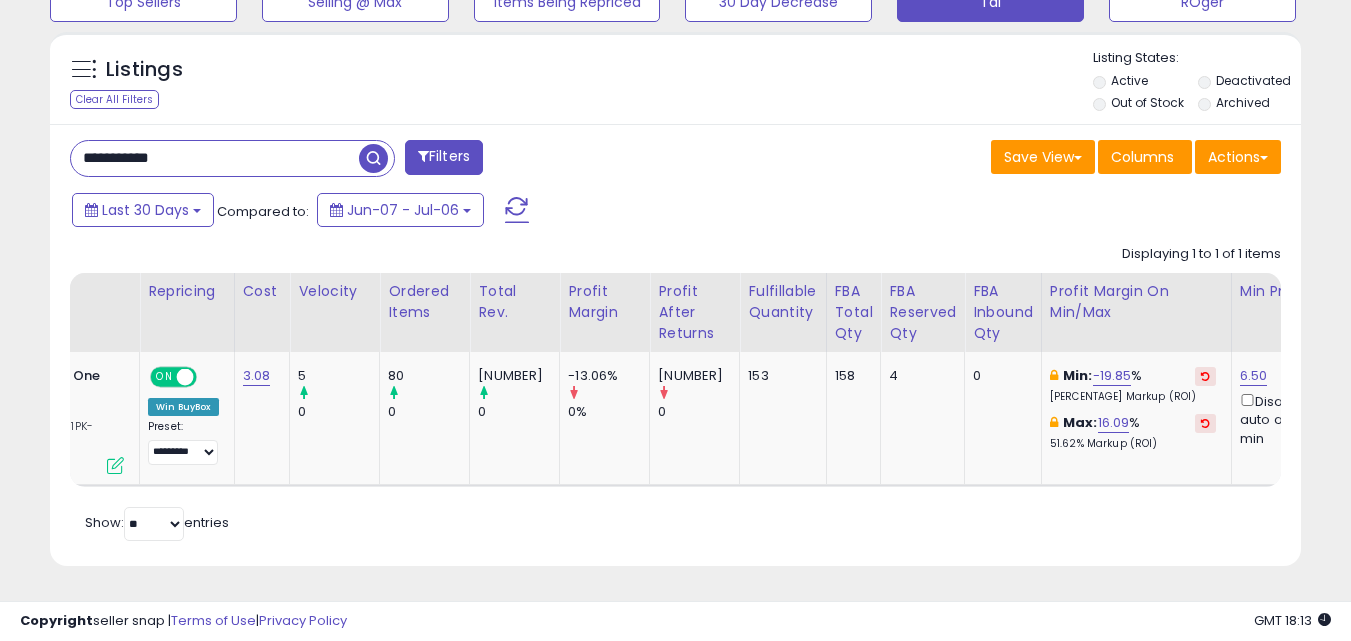 click on "**********" at bounding box center [215, 158] 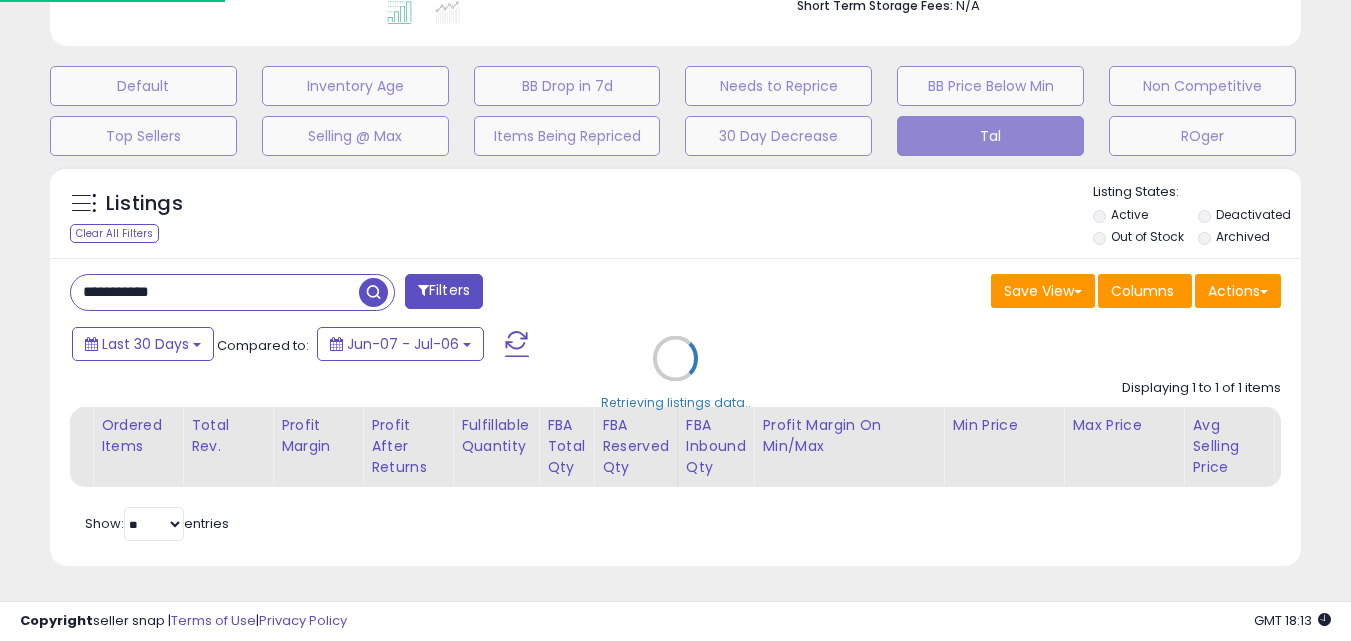 scroll, scrollTop: 999590, scrollLeft: 999267, axis: both 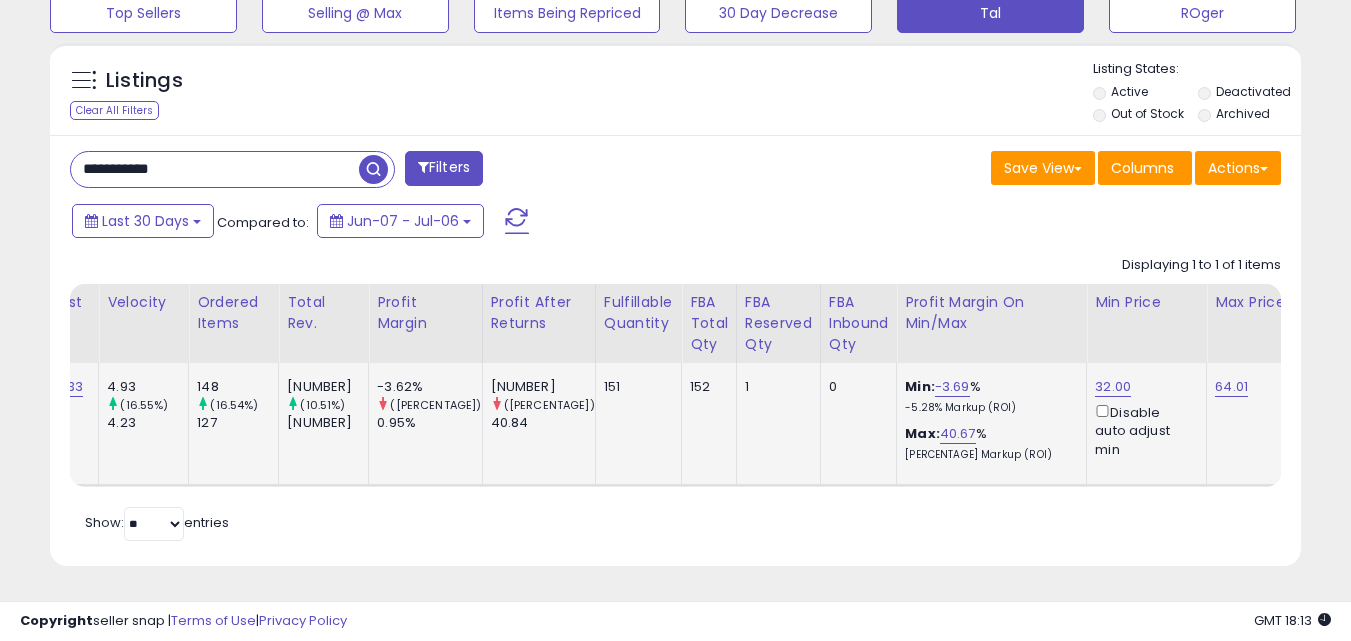 click on "Title
Repricing" at bounding box center [616, 385] 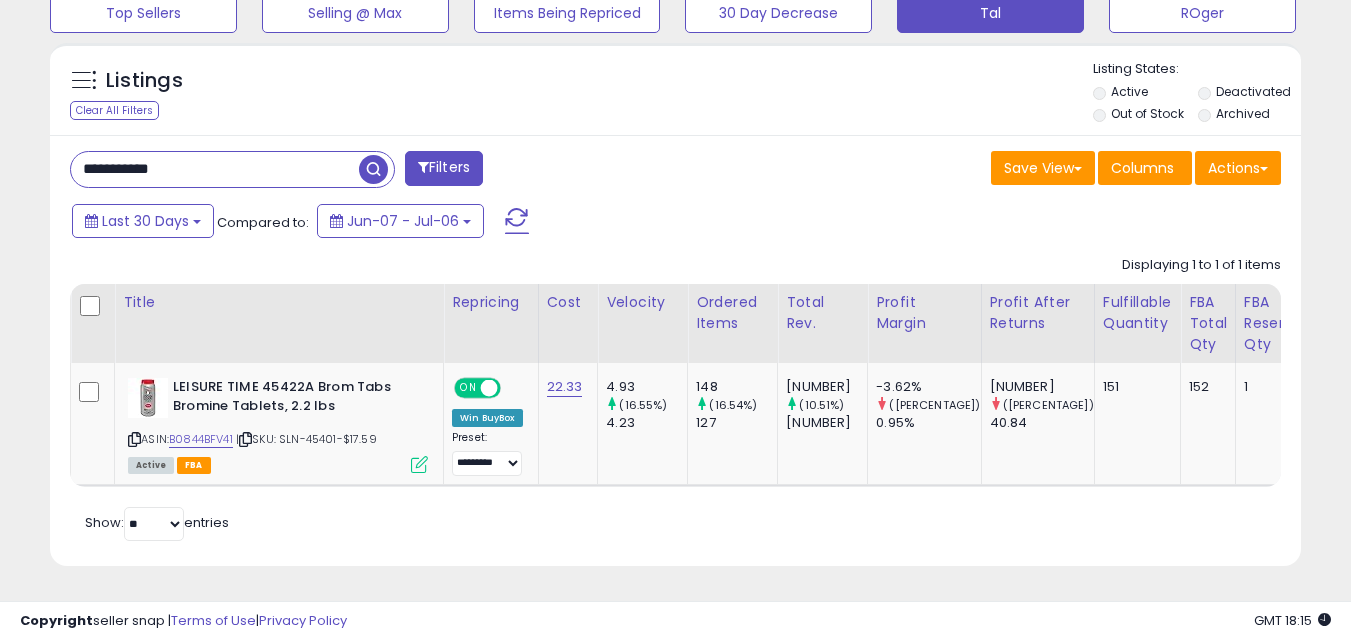 scroll, scrollTop: 0, scrollLeft: 177, axis: horizontal 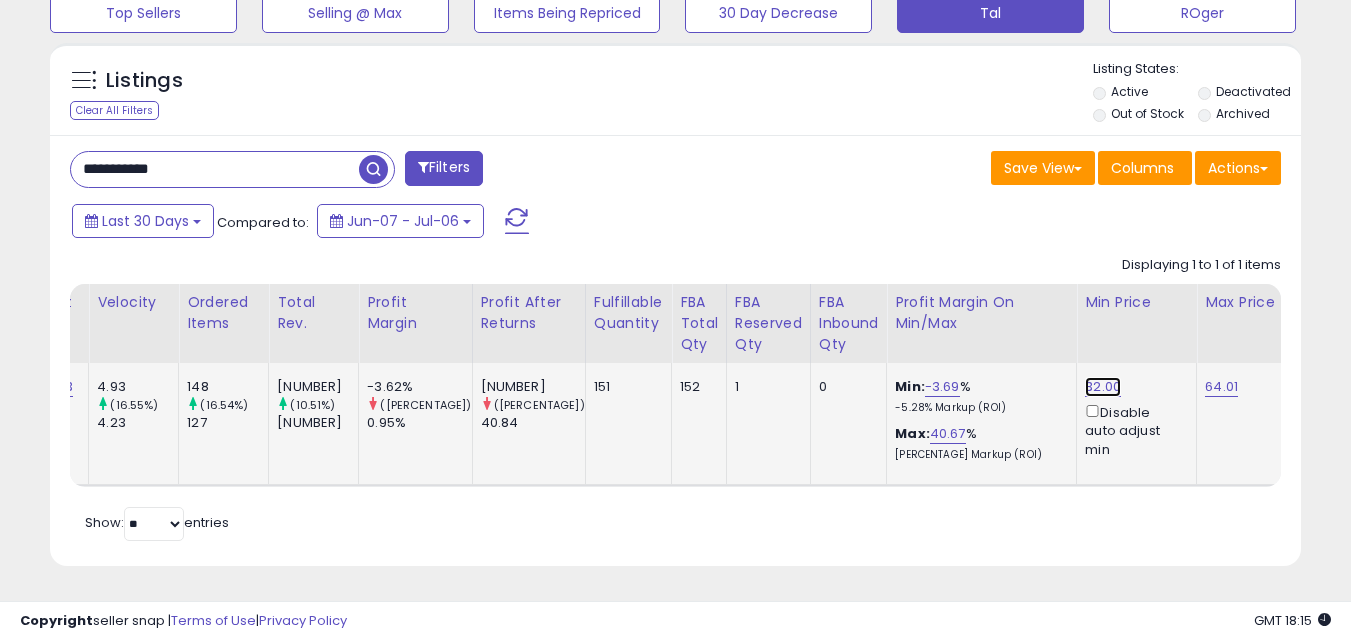 click on "32.00" at bounding box center [1103, 387] 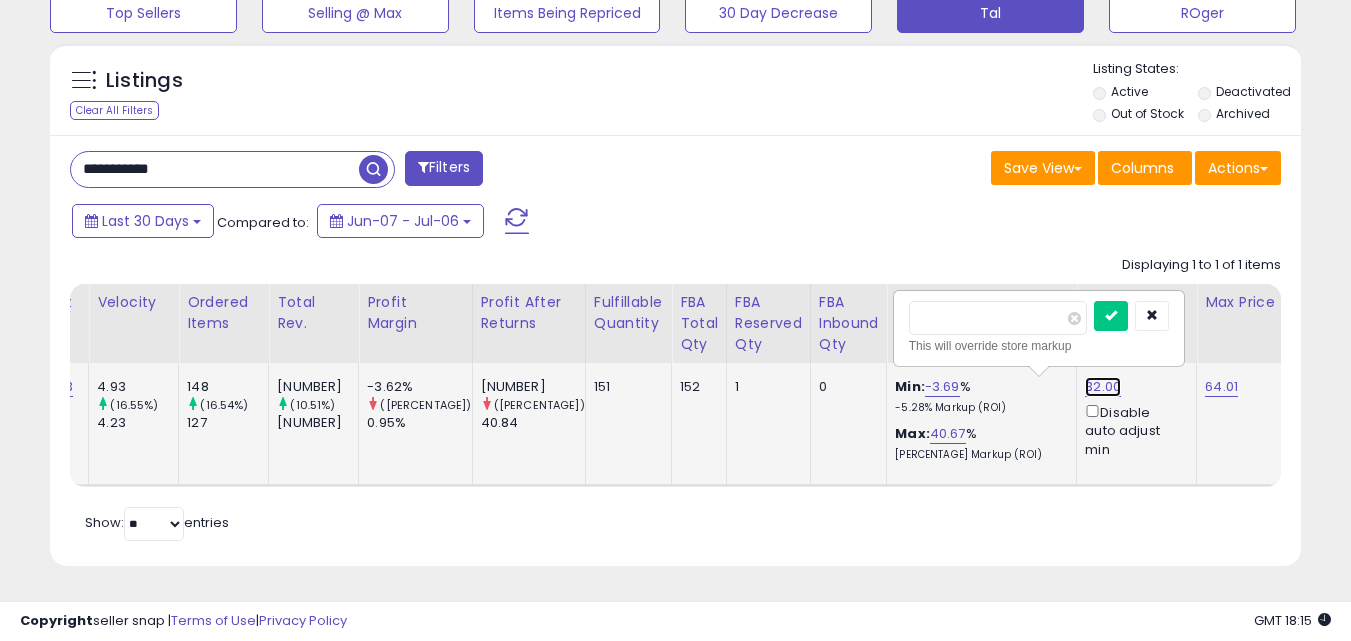 click on "32.00" at bounding box center [1103, 387] 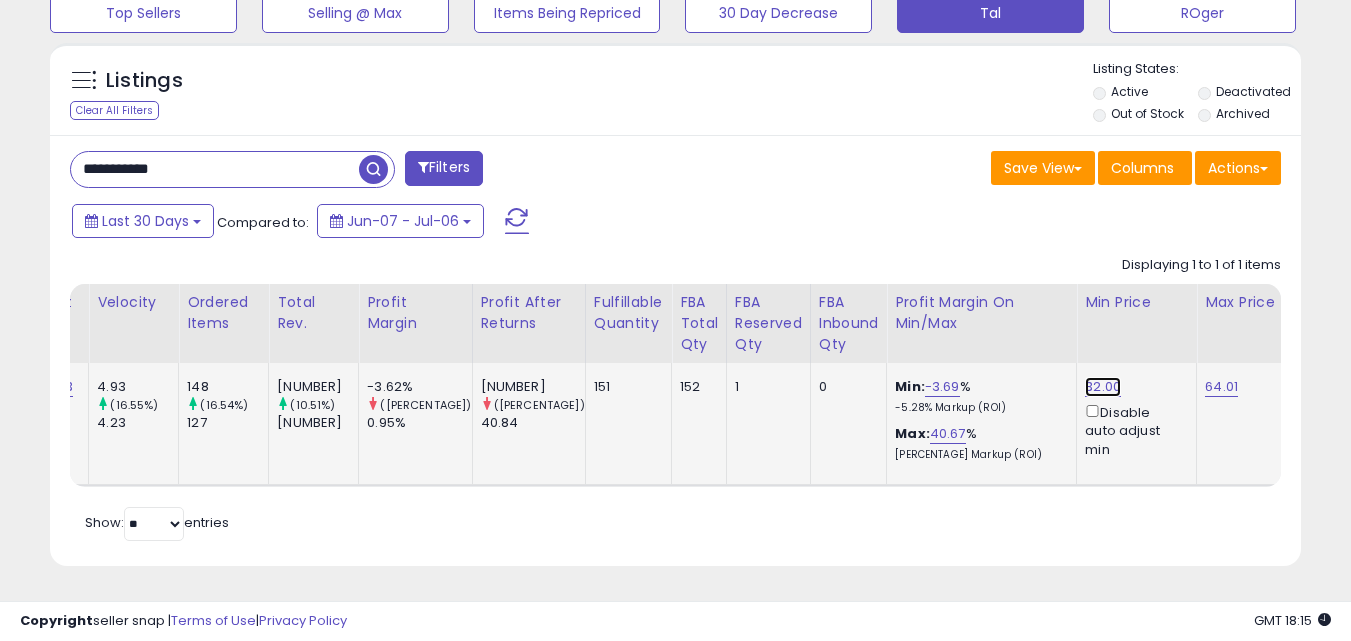 click on "32.00" at bounding box center (1103, 387) 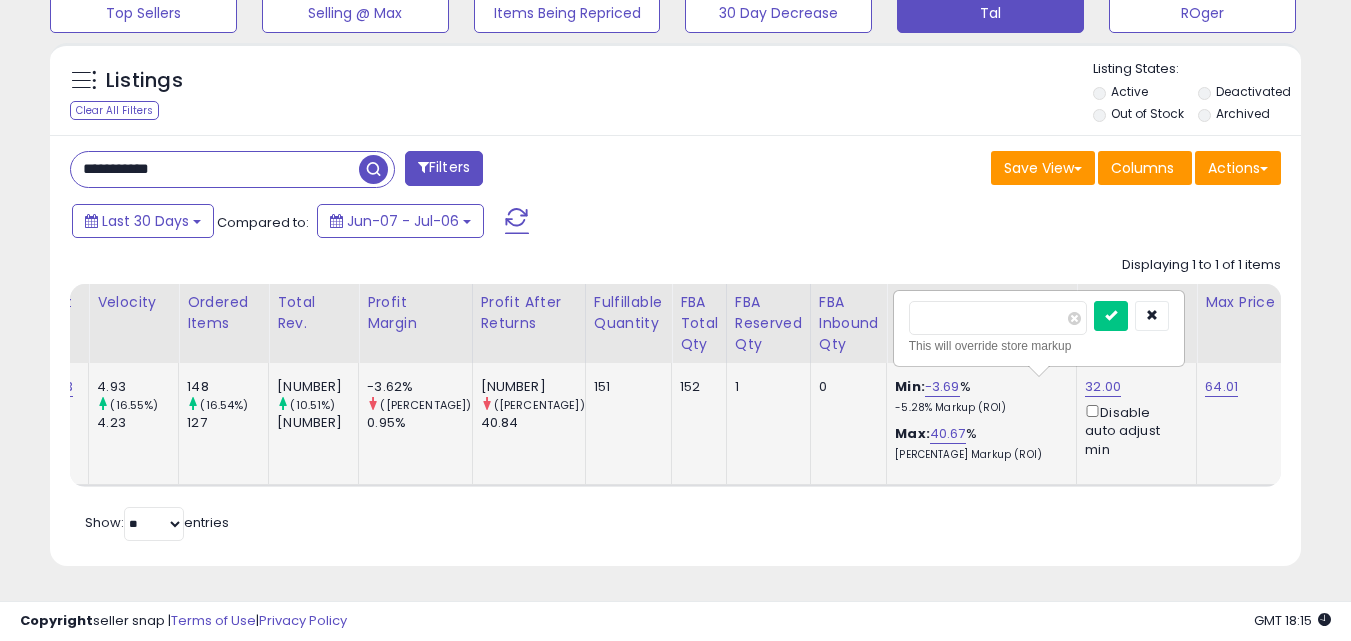 click on "*****" at bounding box center [998, 318] 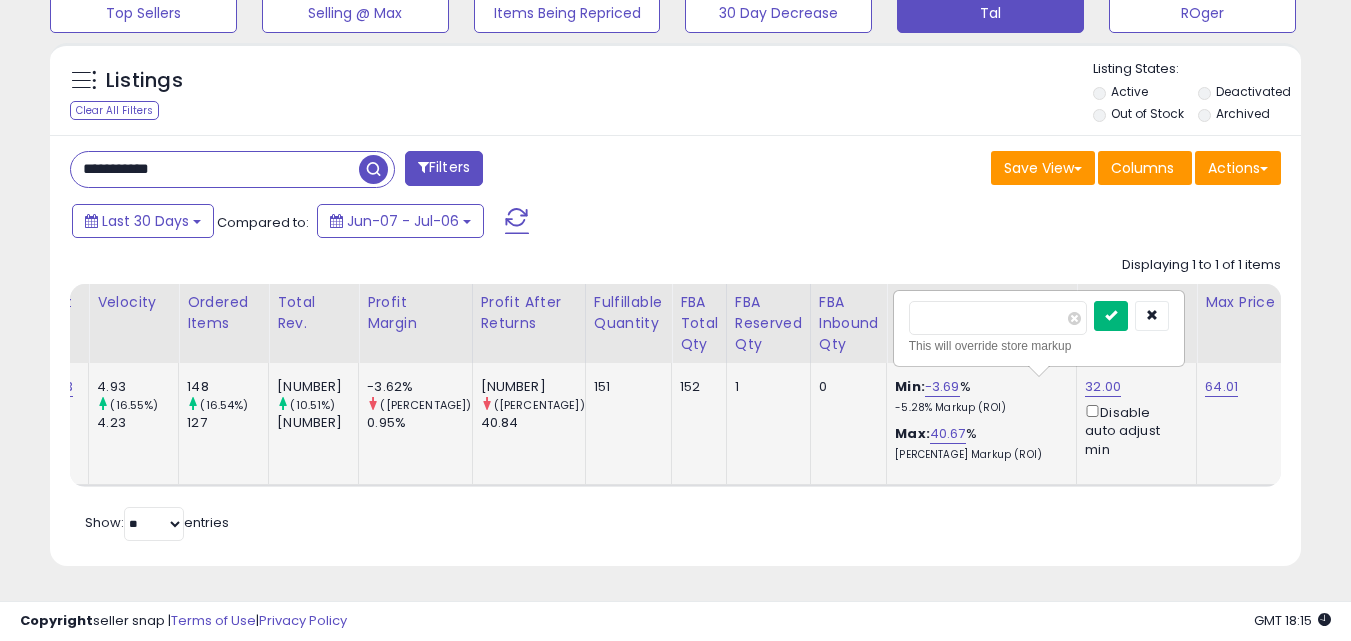 type on "*****" 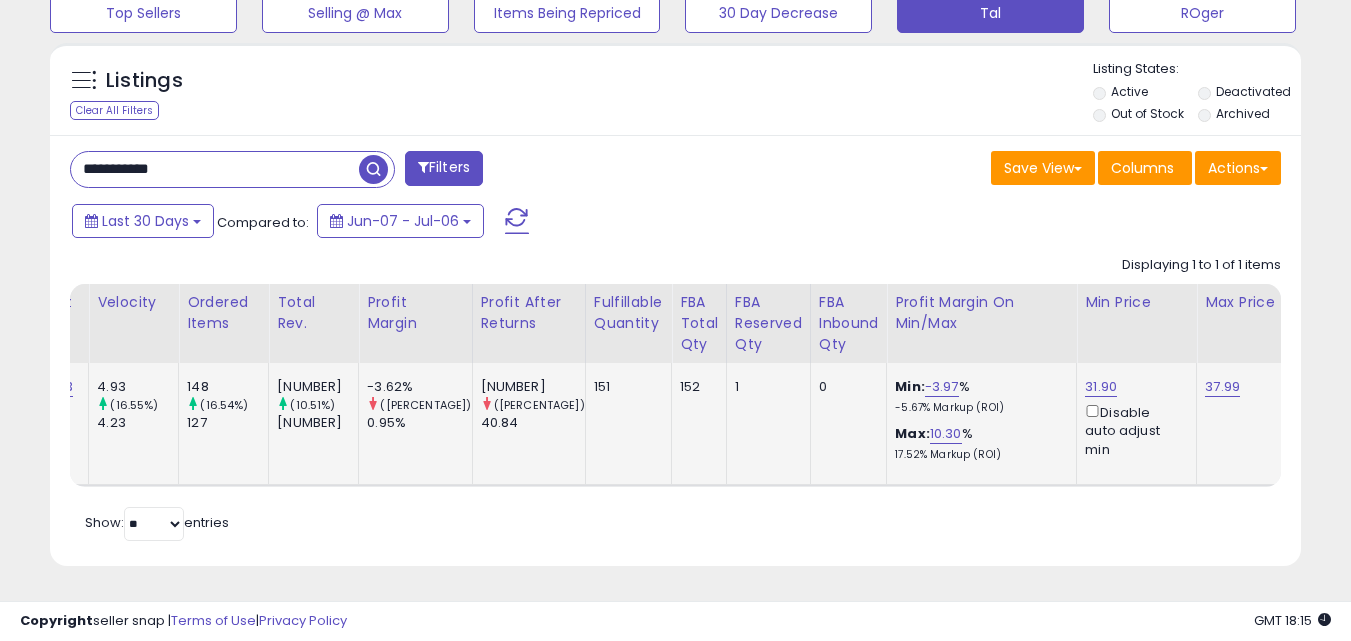 click on "**********" at bounding box center [215, 169] 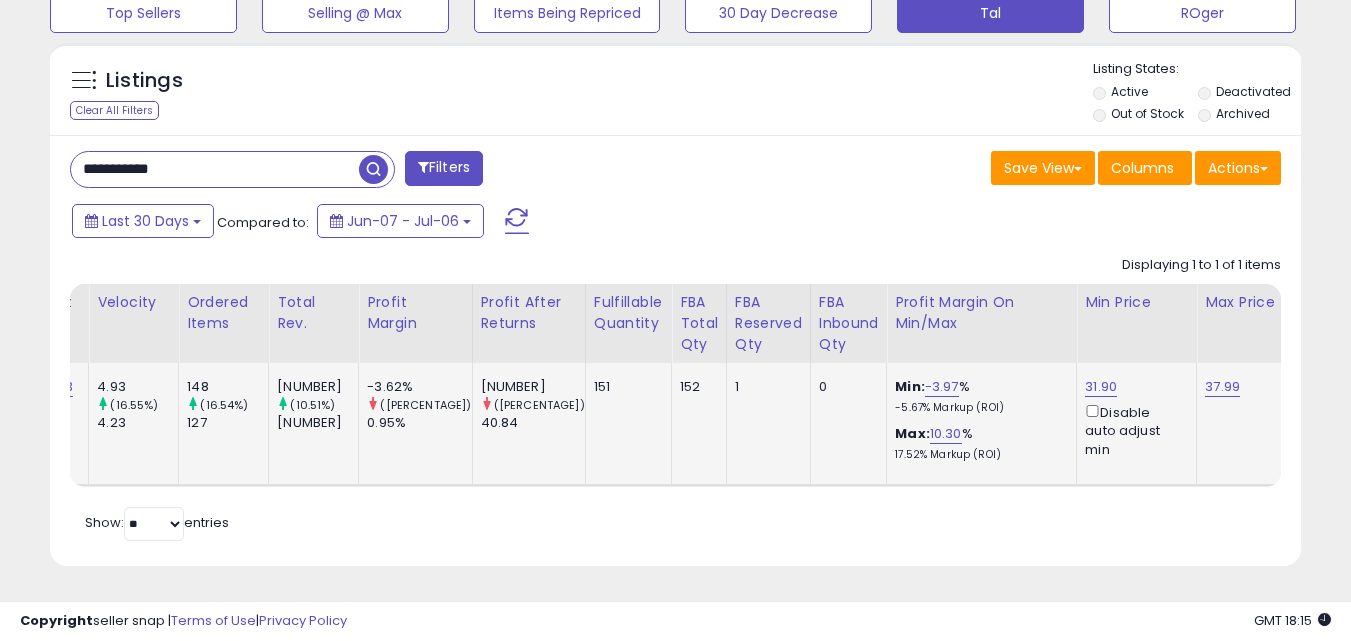 click on "**********" at bounding box center [215, 169] 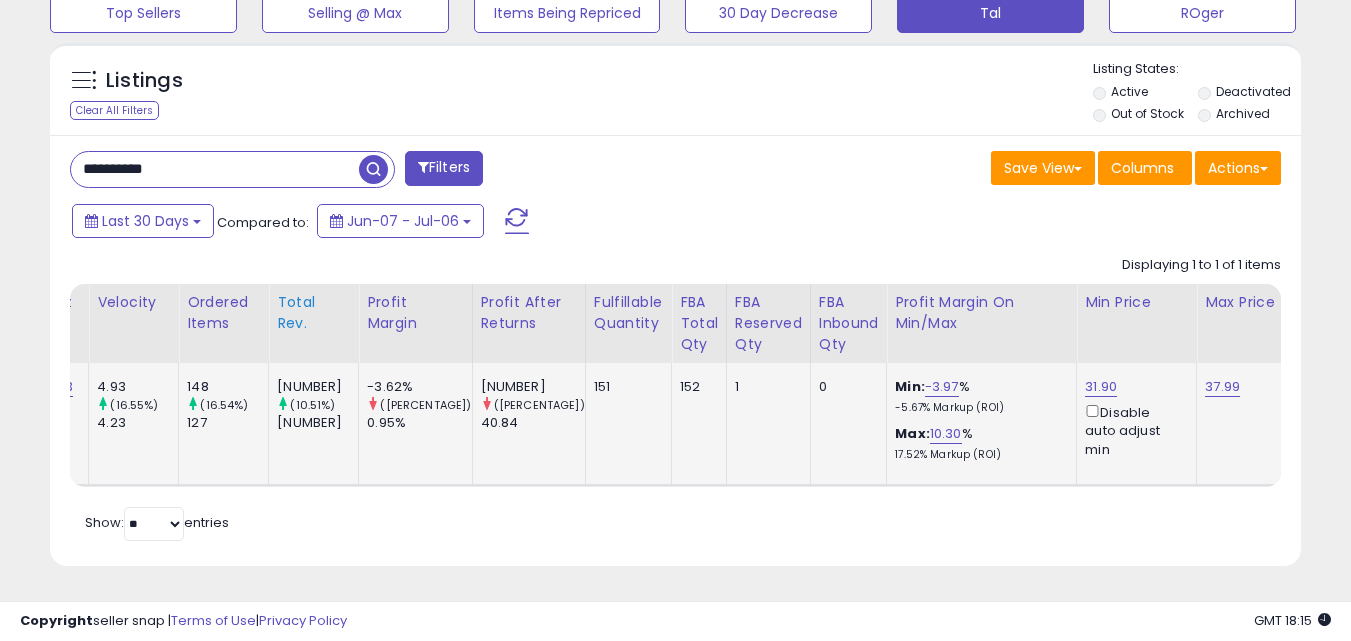 scroll, scrollTop: 999590, scrollLeft: 999267, axis: both 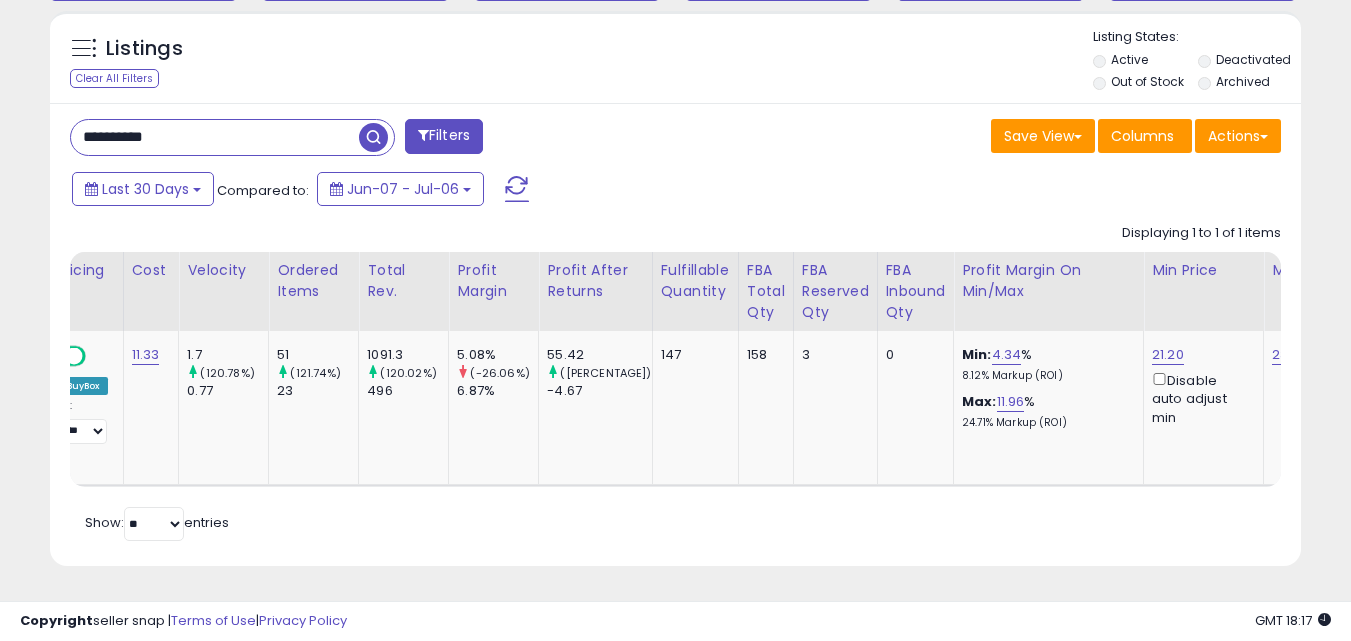 click on "**********" at bounding box center (215, 137) 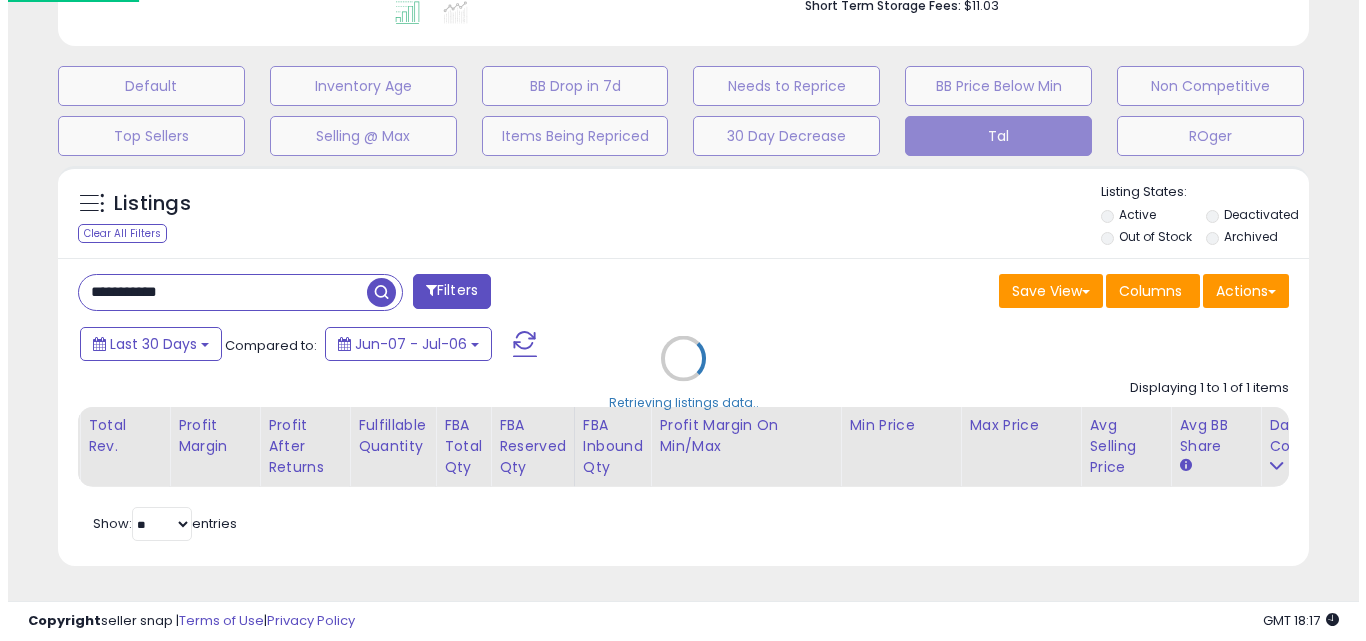 scroll, scrollTop: 579, scrollLeft: 0, axis: vertical 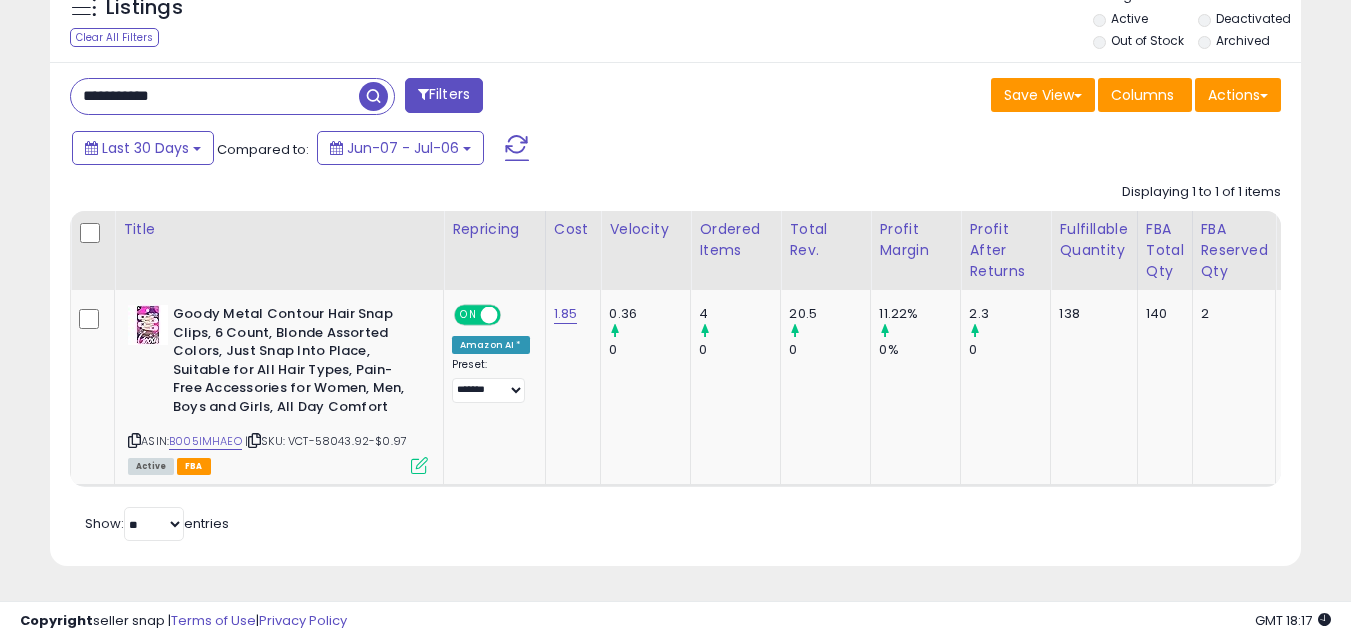 click on "**********" at bounding box center [215, 96] 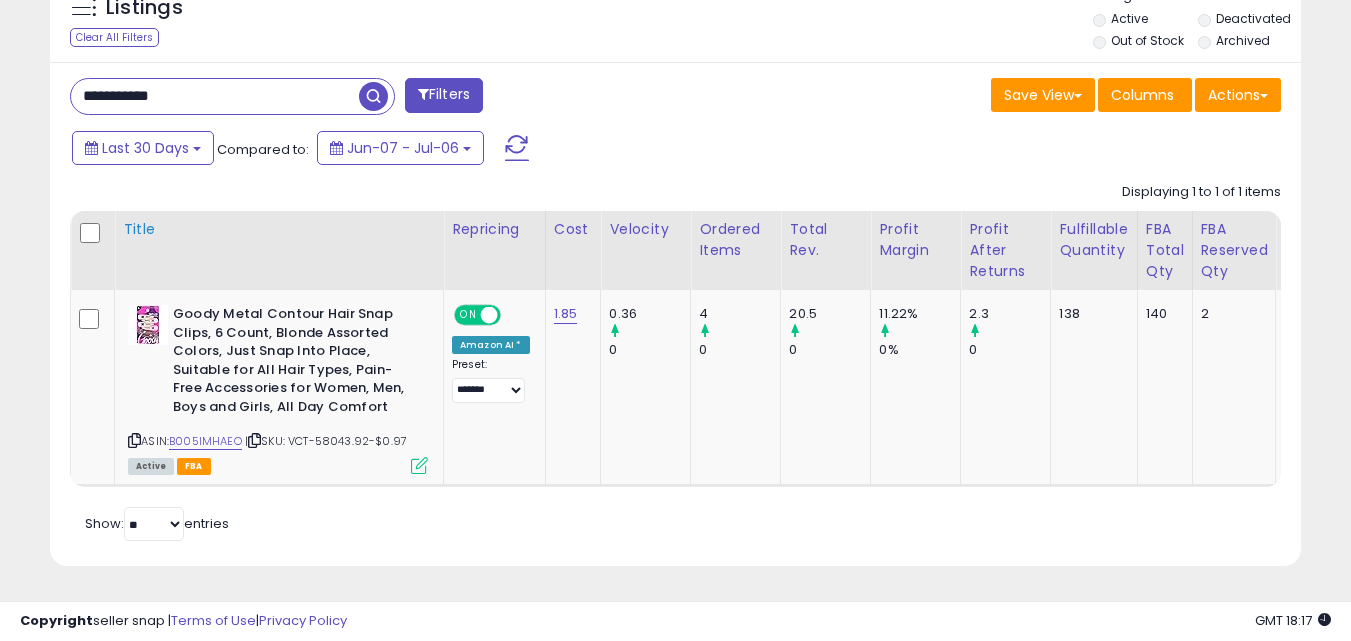 type on "**********" 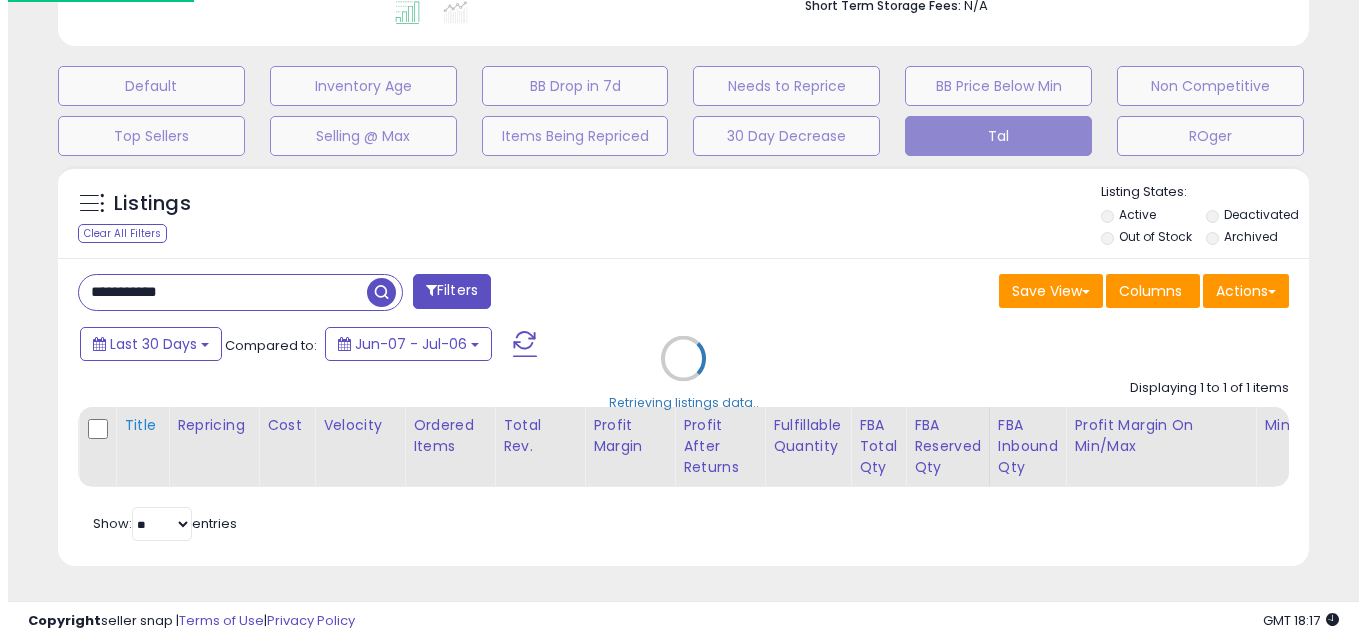 scroll, scrollTop: 579, scrollLeft: 0, axis: vertical 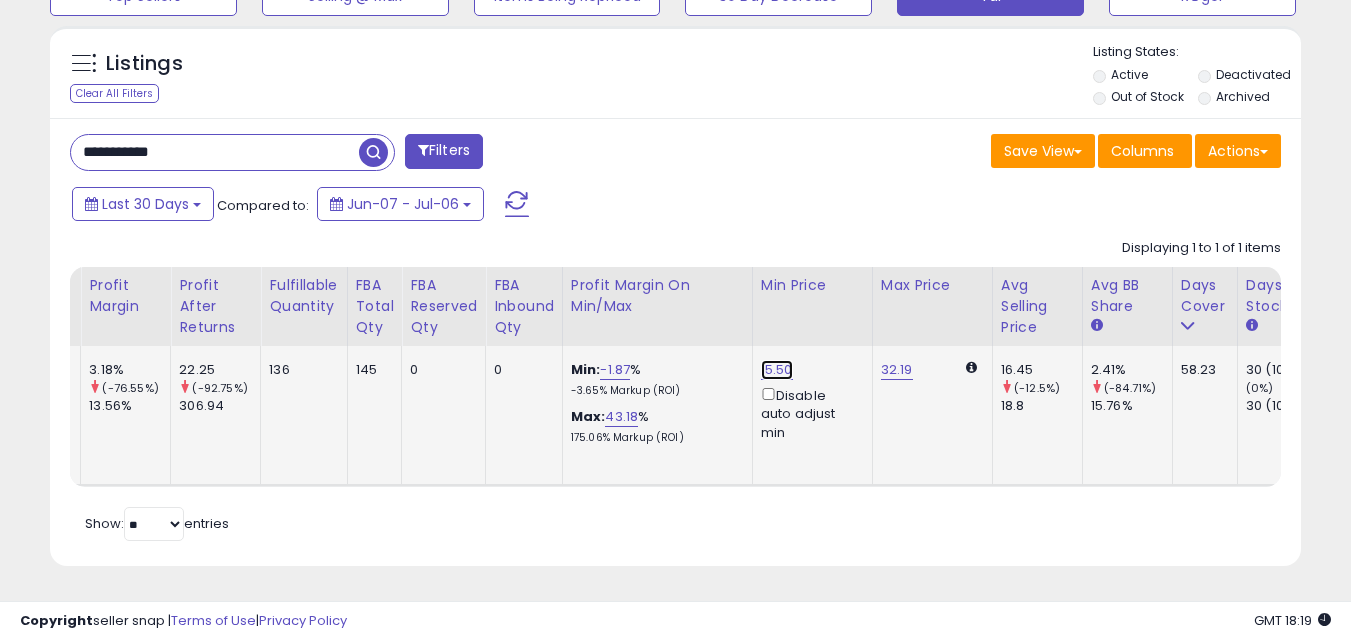 click on "15.50" at bounding box center (777, 370) 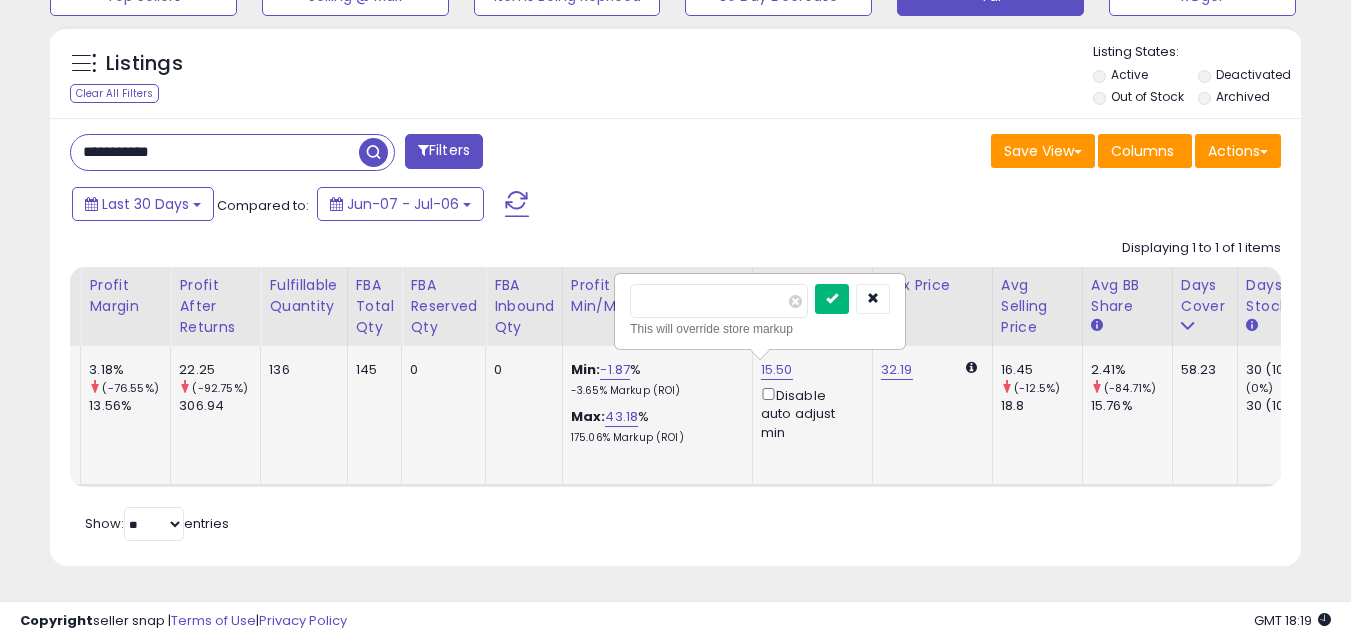 type on "*****" 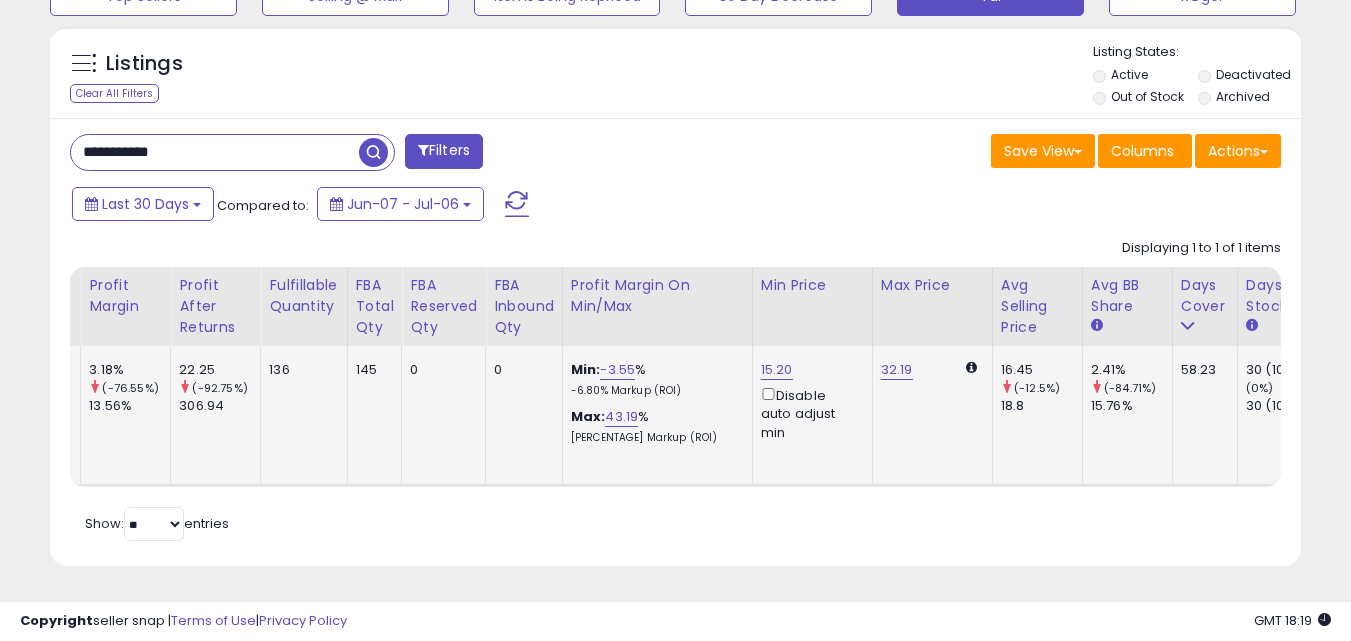 click on "**********" at bounding box center (215, 152) 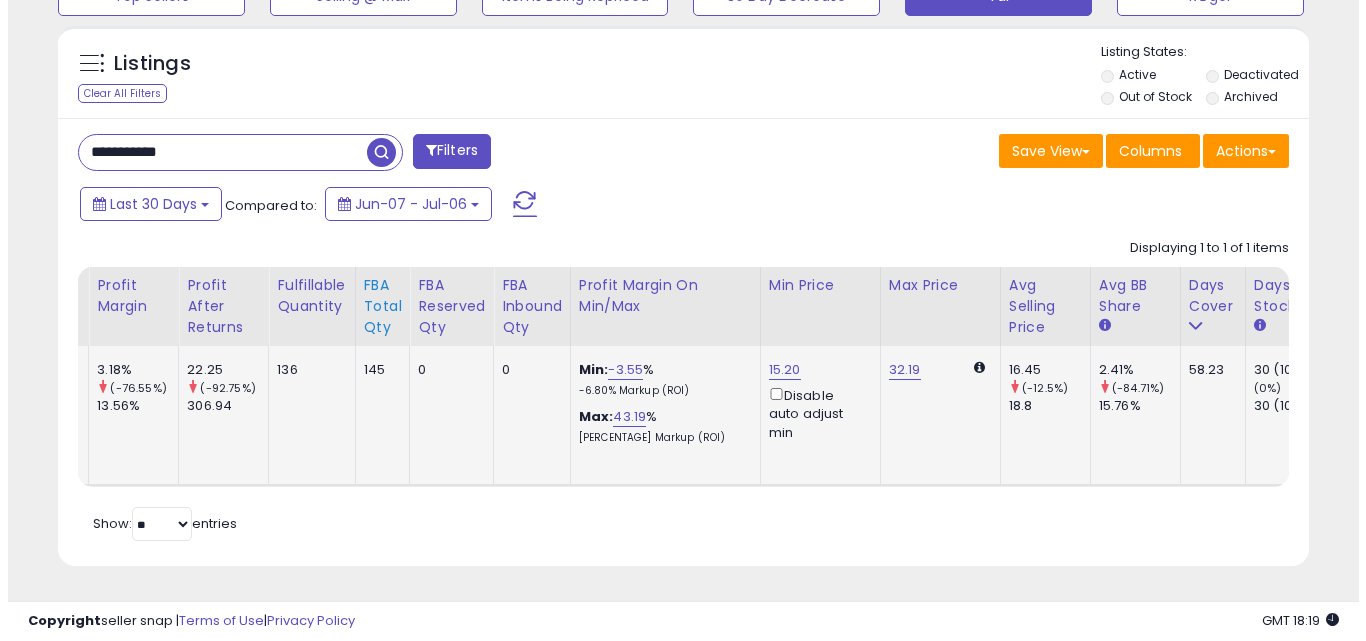 scroll, scrollTop: 579, scrollLeft: 0, axis: vertical 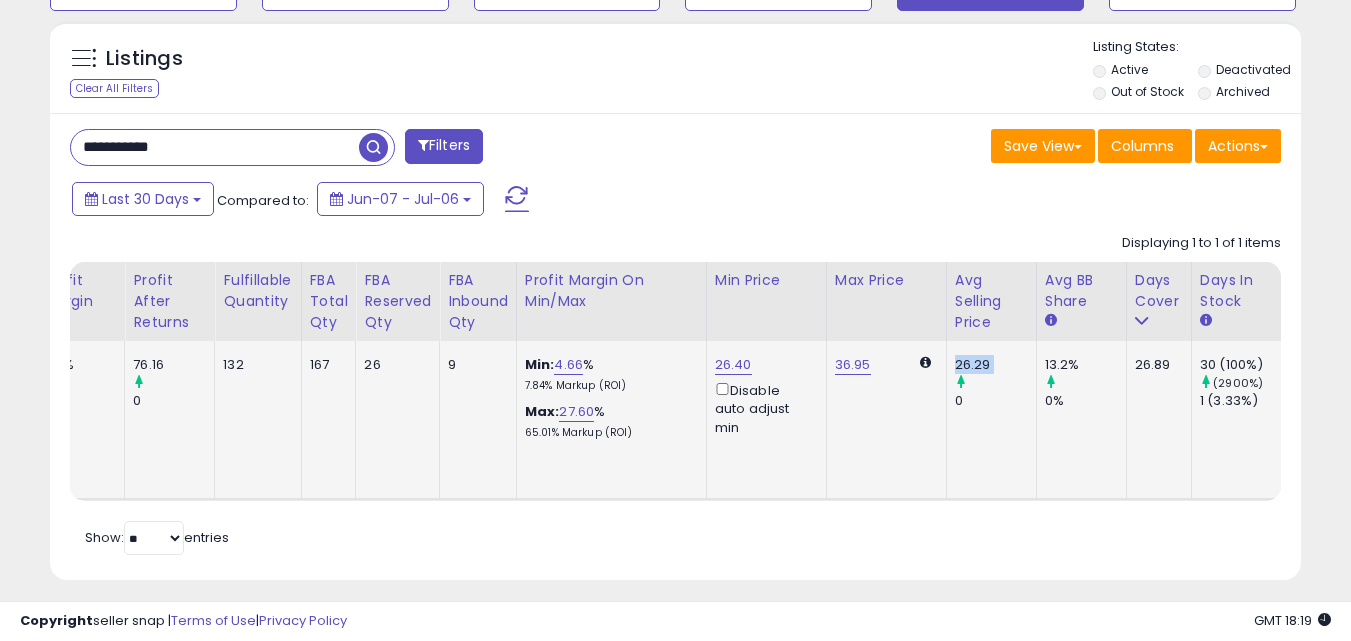drag, startPoint x: 946, startPoint y: 479, endPoint x: 927, endPoint y: 480, distance: 19.026299 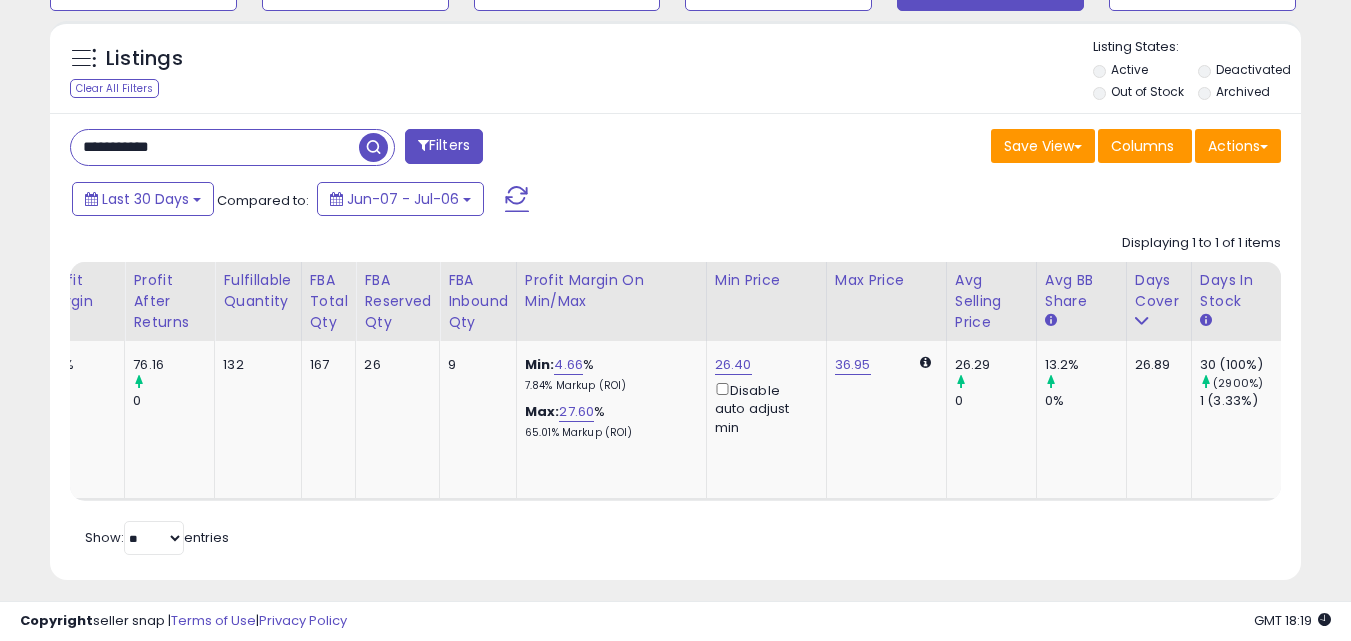 click on "**********" at bounding box center (215, 147) 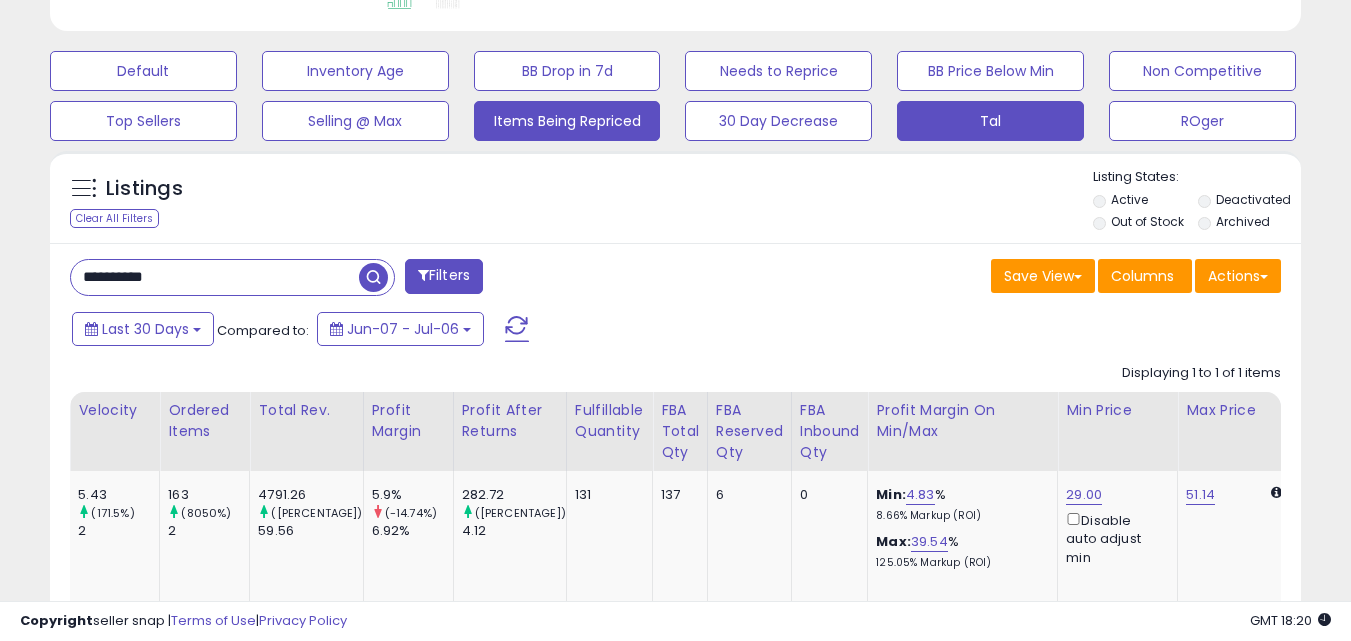 scroll, scrollTop: 999590, scrollLeft: 999276, axis: both 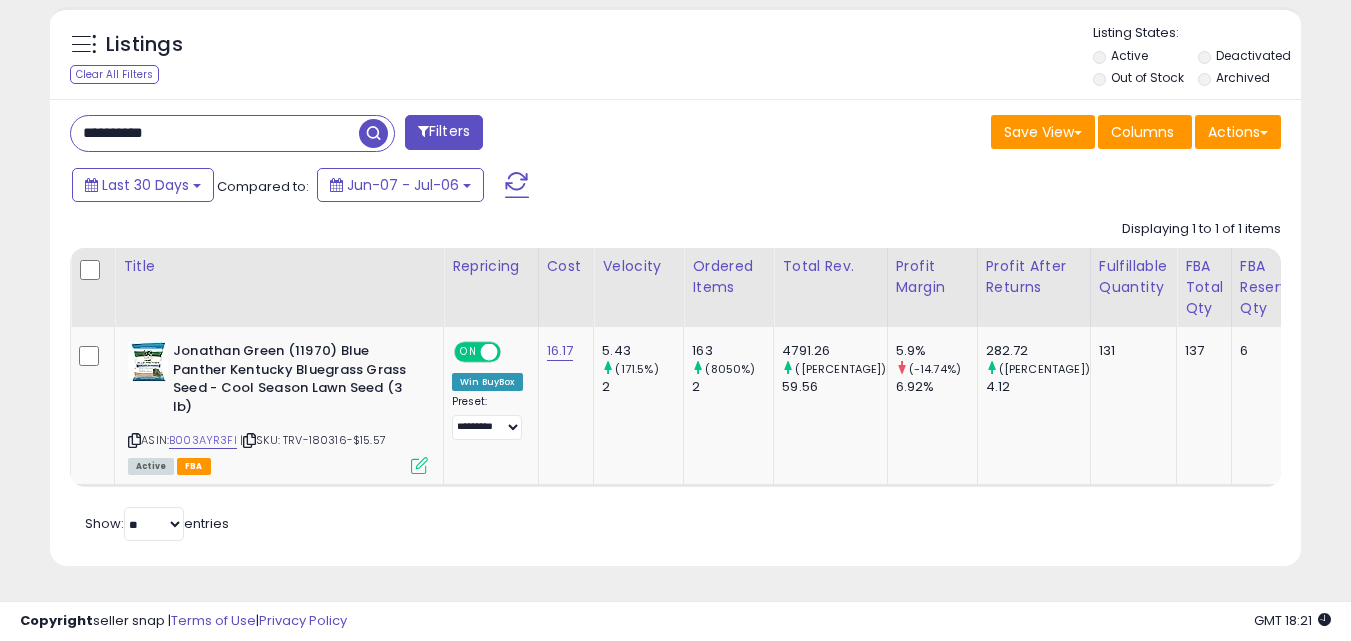 click on "**********" at bounding box center (215, 133) 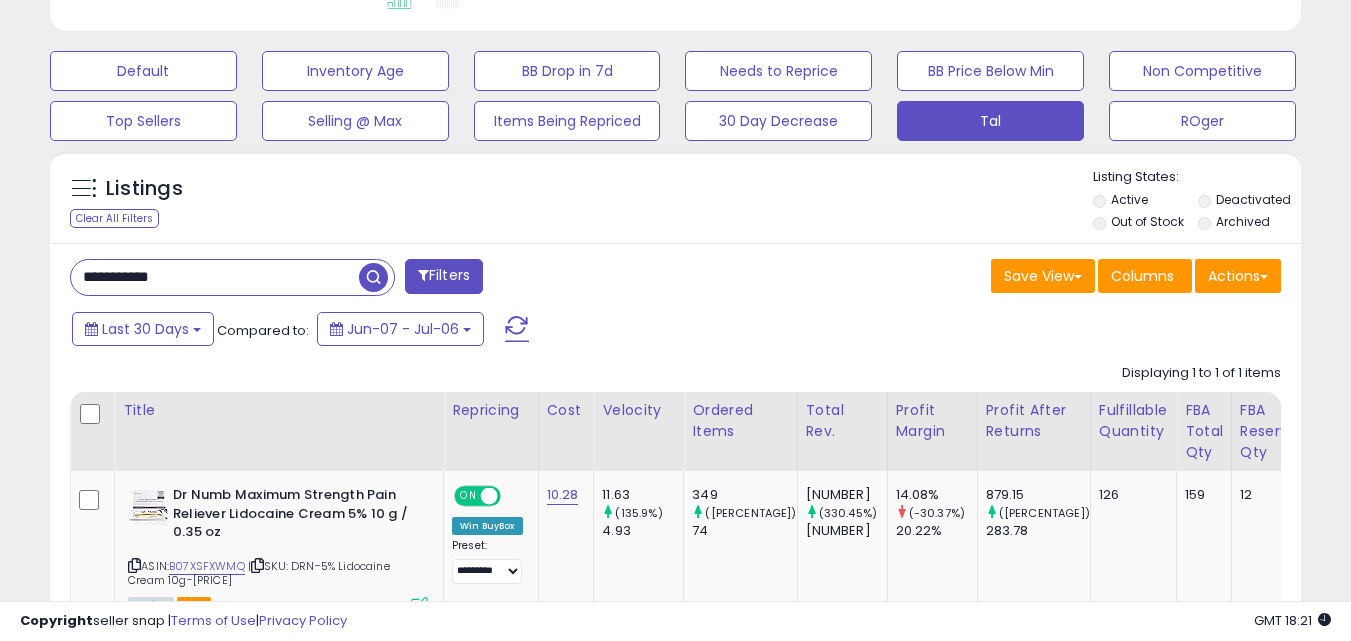 scroll, scrollTop: 410, scrollLeft: 724, axis: both 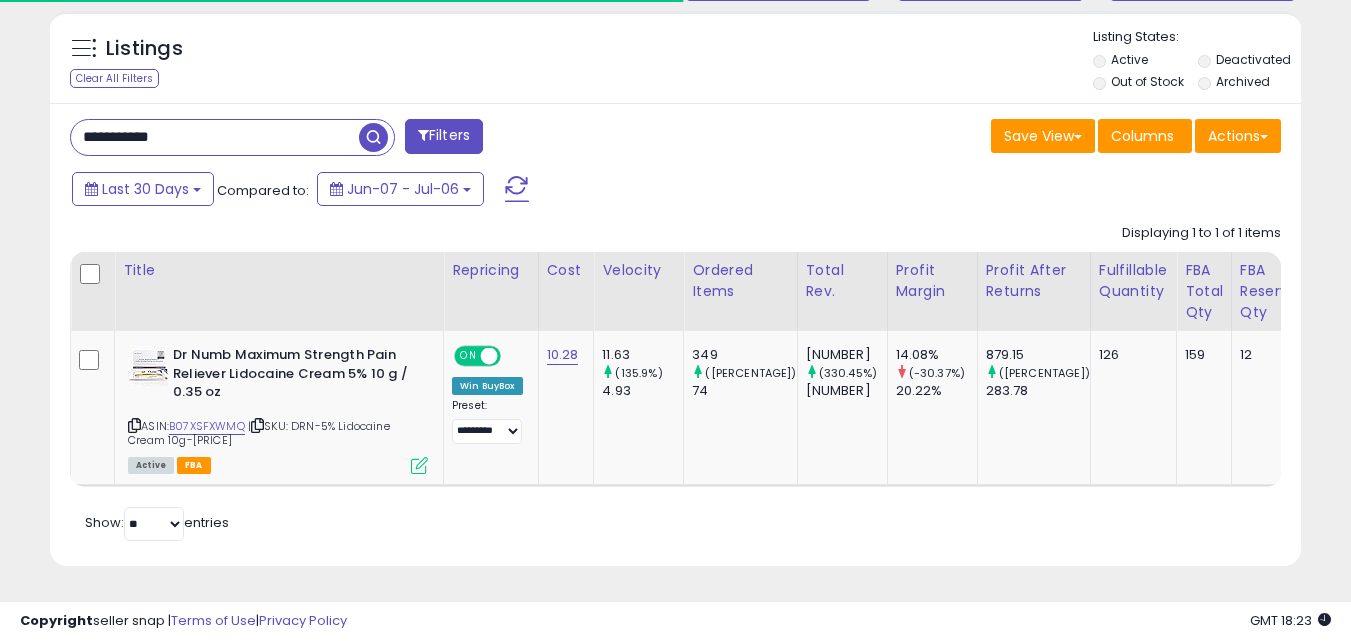 click on "**********" at bounding box center (365, 139) 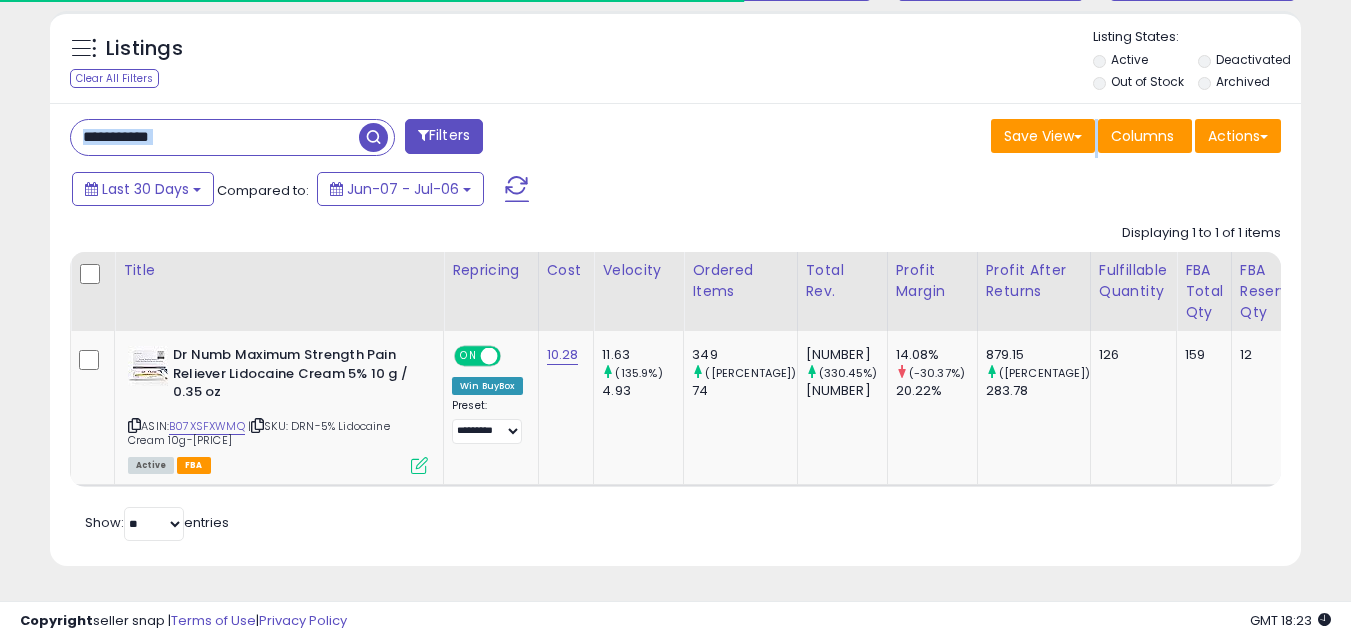click on "**********" at bounding box center [365, 139] 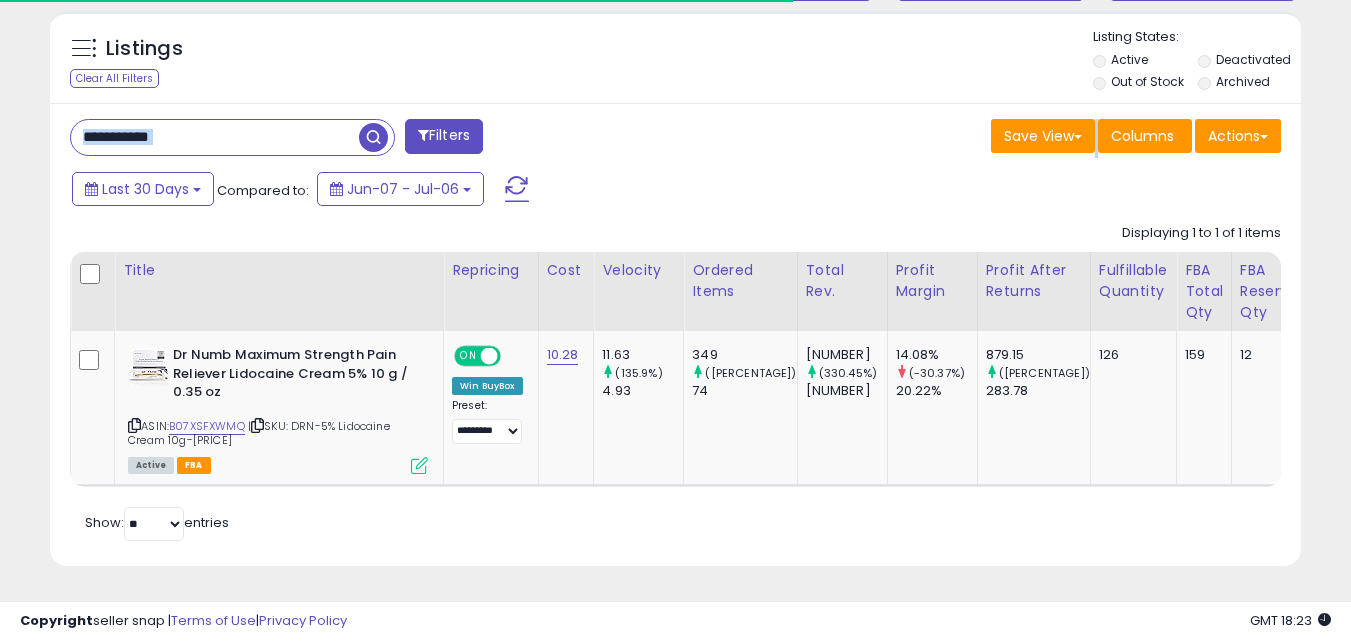 click on "**********" at bounding box center [215, 137] 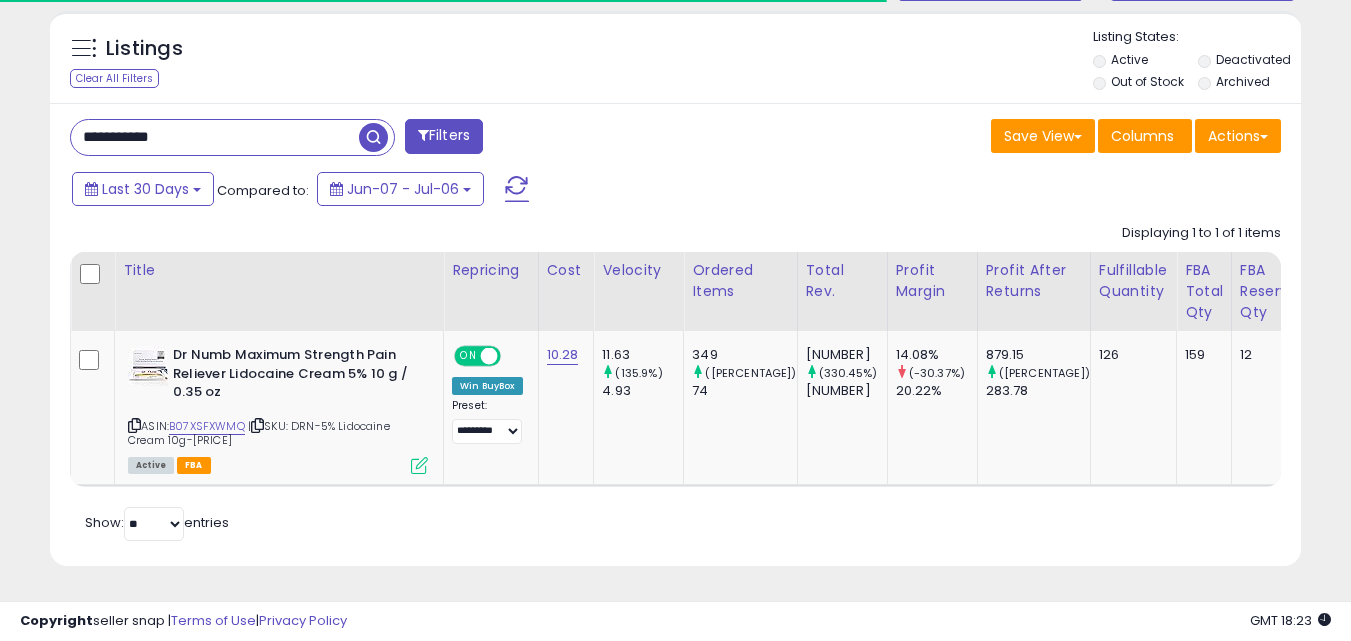 drag, startPoint x: 292, startPoint y: 135, endPoint x: 273, endPoint y: 134, distance: 19.026299 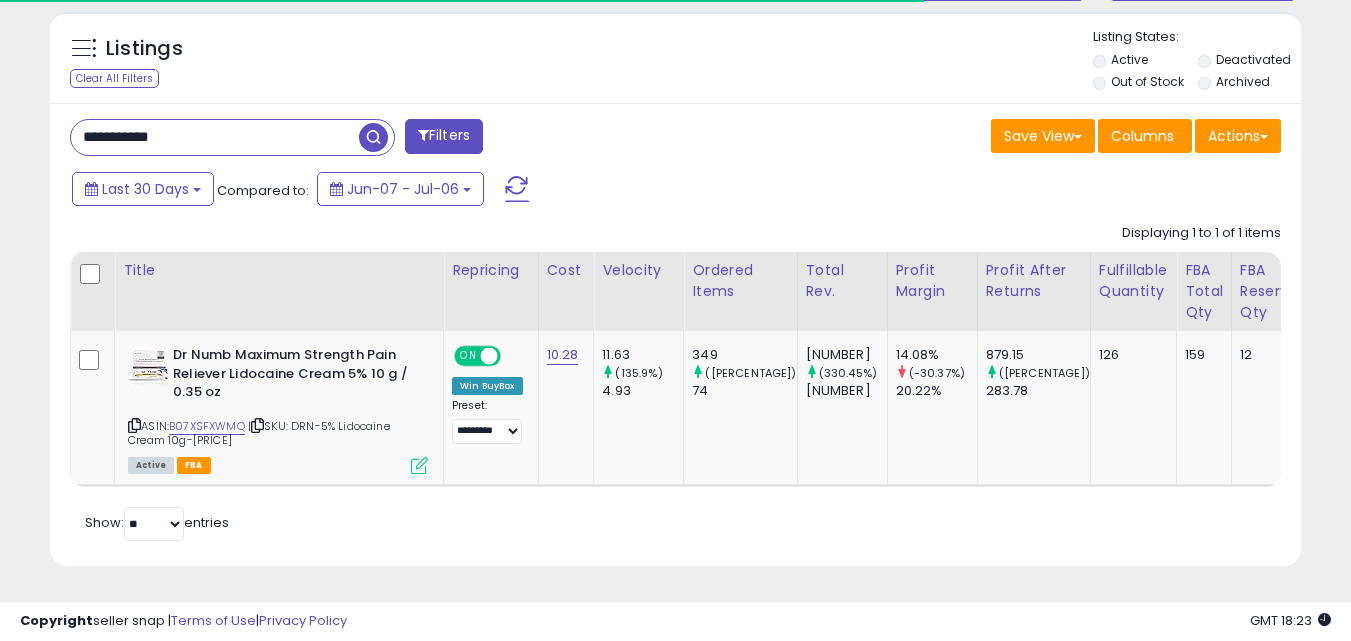 click on "**********" at bounding box center [215, 137] 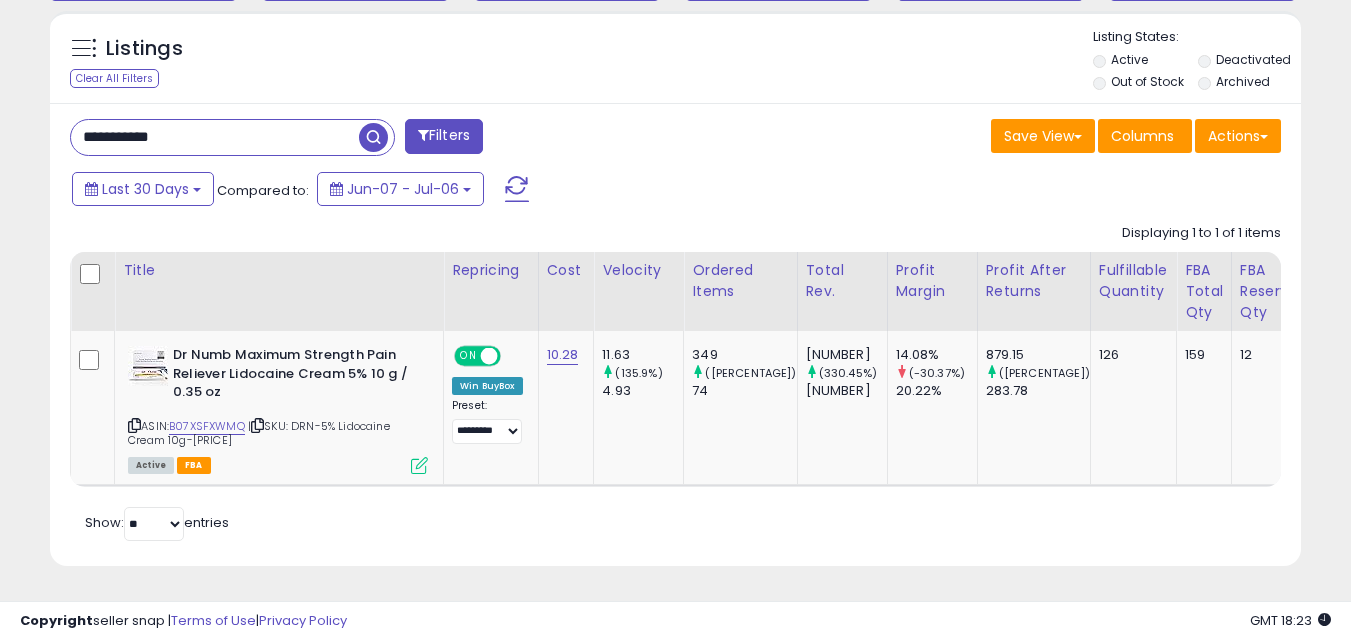 paste 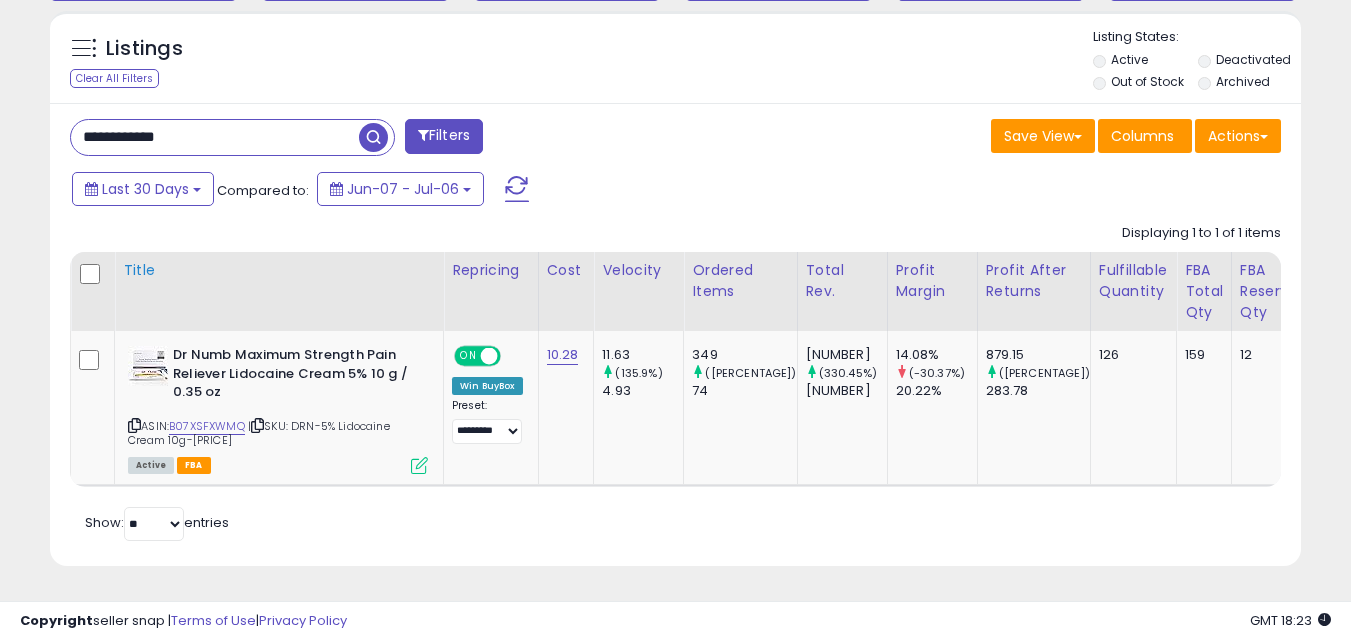 scroll, scrollTop: 999590, scrollLeft: 999267, axis: both 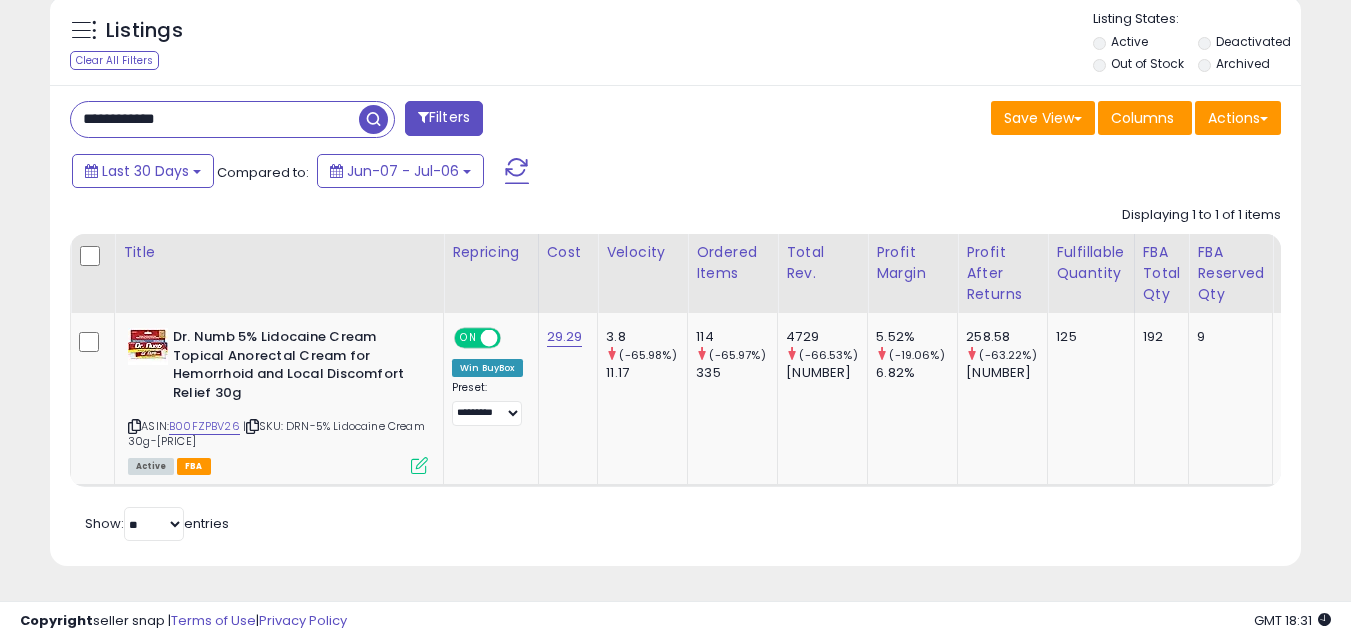 click on "**********" at bounding box center [215, 119] 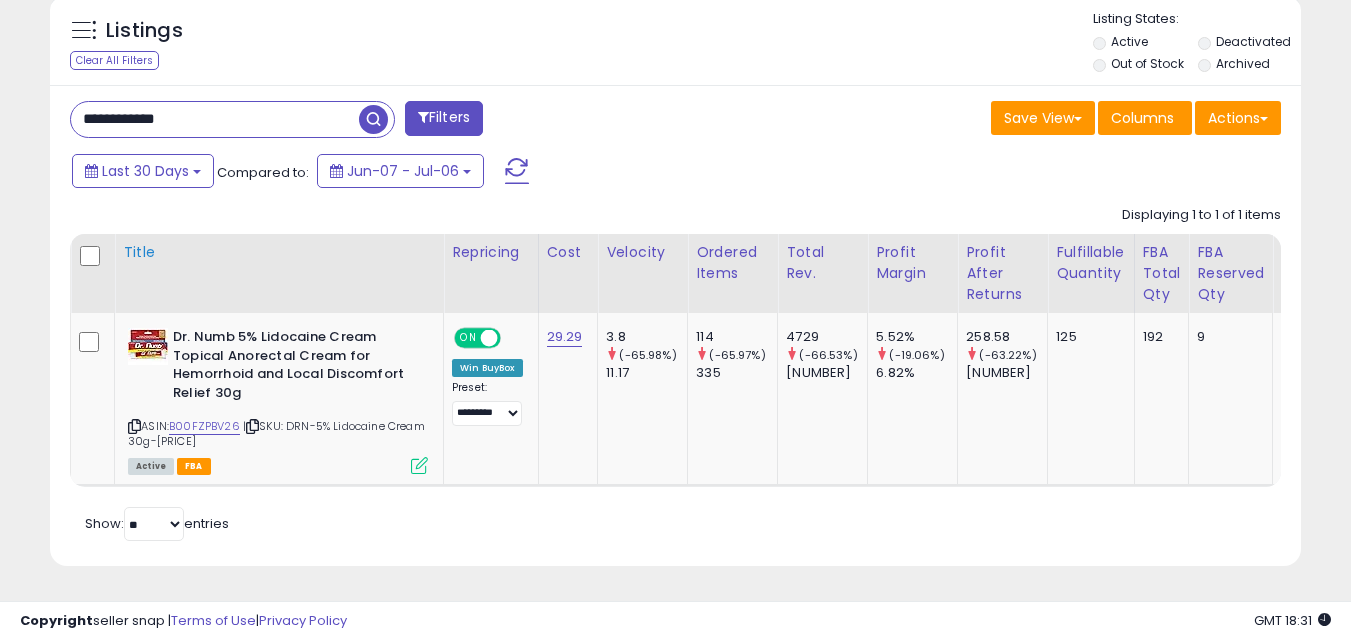 type on "**********" 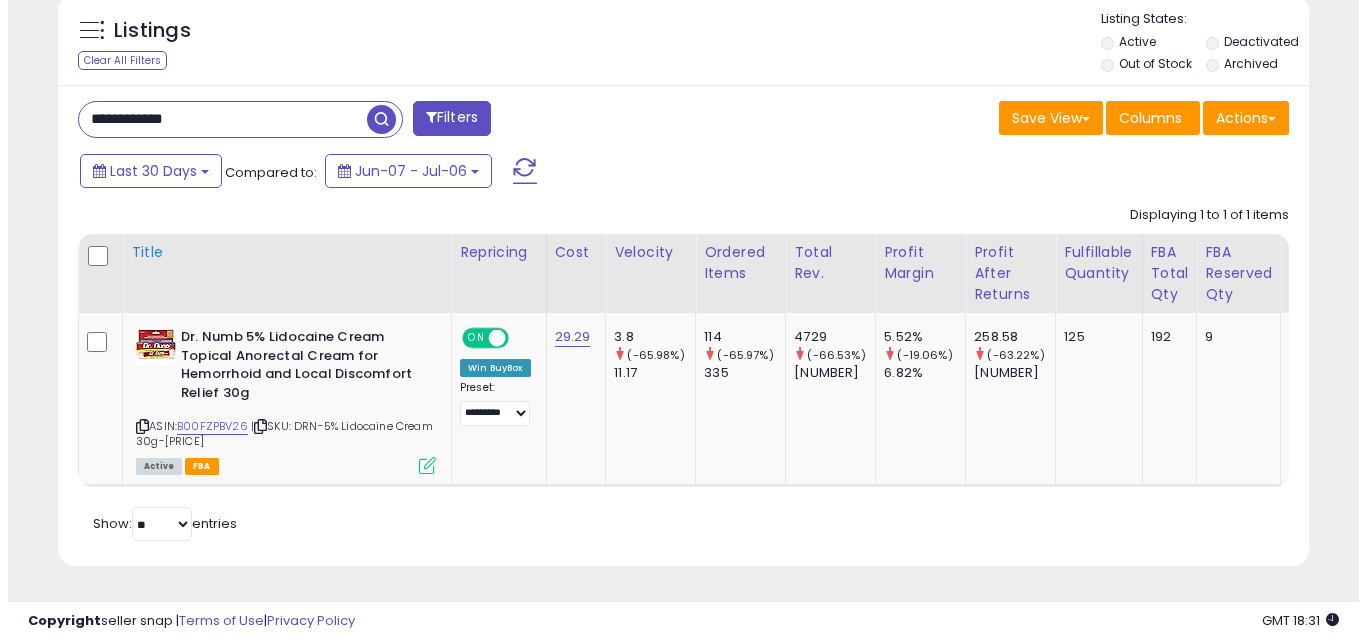 scroll, scrollTop: 579, scrollLeft: 0, axis: vertical 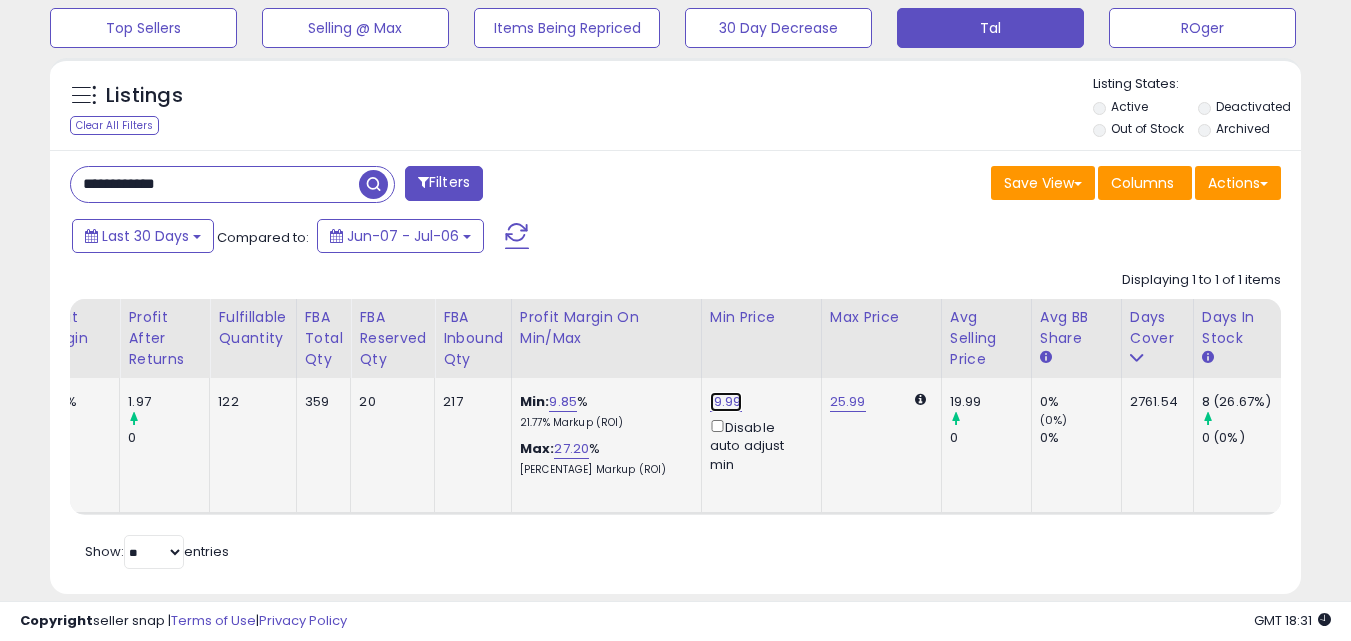 click on "19.99" at bounding box center (726, 402) 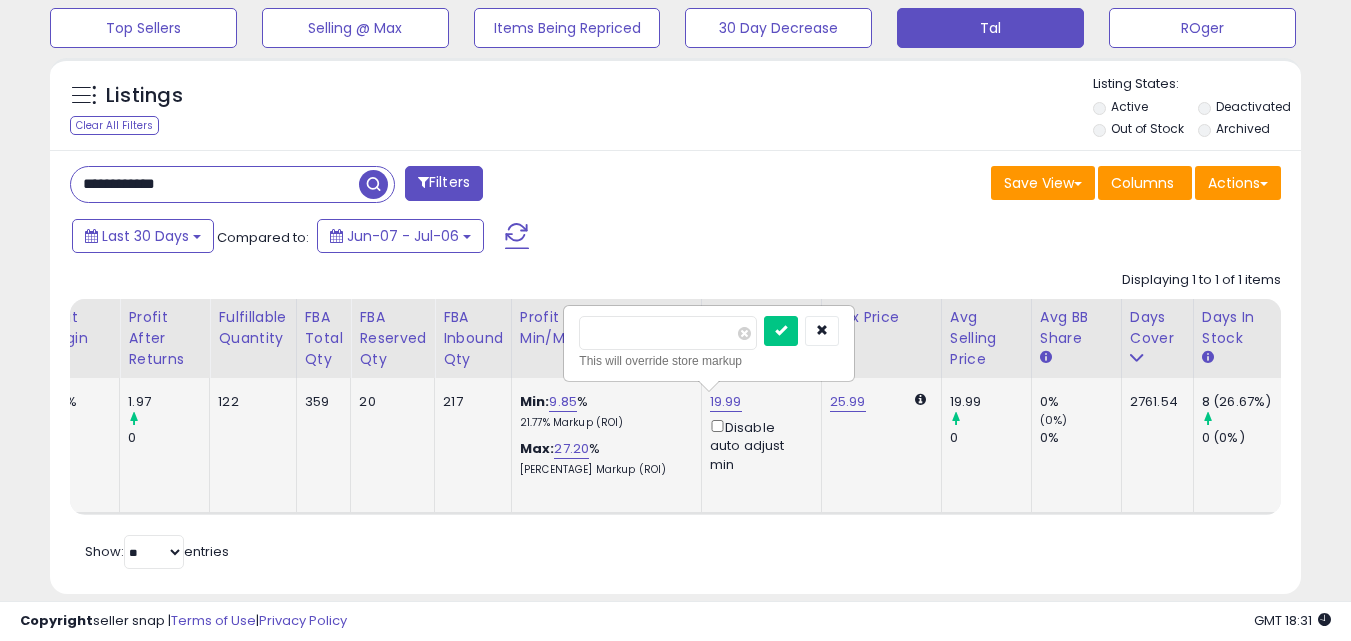 type on "*" 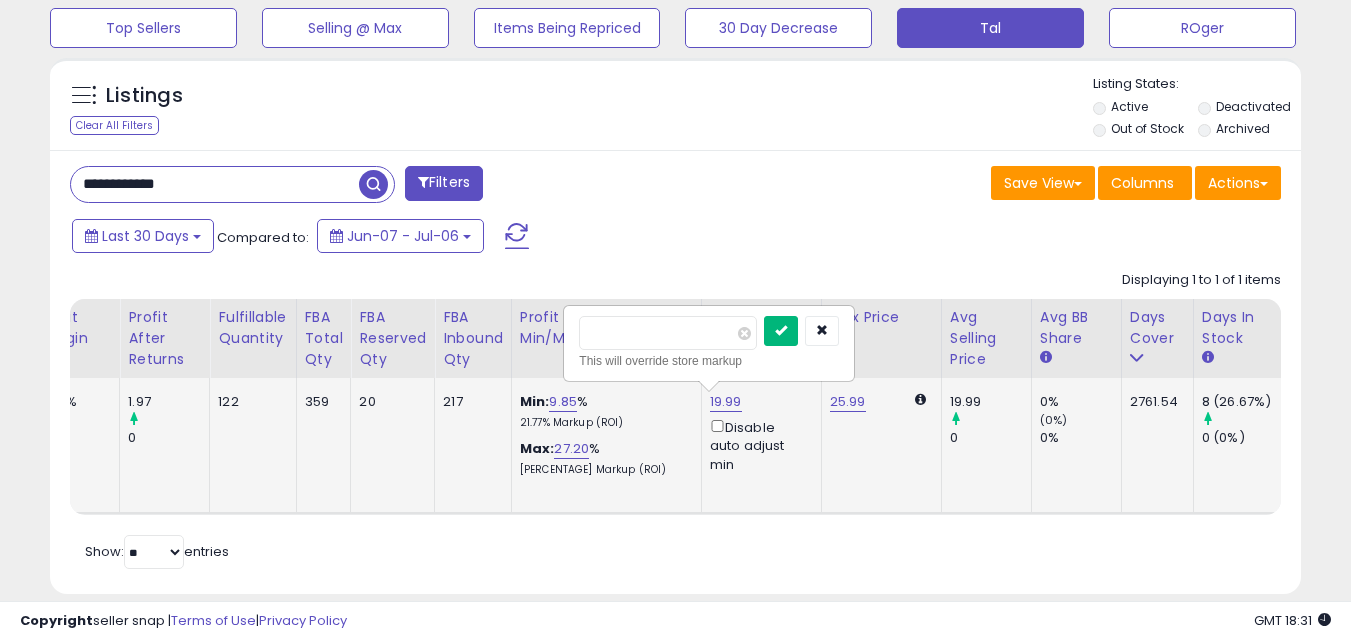 type on "*****" 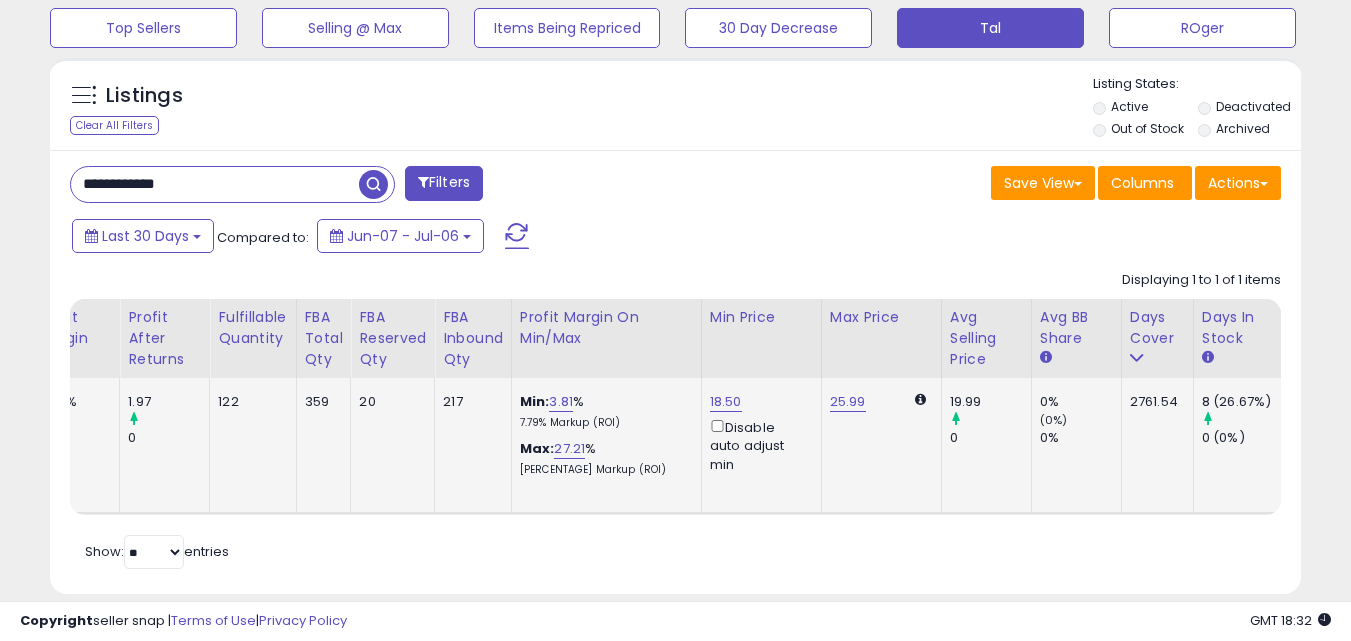scroll, scrollTop: 0, scrollLeft: 829, axis: horizontal 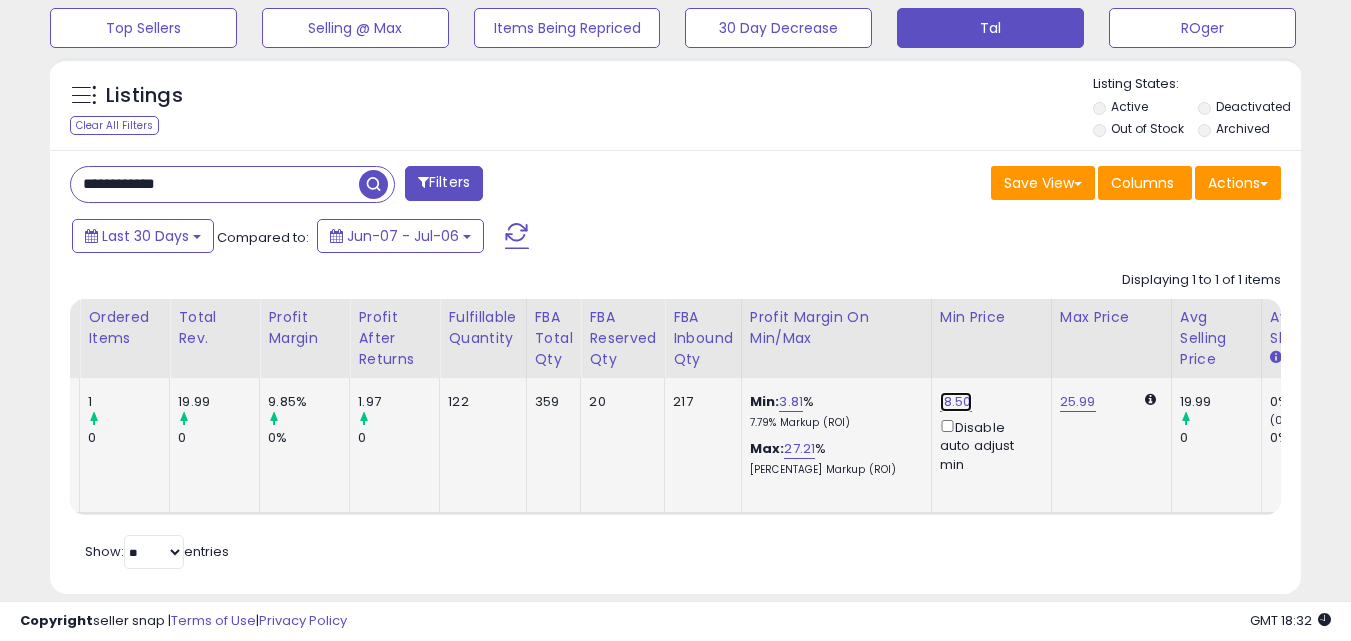 click on "18.50" at bounding box center (956, 402) 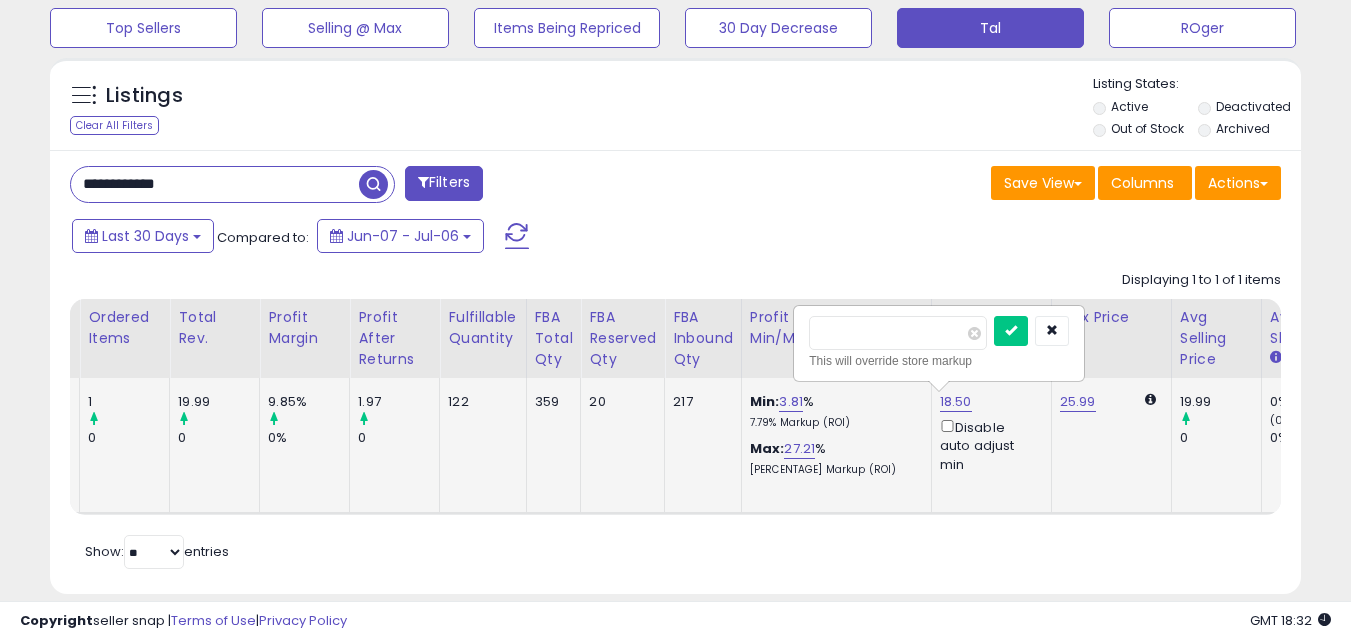 type on "*" 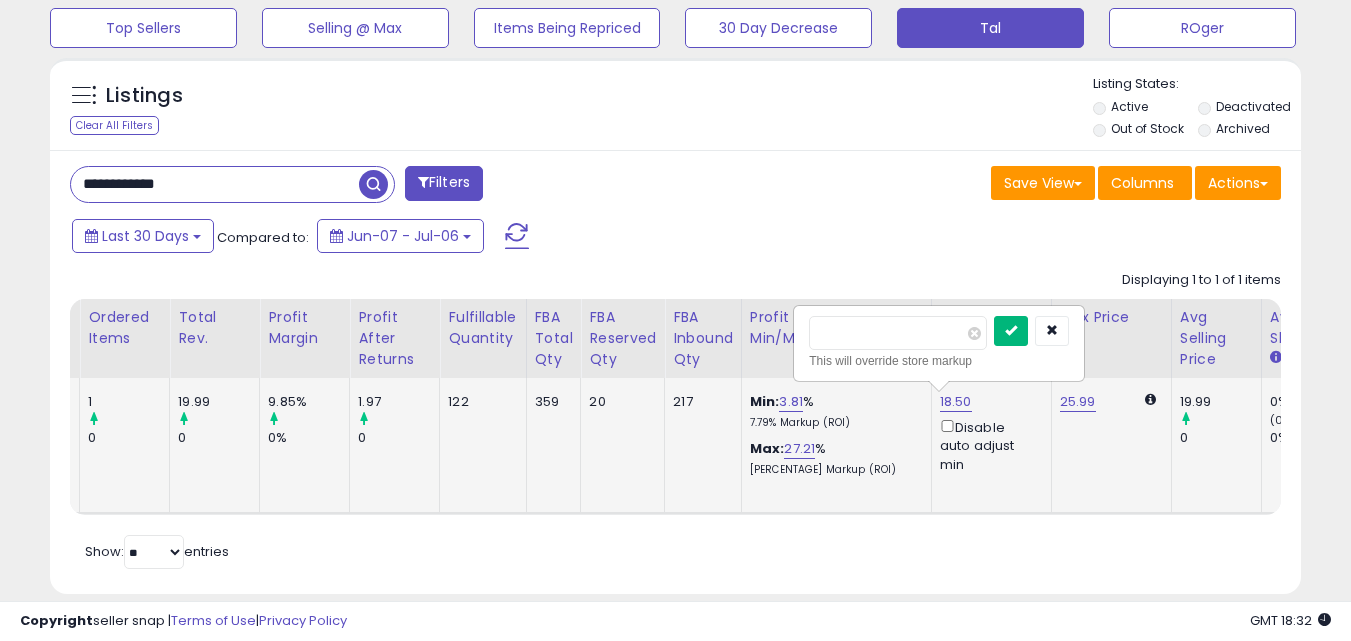 type on "*****" 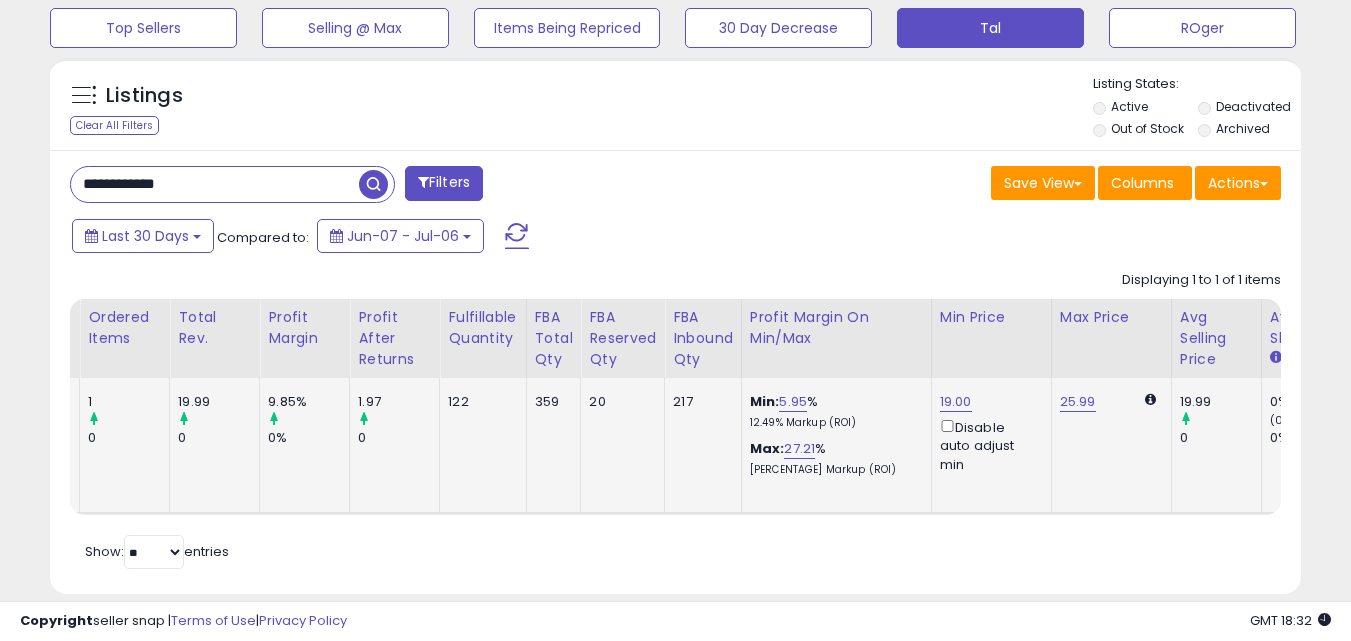 click on "**********" at bounding box center [215, 184] 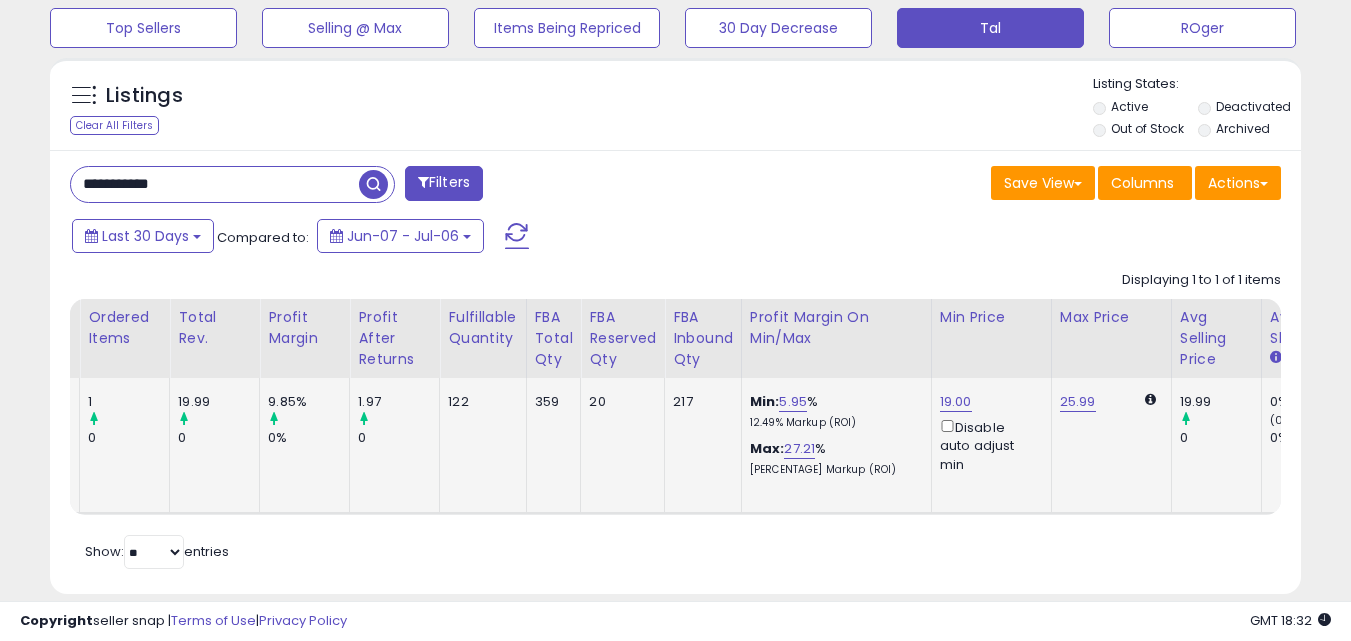 type on "**********" 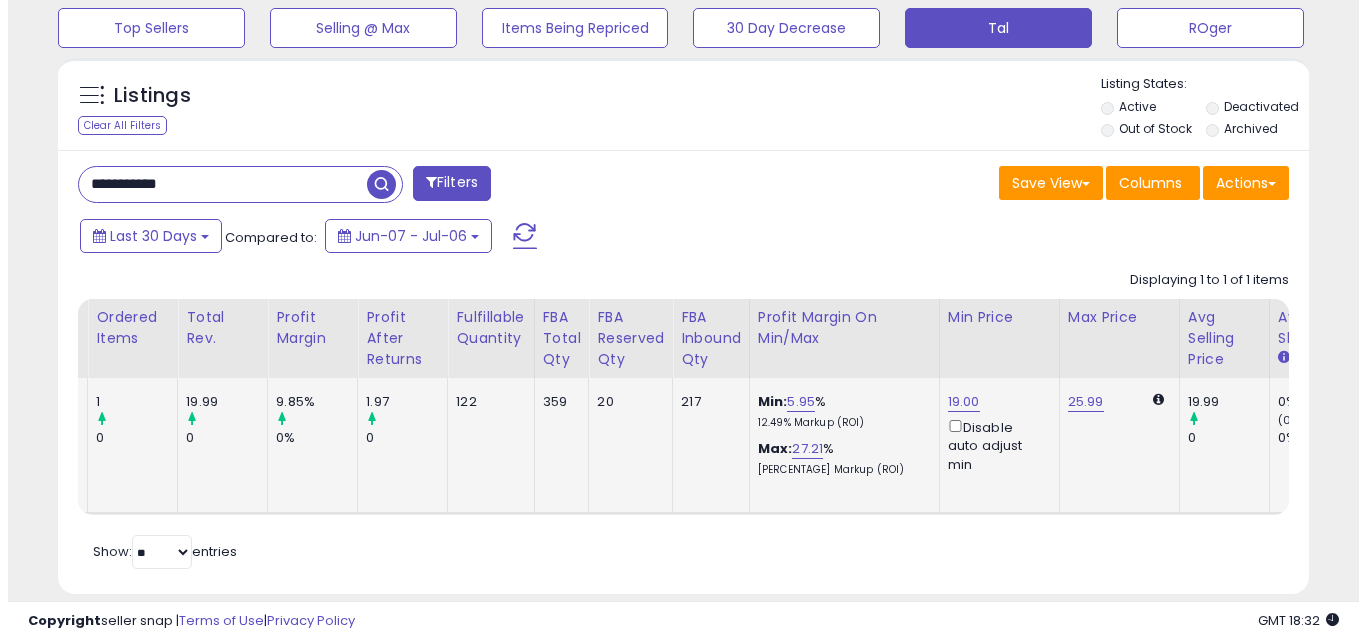 scroll, scrollTop: 579, scrollLeft: 0, axis: vertical 